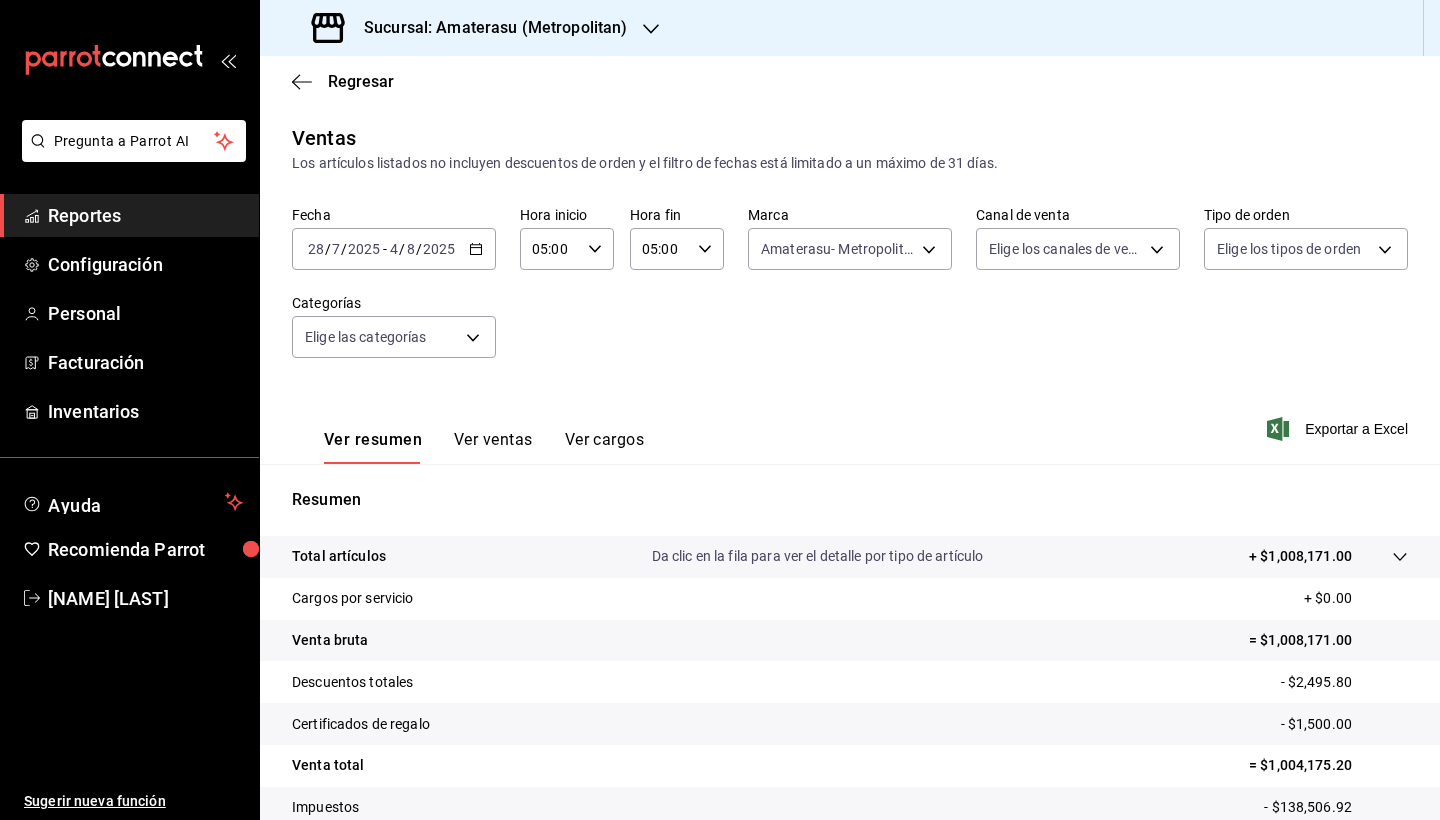 scroll, scrollTop: 0, scrollLeft: 0, axis: both 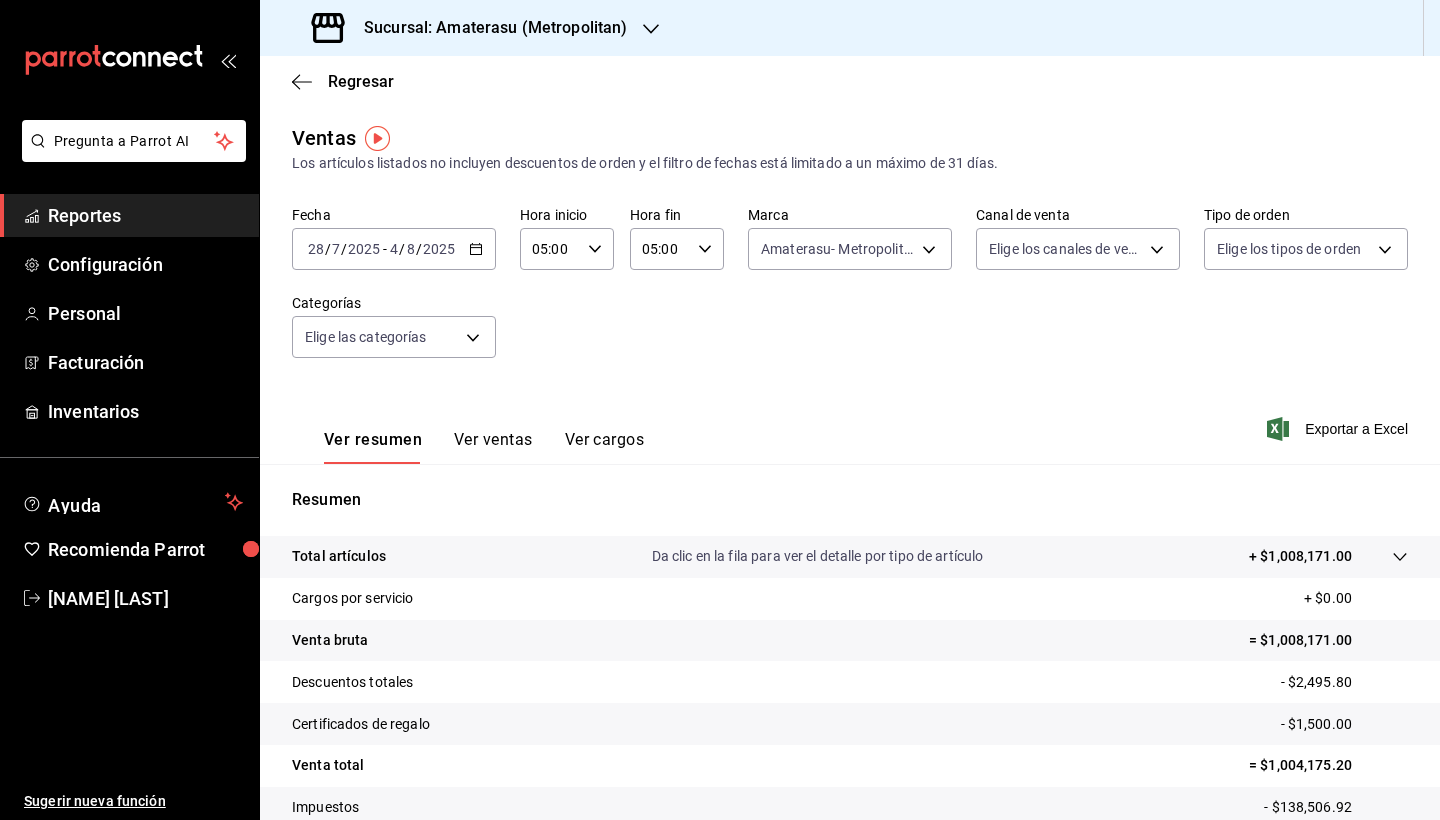 click 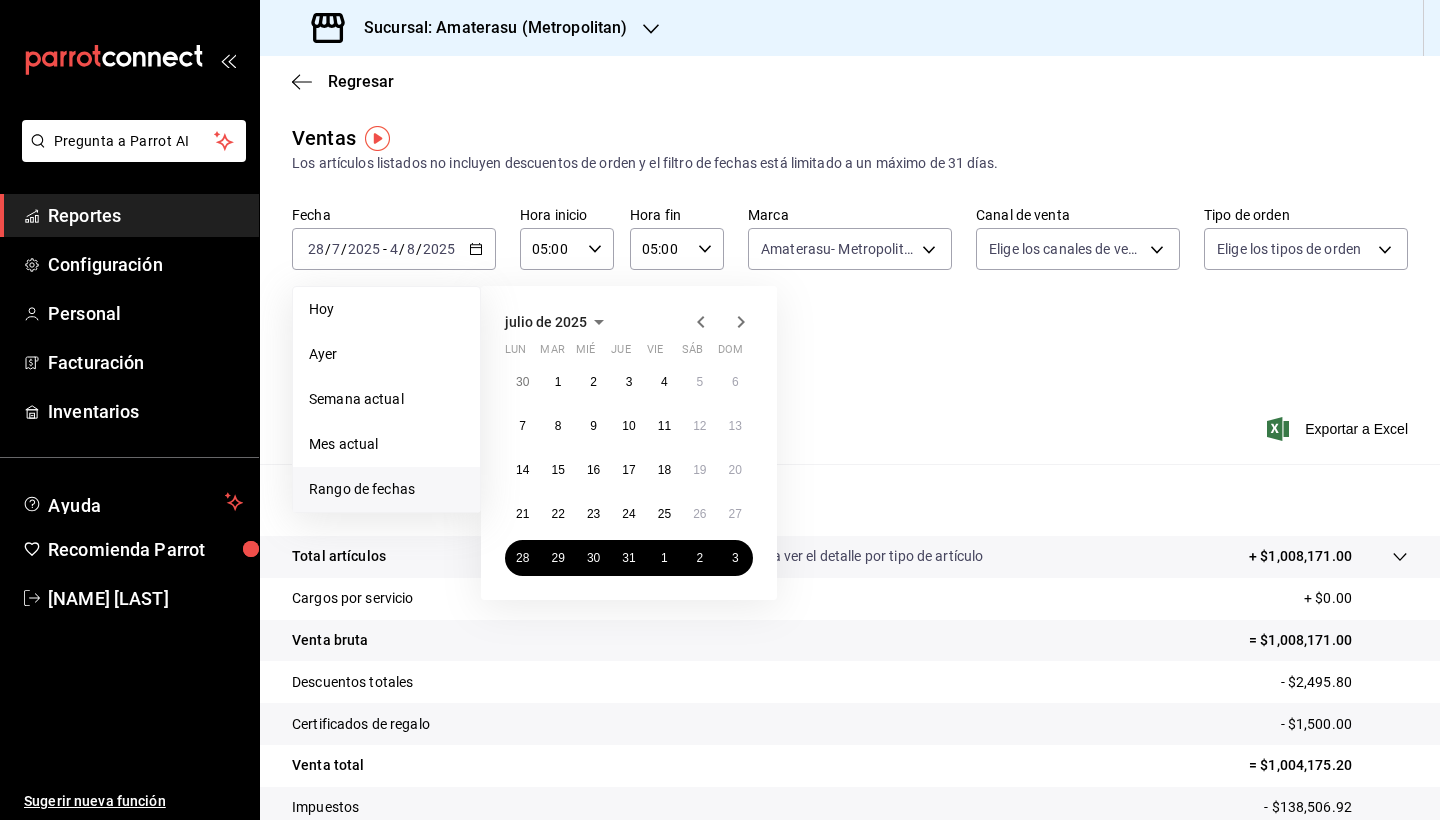 click 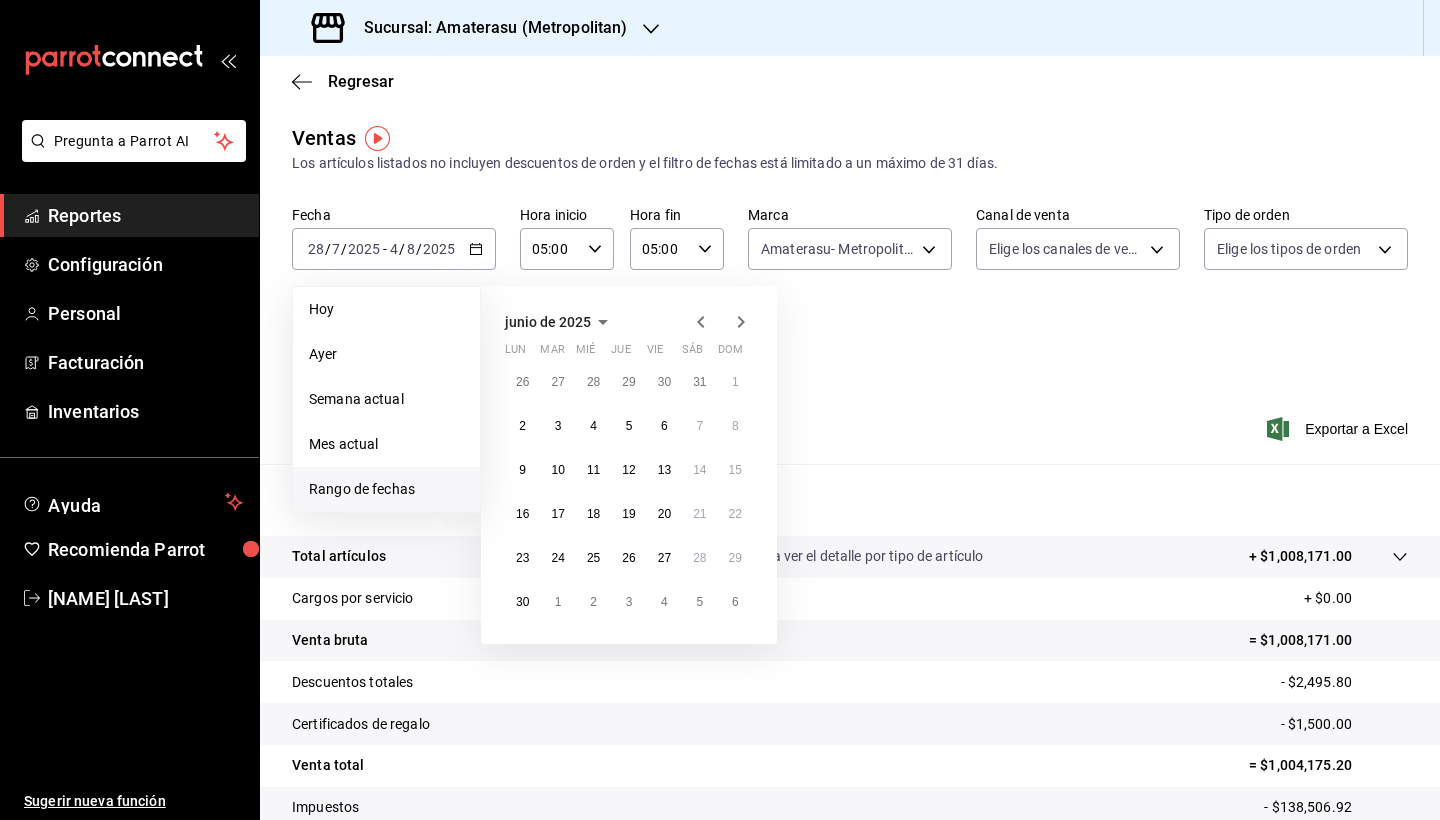 click 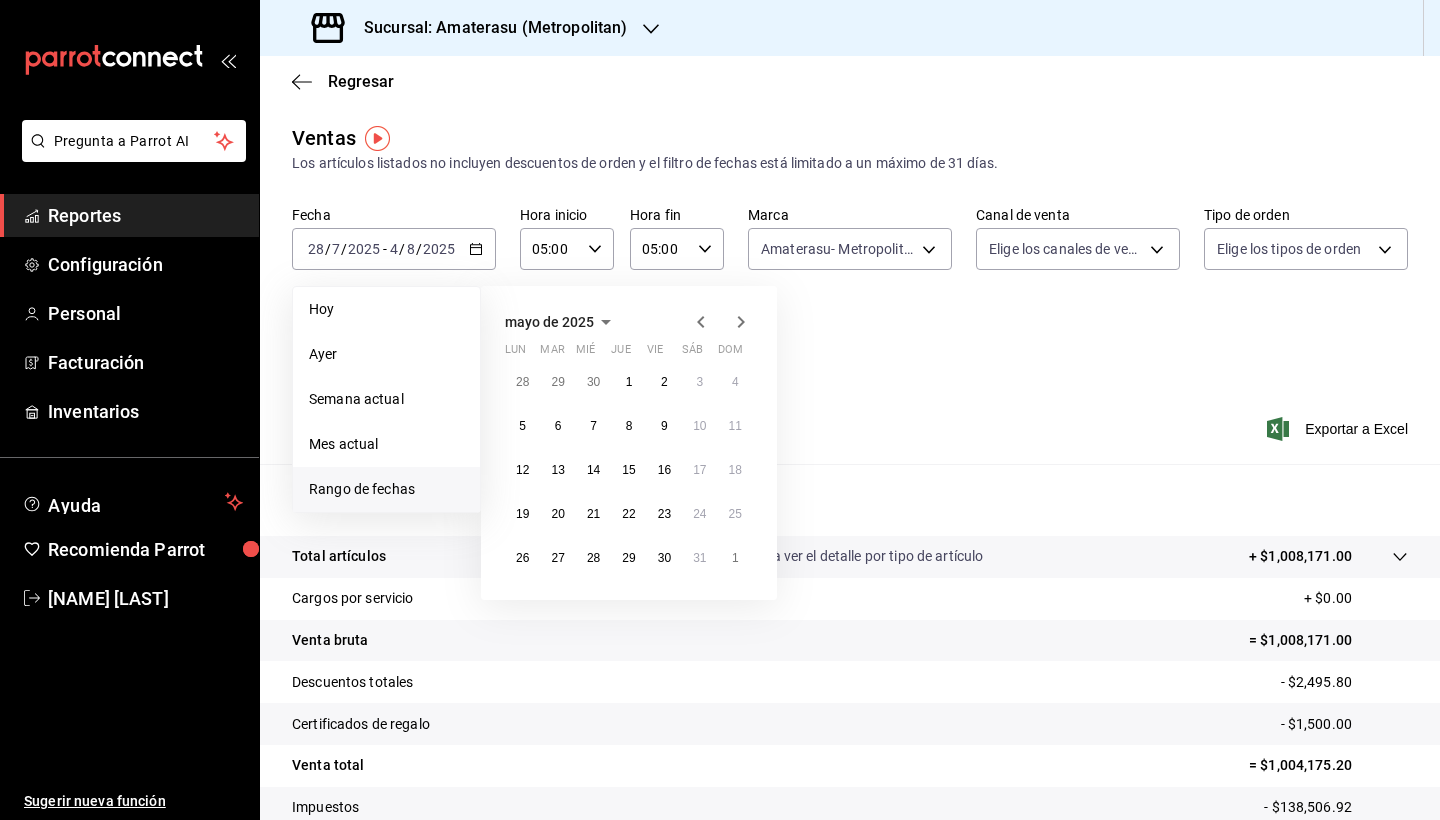 click 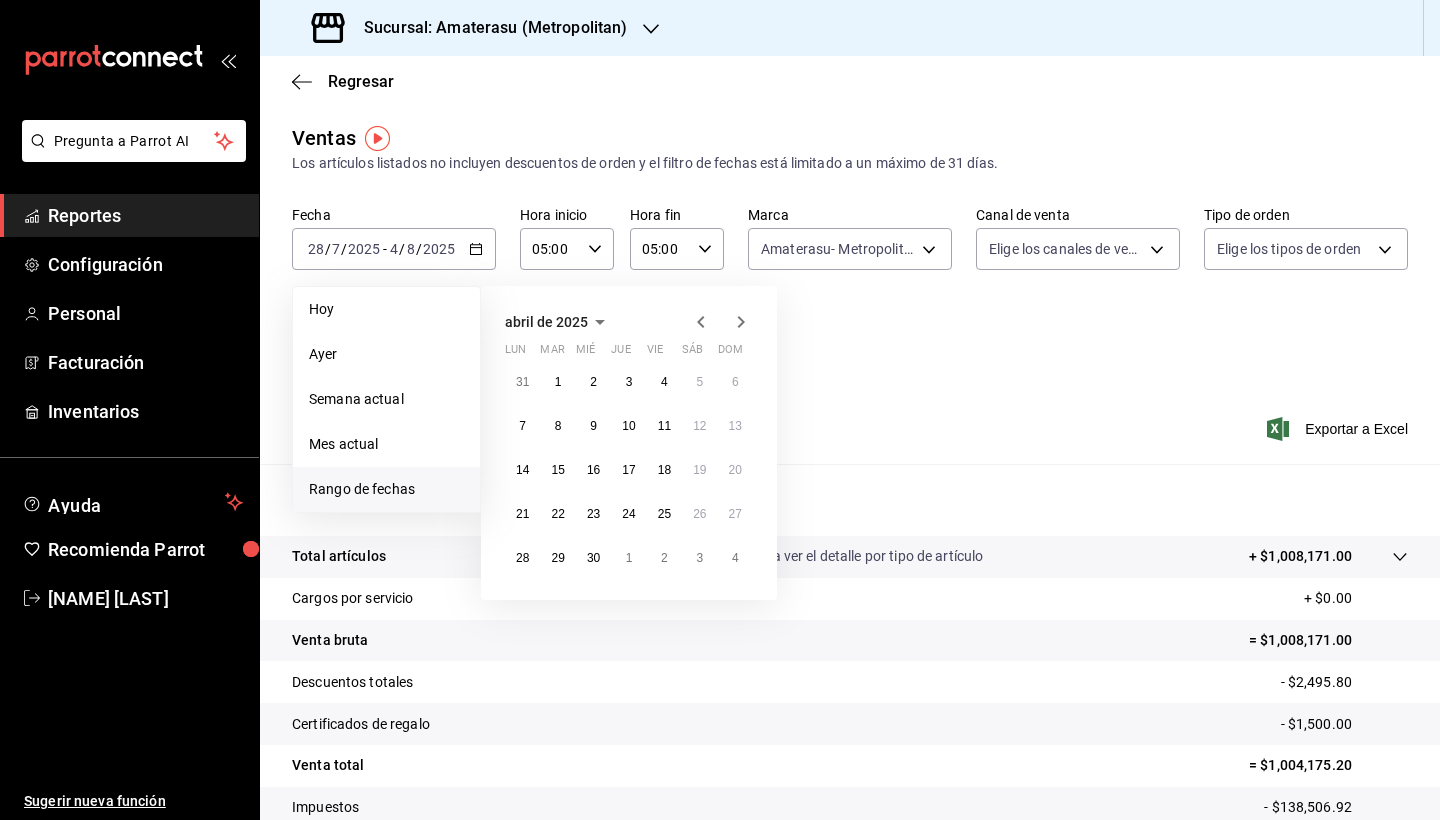 click 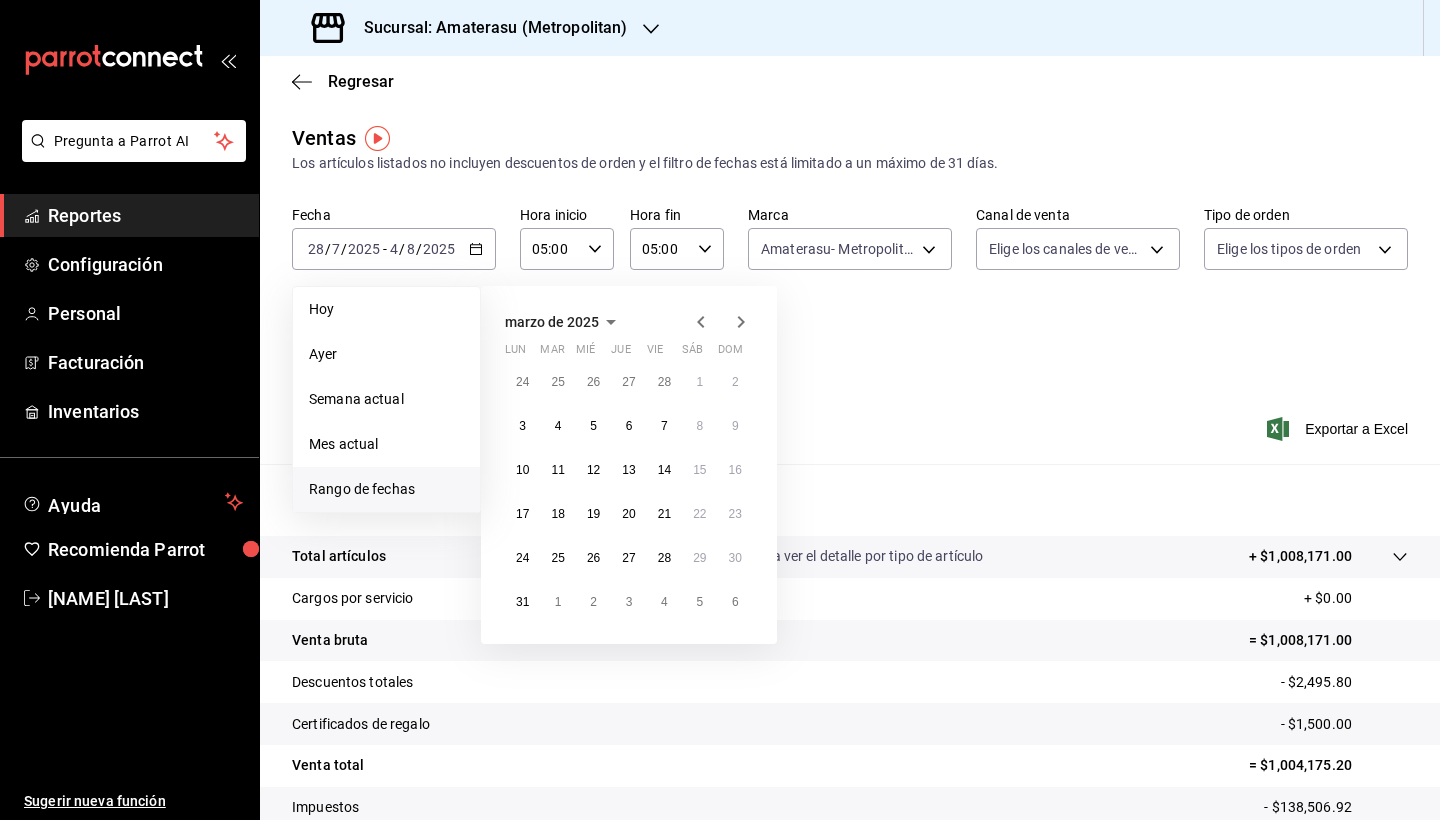 click 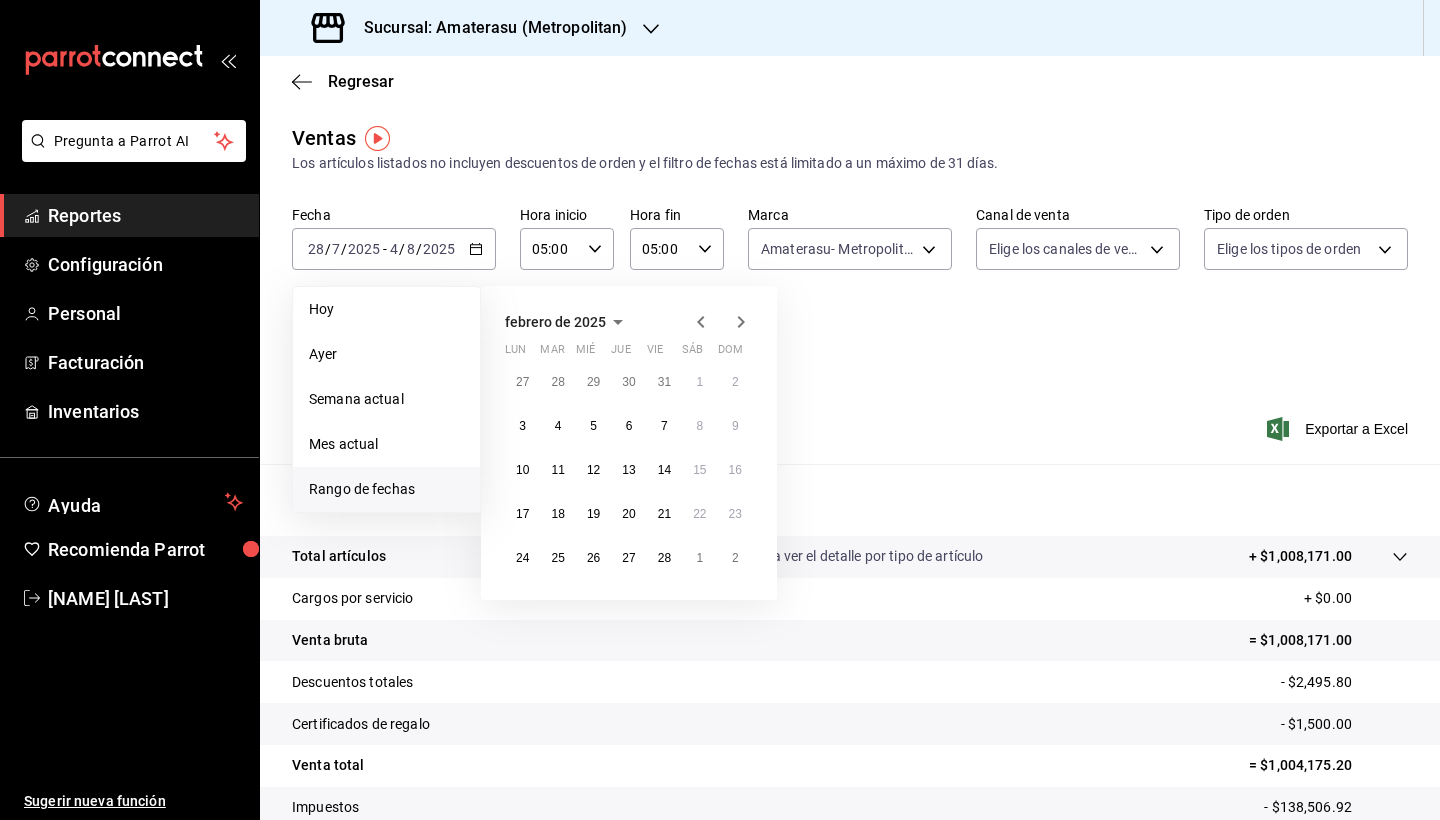click on "Fecha [DATE] [DATE] - [DATE] [DATE] Hora inicio 05:00 Hora inicio Hora fin 05:00 Hora fin Marca Amaterasu- Metropolitan [UUID] Canal de venta Elige los canales de venta Tipo de orden Elige los tipos de orden Categorías Elige las categorías" at bounding box center [850, 294] 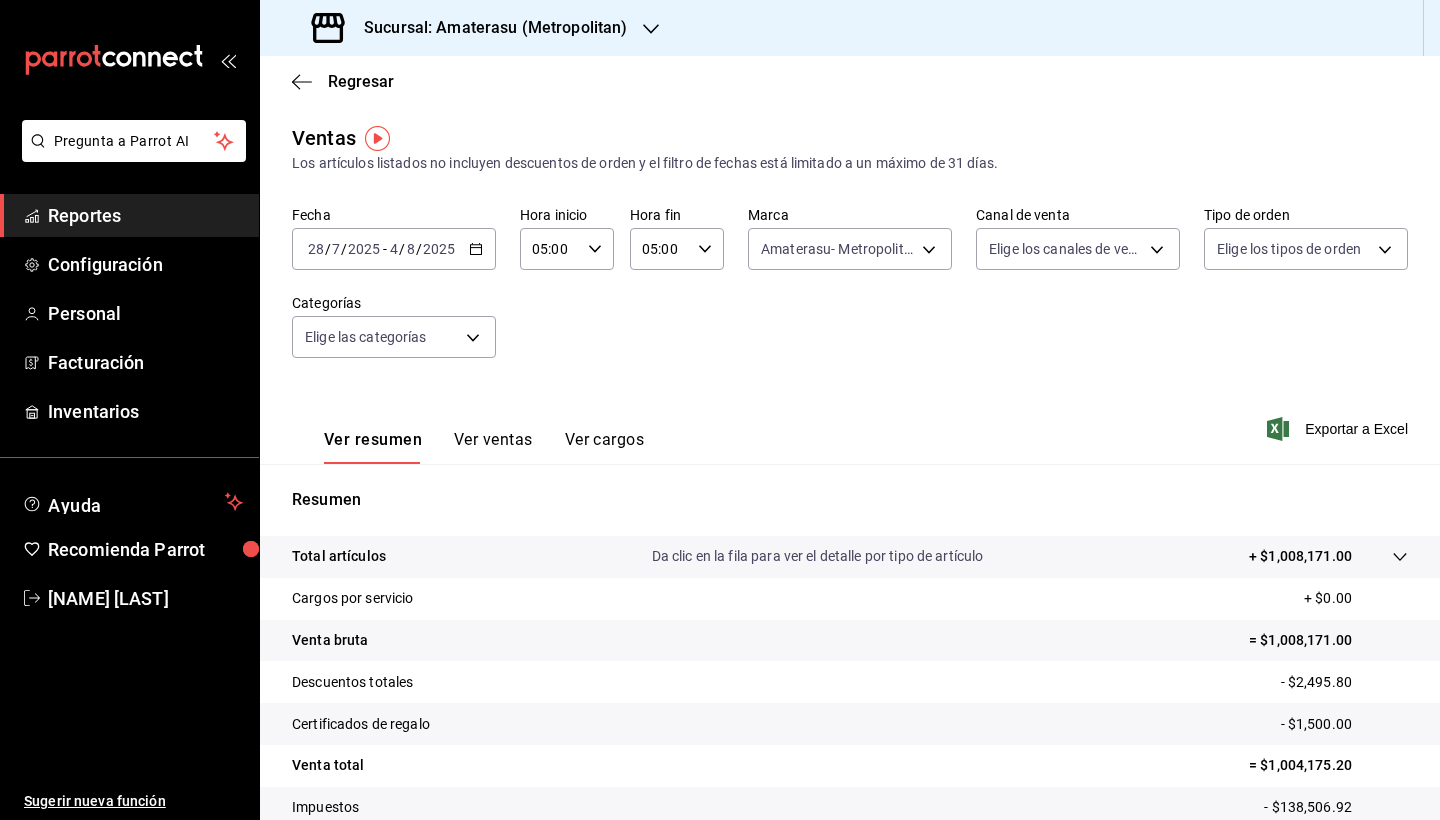 click on "Fecha [DATE] [DATE] - [DATE] [DATE] Hora inicio 05:00 Hora inicio Hora fin 05:00 Hora fin Marca Amaterasu- Metropolitan [UUID] Canal de venta Elige los canales de venta Tipo de orden Elige los tipos de orden Categorías Elige las categorías" at bounding box center (850, 294) 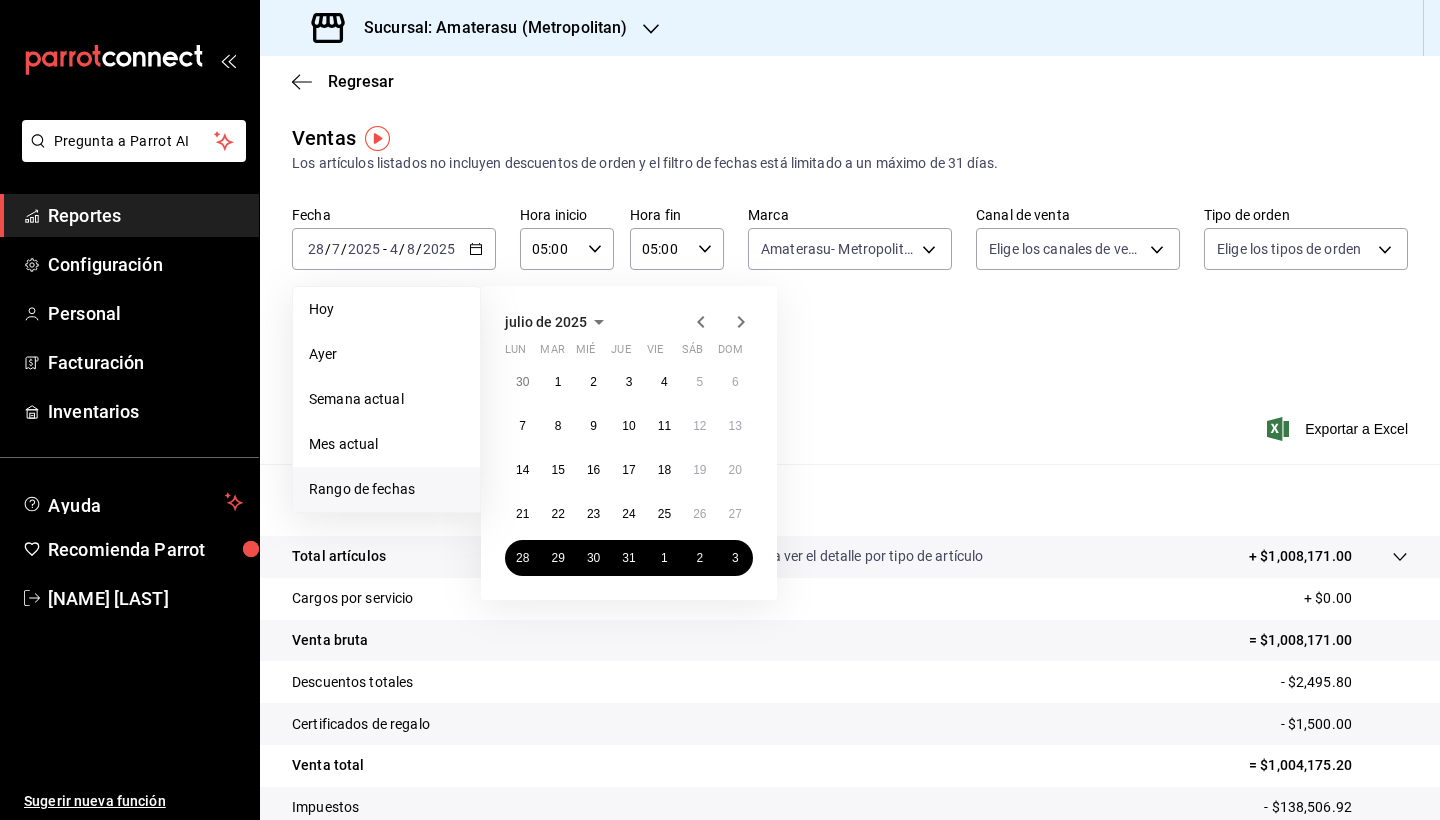 click 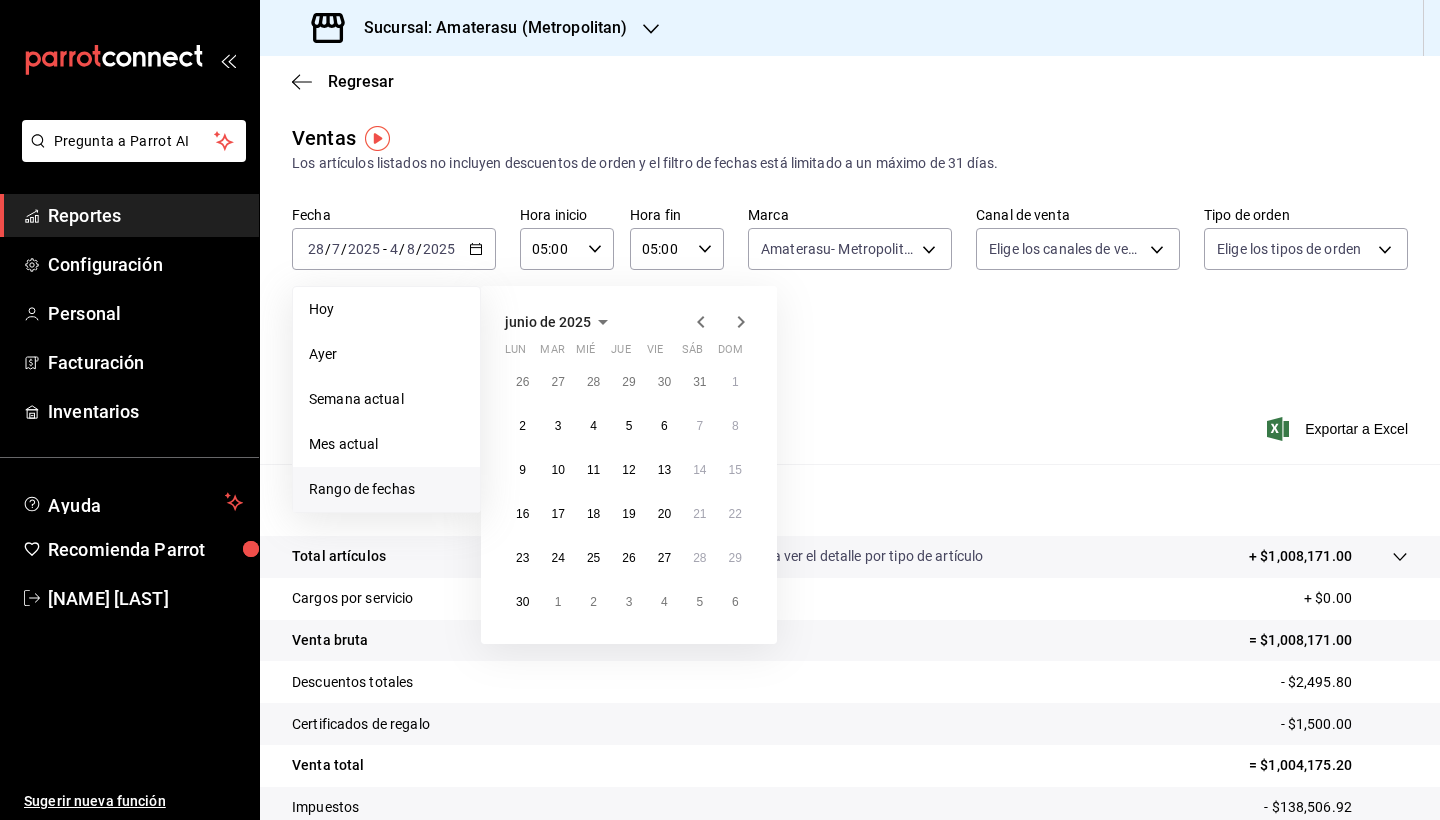 click 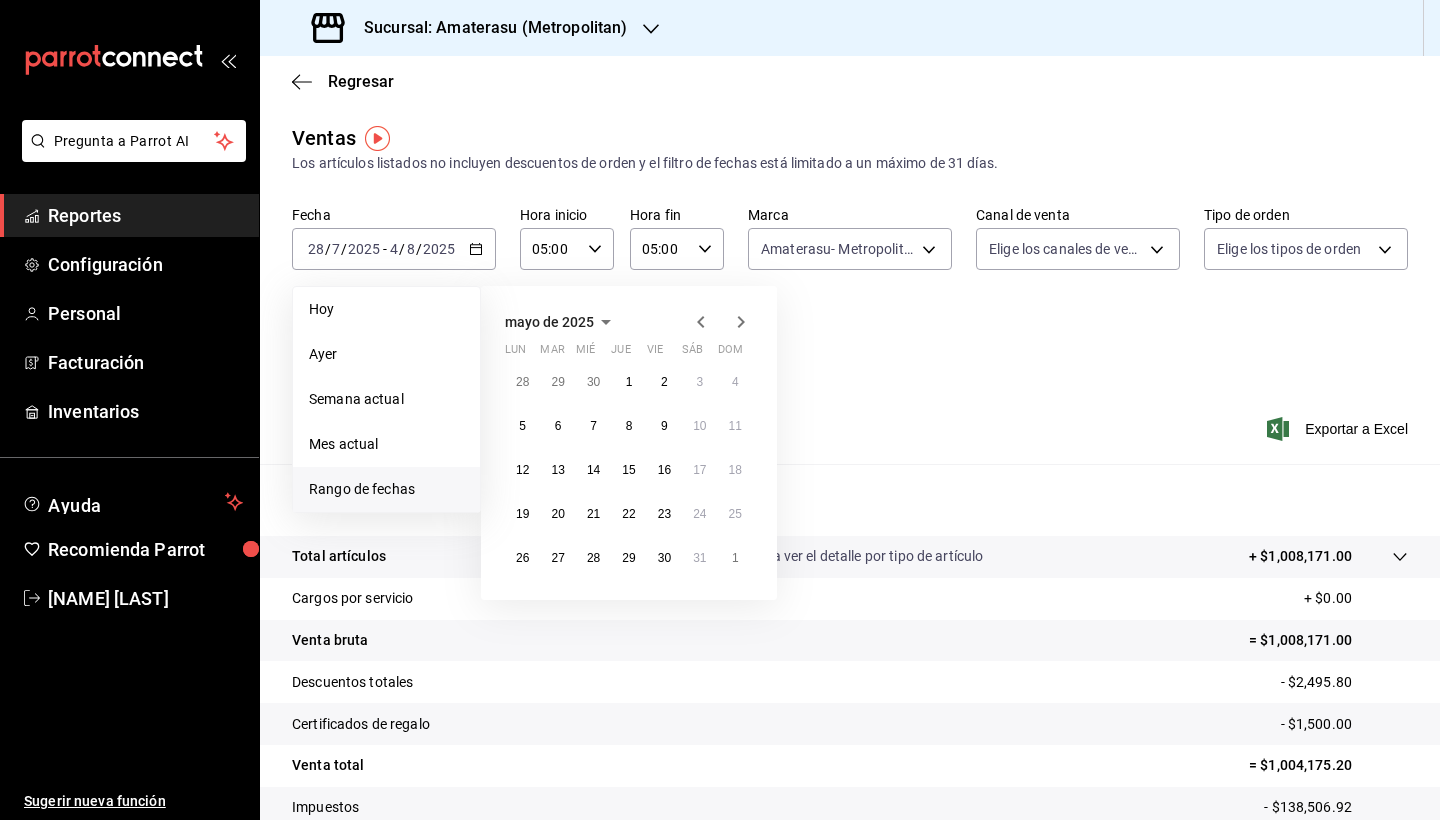 click 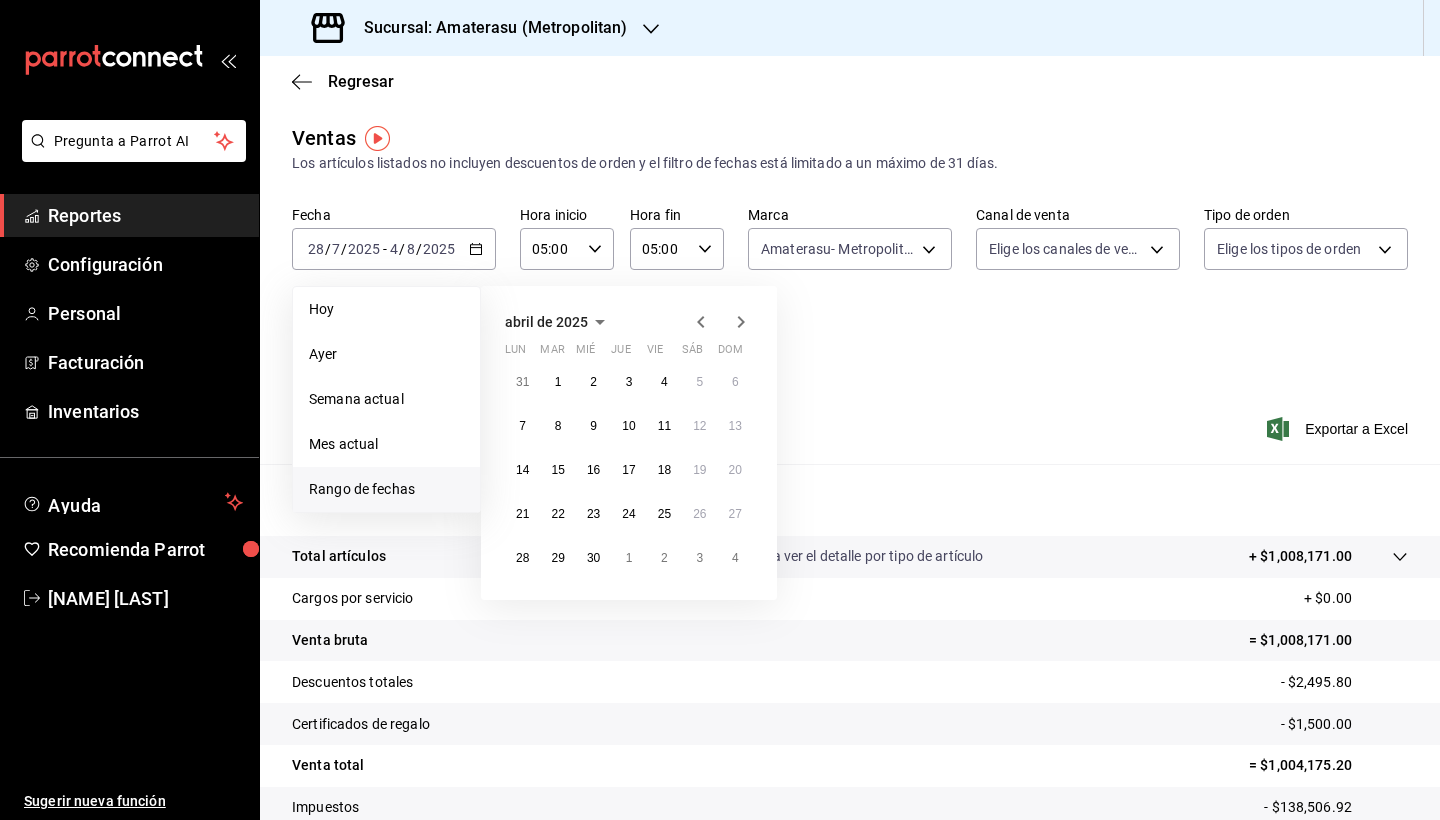 click 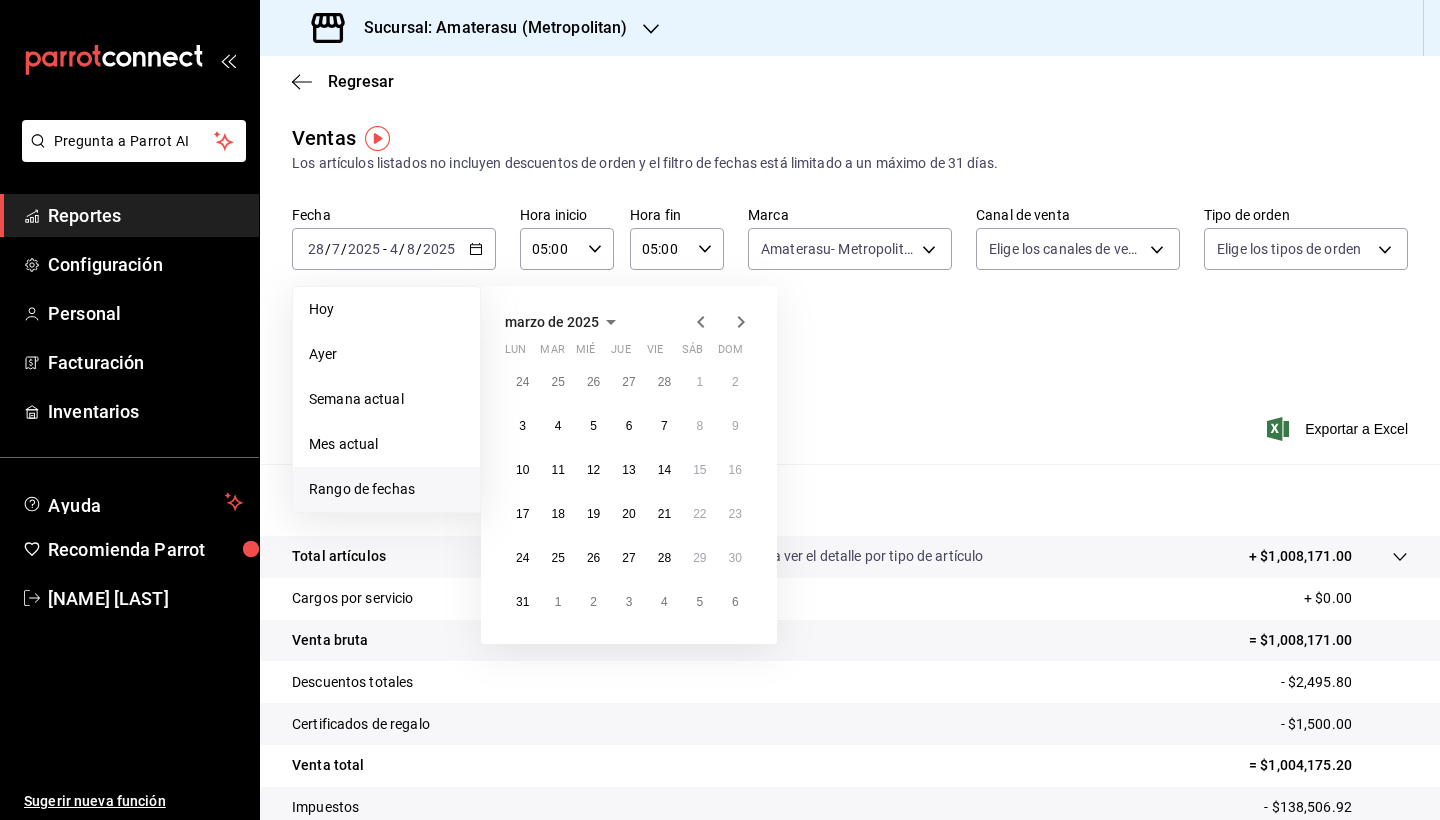 click 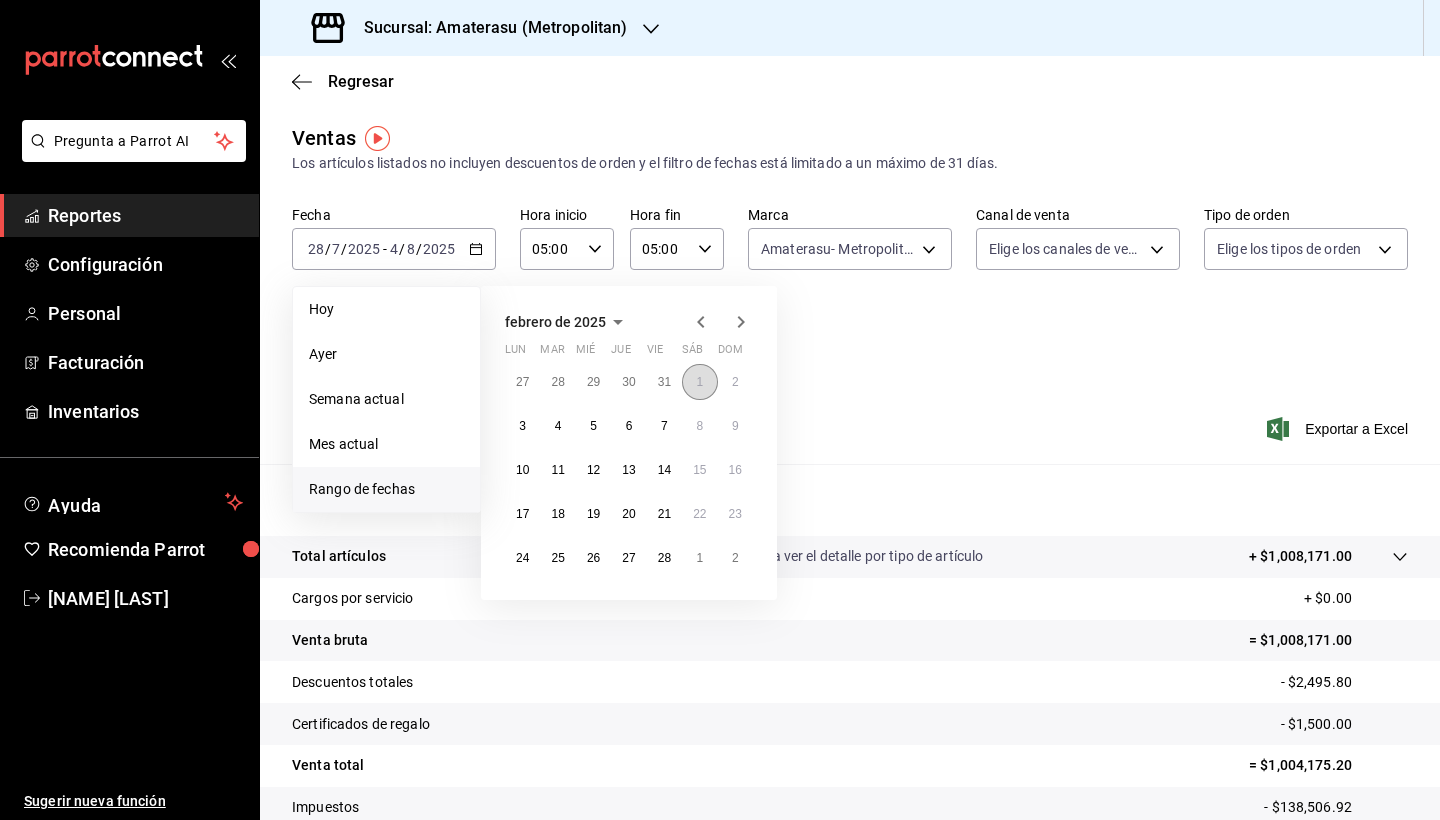 click on "1" at bounding box center [699, 382] 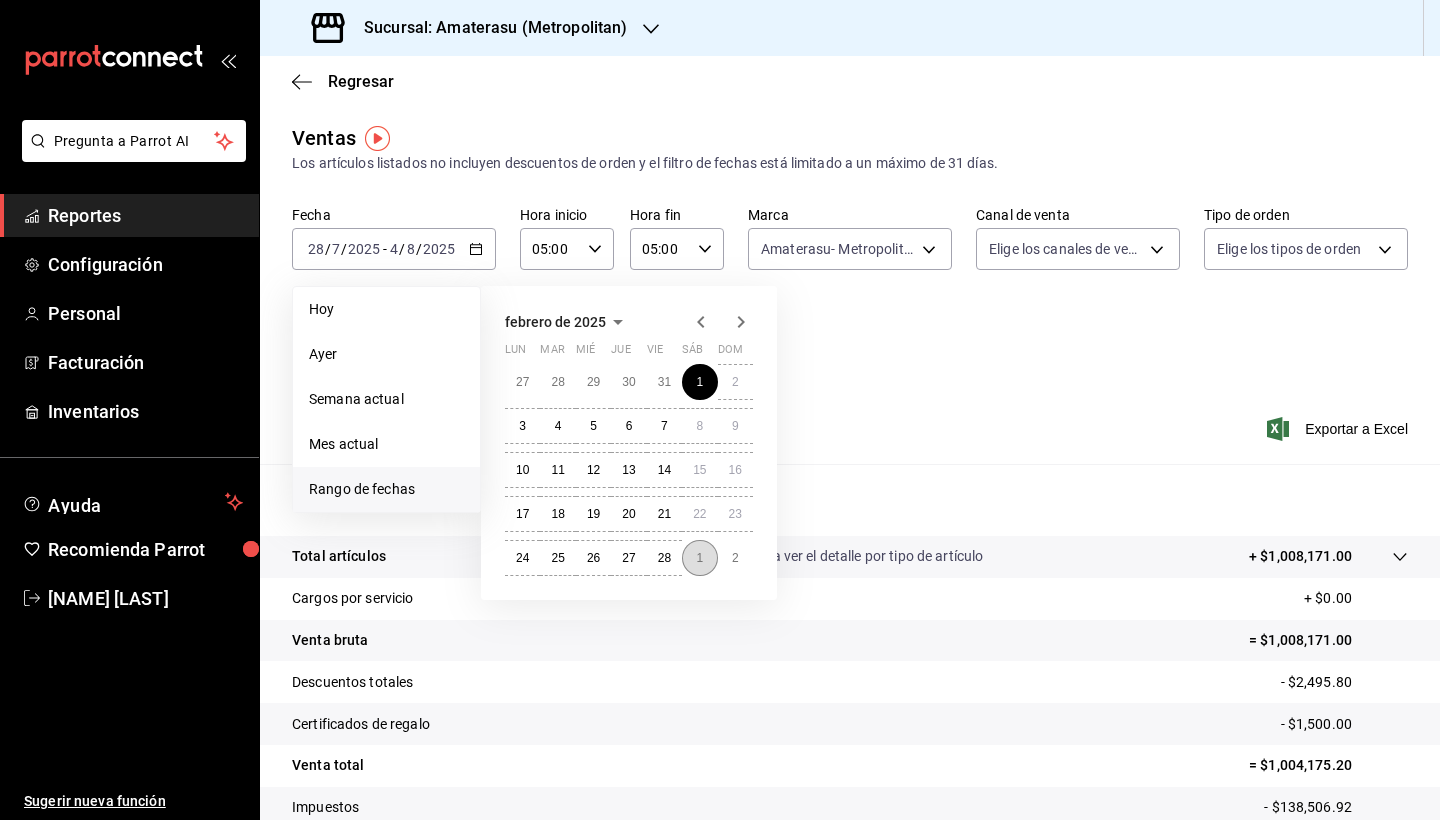 click on "1" at bounding box center [699, 558] 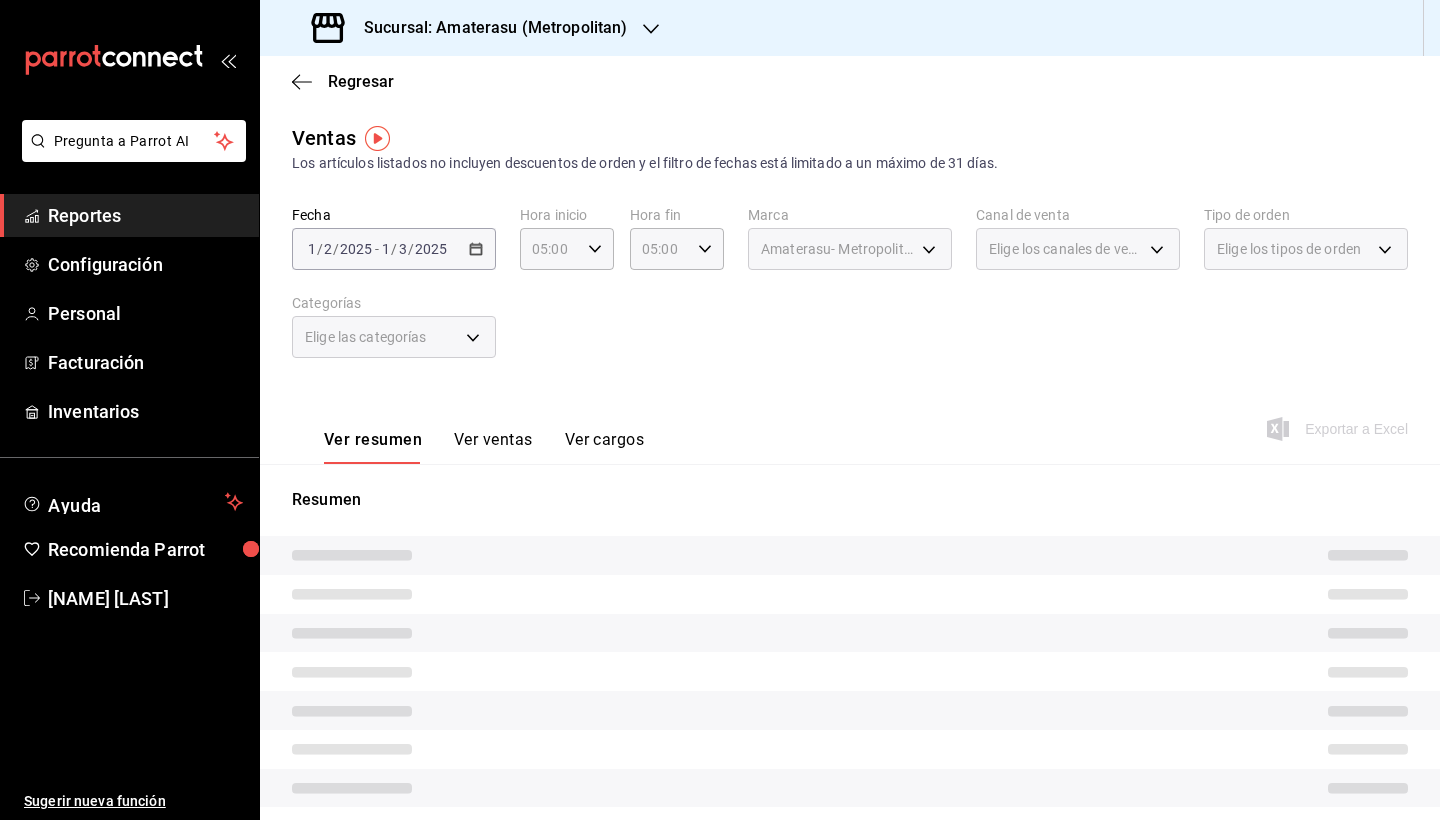 click on "Ver resumen Ver ventas Ver cargos Exportar a Excel" at bounding box center (850, 423) 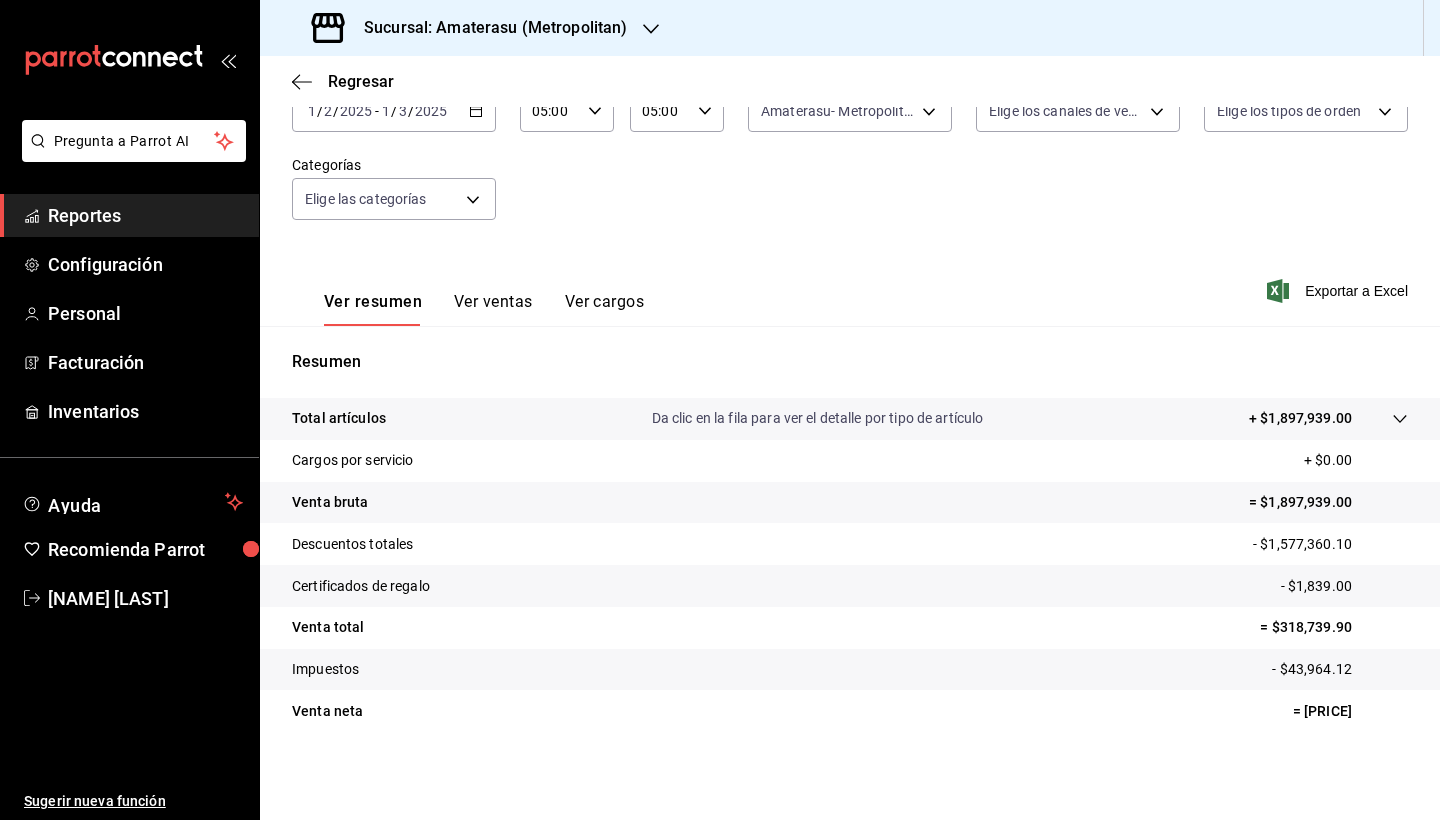 scroll, scrollTop: 0, scrollLeft: 0, axis: both 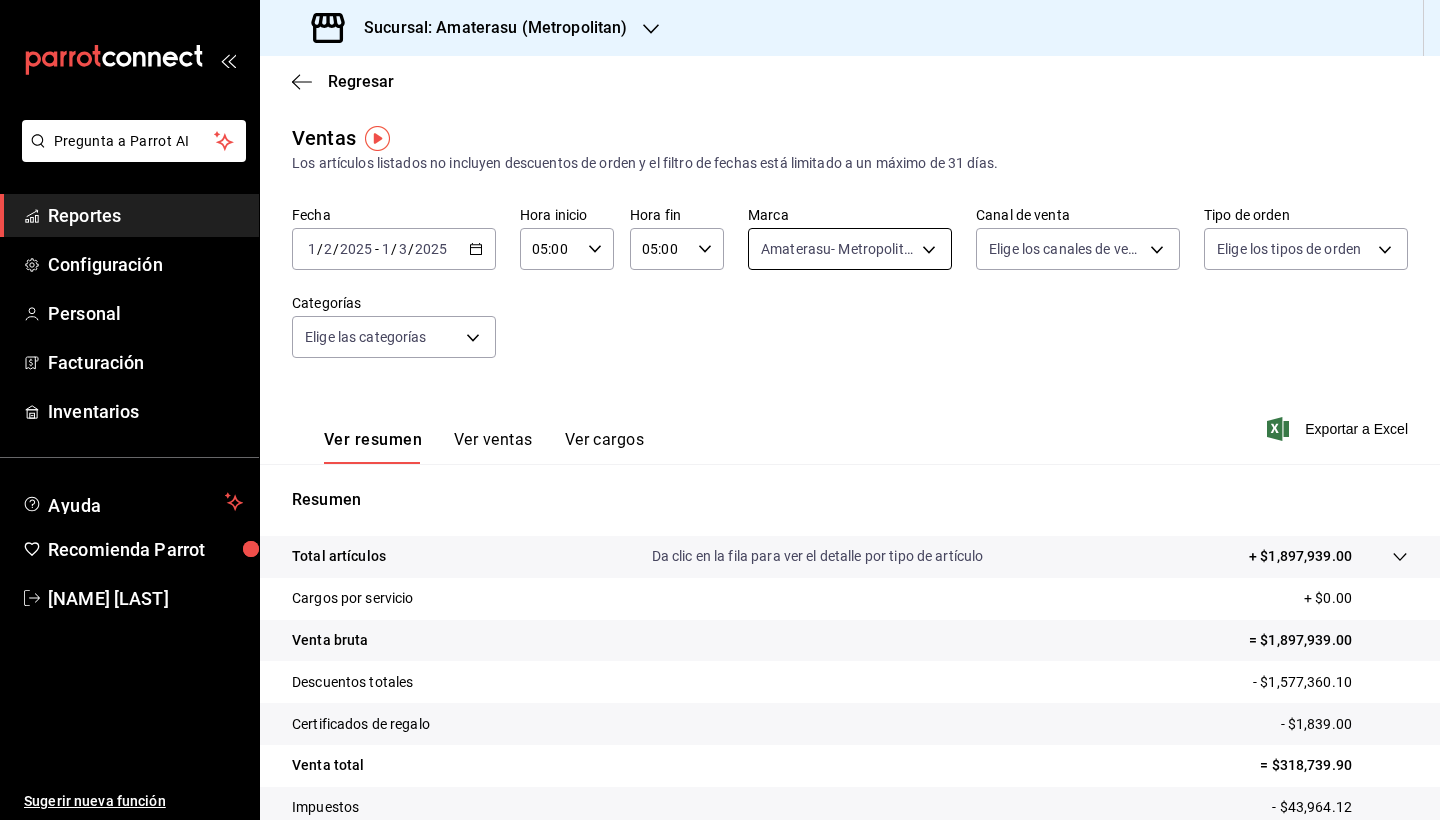 click on "Pregunta a Parrot AI Reportes   Configuración   Personal   Facturación   Inventarios   Ayuda Recomienda Parrot   [NAME] [LAST]   Sugerir nueva función   Sucursal: Amaterasu (Metropolitan) Regresar Ventas Los artículos listados no incluyen descuentos de orden y el filtro de fechas está limitado a un máximo de 31 días. Fecha [DATE] [DATE] - [DATE] [DATE] Hora inicio 05:00 Hora inicio Hora fin 05:00 Hora fin Marca Amaterasu- Metropolitan [UUID] Canal de venta Elige los canales de venta Tipo de orden Elige los tipos de orden Categorías Elige las categorías Ver resumen Ver ventas Ver cargos Exportar a Excel Resumen Total artículos Da clic en la fila para ver el detalle por tipo de artículo + [PRICE] Cargos por servicio + [PRICE] Venta bruta = [PRICE] Descuentos totales - [PRICE] Certificados de regalo - [PRICE] Venta total = [PRICE] Impuestos - [PRICE] Venta neta = [PRICE] GANA 1 MES GRATIS EN TU SUSCRIPCIÓN AQUÍ Ir a video" at bounding box center [720, 410] 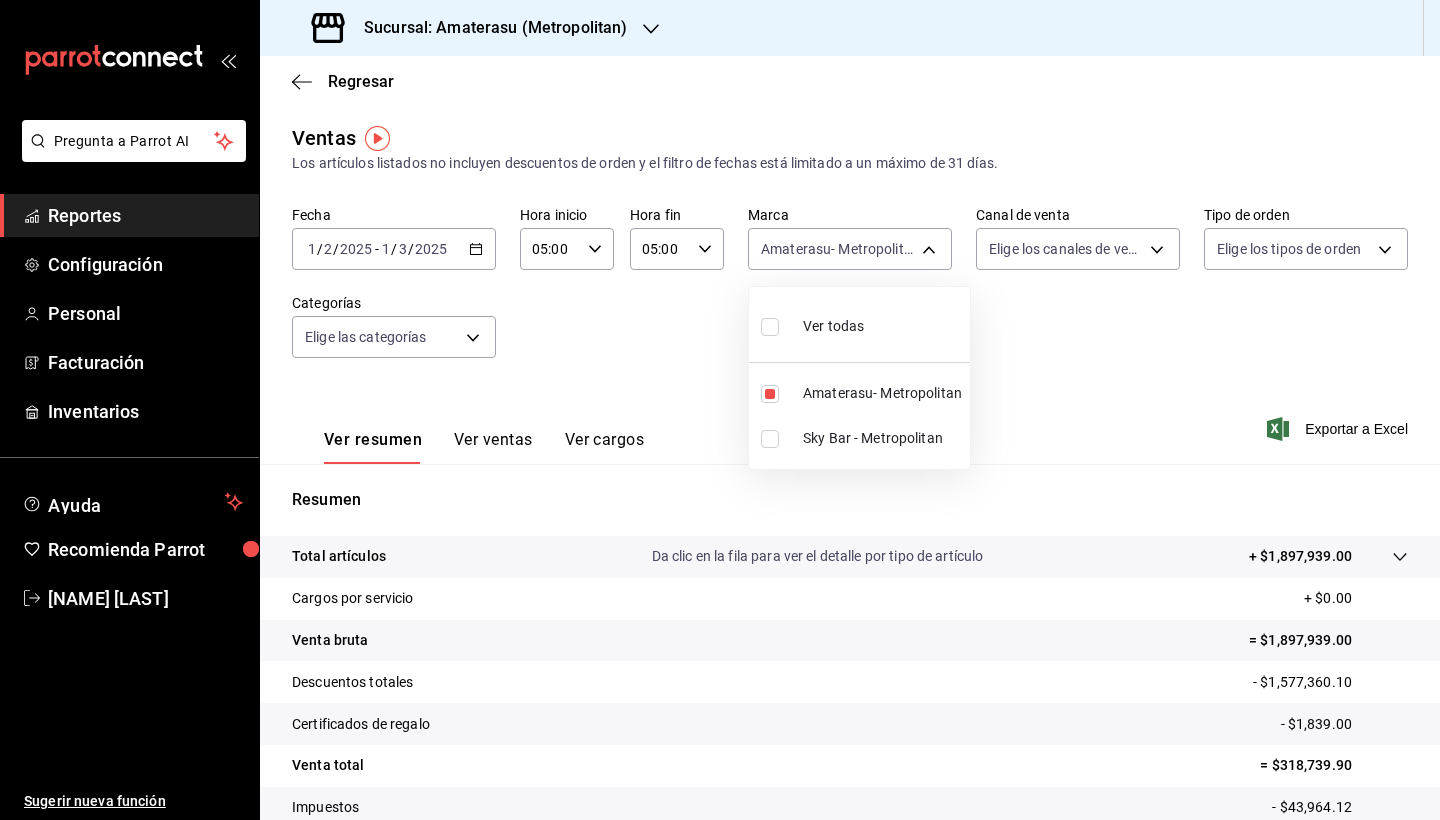 click at bounding box center (720, 410) 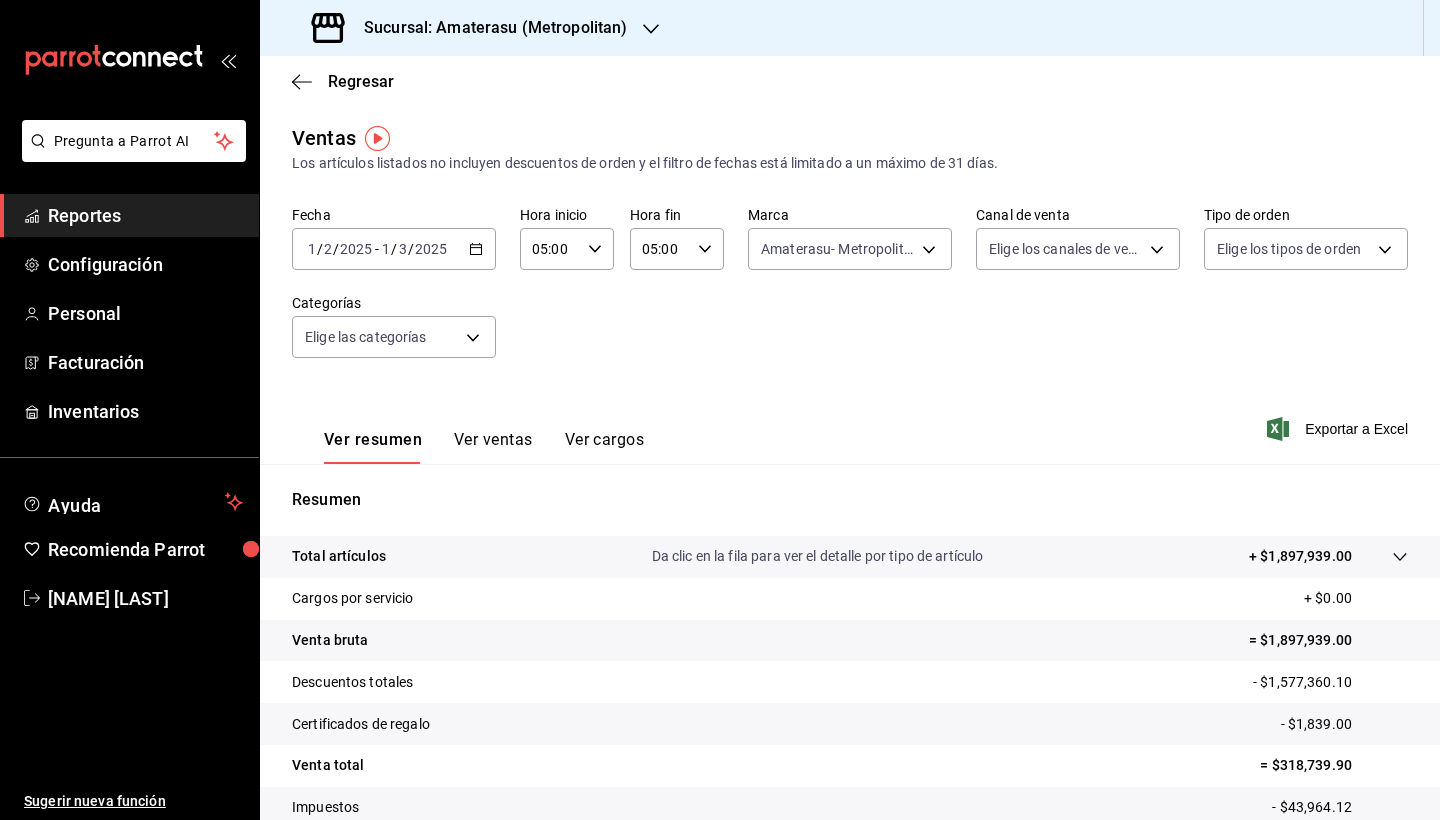 click on "Fecha [DATE] [DATE] - [DATE] [DATE] Hora inicio 05:00 Hora inicio Hora fin 05:00 Hora fin Marca Amaterasu- Metropolitan [UUID] Canal de venta Elige los canales de venta Tipo de orden Elige los tipos de orden Categorías Elige las categorías" at bounding box center [850, 294] 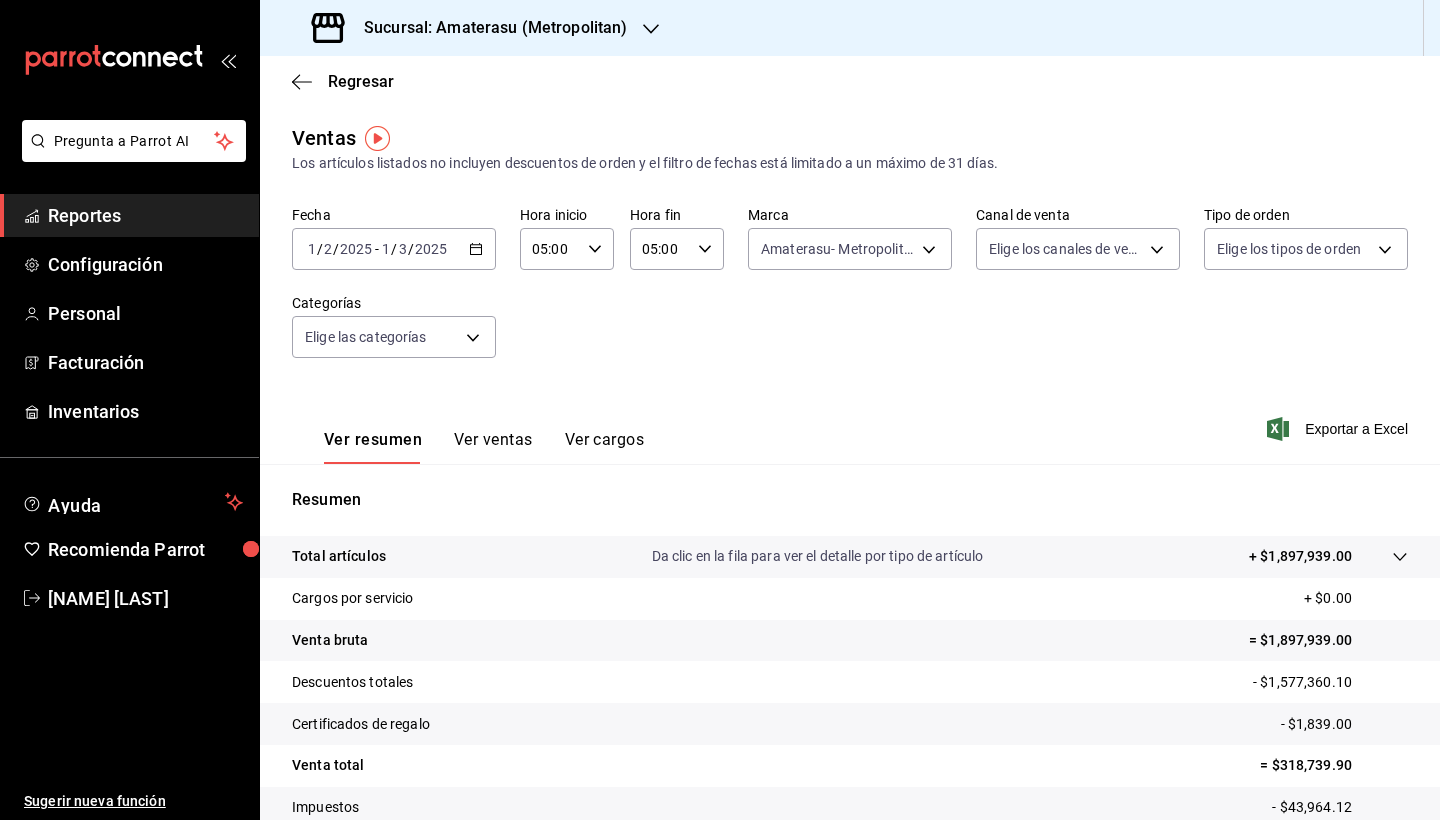 click on "Ver resumen Ver ventas Ver cargos Exportar a Excel" at bounding box center (850, 423) 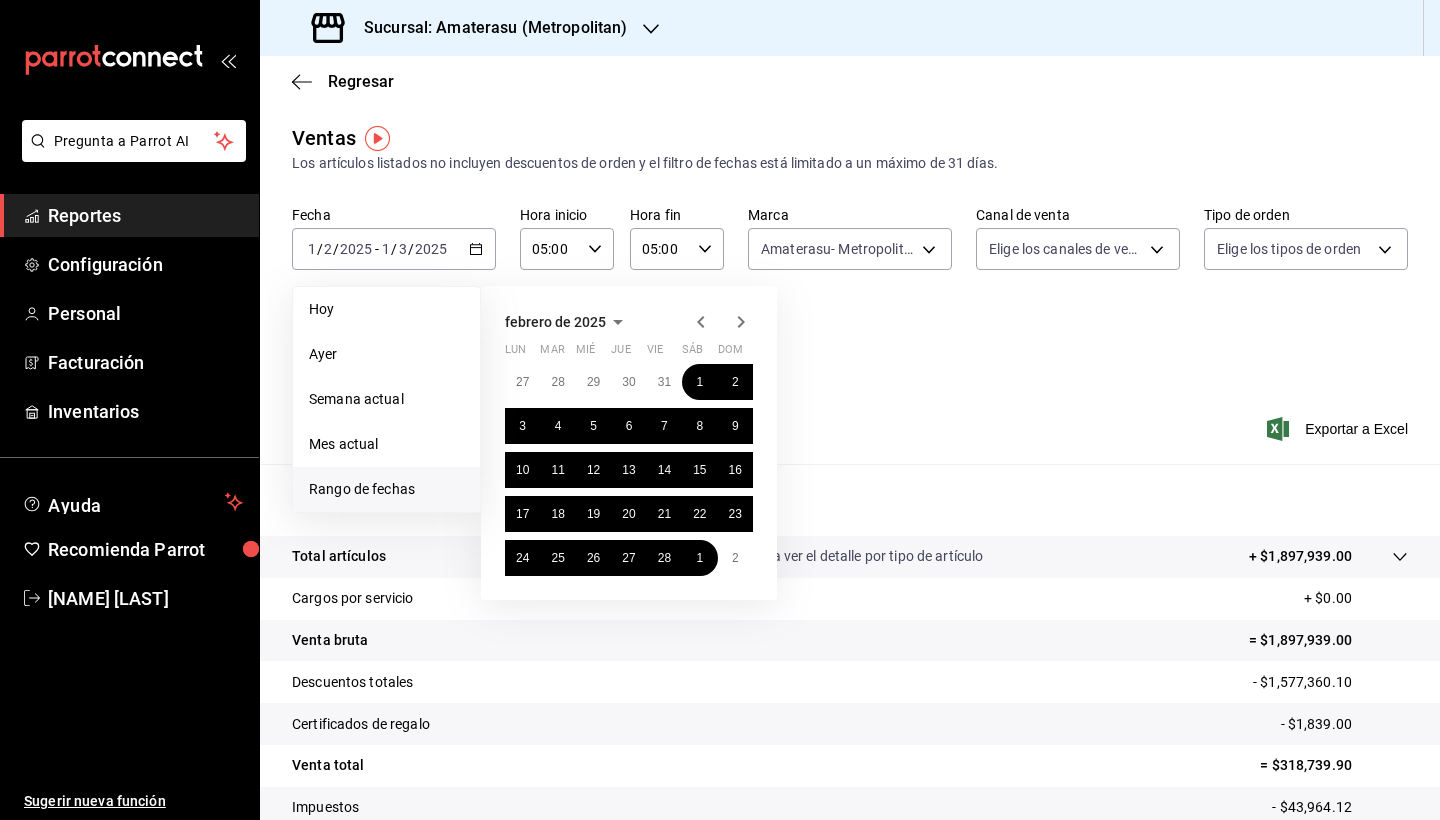 click 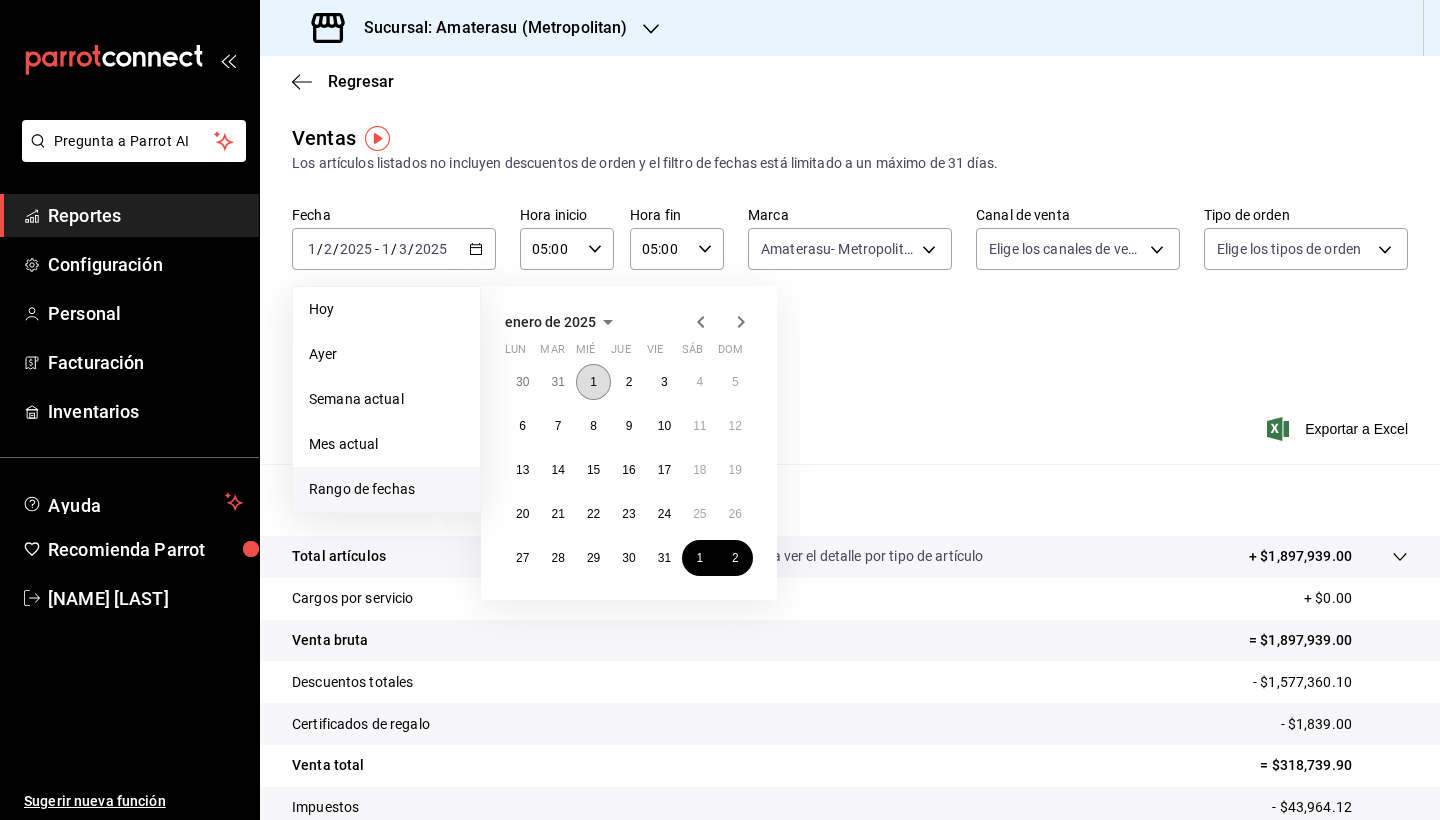 click on "1" at bounding box center [593, 382] 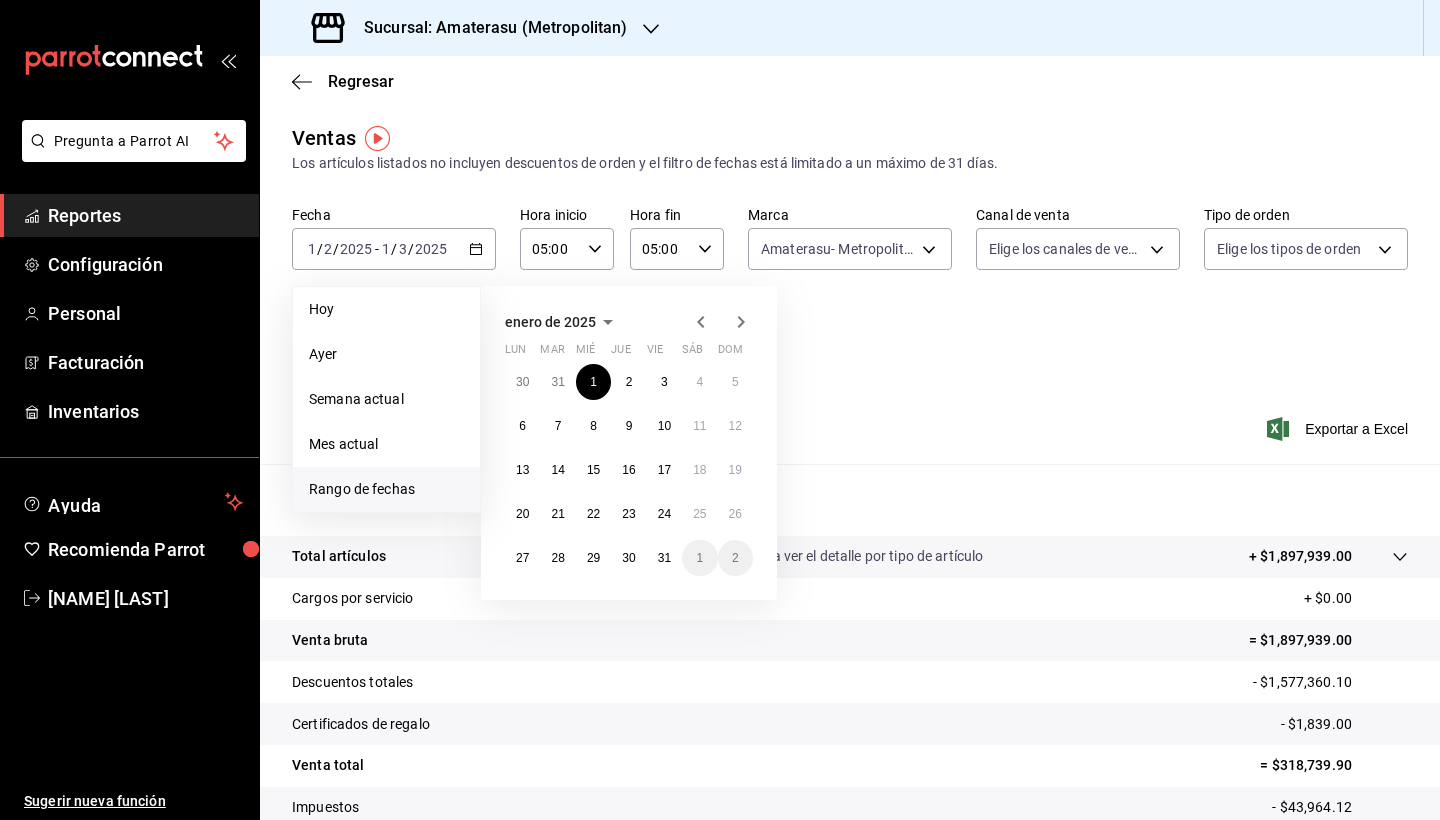 click on "enero de 2025 lun mar mié jue vie sáb dom 30 31 1 2 3 4 5 6 7 8 9 10 11 12 13 14 15 16 17 18 19 20 21 22 23 24 25 26 27 28 29 30 31 1 2" at bounding box center [656, 435] 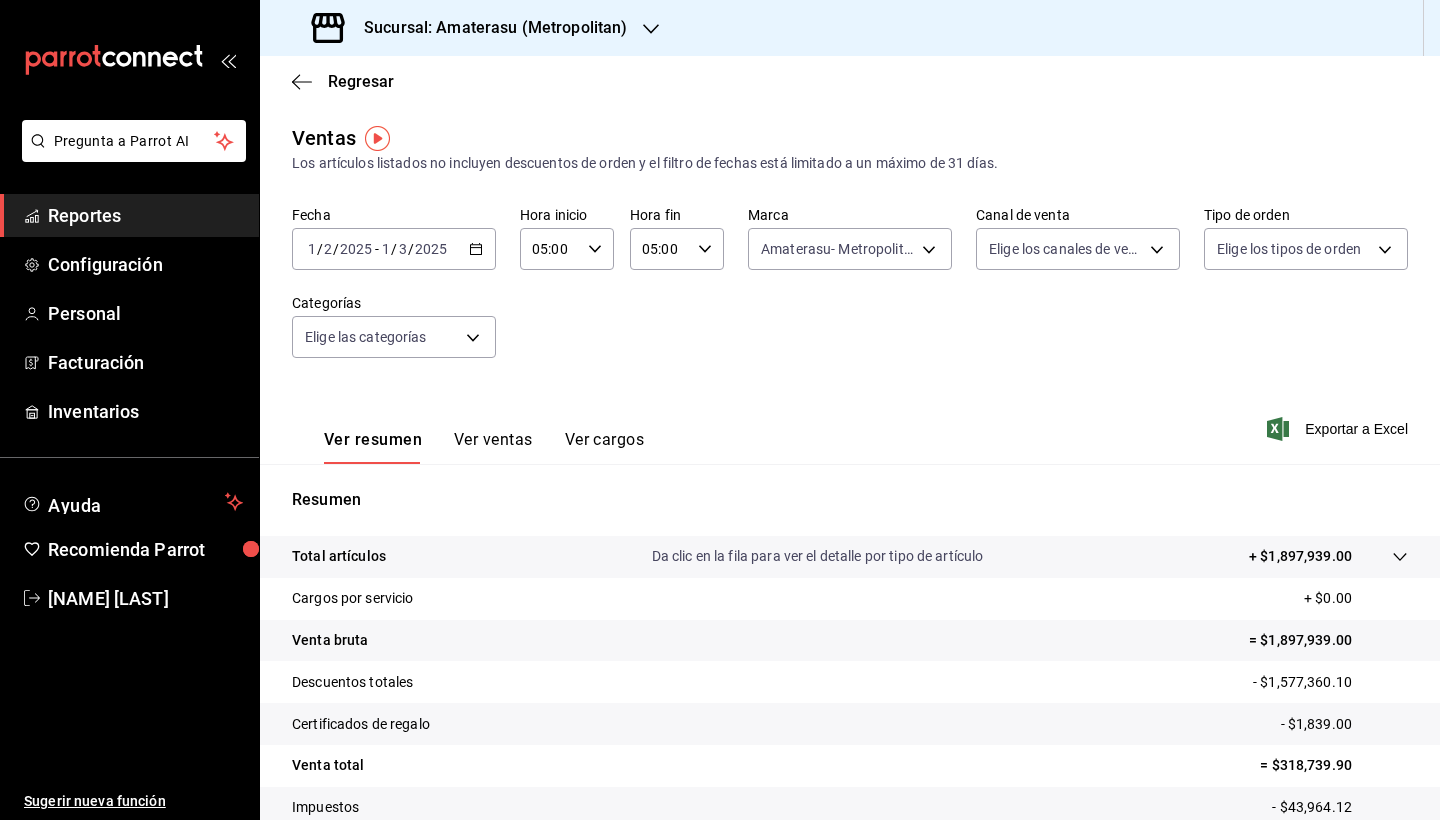 click 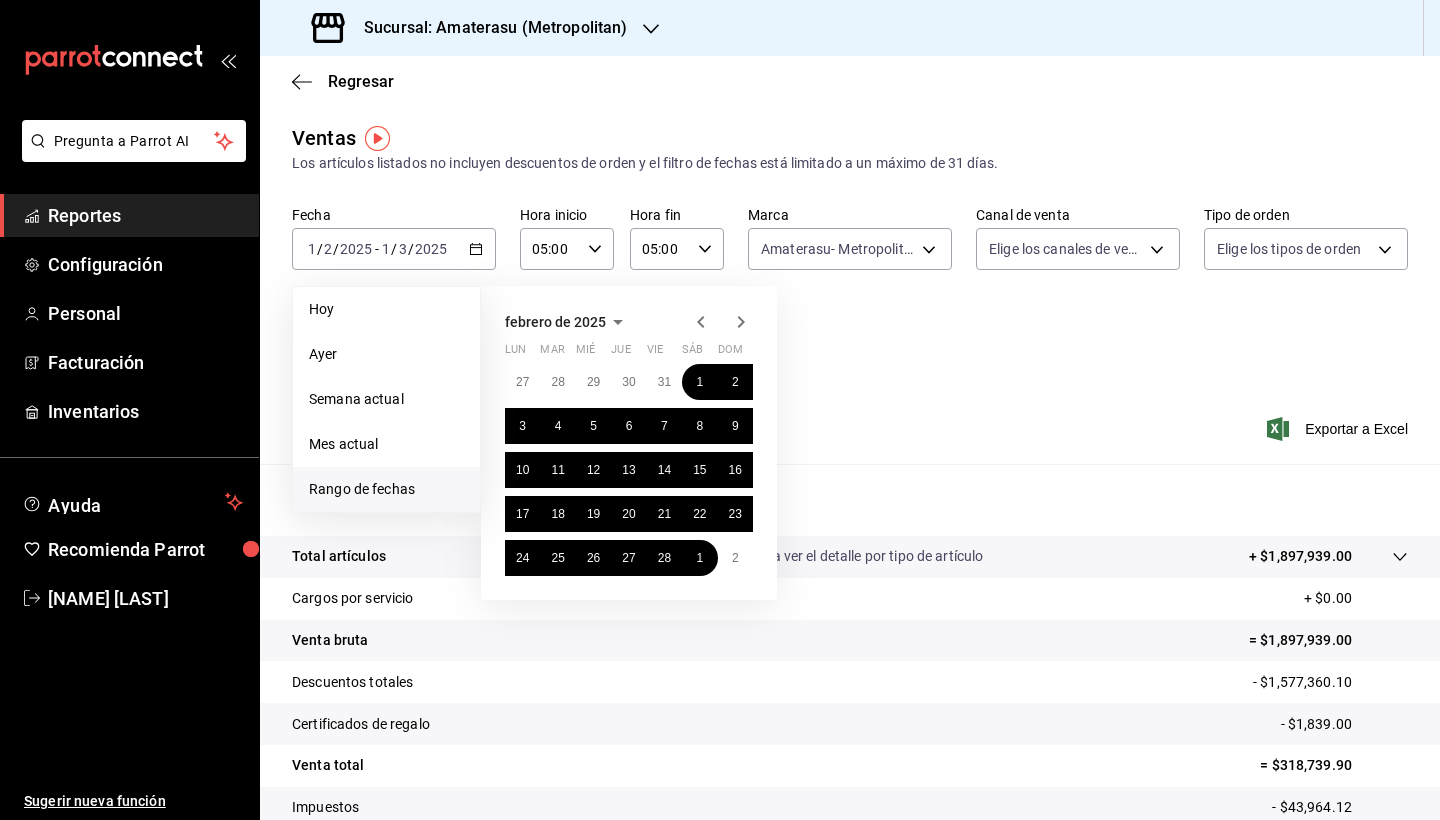 click on "Rango de fechas" at bounding box center [386, 489] 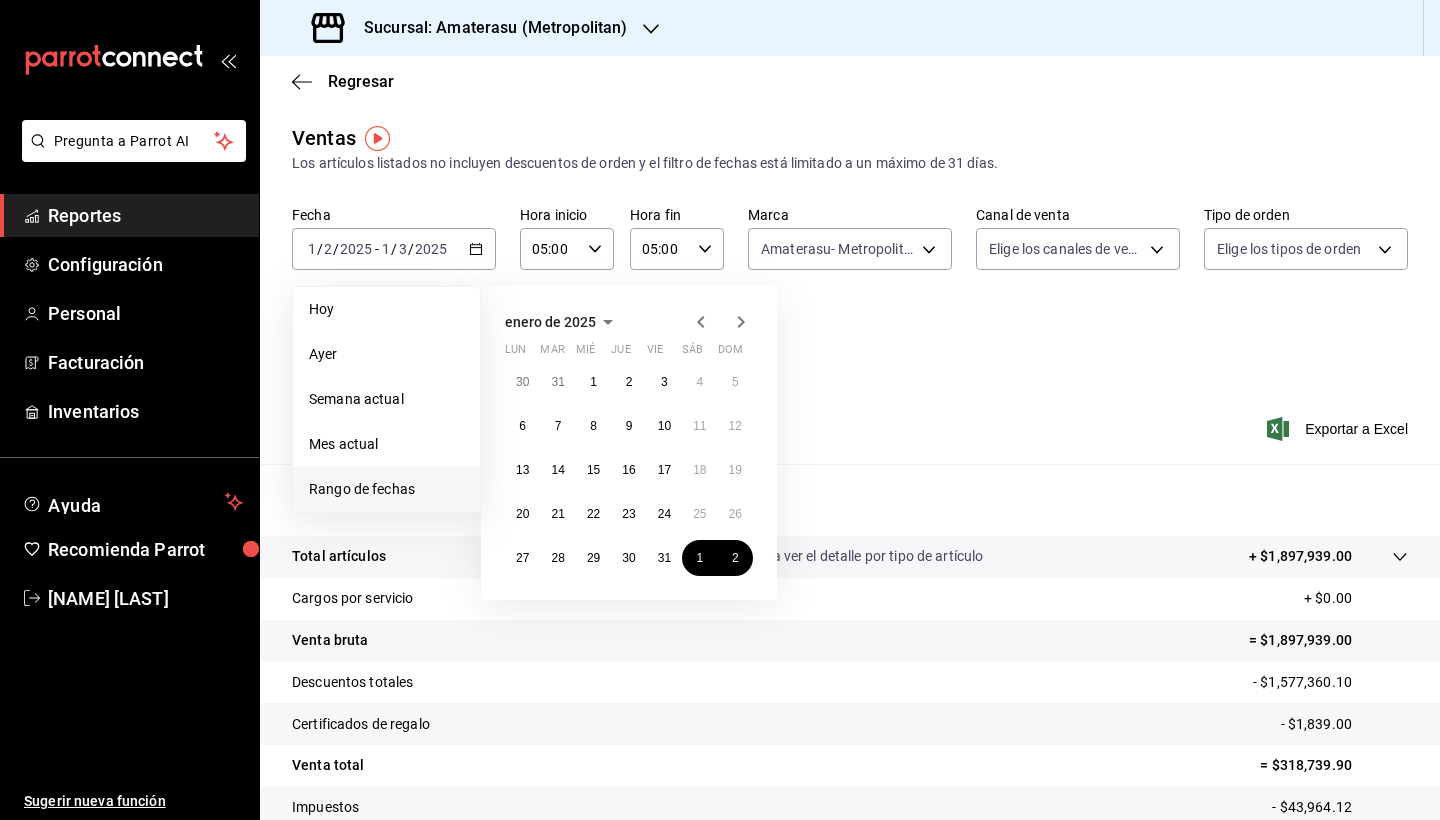 click 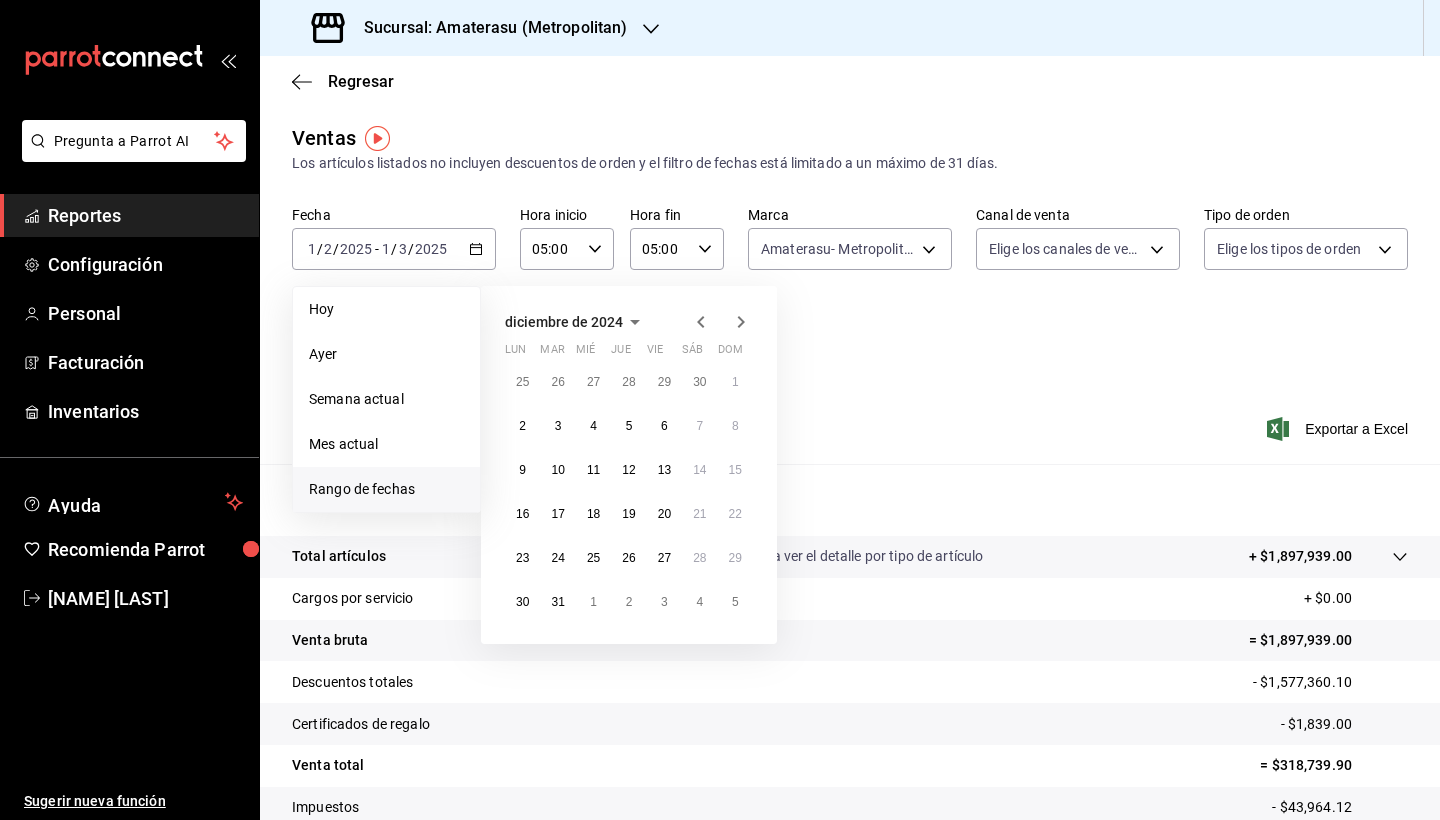 click 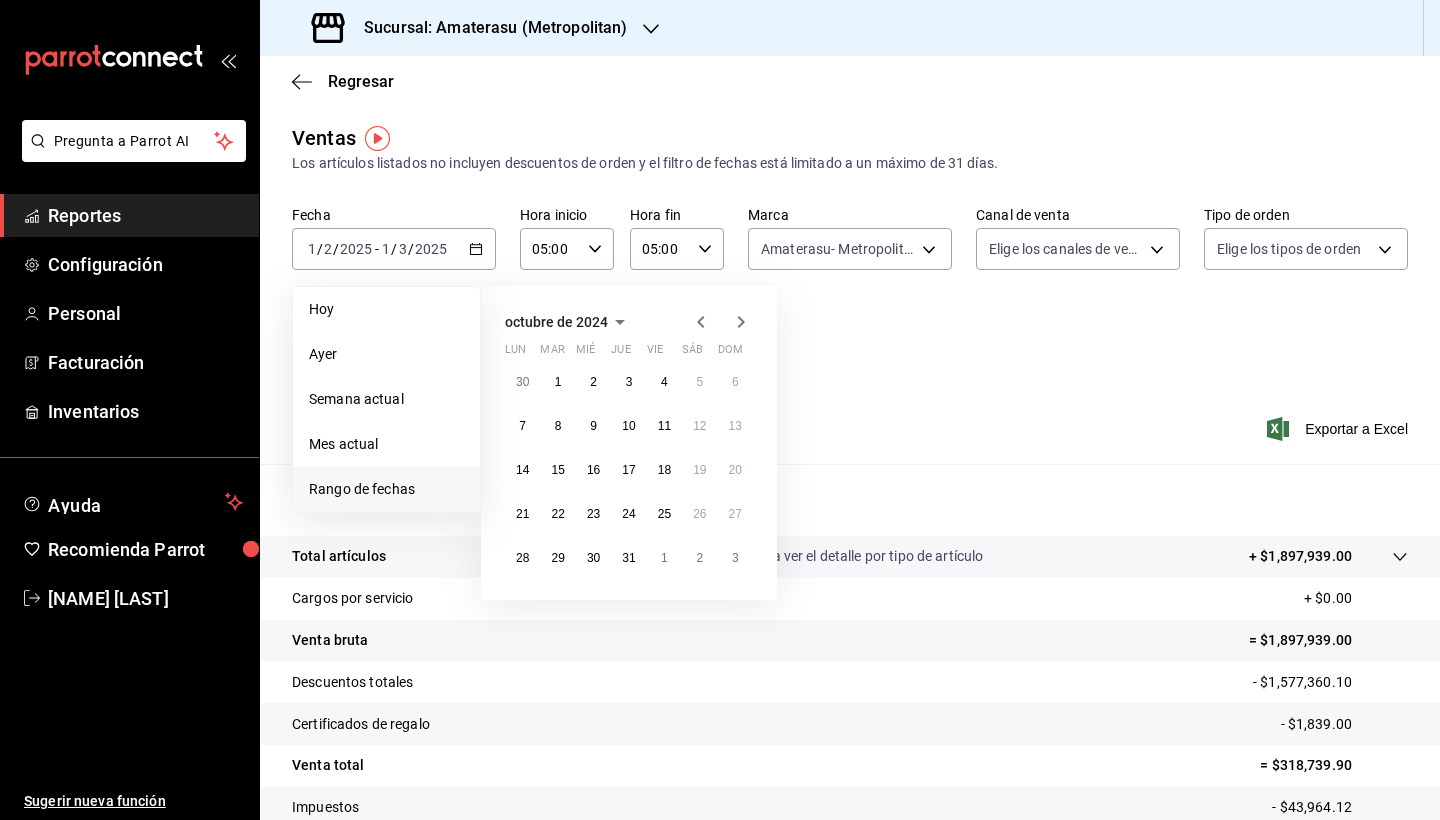 click 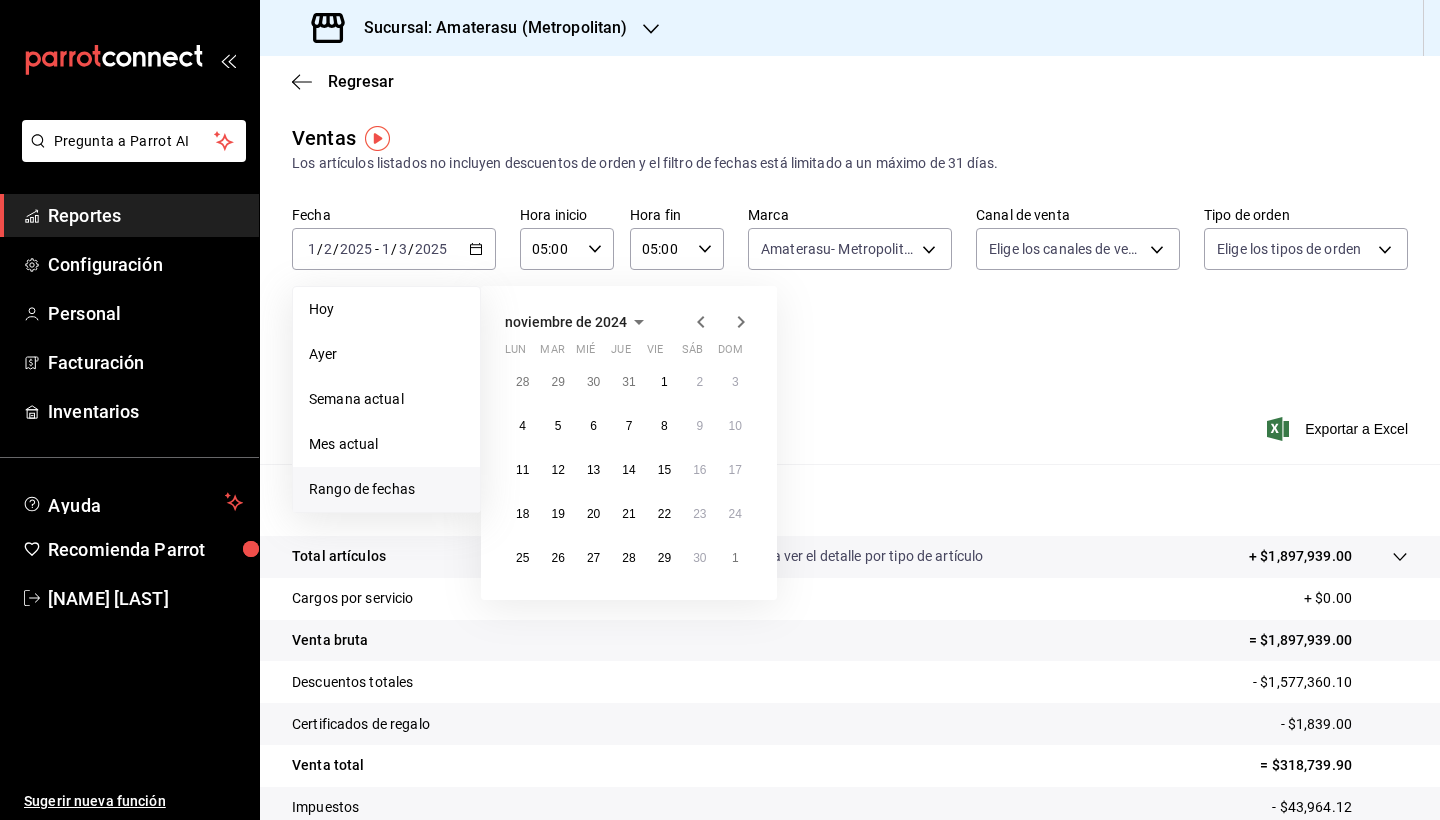 click 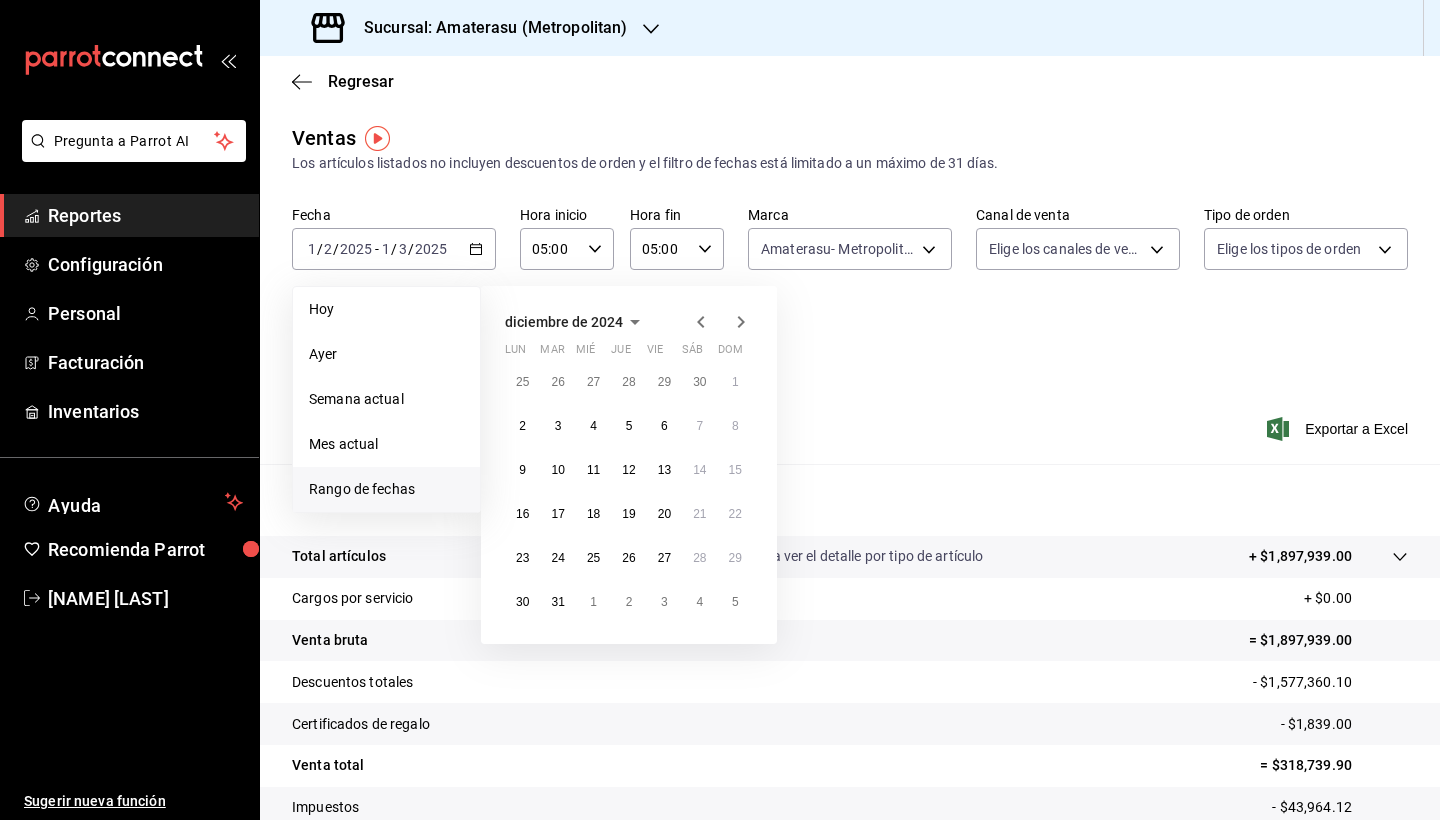 click 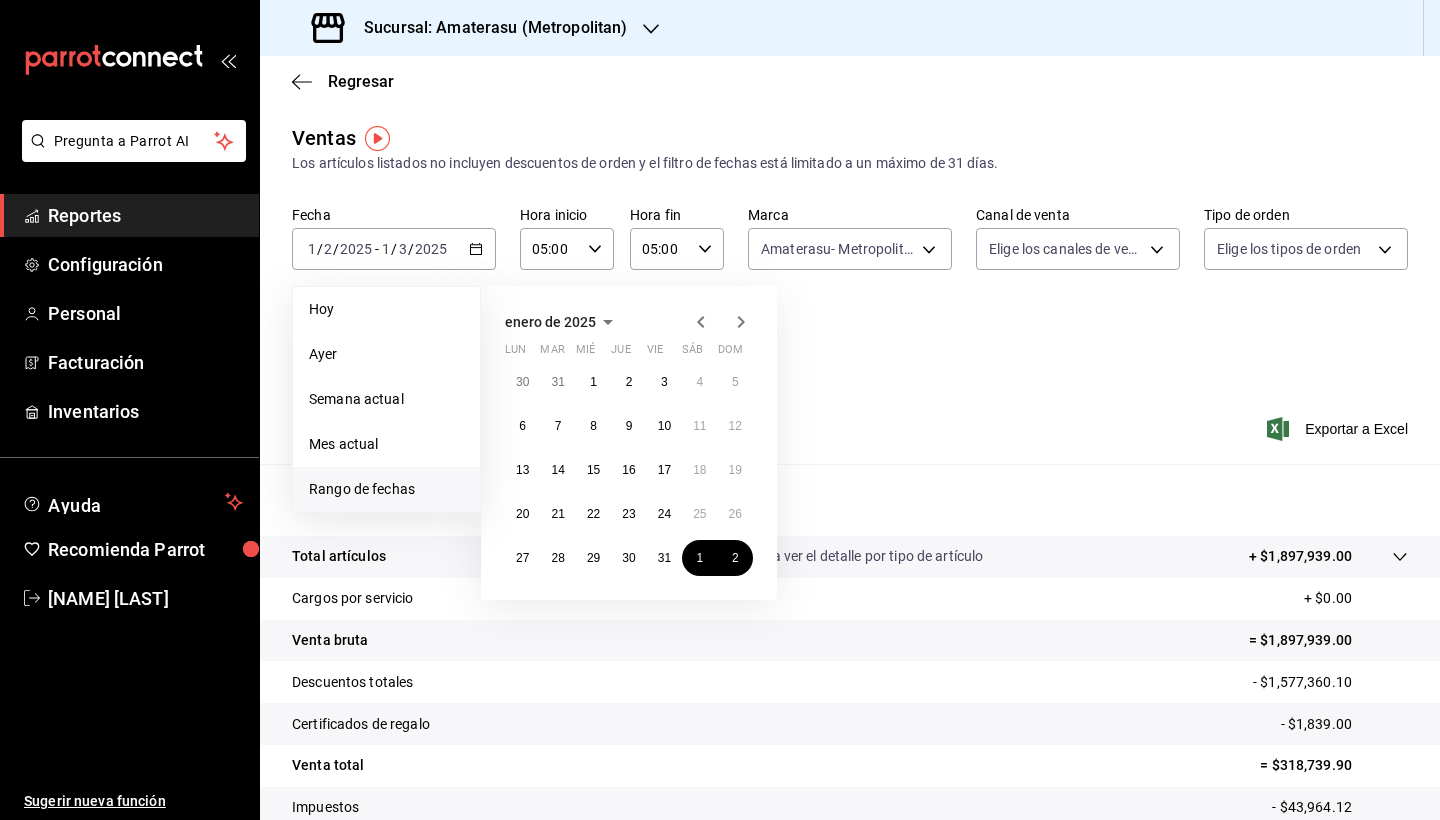 click 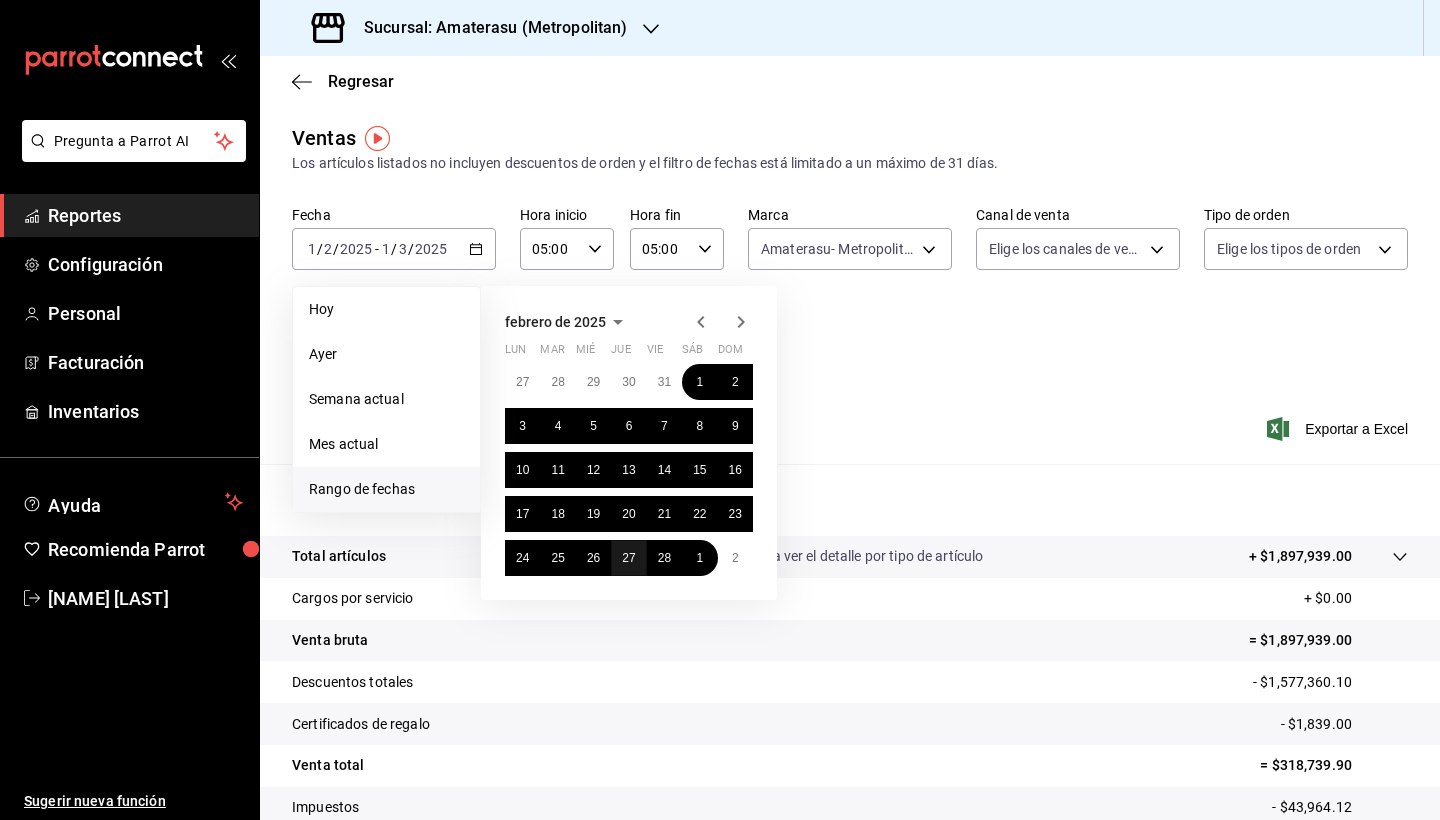 click on "27" at bounding box center [628, 558] 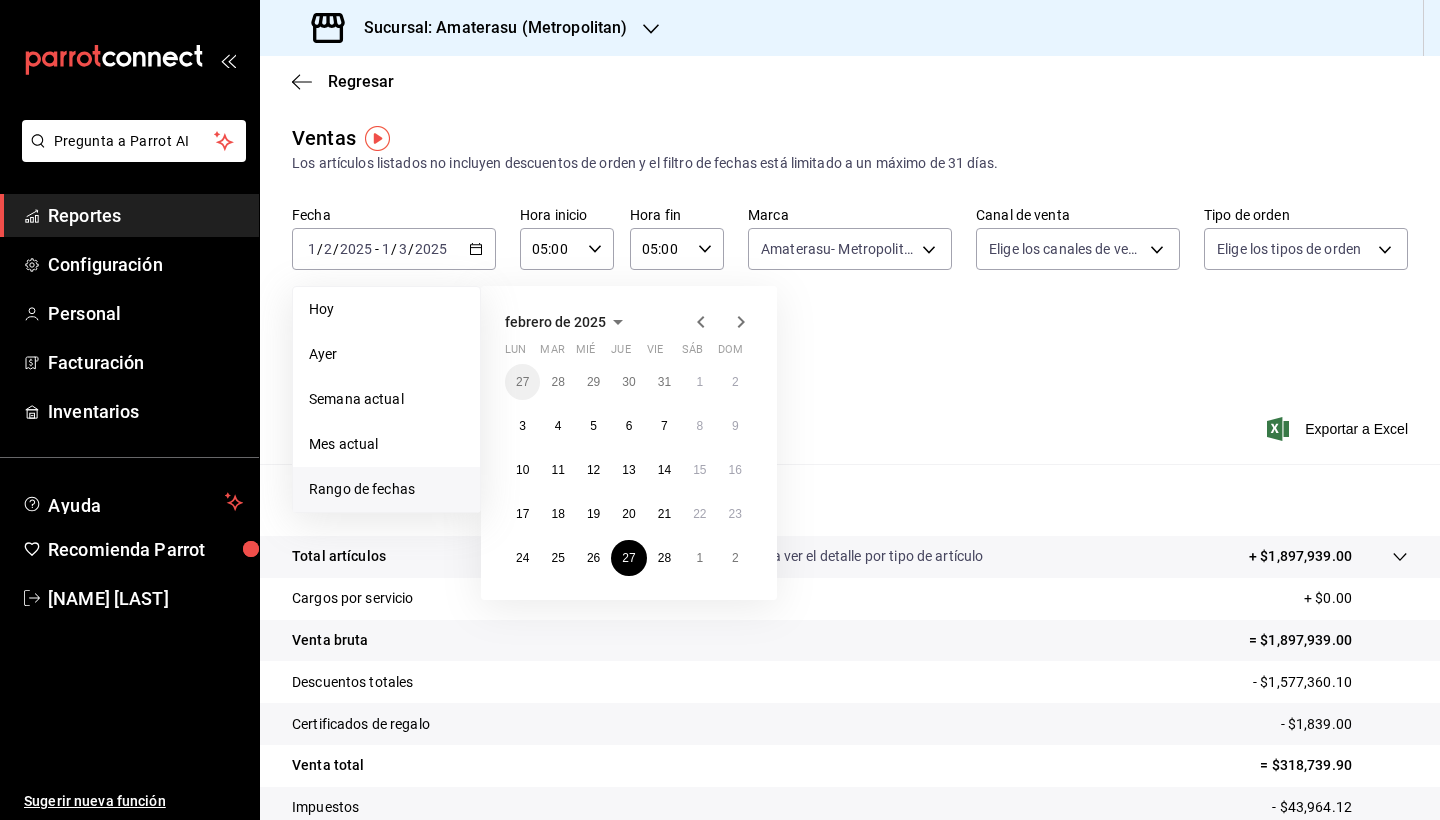 click 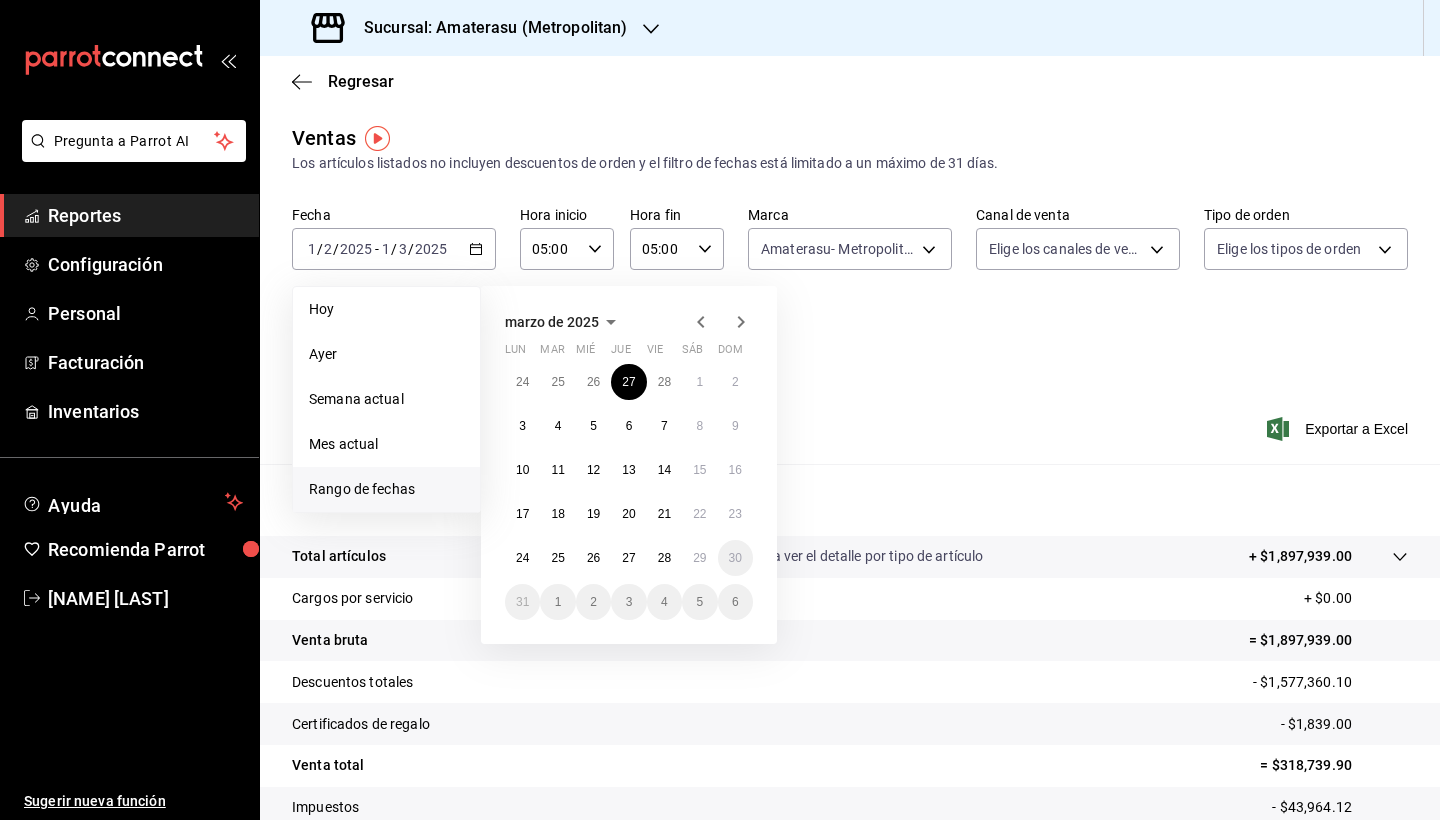 click 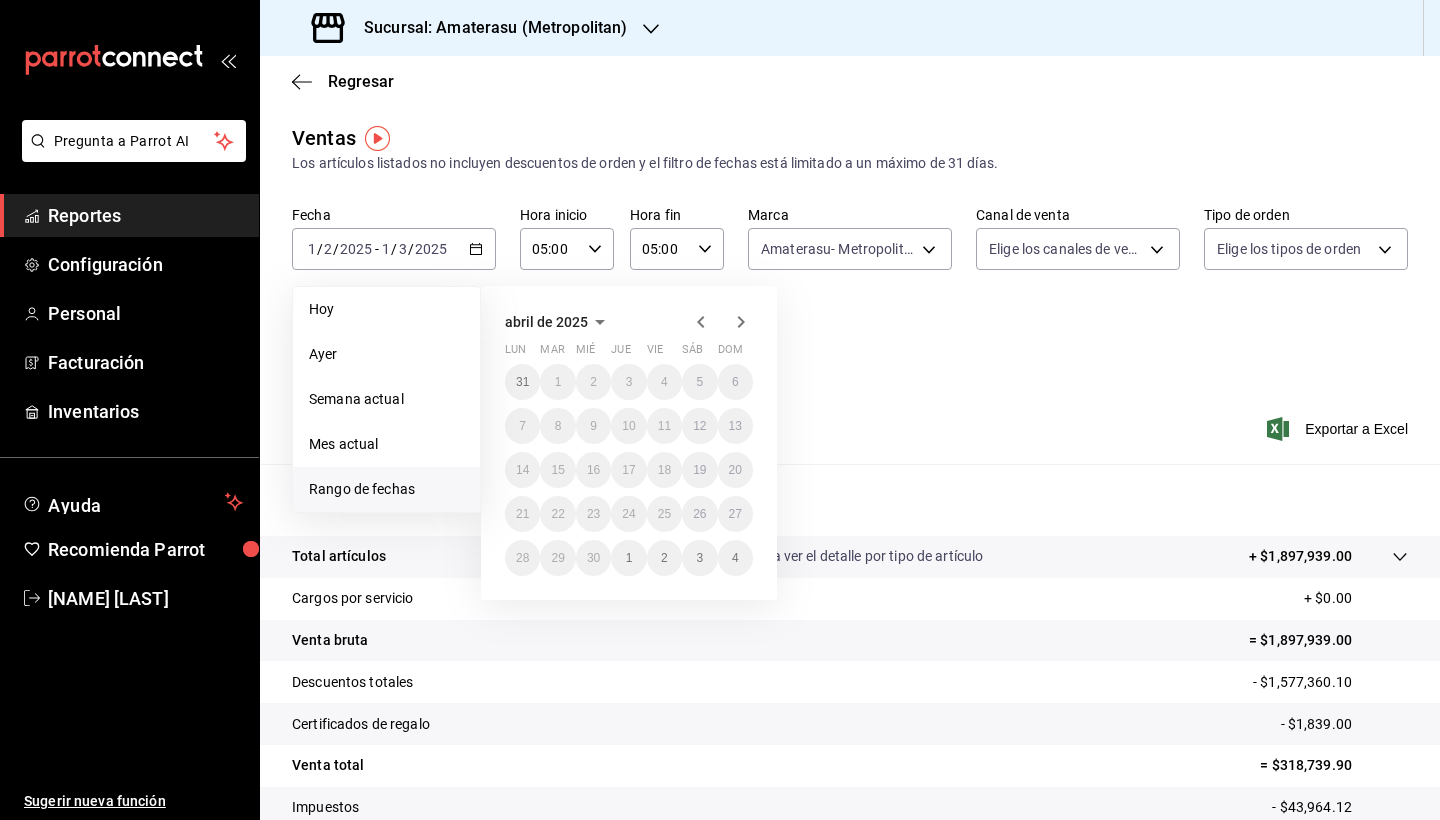 click on "Ver resumen Ver ventas Ver cargos Exportar a Excel" at bounding box center (850, 423) 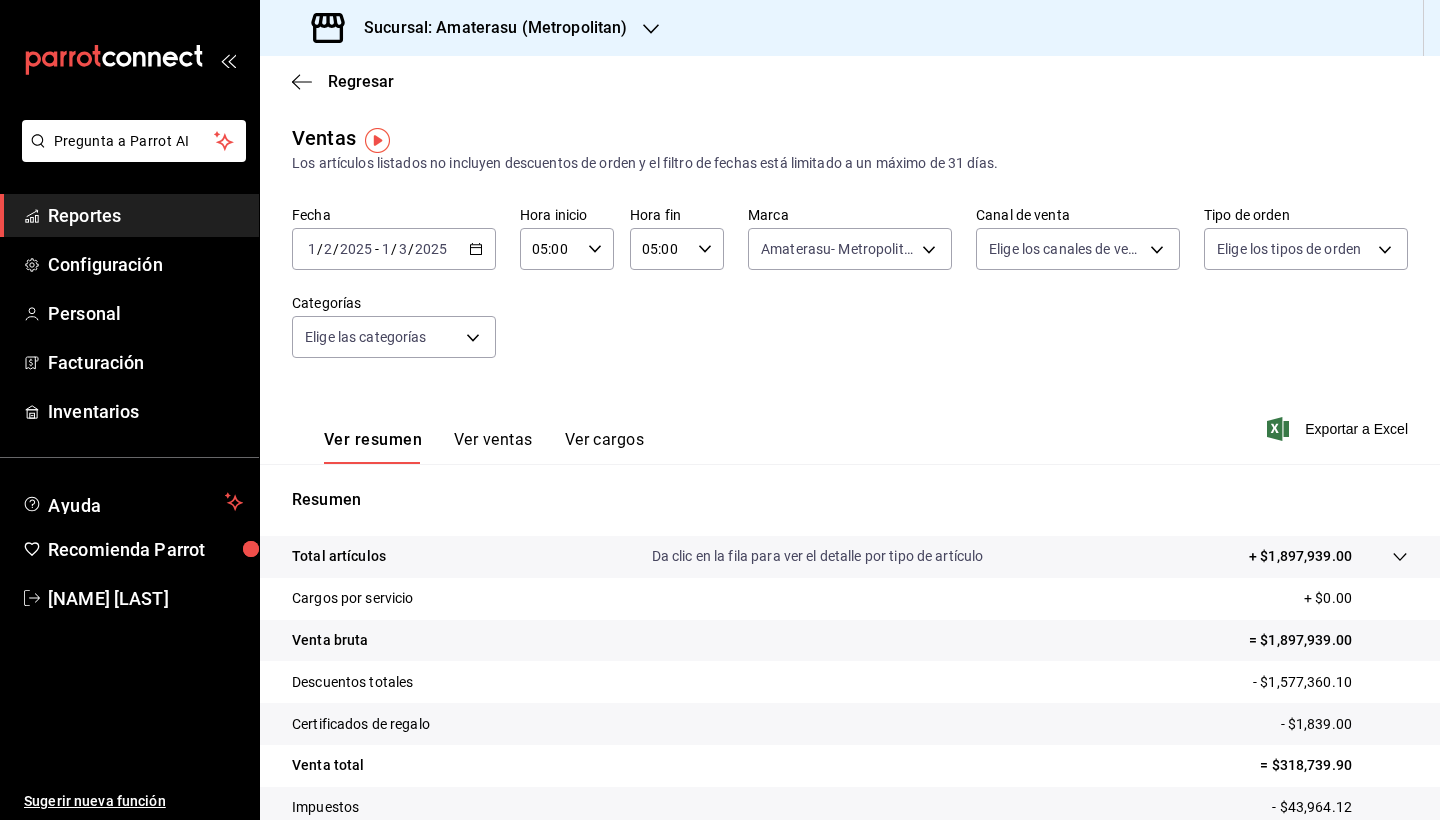 scroll, scrollTop: 0, scrollLeft: 0, axis: both 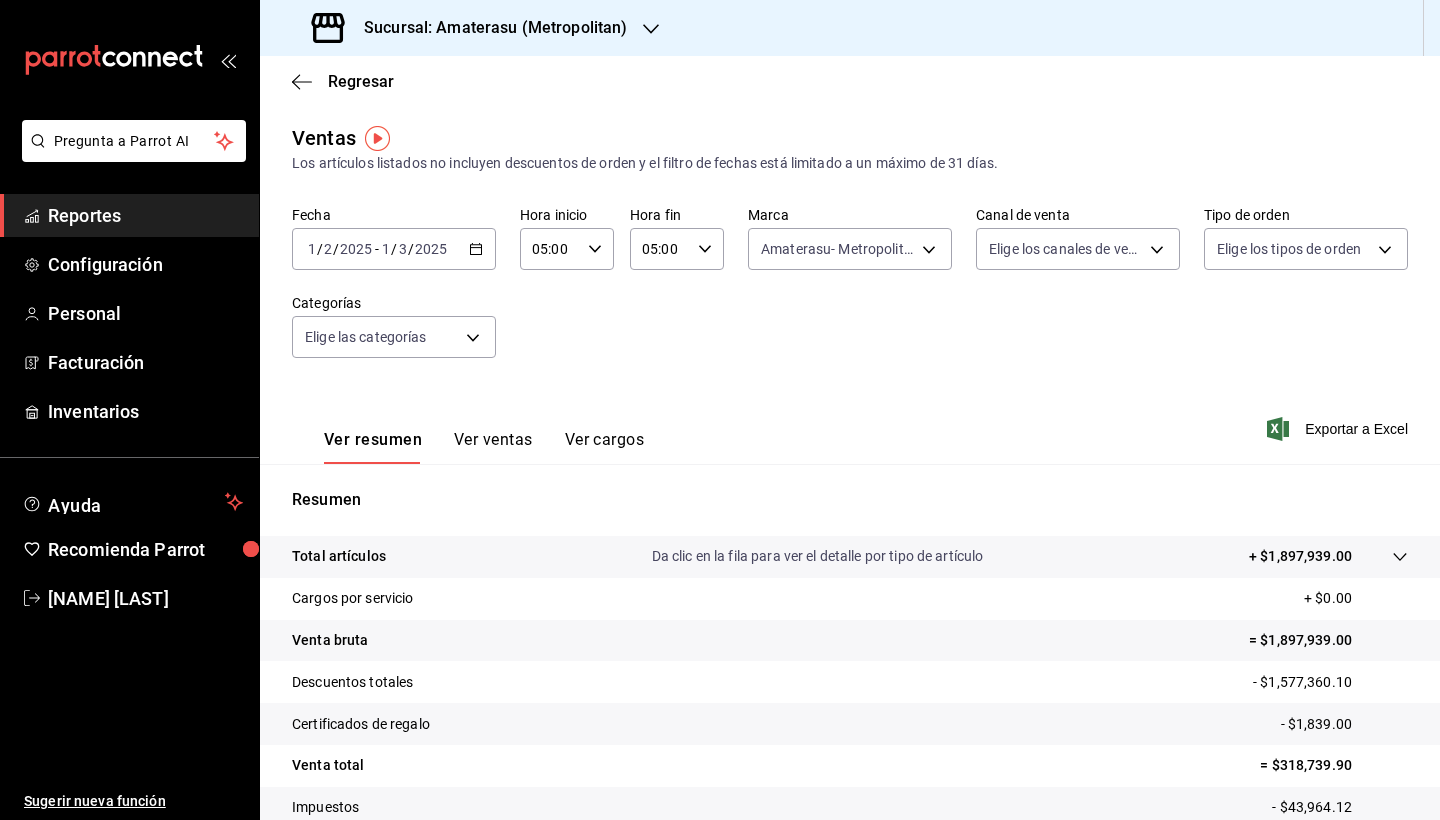 click 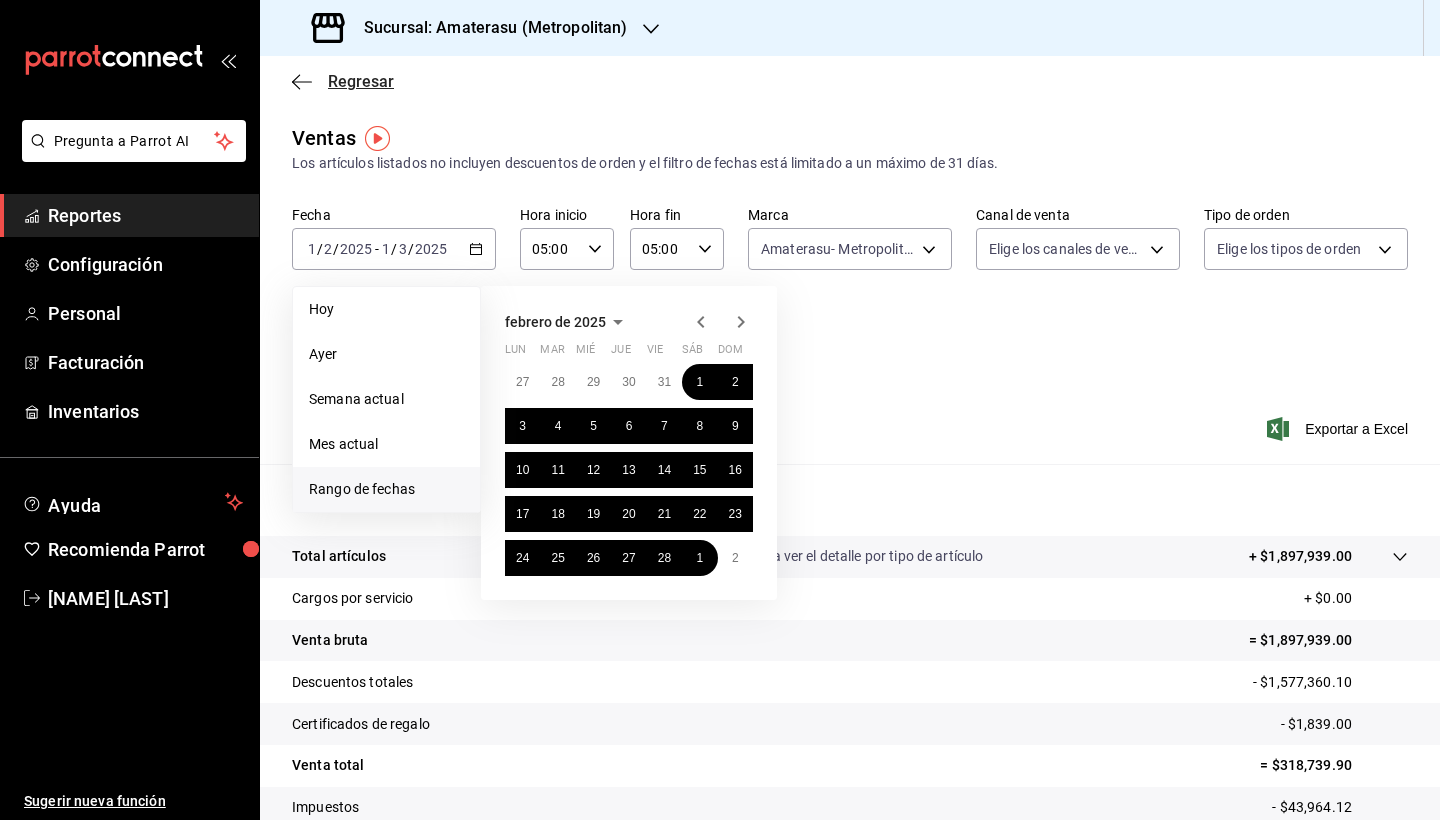 click 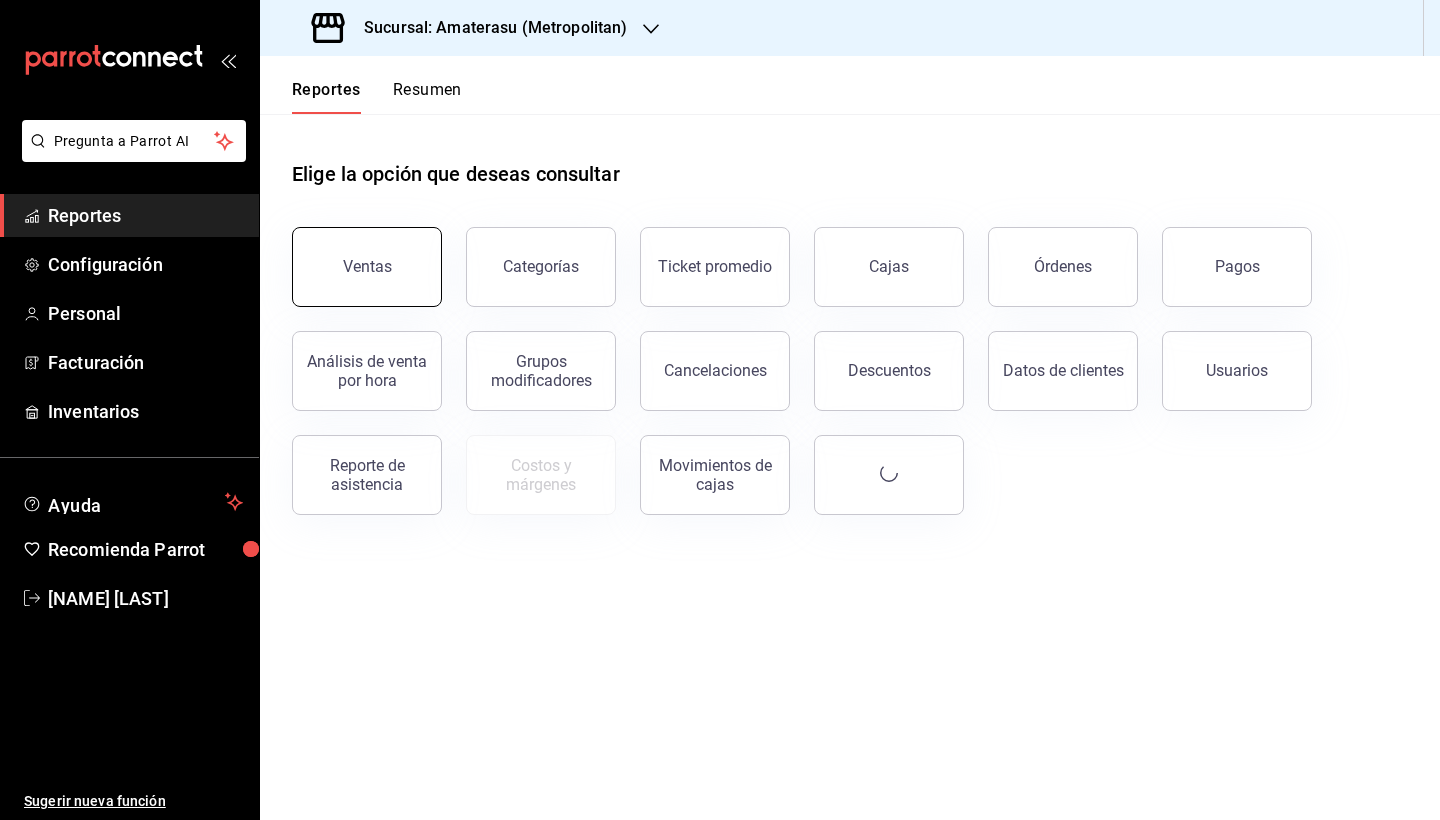 click on "Ventas" at bounding box center [367, 267] 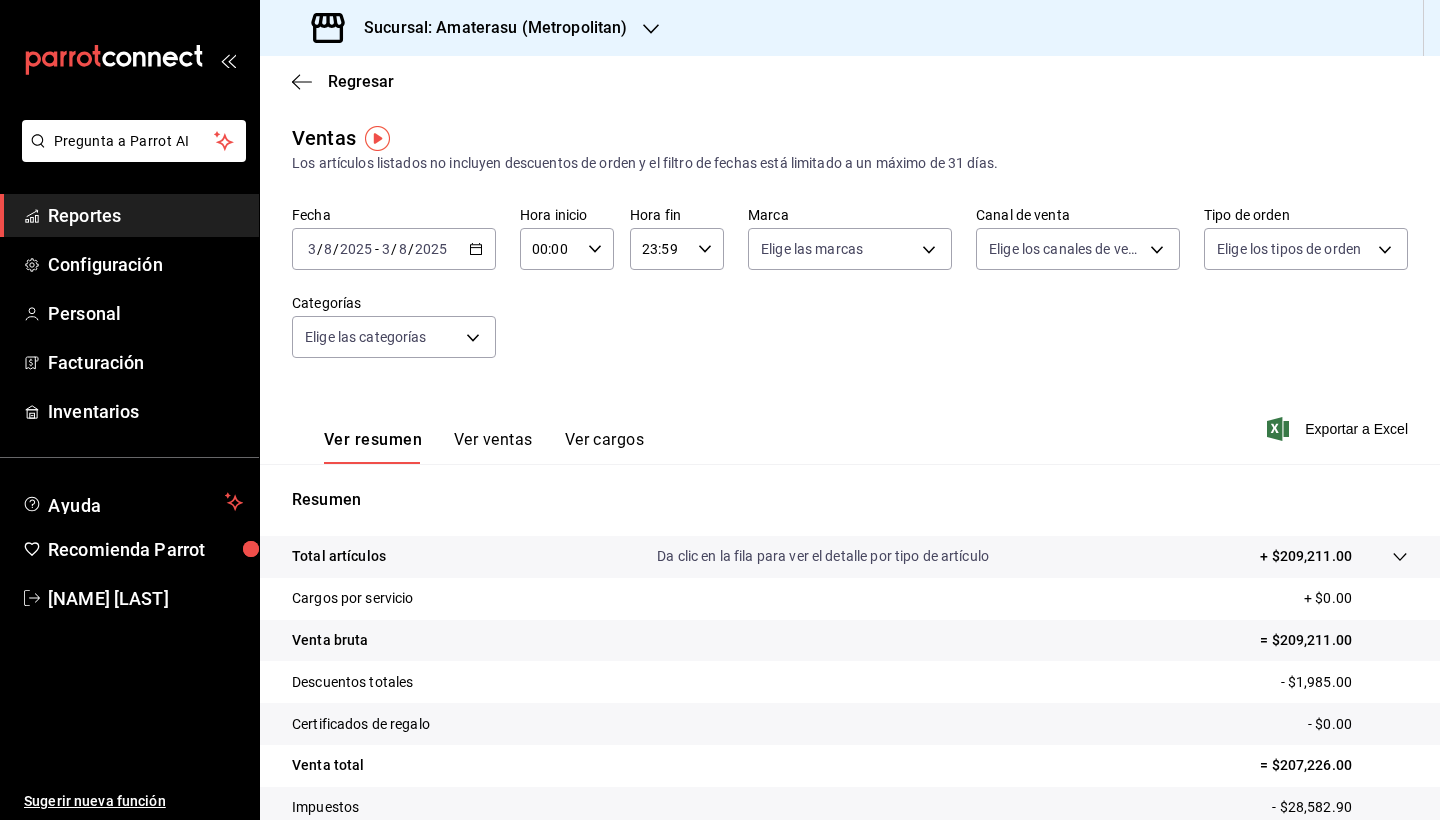 click 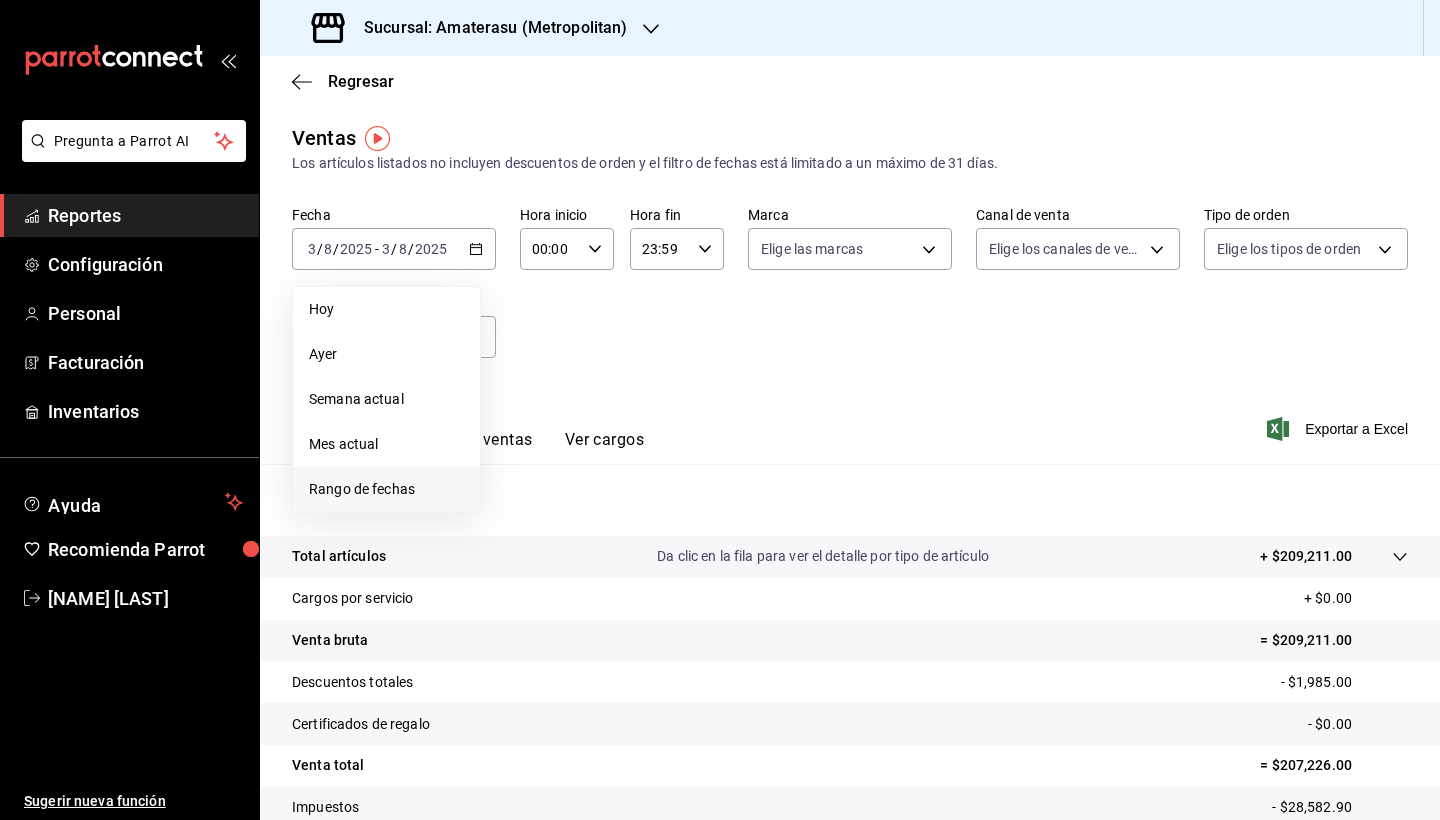 click on "Rango de fechas" at bounding box center (386, 489) 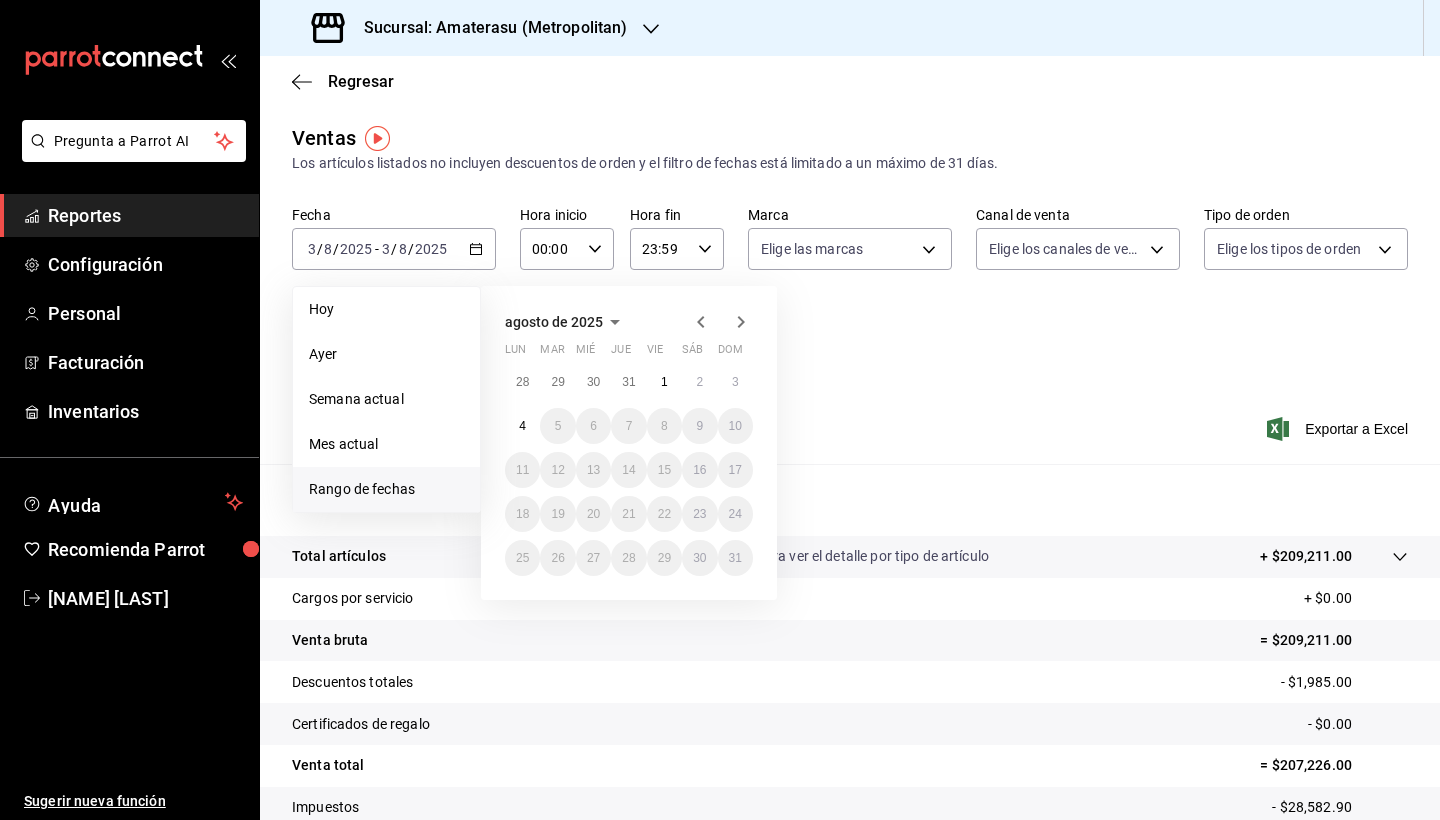 click 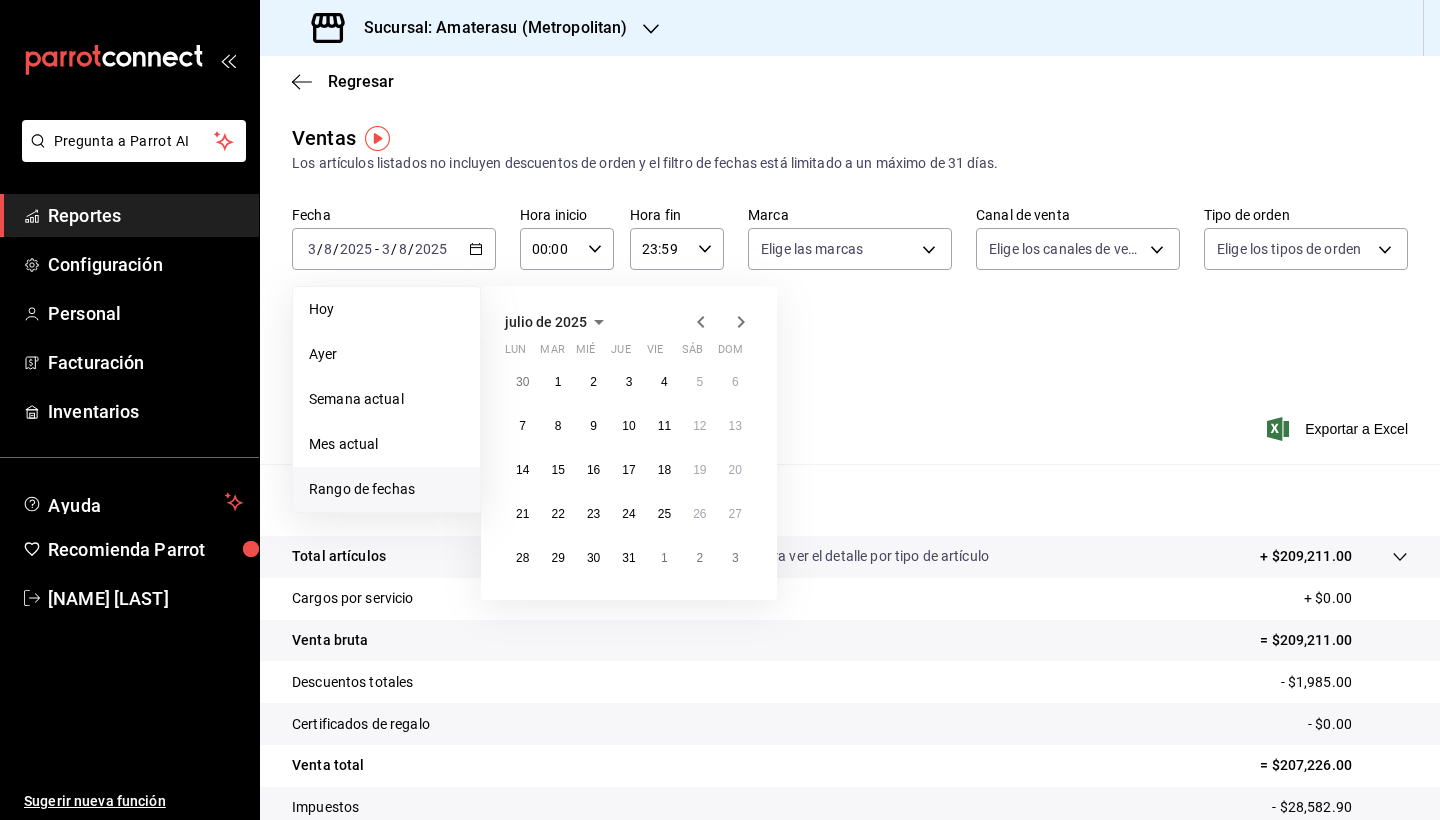 click 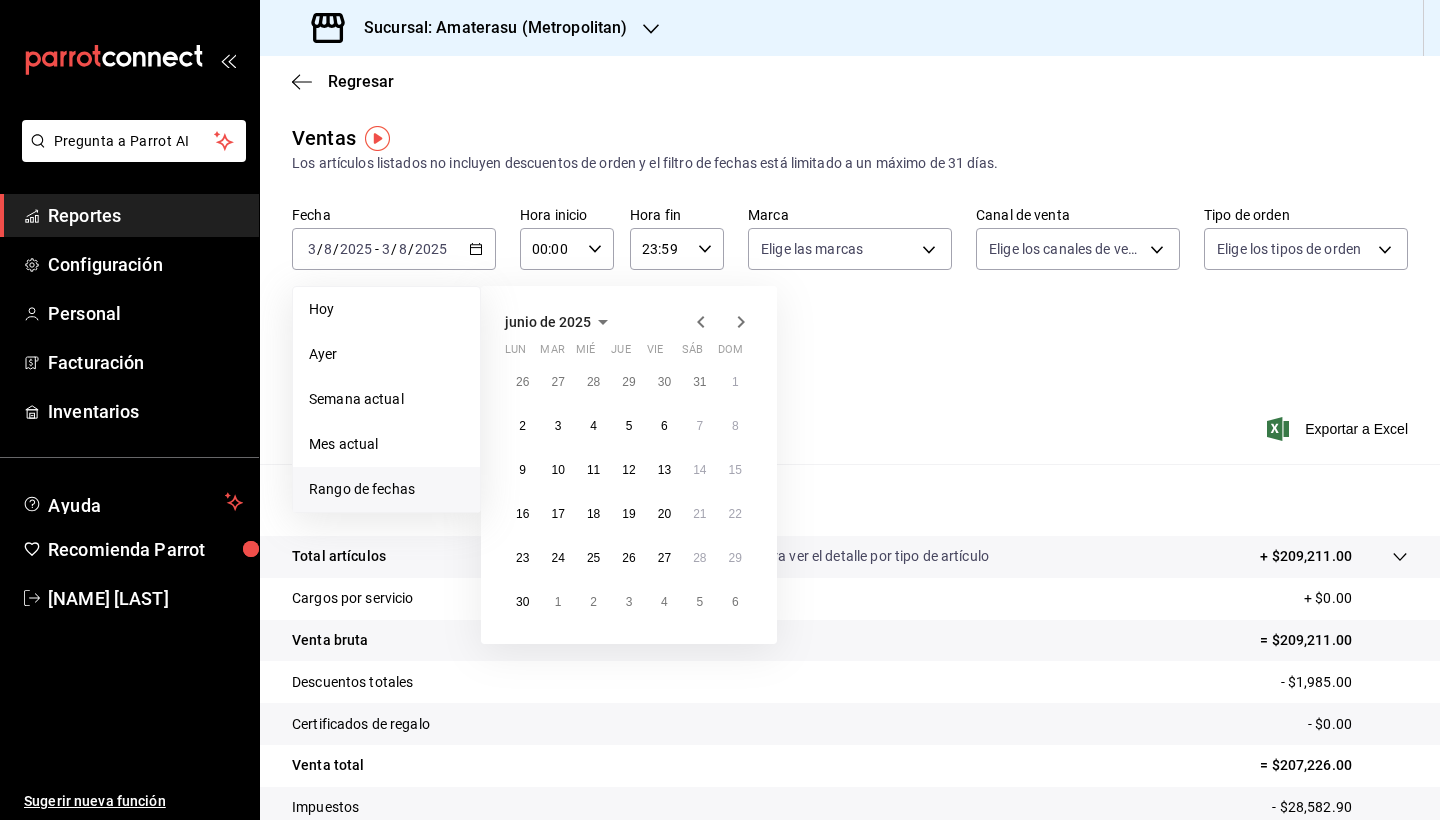click 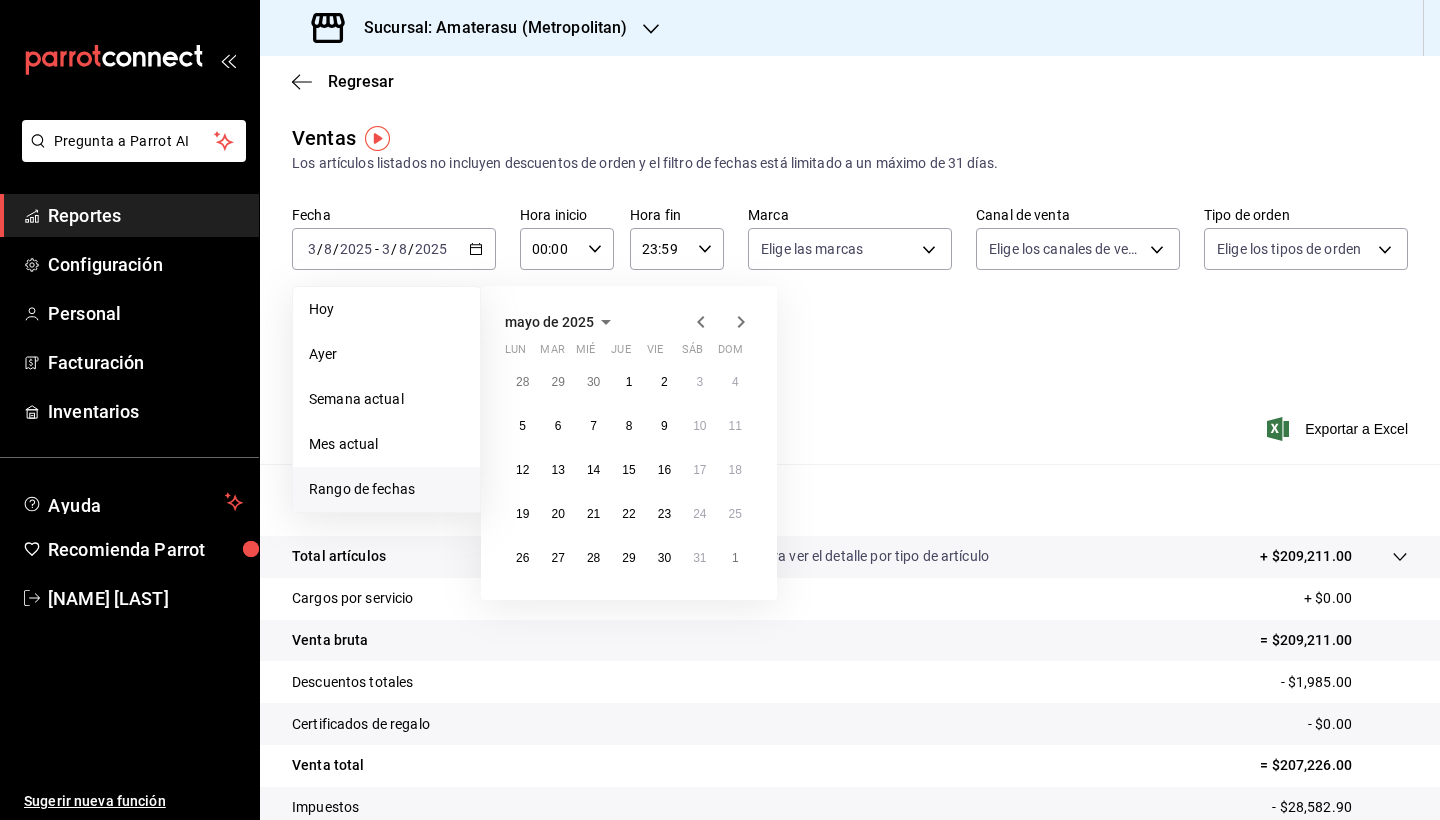 click 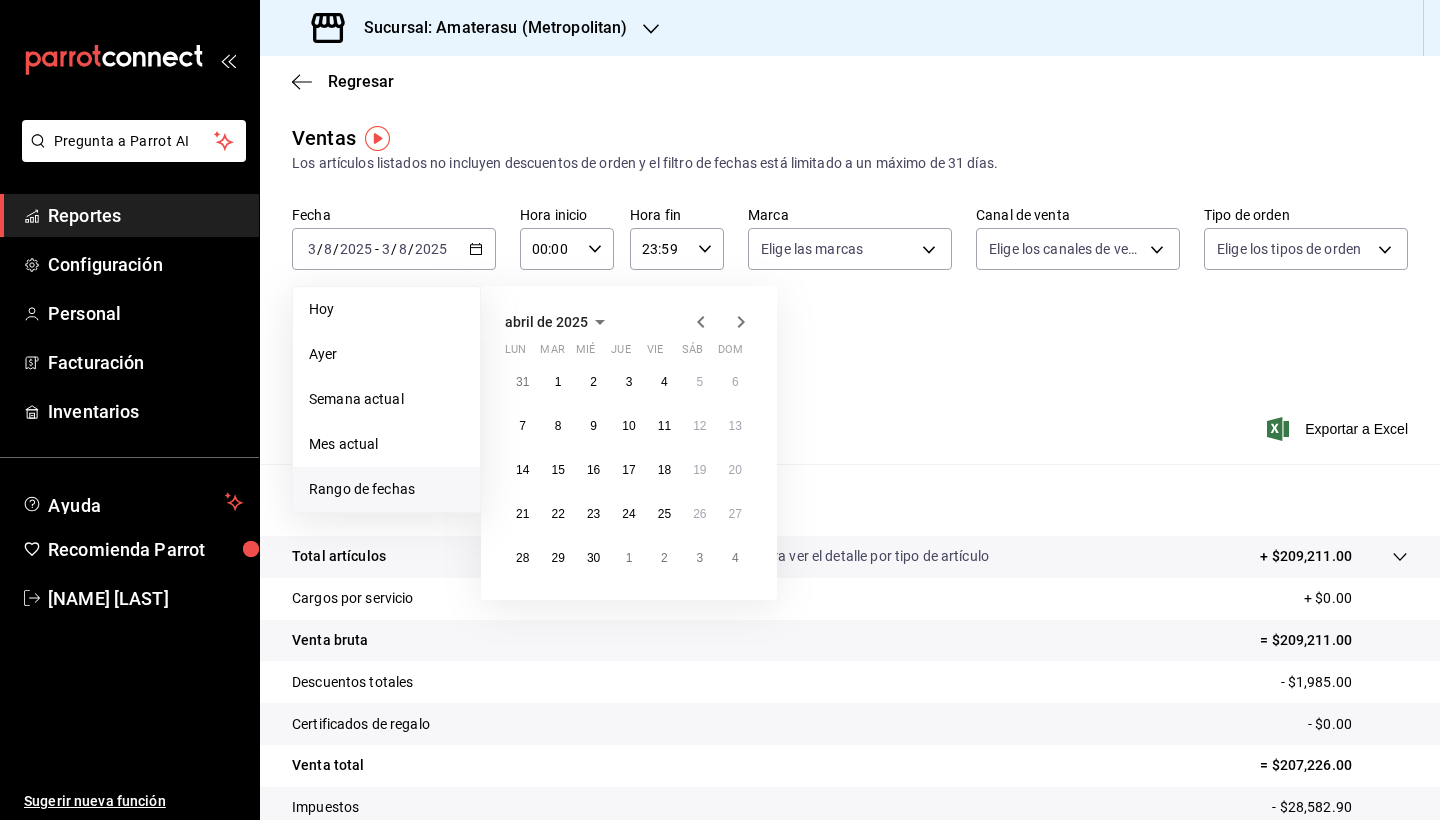 click 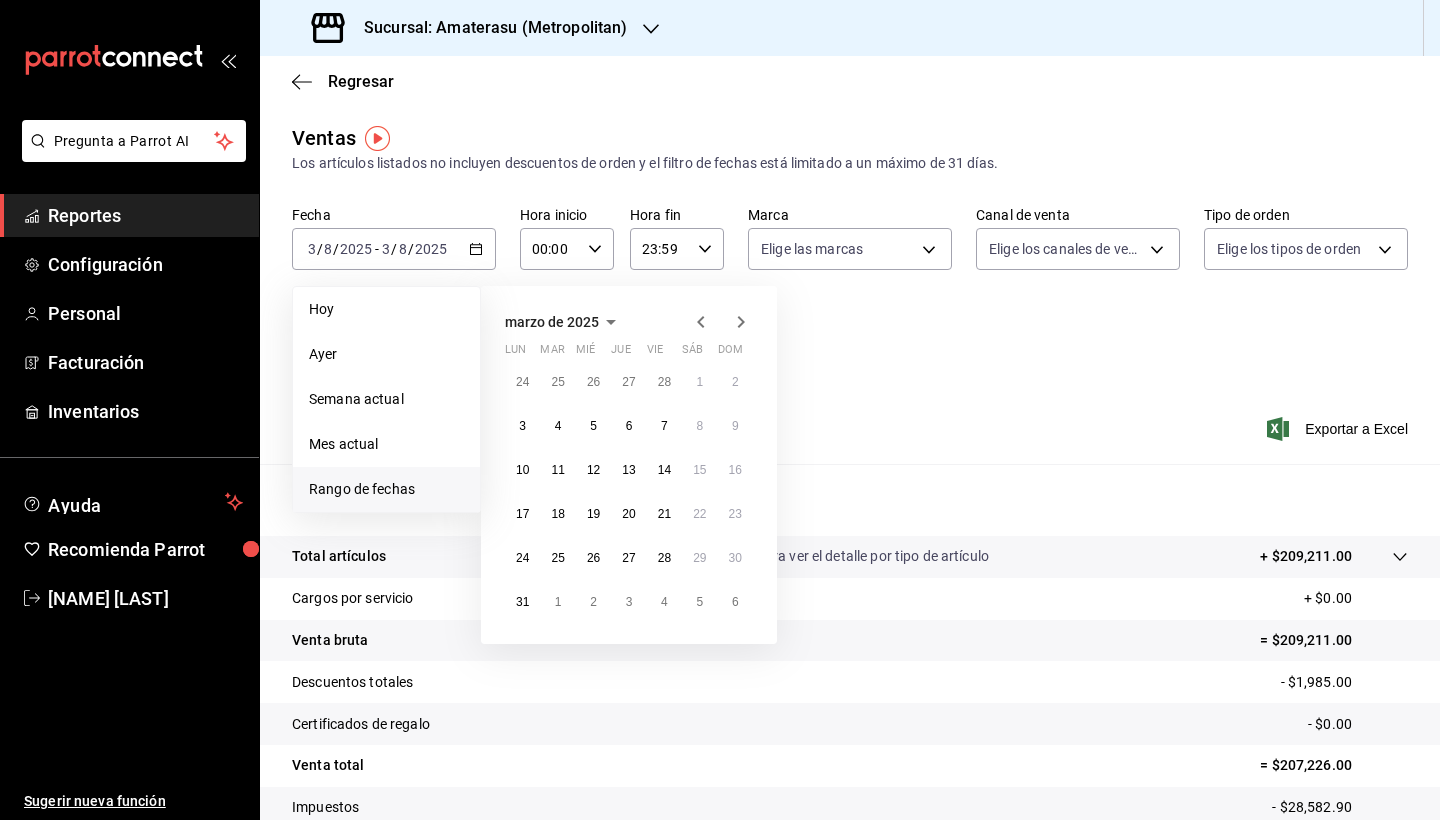 click 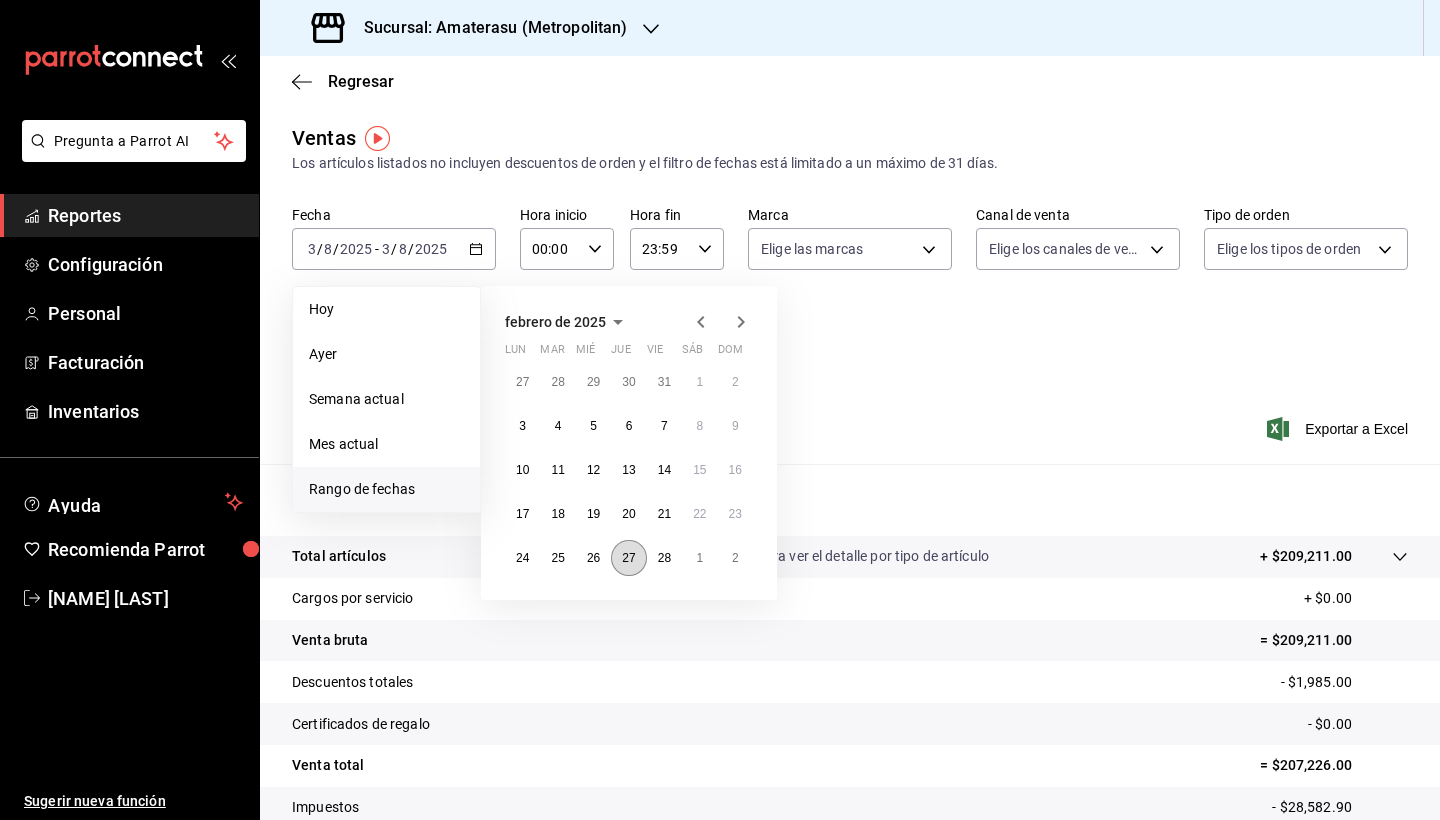 click on "27" at bounding box center [628, 558] 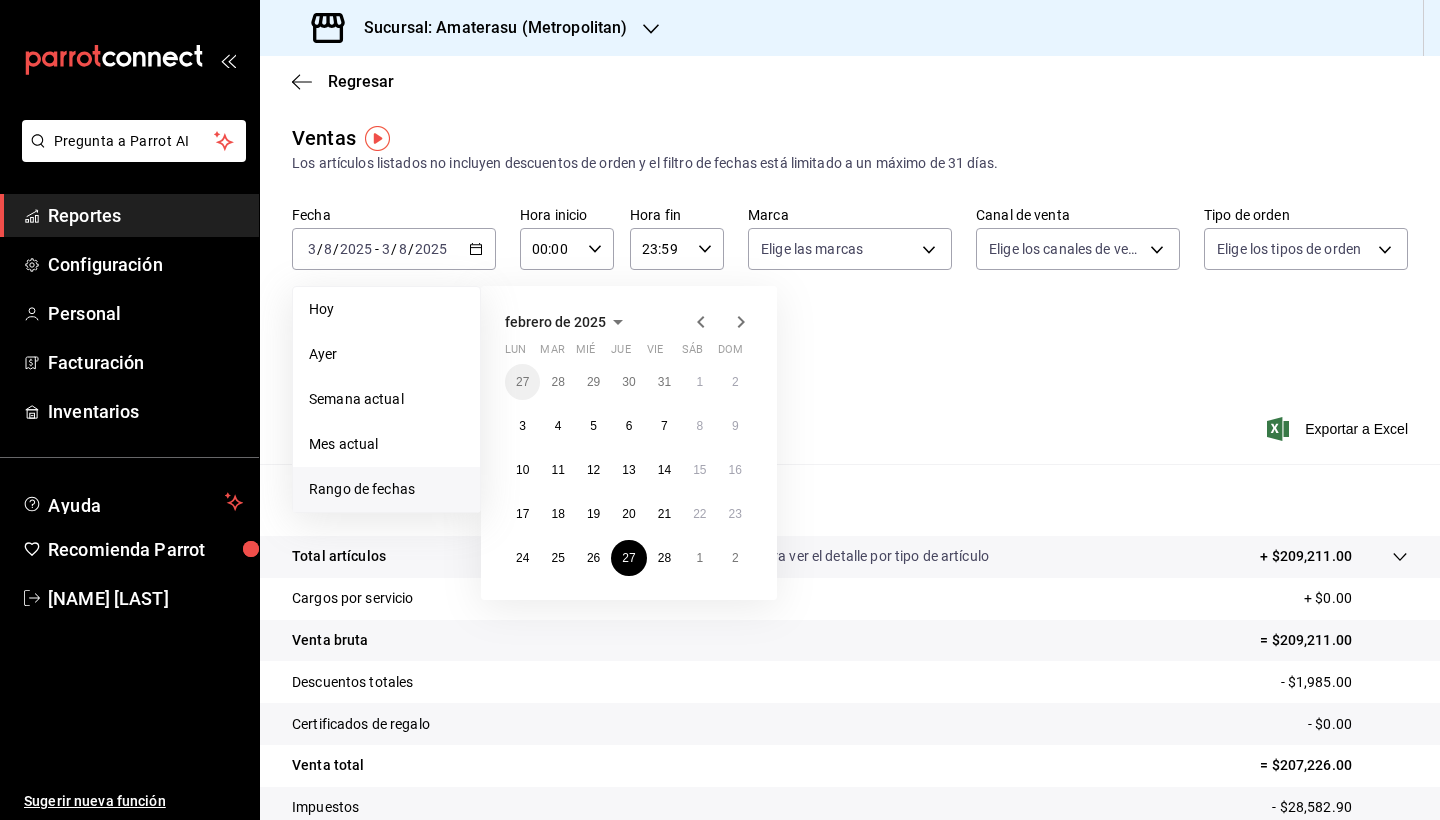 click 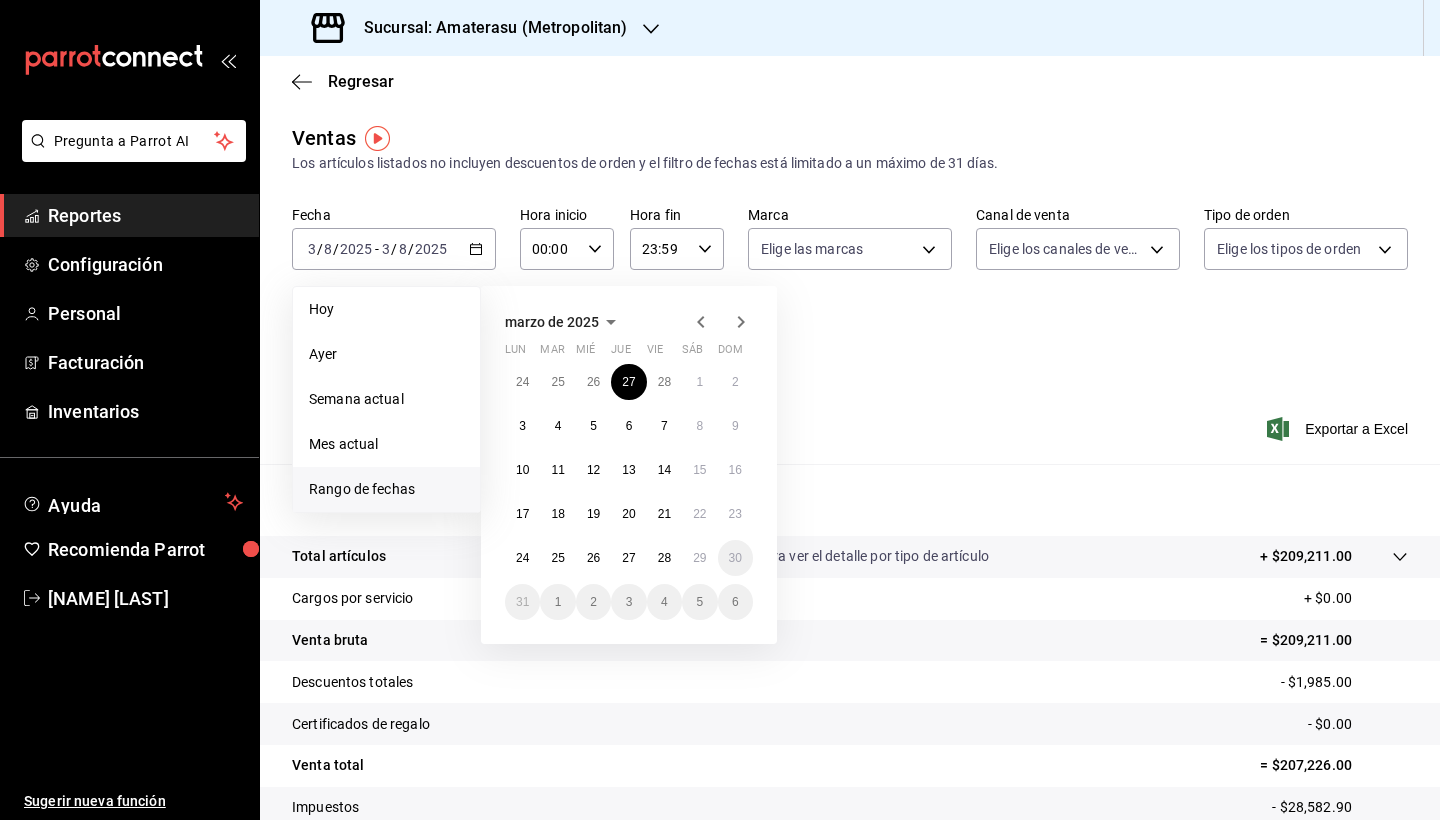 click 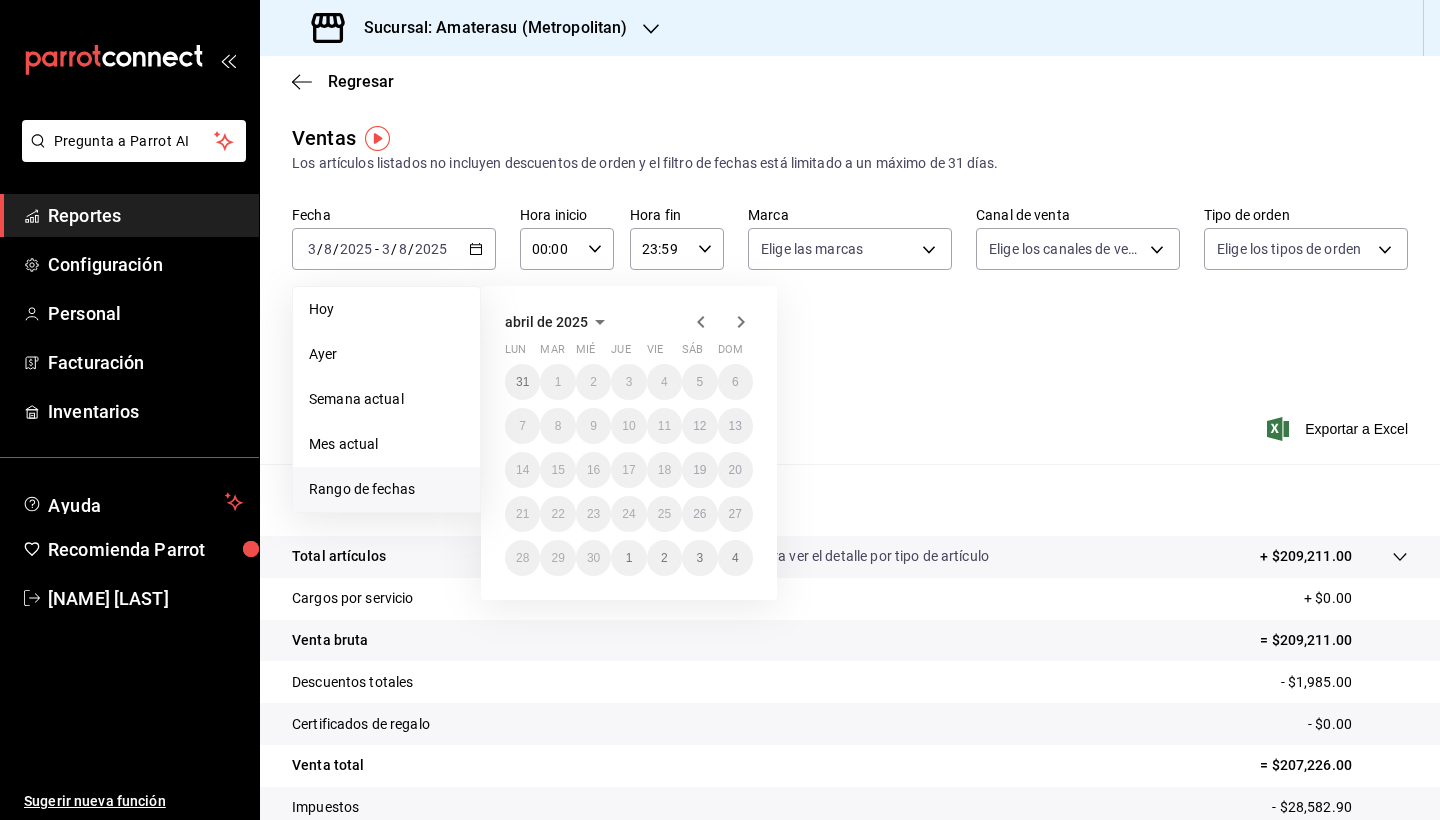 click on "Fecha [DATE] [DATE] - [DATE] [DATE] Hora inicio 00:00 Hora inicio Hora fin 23:59 Hora fin Marca Elige las marcas Canal de venta Elige los canales de venta Tipo de orden Elige los tipos de orden Categorías Elige las categorías" at bounding box center (850, 294) 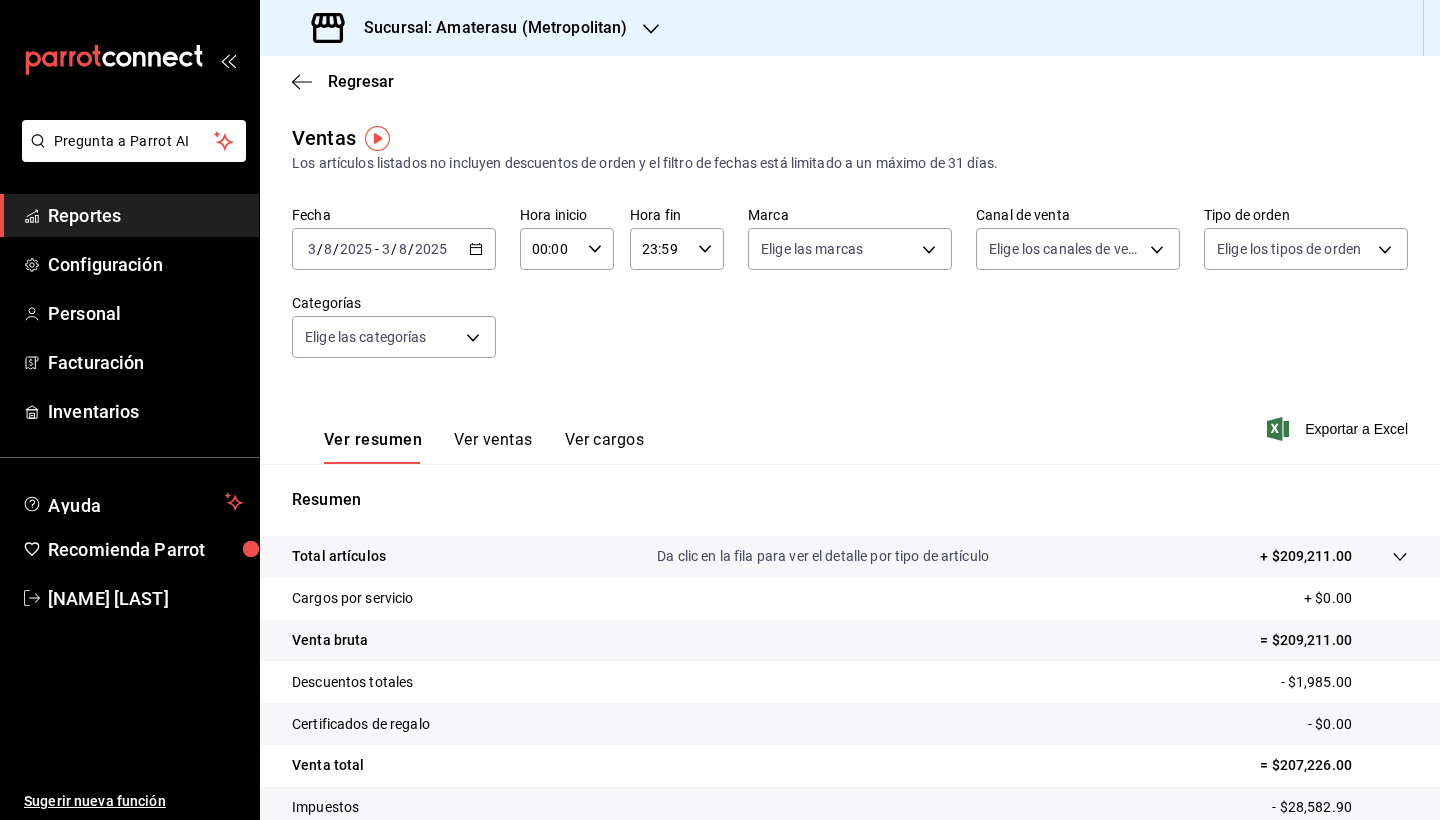click on "2025-08-03 3 / 8 / 2025 - 2025-08-03 3 / 8 / 2025" at bounding box center (394, 249) 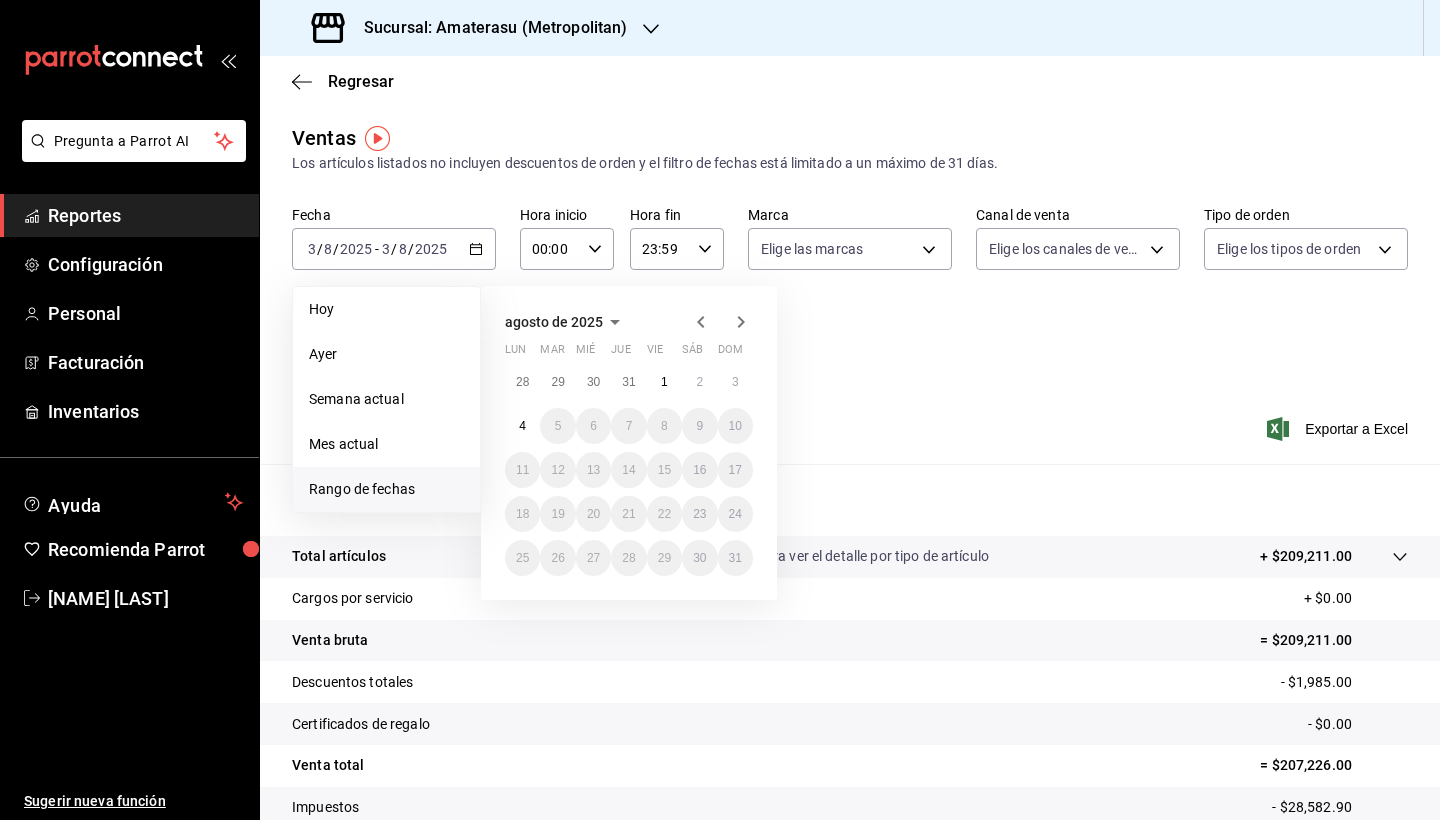 click 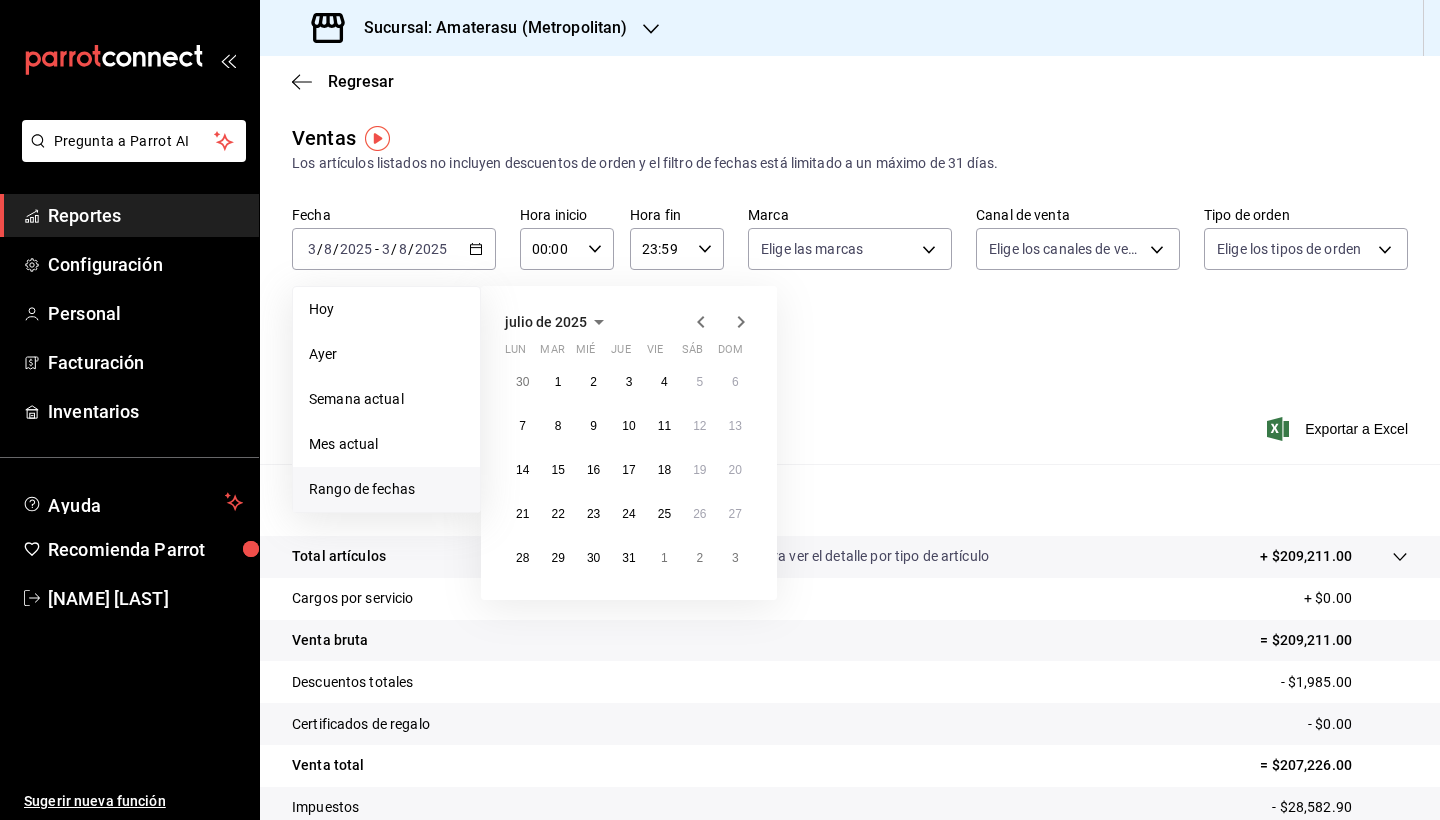 click 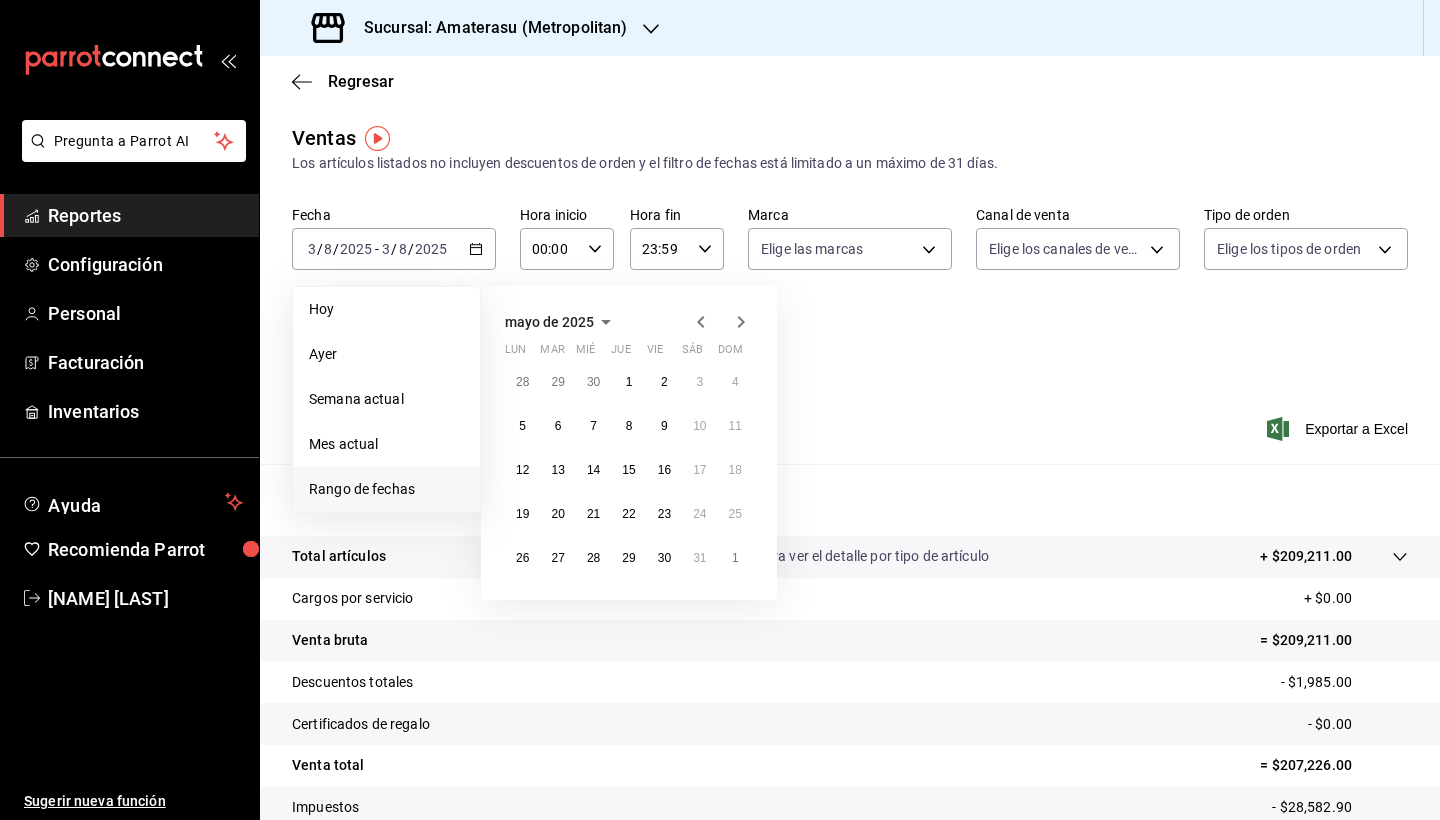 click 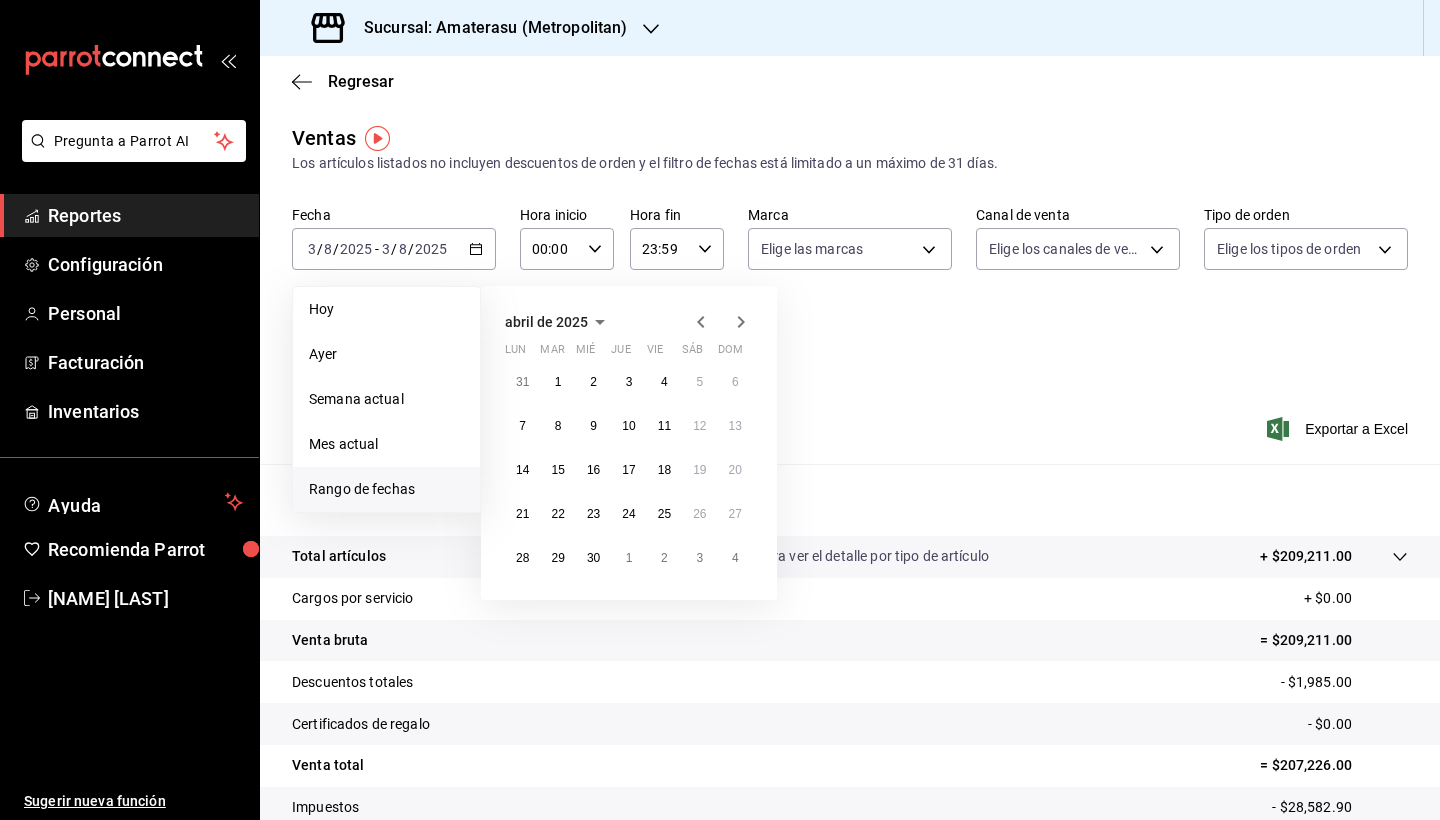click 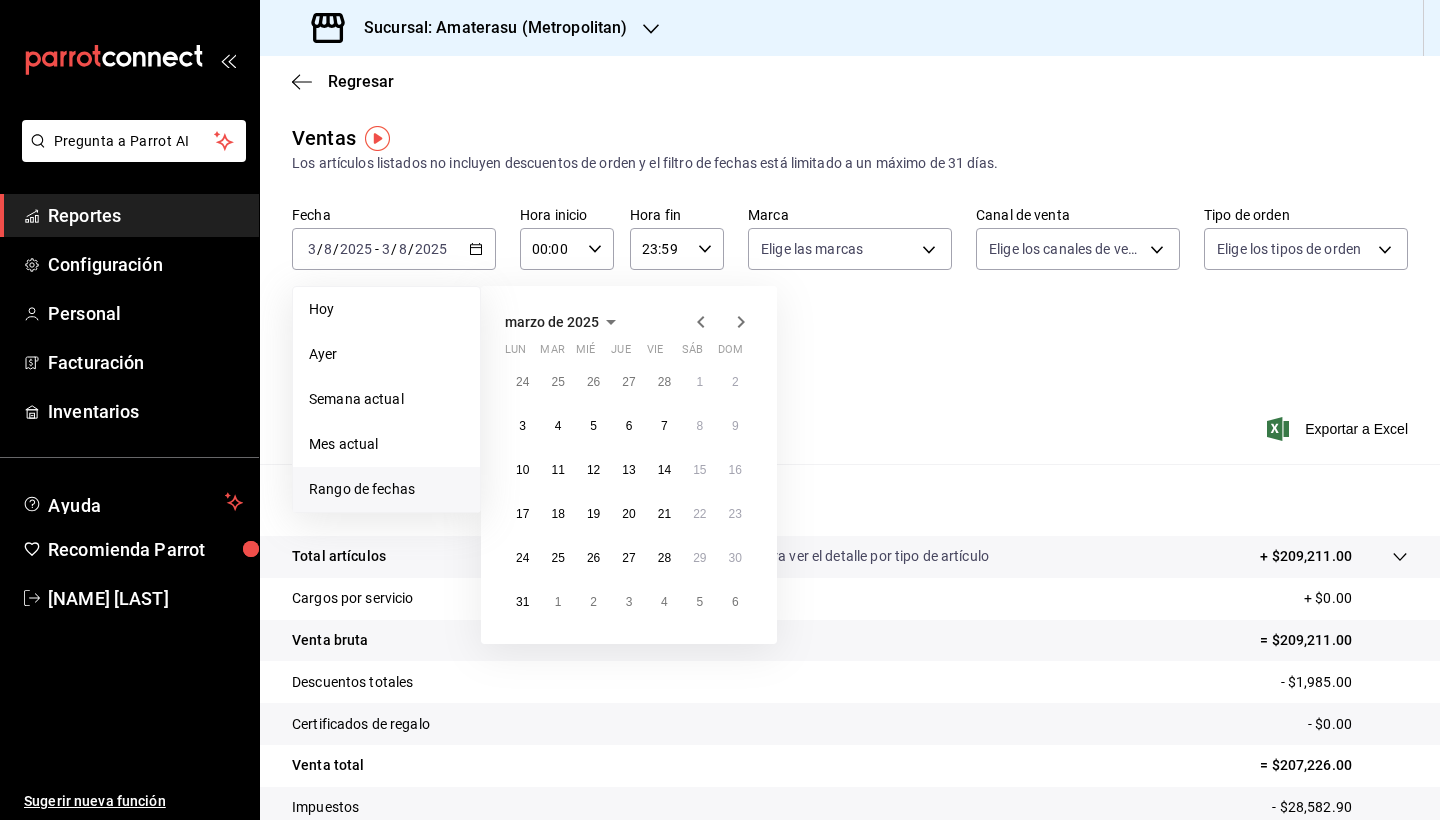 click 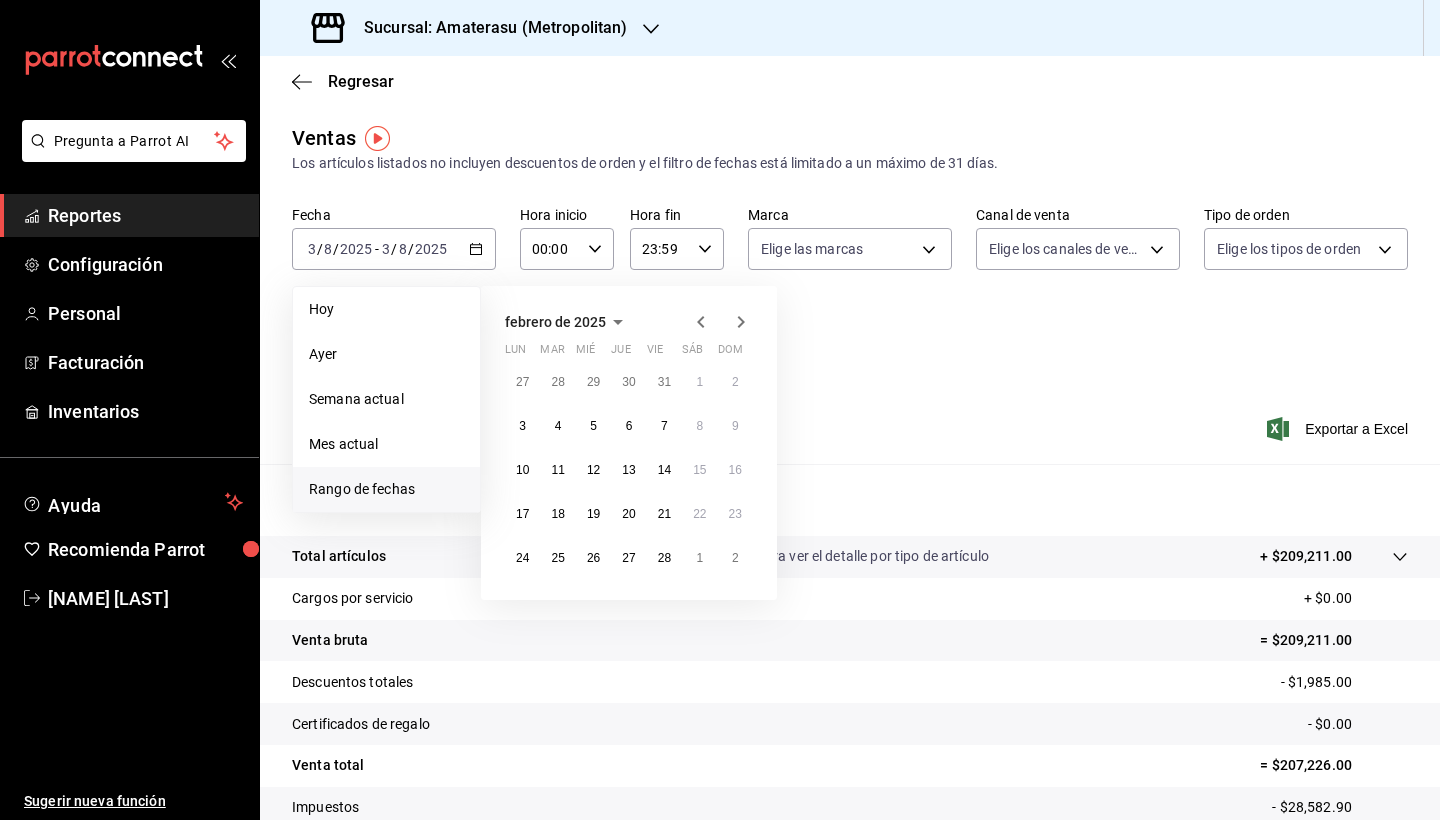 click 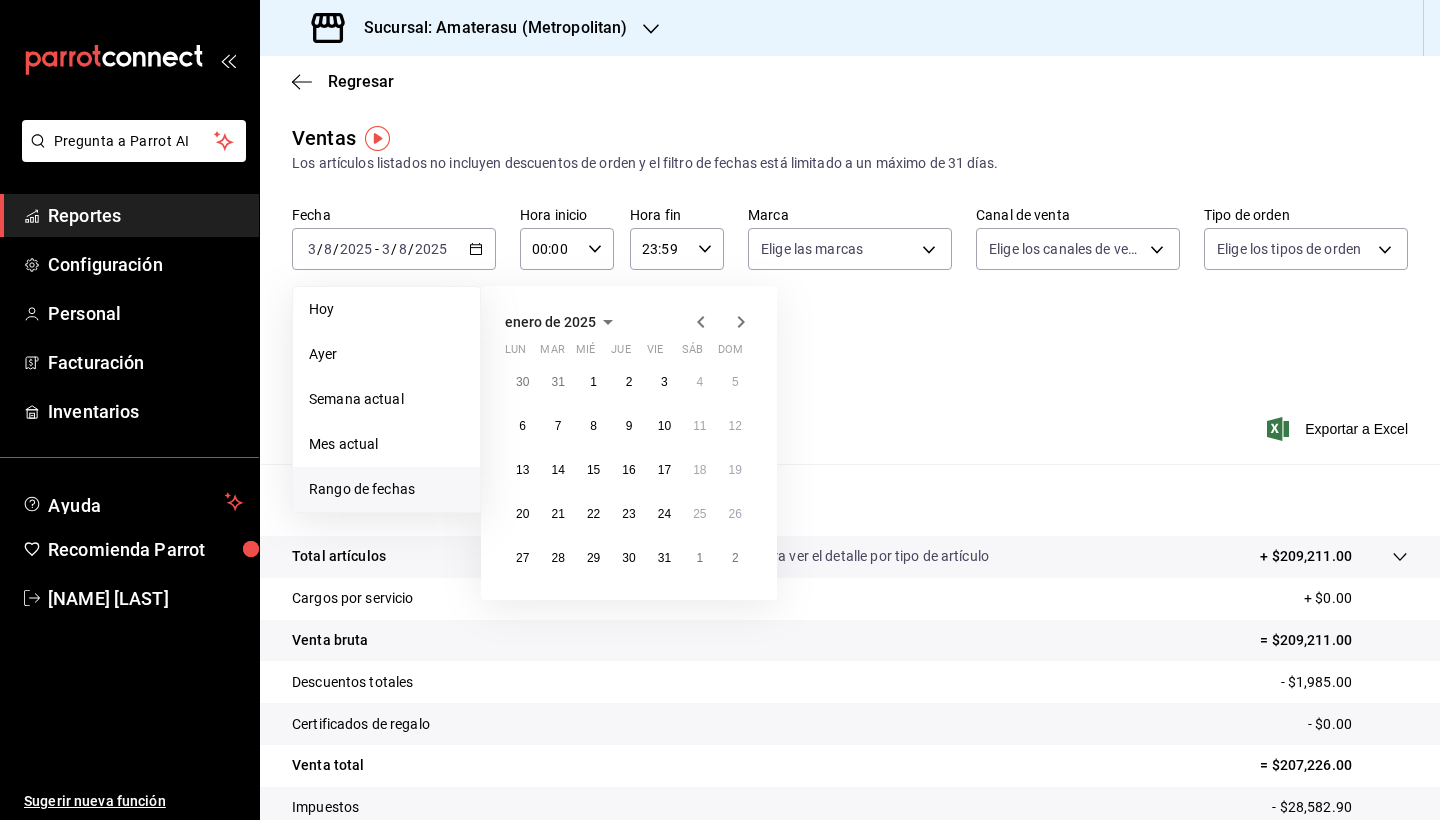 click 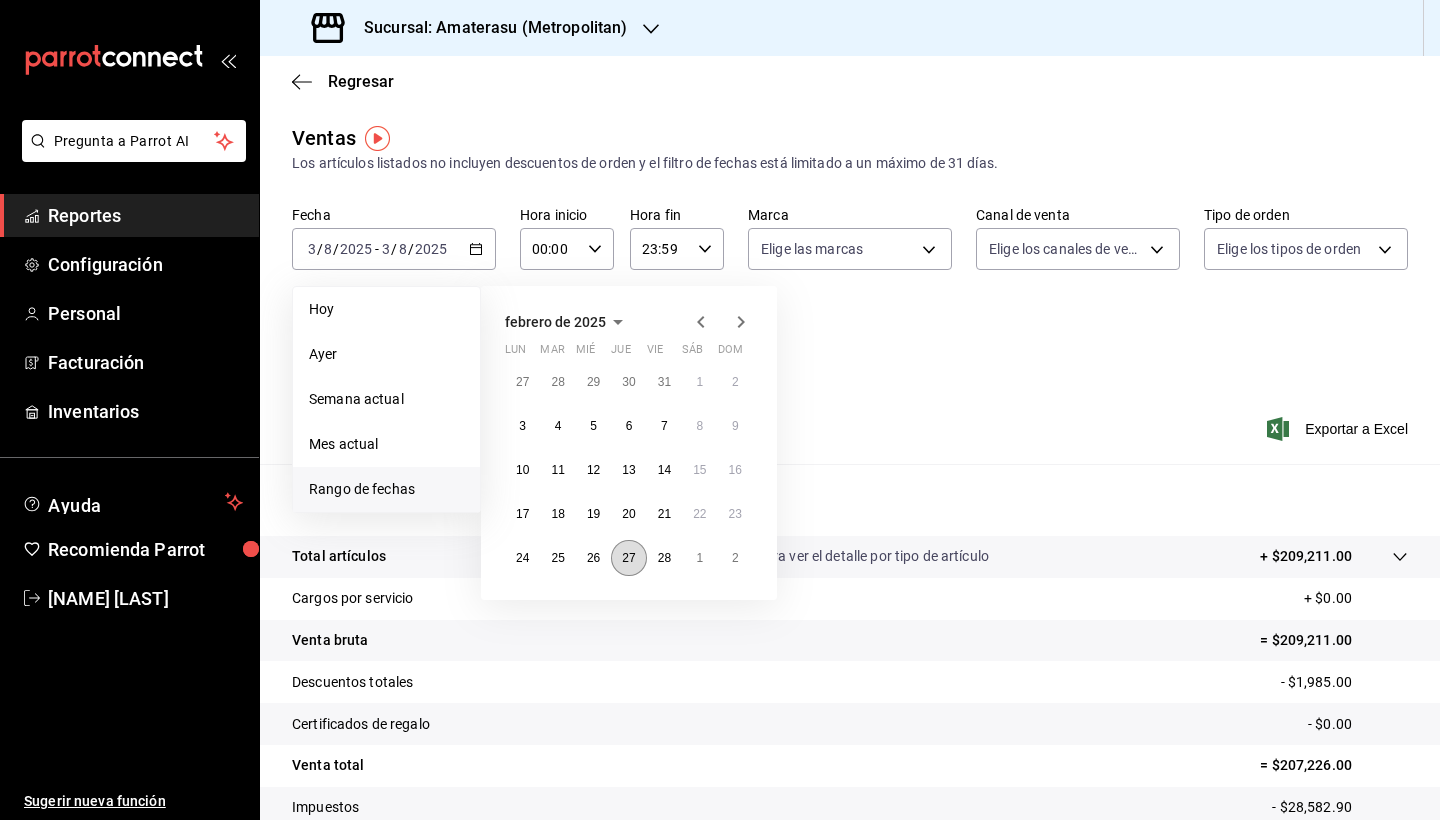 click on "27" at bounding box center (628, 558) 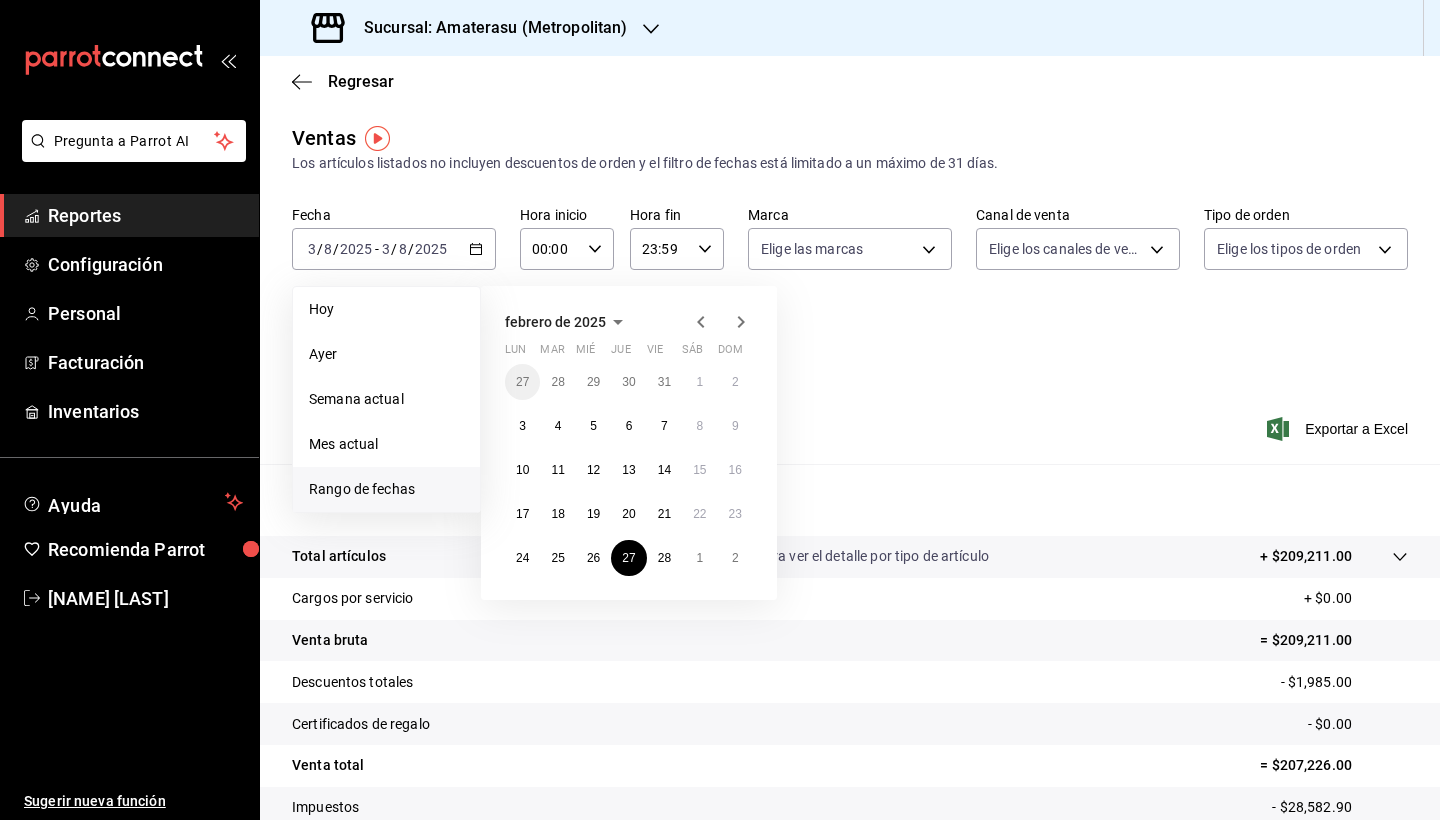 click 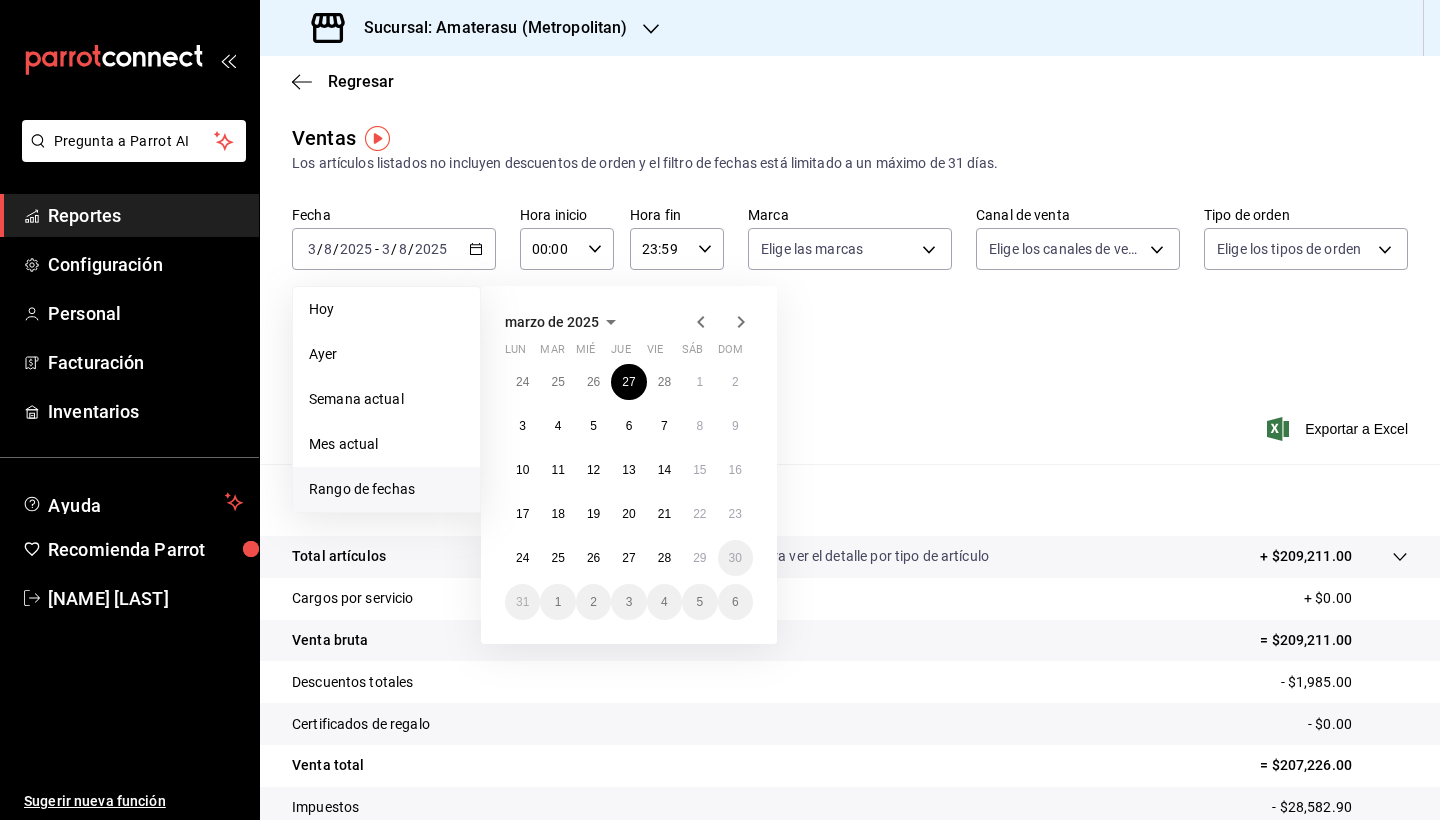 click 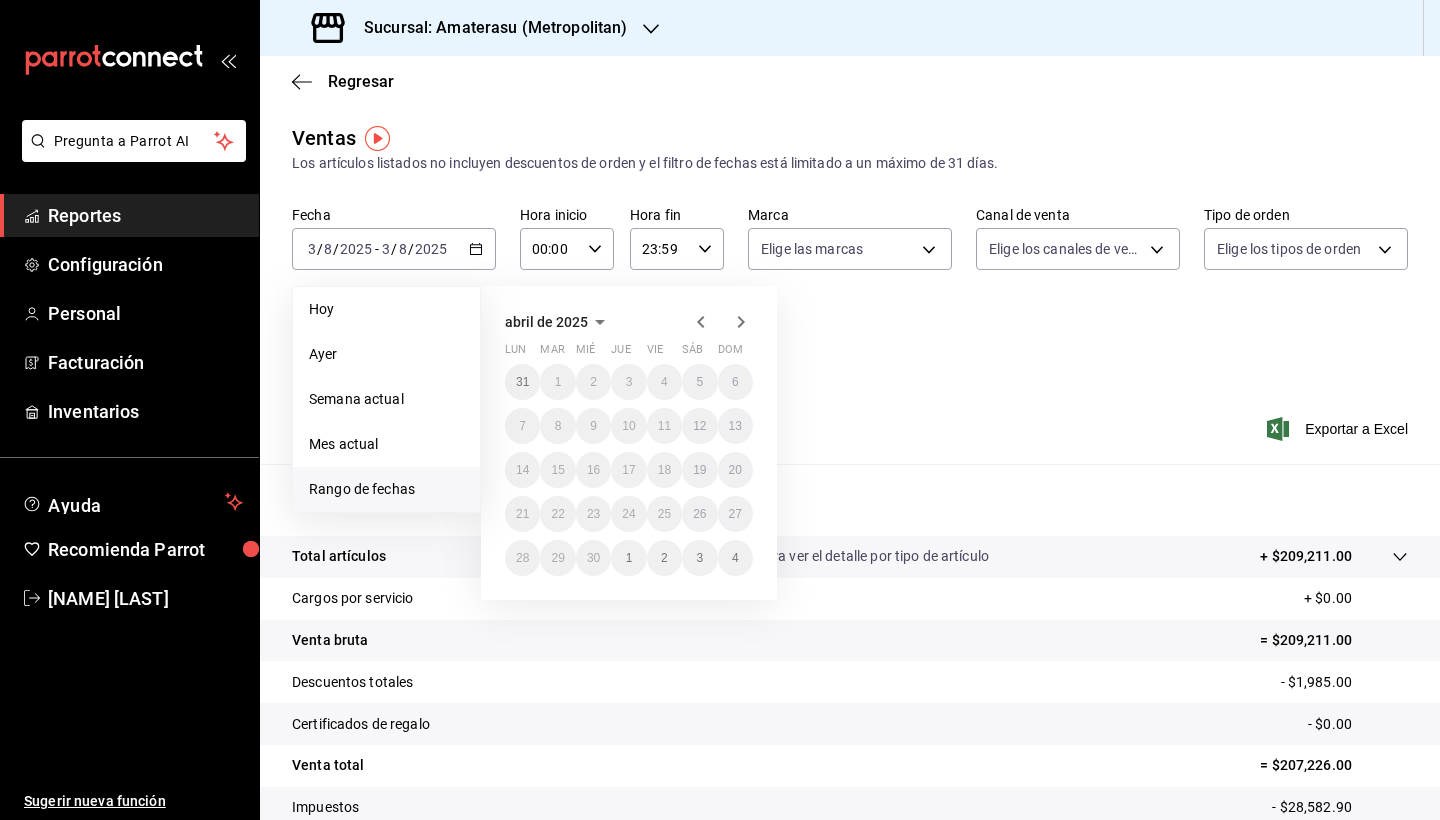 click on "Rango de fechas" at bounding box center (386, 489) 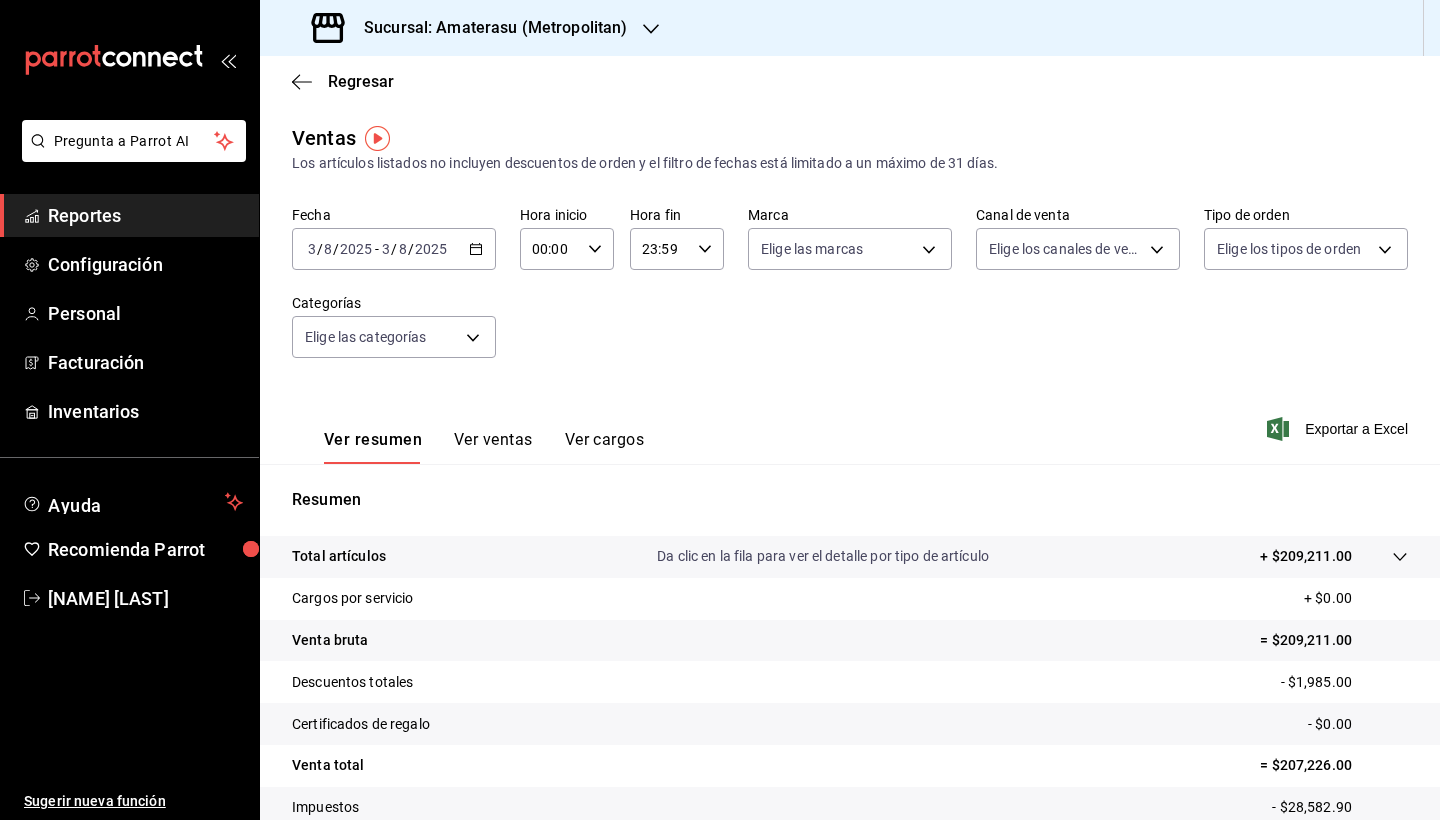 click on "Resumen Total artículos Da clic en la fila para ver el detalle por tipo de artículo + $209,211.00 Cargos por servicio + $0.00 Venta bruta = $209,211.00 Descuentos totales - $1,985.00 Certificados de regalo - $0.00 Venta total = $207,226.00 Impuestos - $28,582.90 Venta neta = $178,643.10" at bounding box center [850, 691] 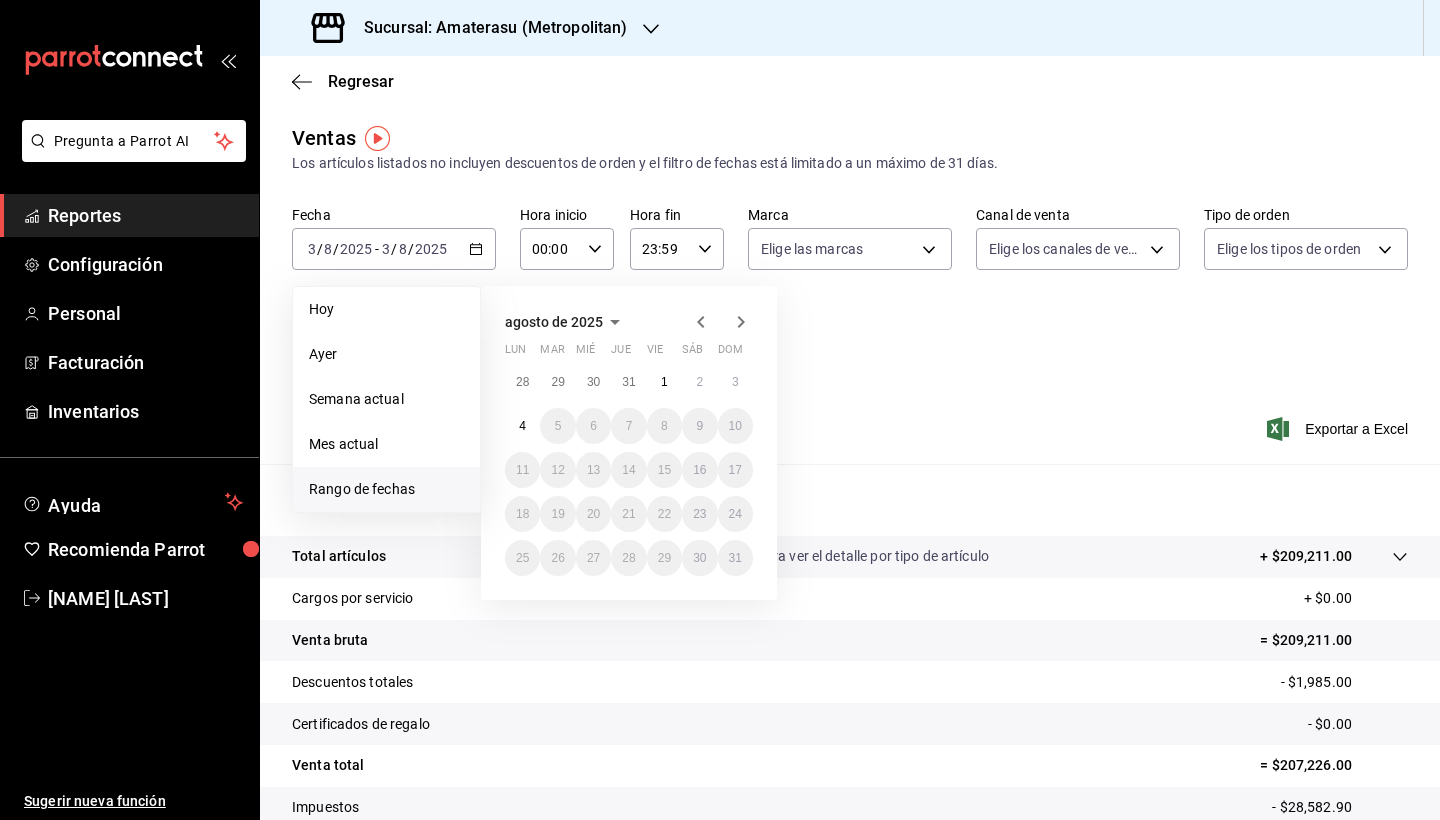 click 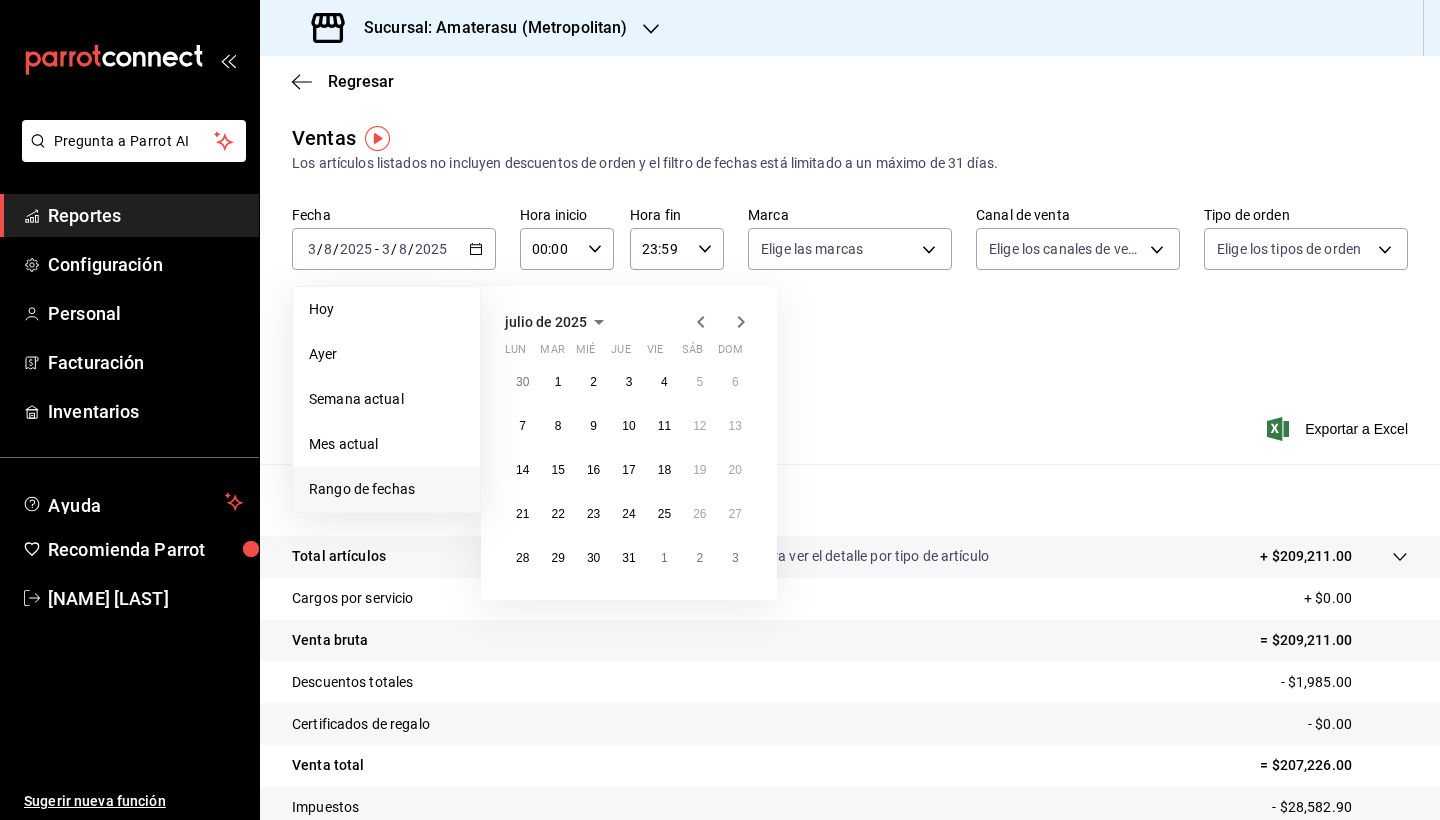 click 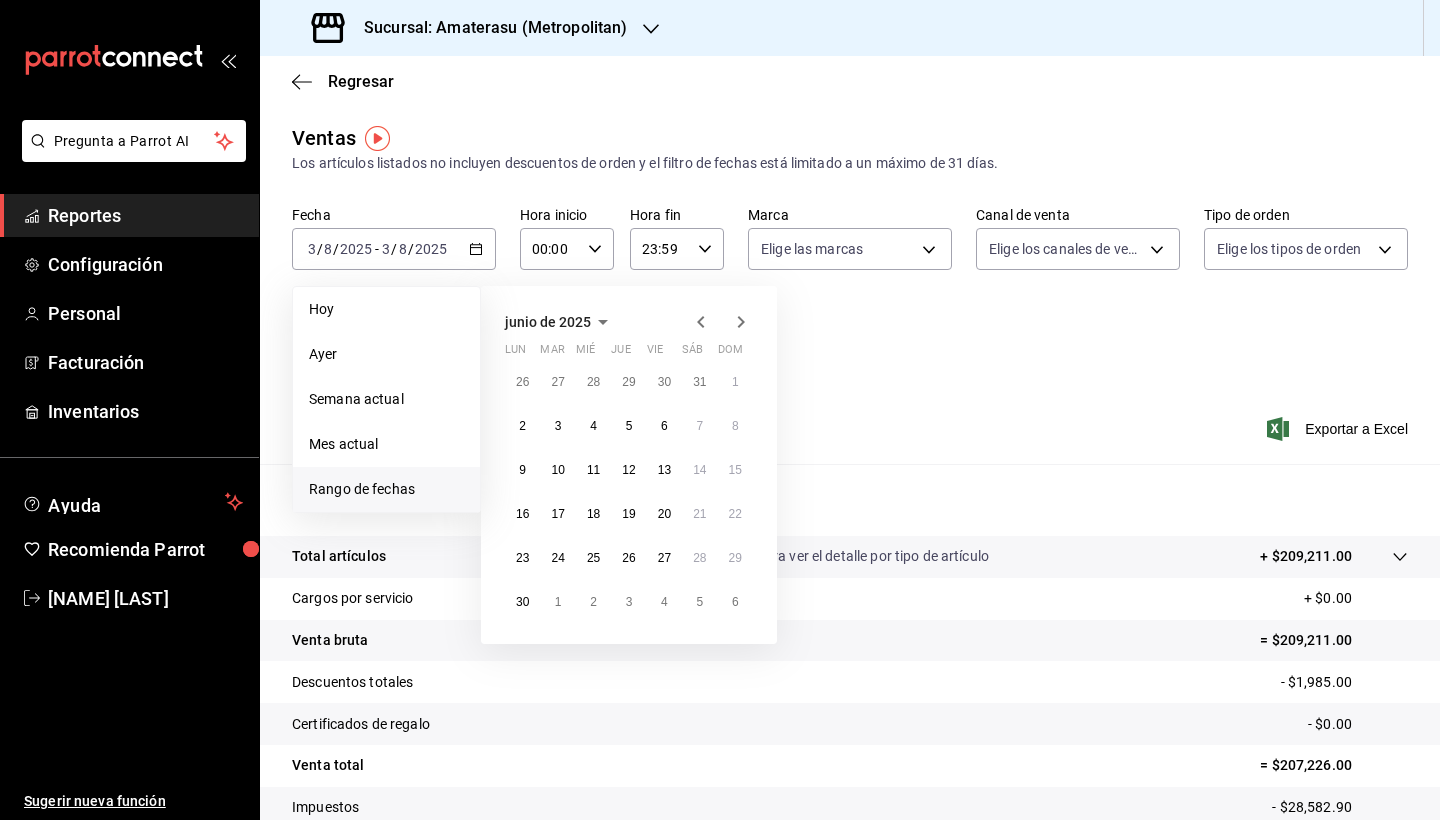 click 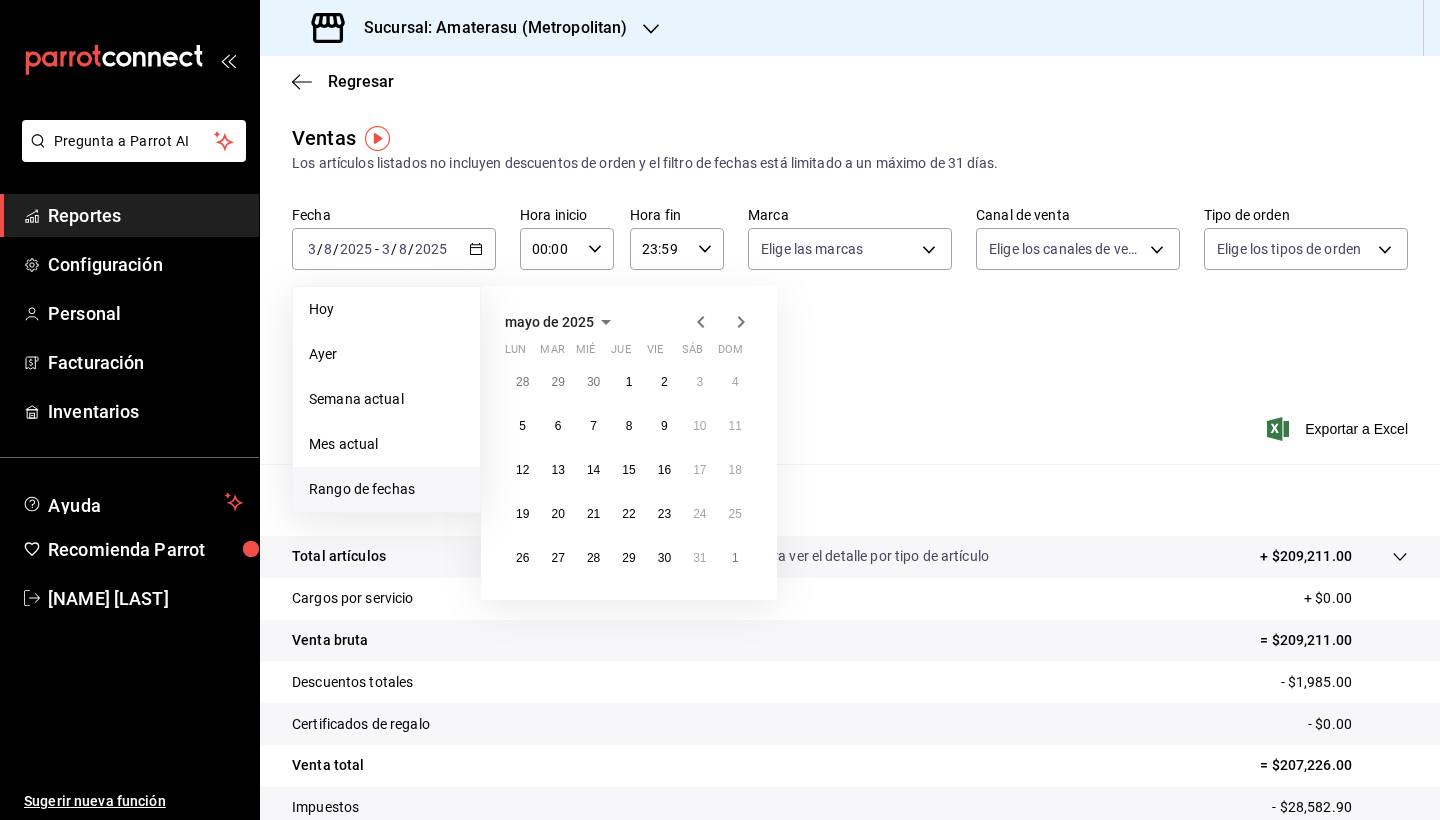 click 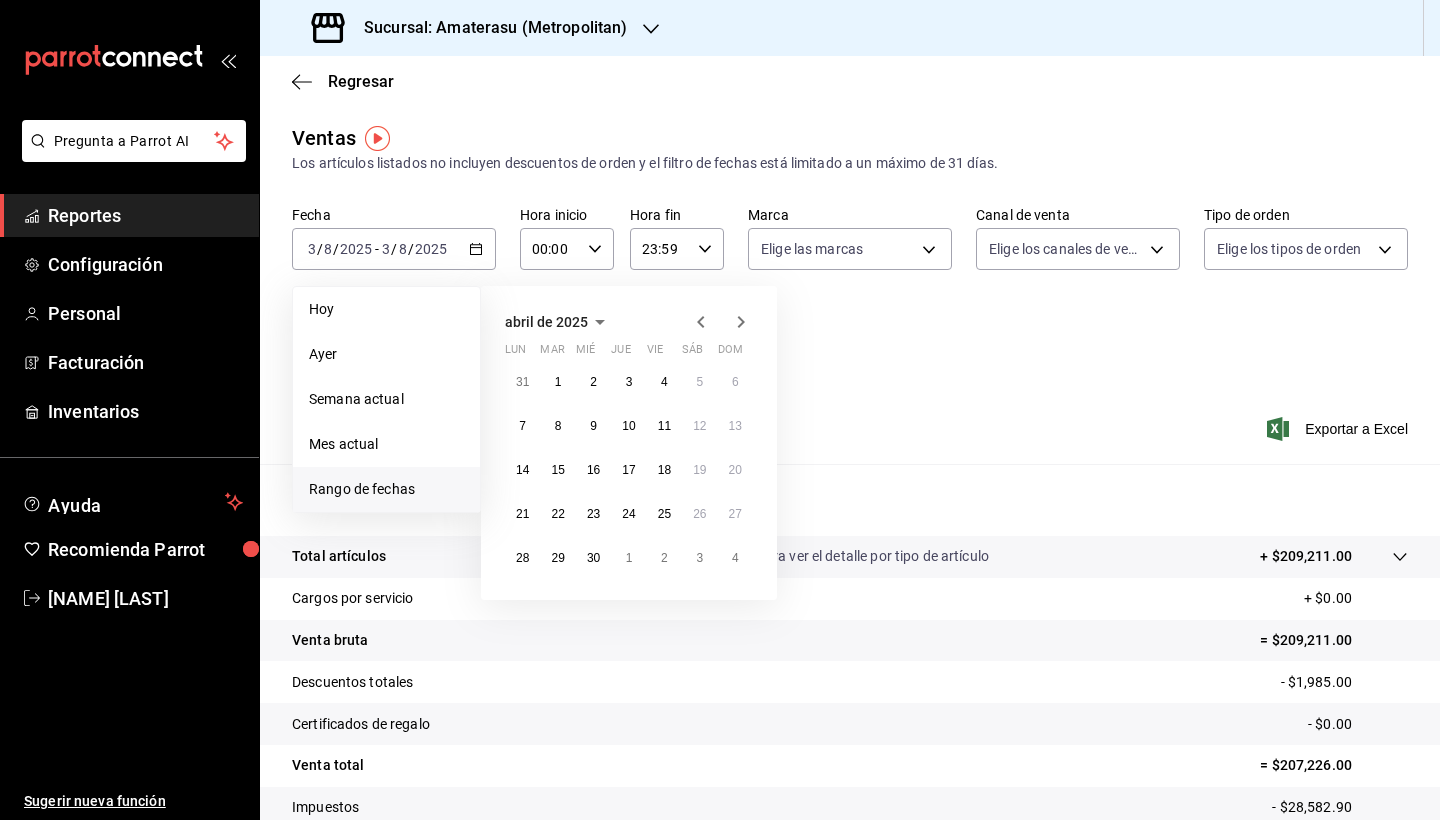 click 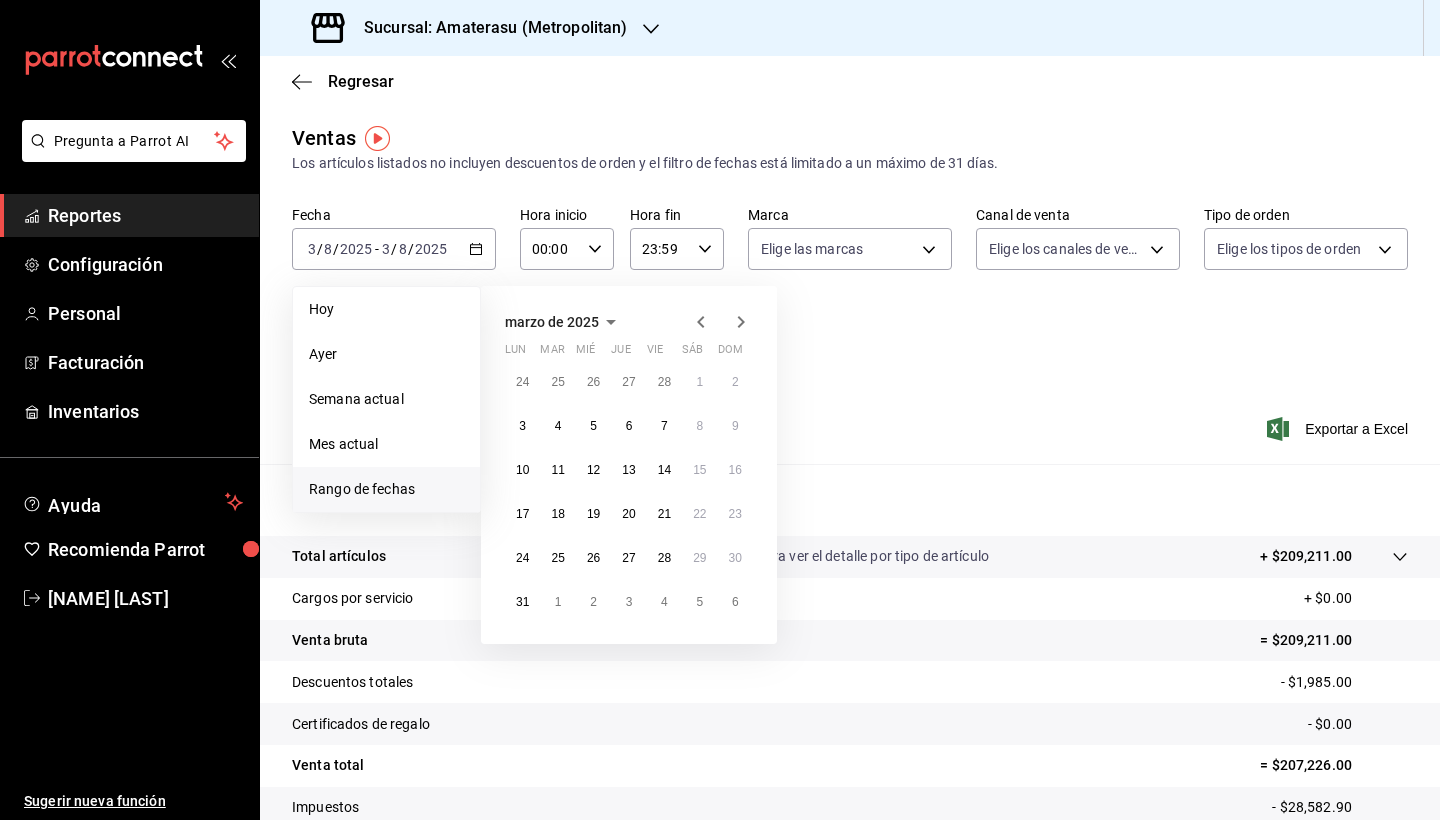 click 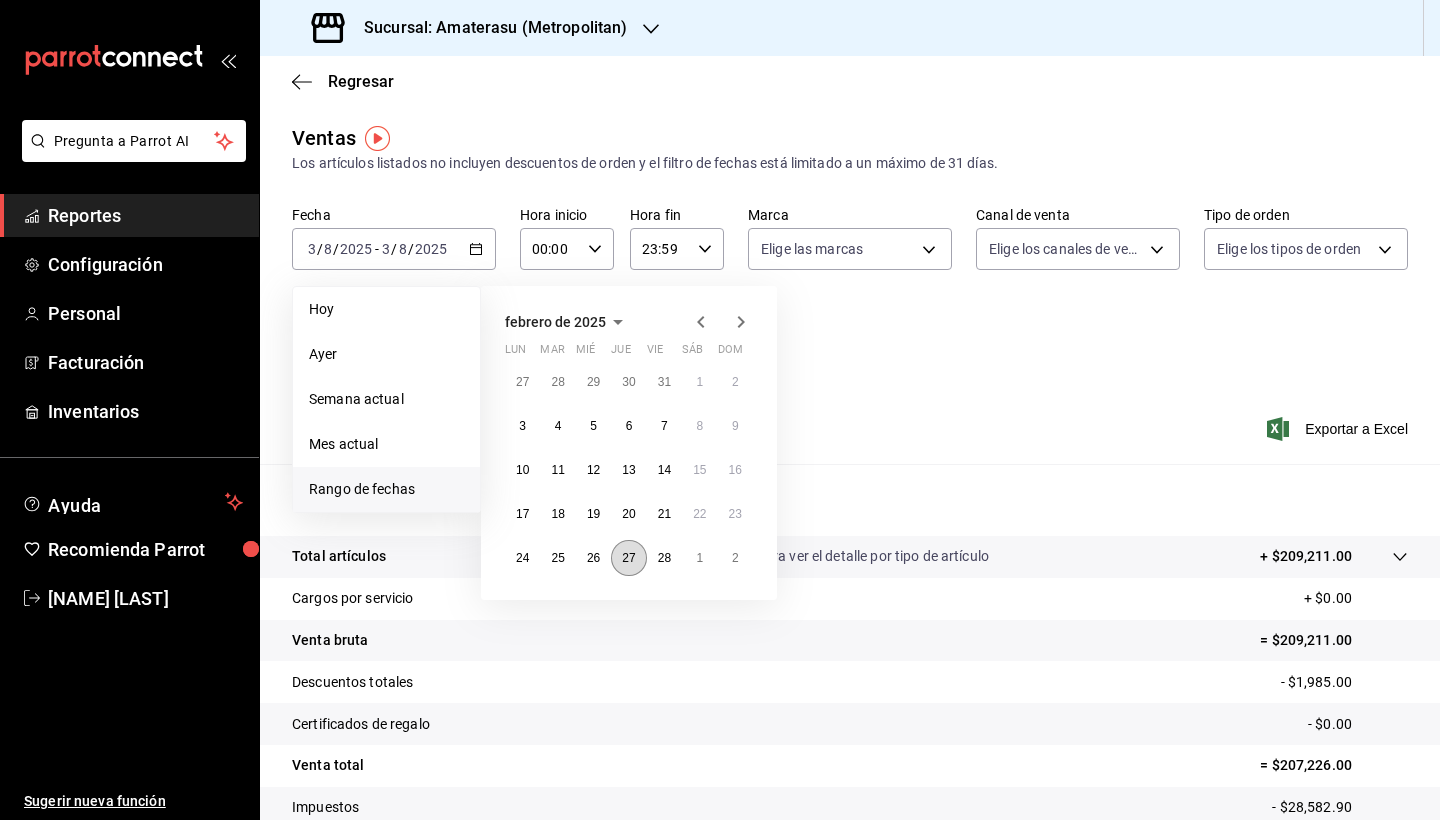 click on "27" at bounding box center [628, 558] 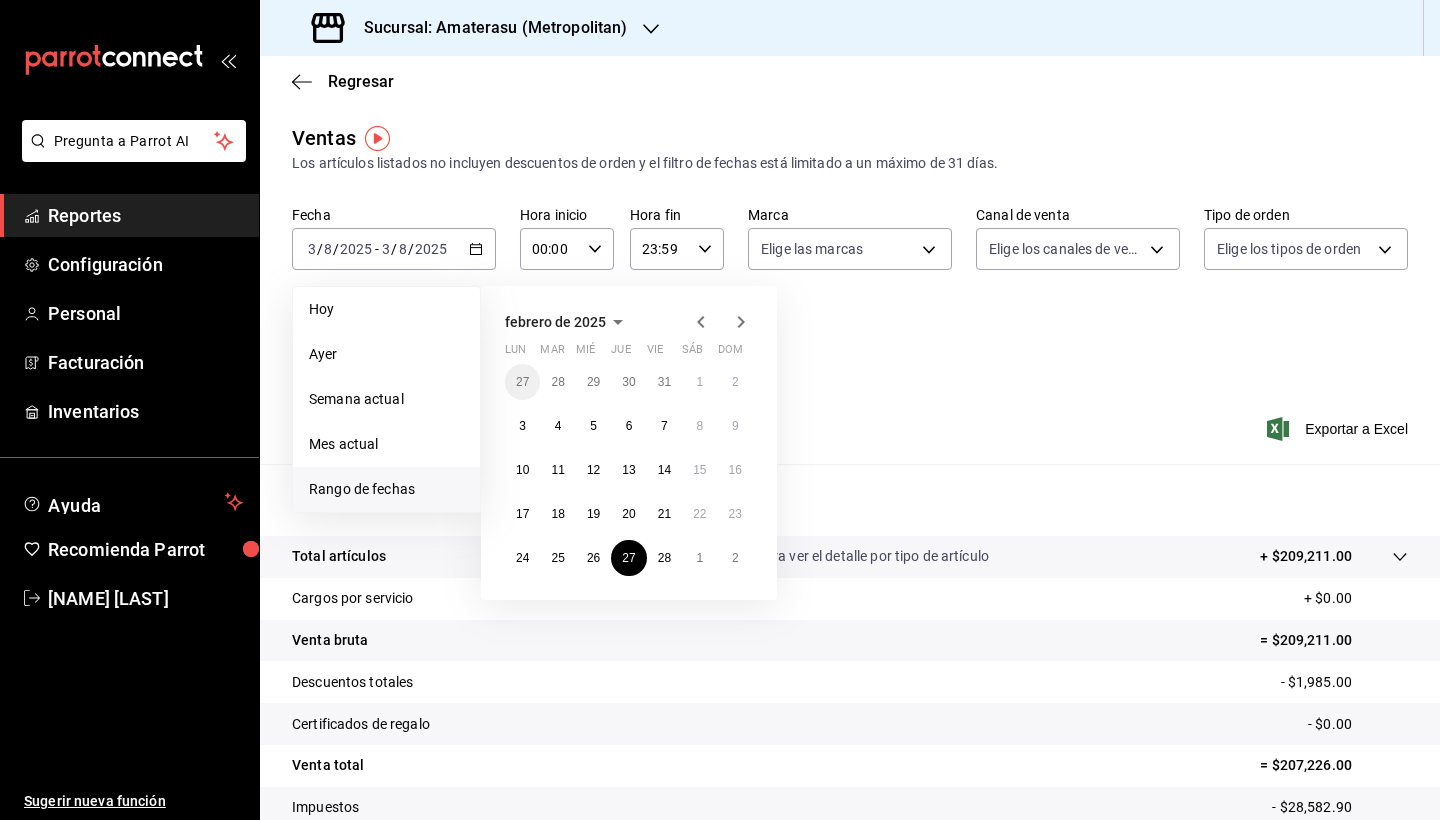 click on "Ver resumen Ver ventas Ver cargos Exportar a Excel" at bounding box center (850, 423) 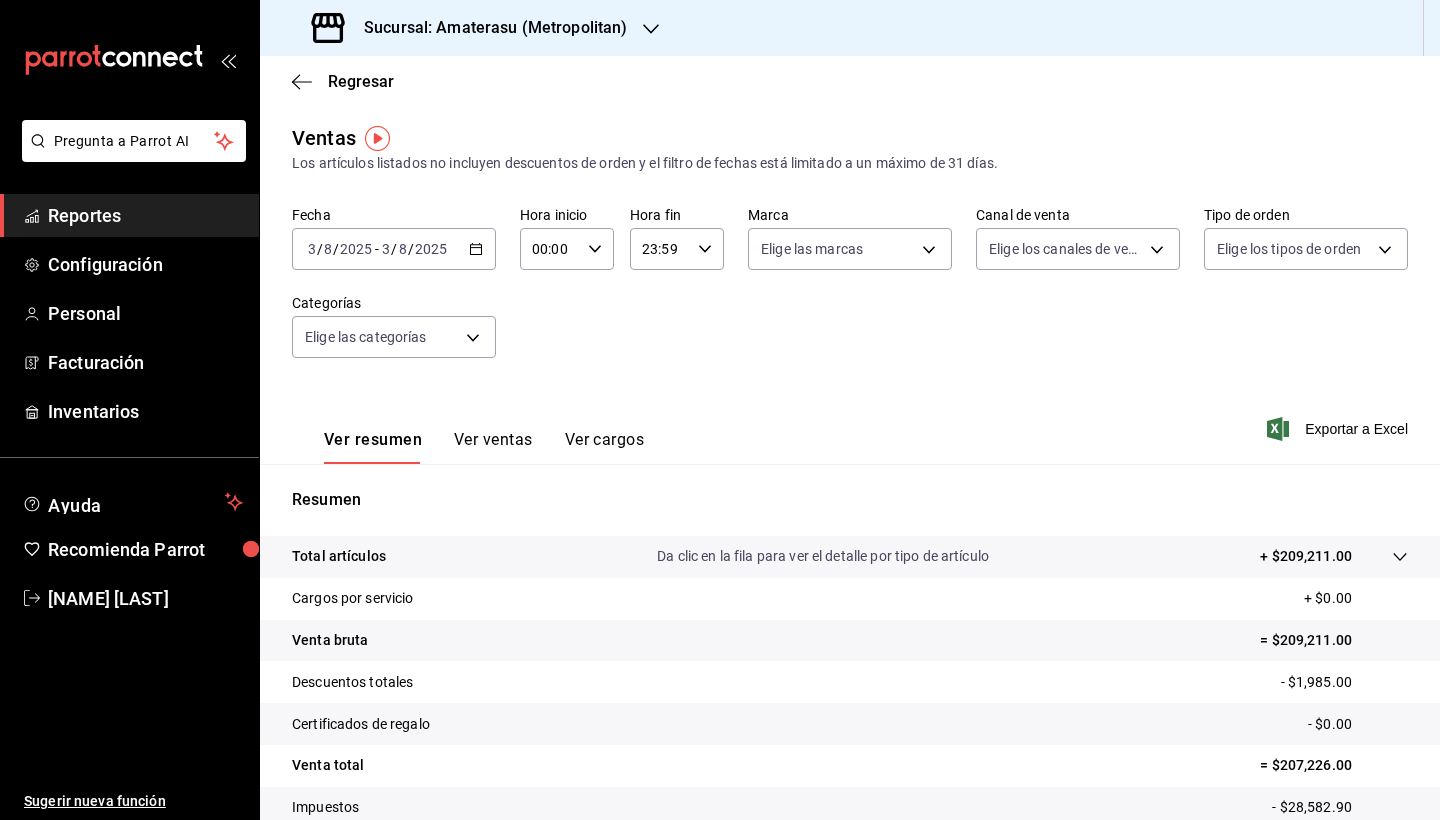 click on "Ver resumen Ver ventas Ver cargos Exportar a Excel" at bounding box center [850, 423] 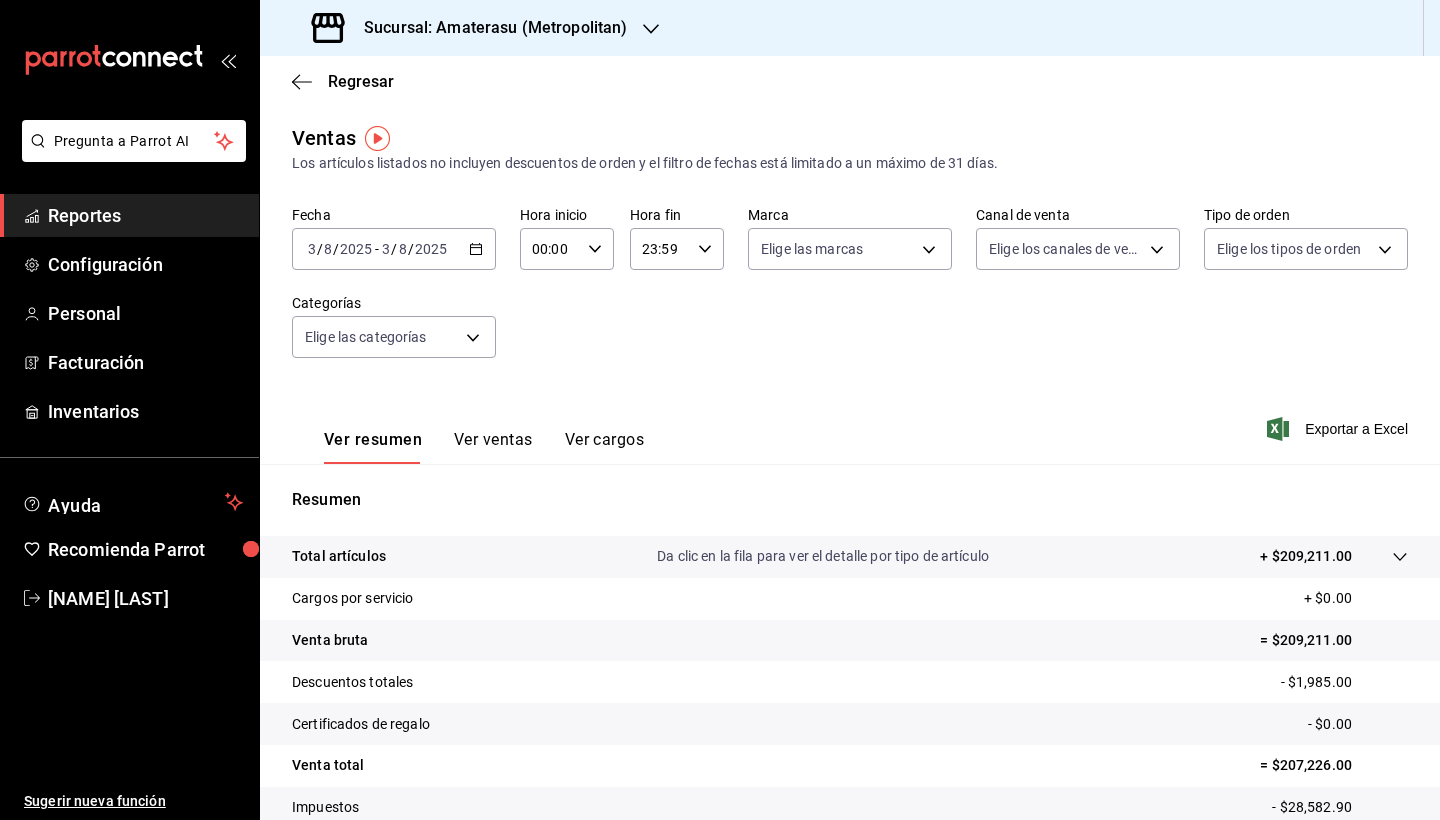 click on "Ver resumen Ver ventas Ver cargos Exportar a Excel" at bounding box center (850, 423) 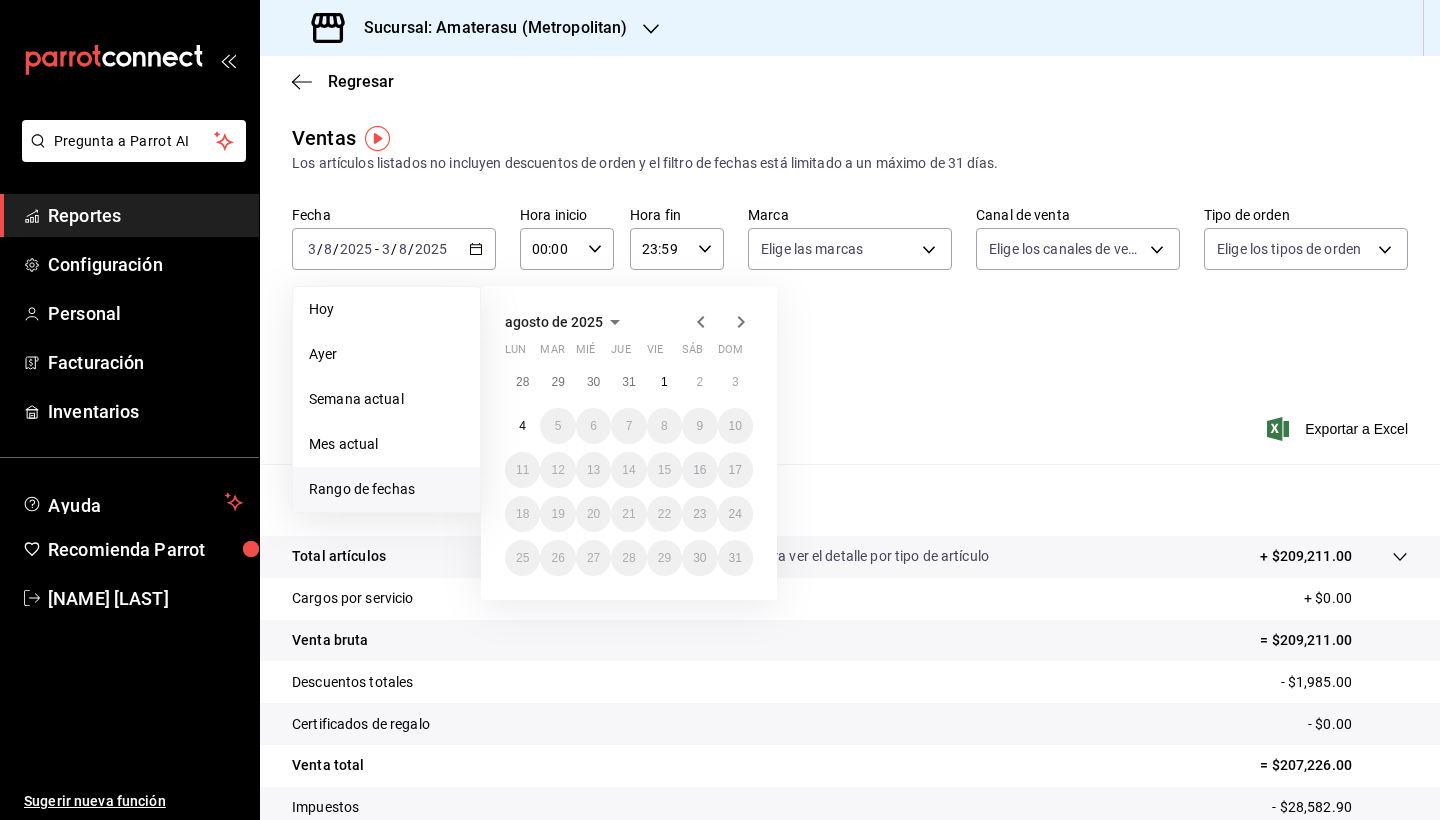 click 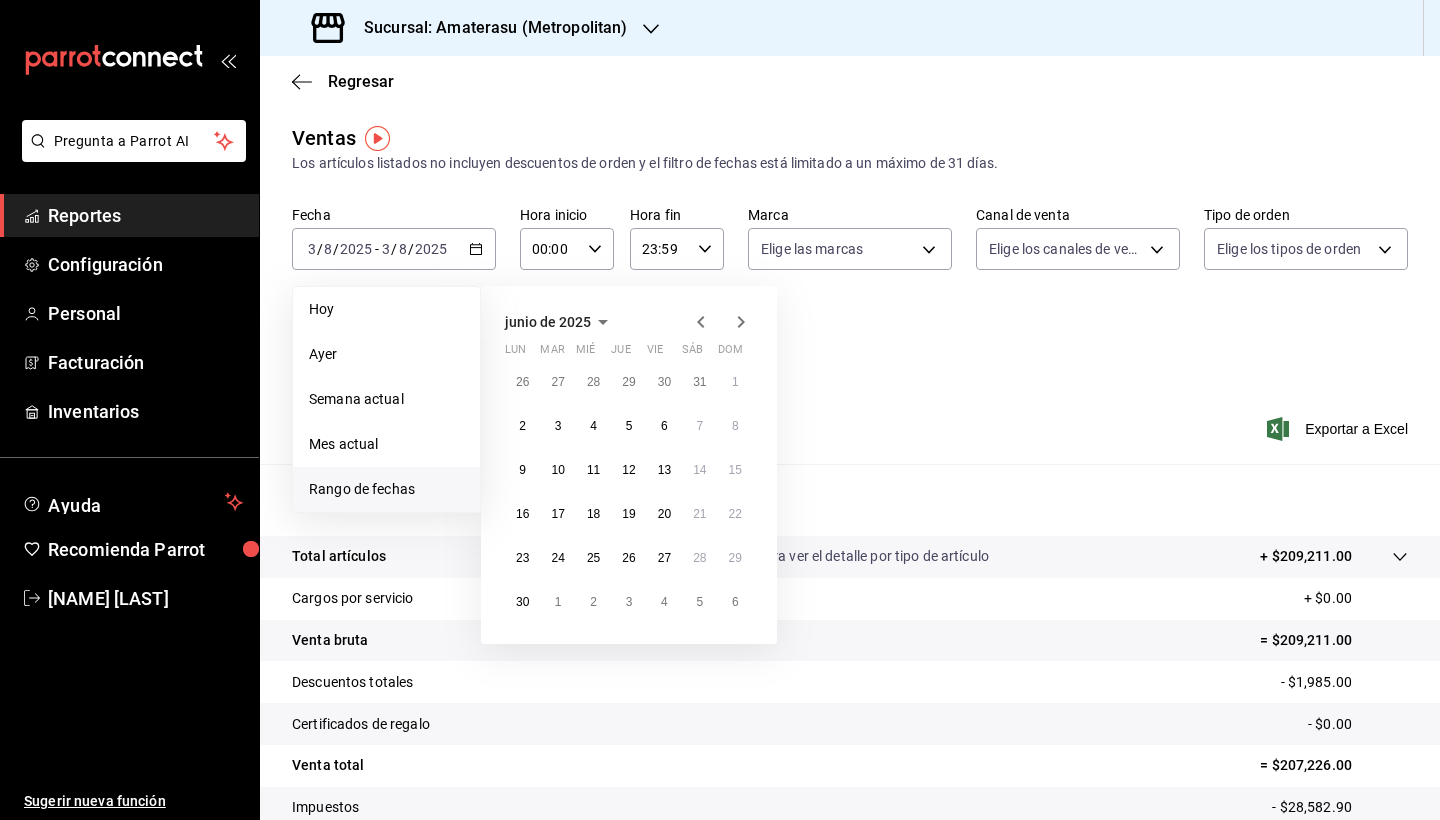 click 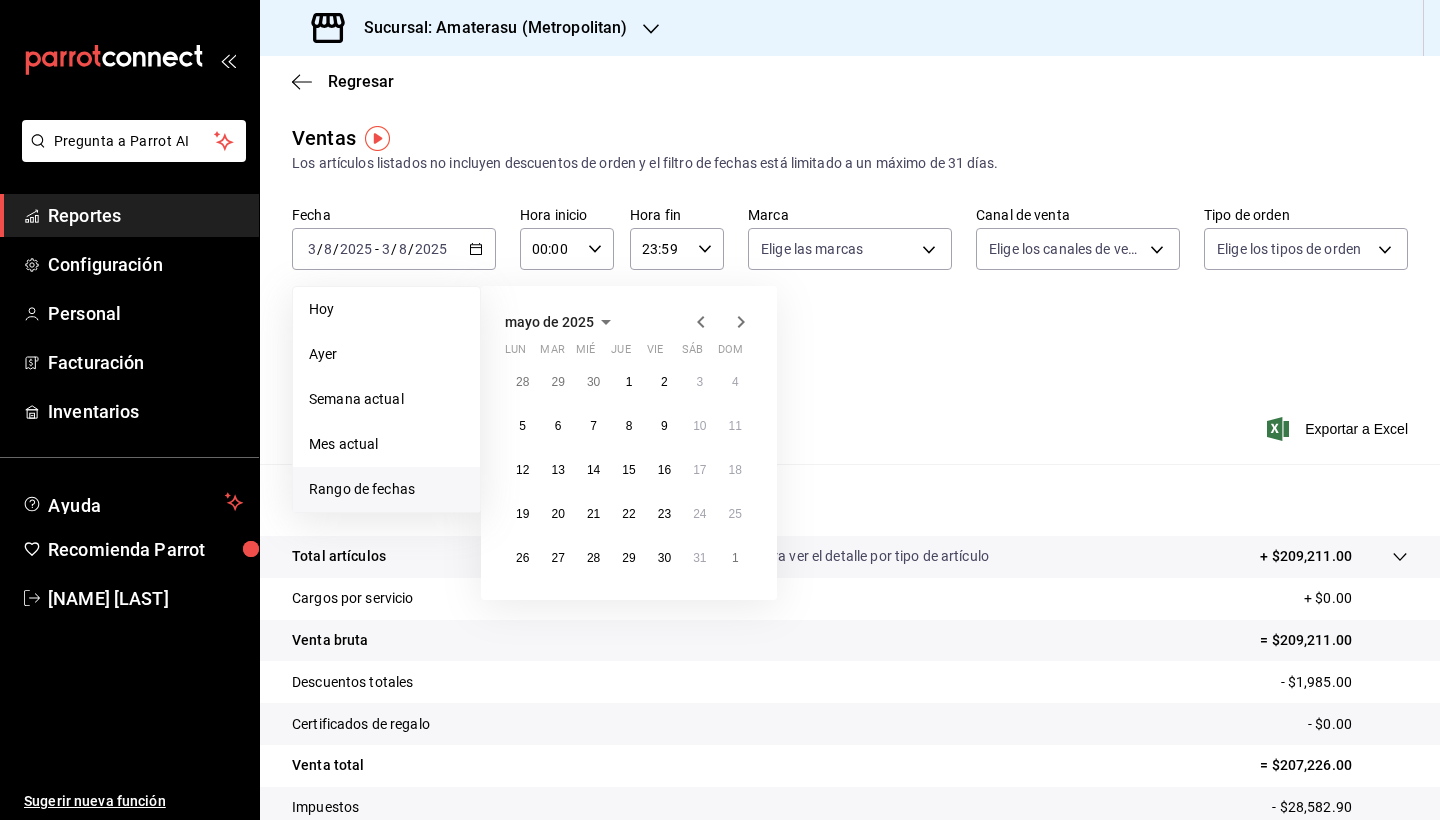 click 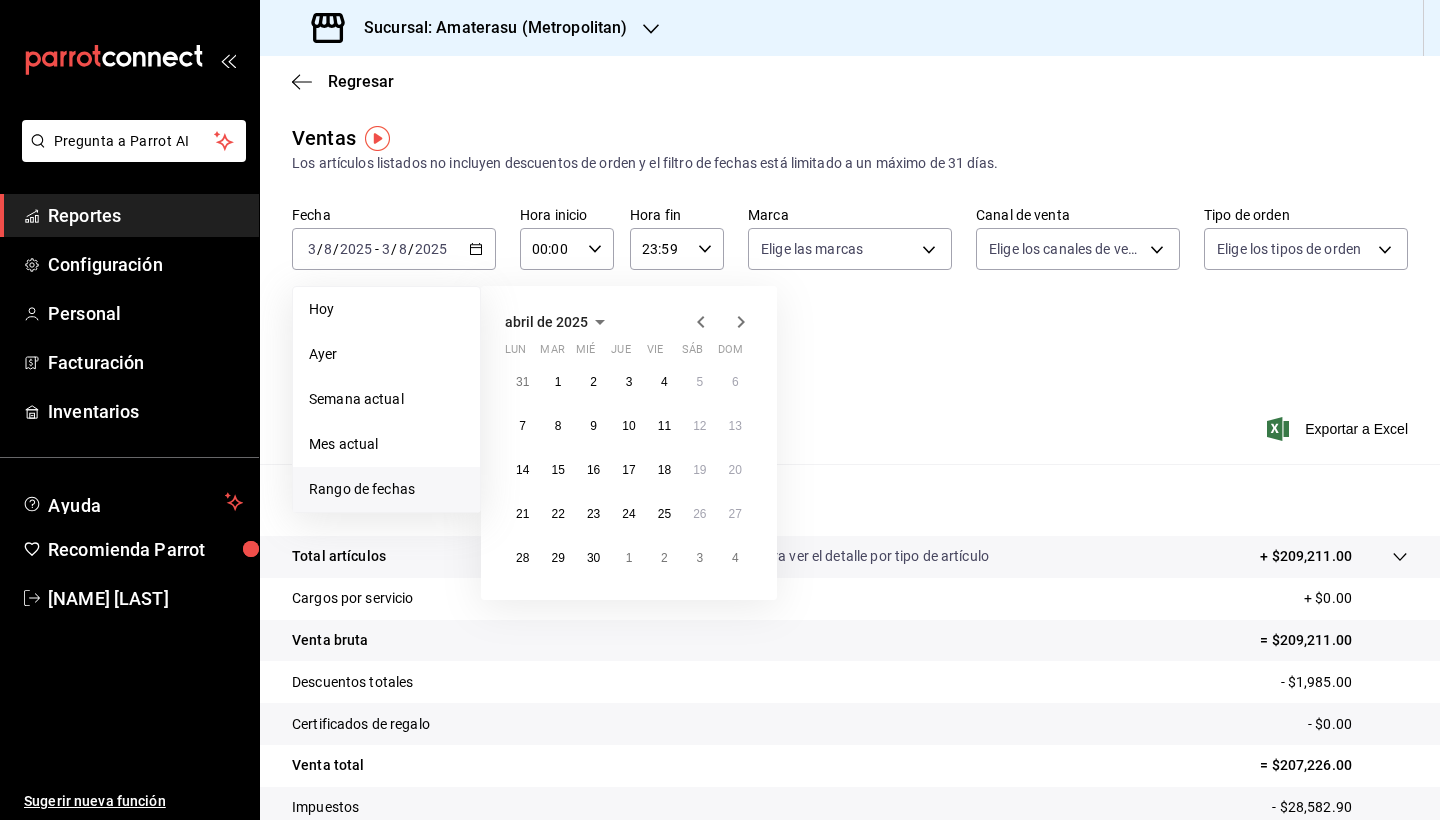 click 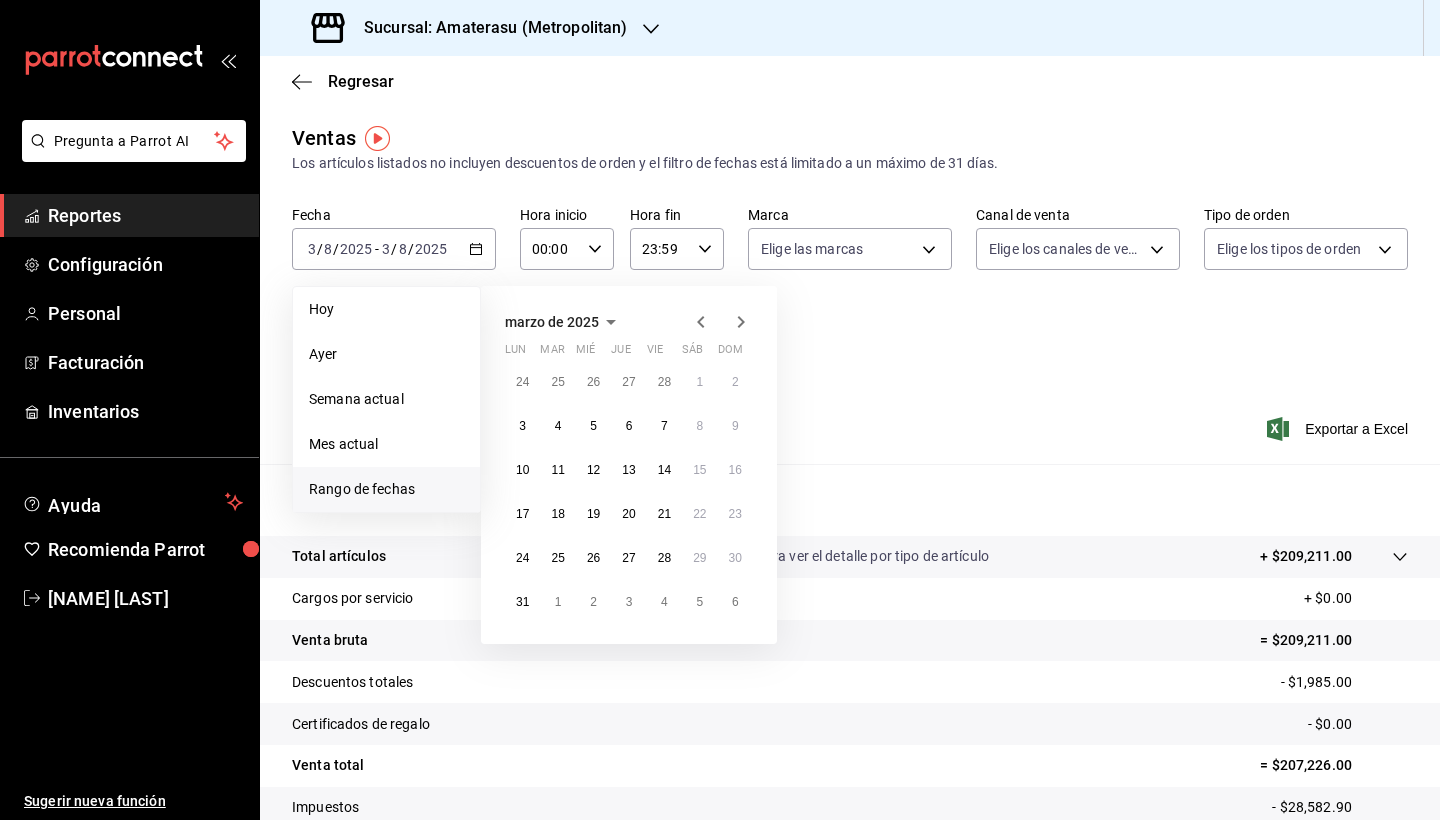 click 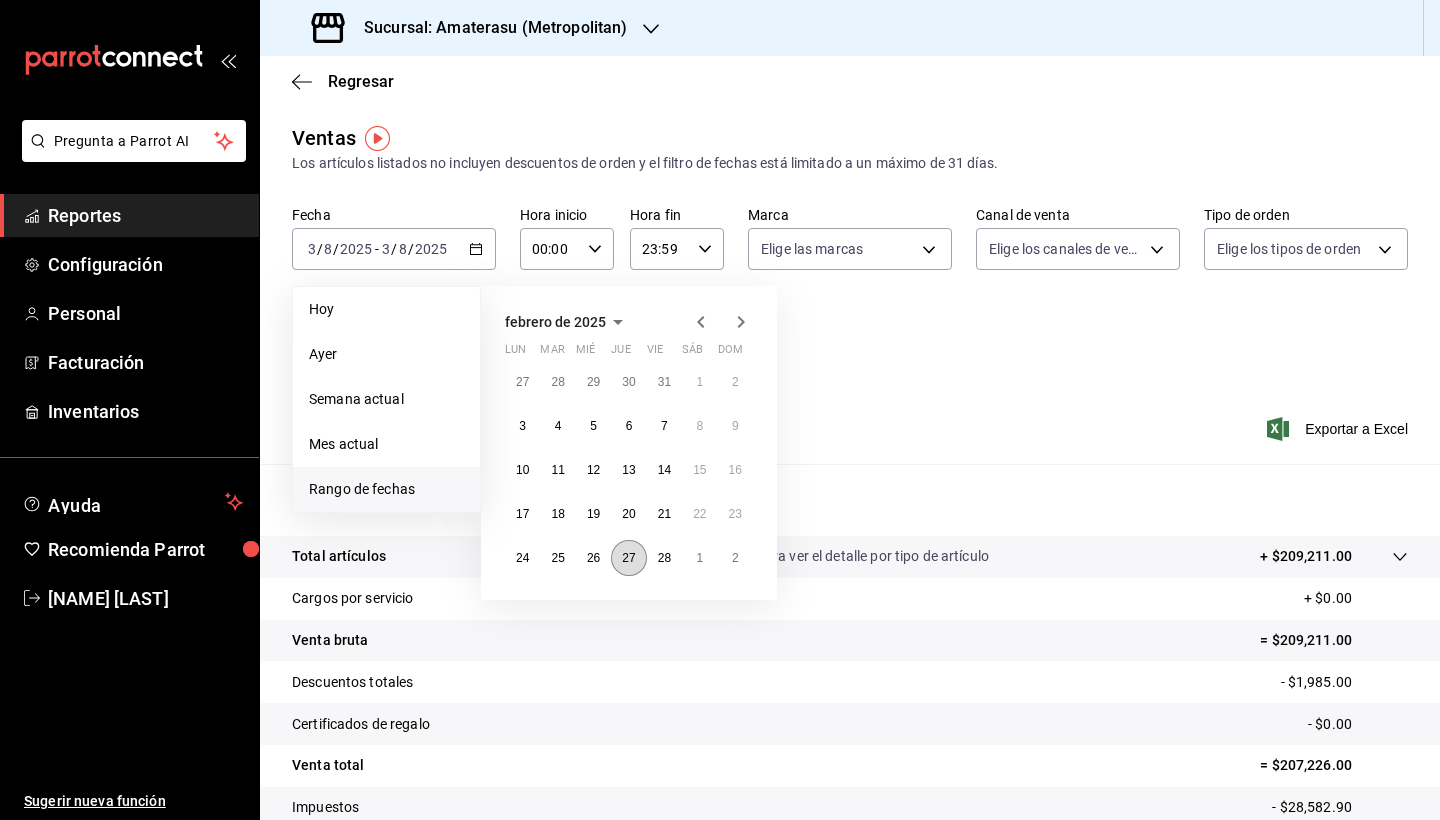 click on "27" at bounding box center [628, 558] 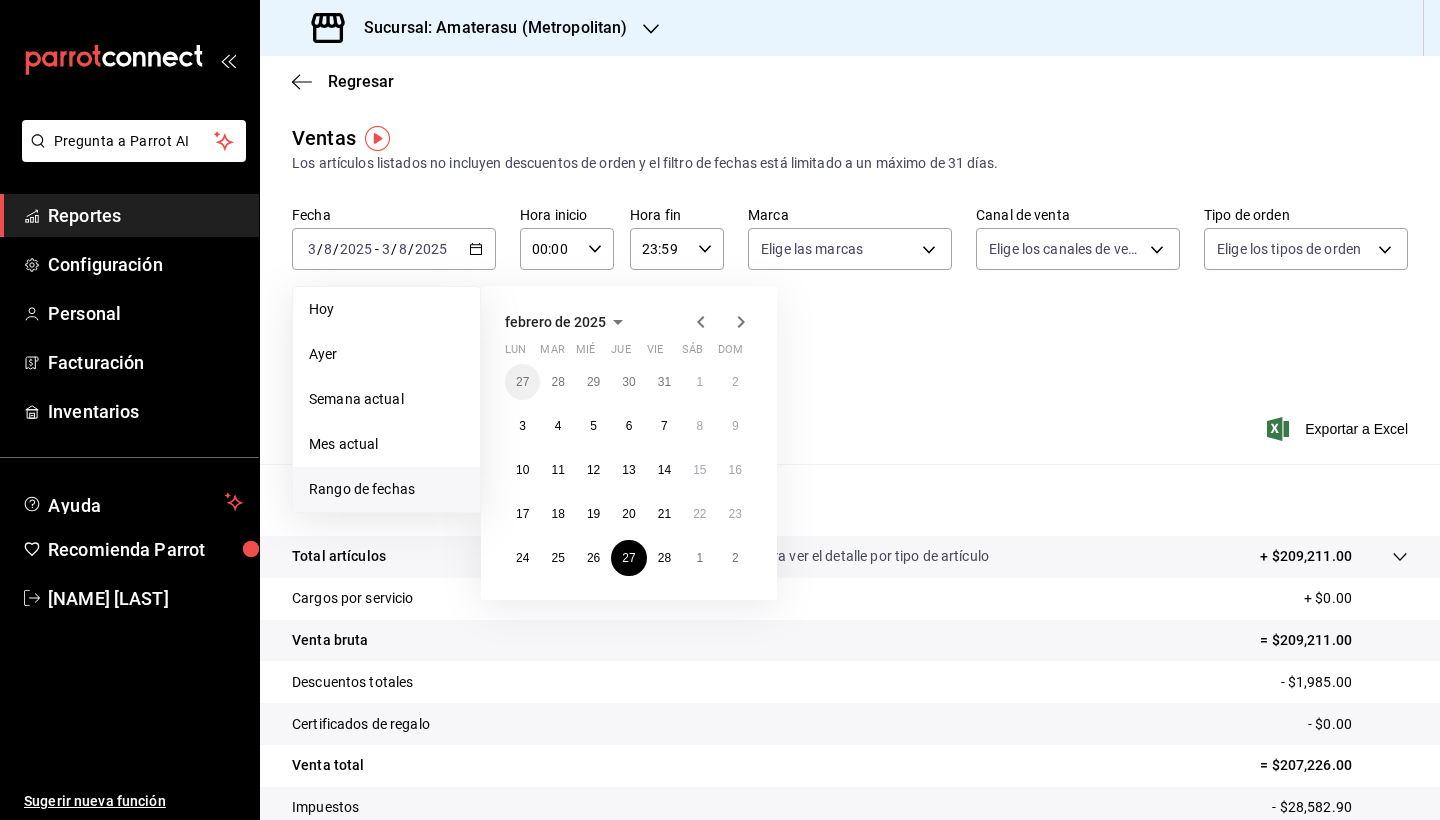 click 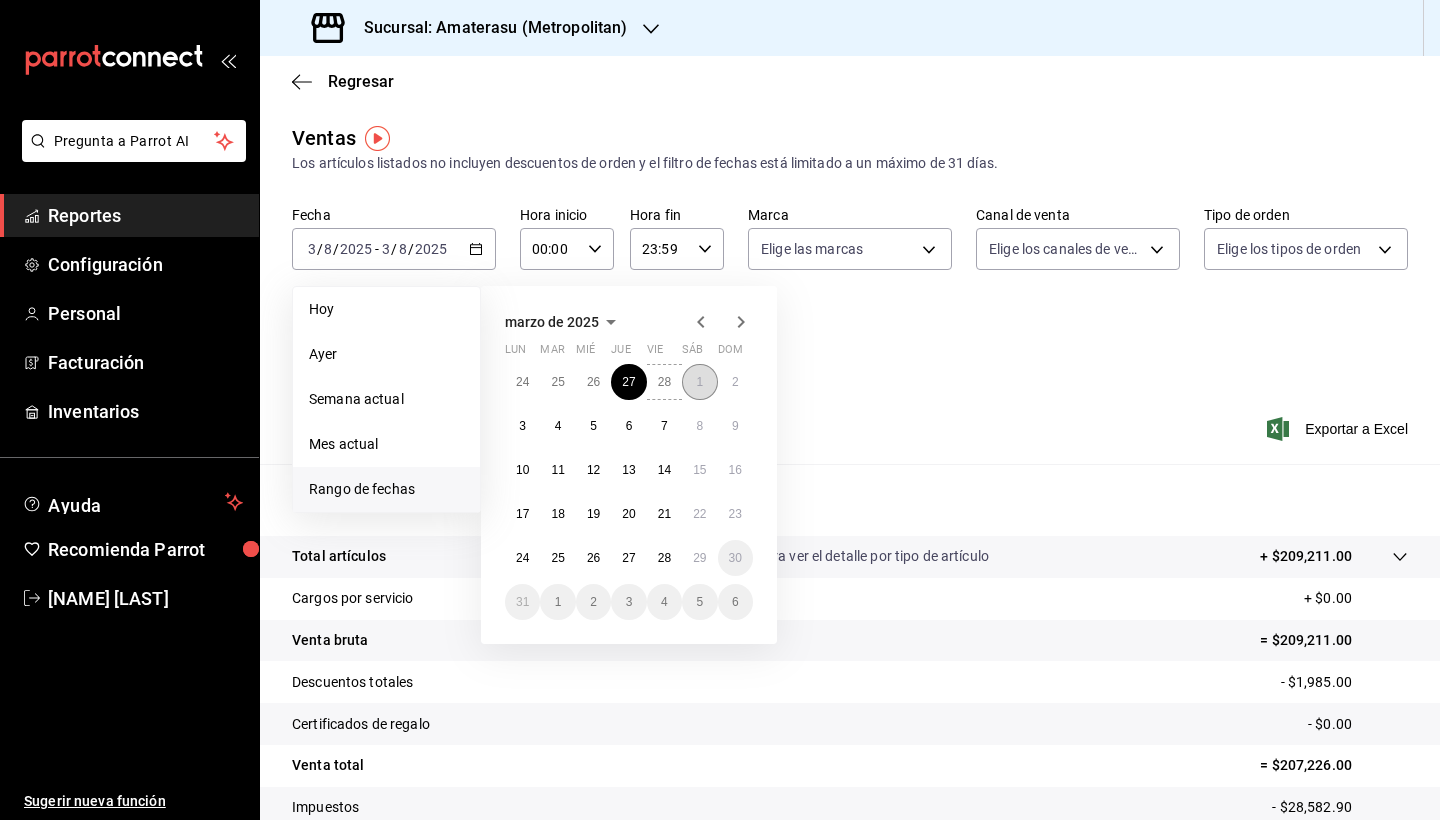 click on "1" at bounding box center (699, 382) 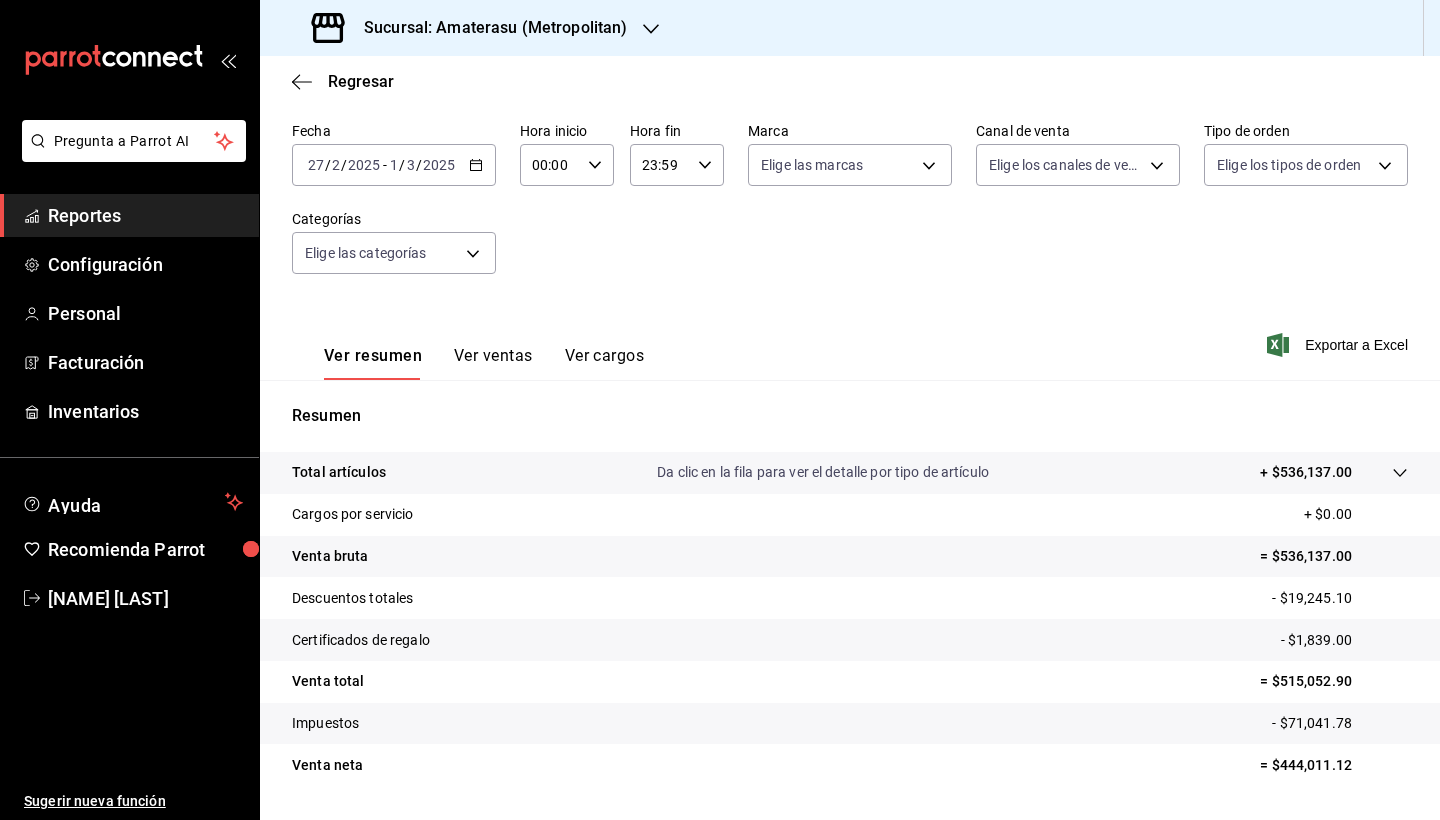 scroll, scrollTop: 83, scrollLeft: 0, axis: vertical 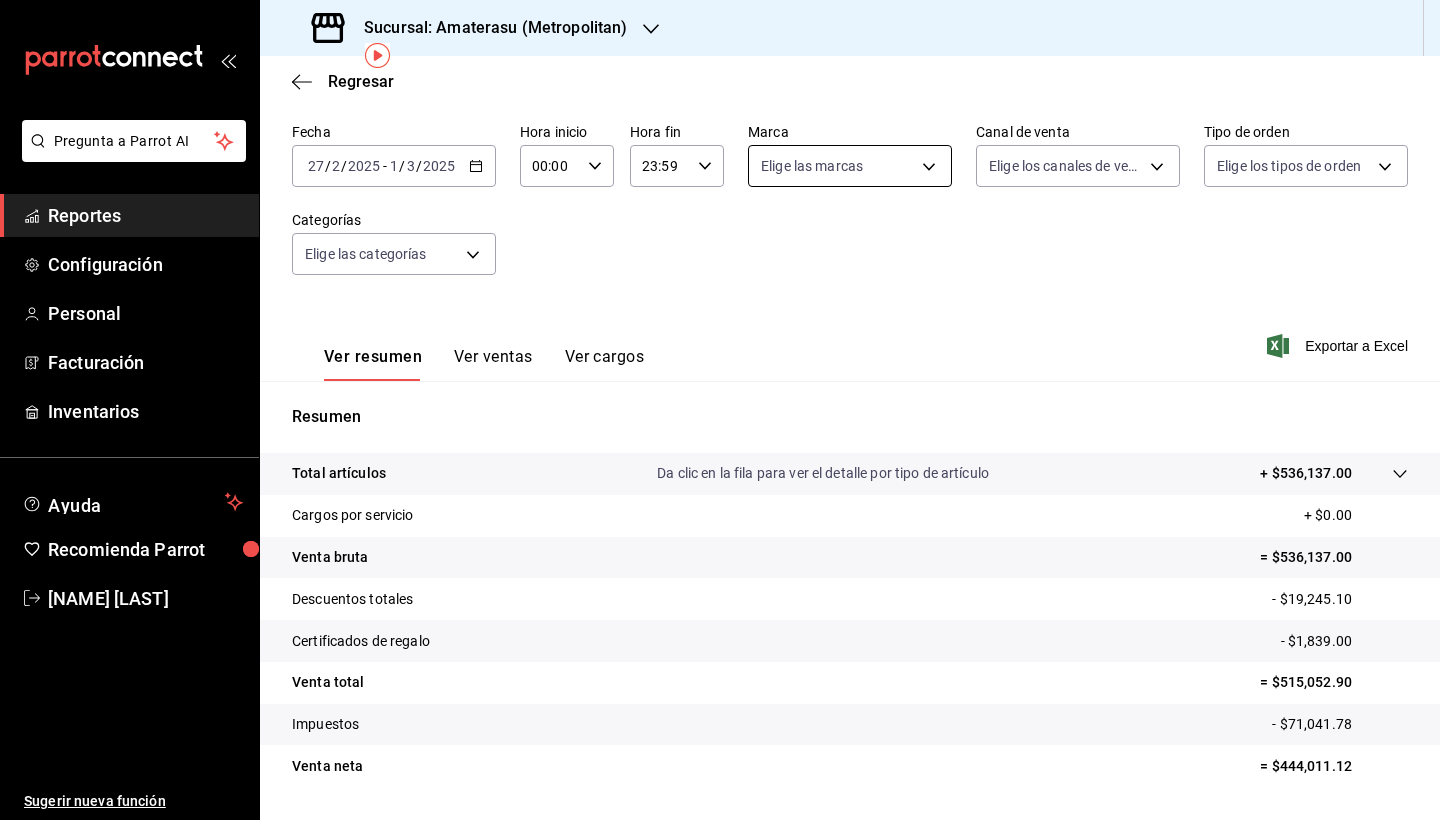 click on "Pregunta a Parrot AI Reportes   Configuración   Personal   Facturación   Inventarios   Ayuda Recomienda Parrot   [NAME] [LAST]   Sugerir nueva función   Sucursal: Amaterasu (Metropolitan) Regresar Ventas Los artículos listados no incluyen descuentos de orden y el filtro de fechas está limitado a un máximo de 31 días. Fecha [DATE] [DATE] - [DATE] [DATE] Hora inicio 00:00 Hora inicio Hora fin 23:59 Hora fin Marca Elige las marcas Canal de venta Elige los canales de venta Tipo de orden Elige los tipos de orden Categorías Elige las categorías Ver resumen Ver ventas Ver cargos Exportar a Excel Resumen Total artículos Da clic en la fila para ver el detalle por tipo de artículo + [PRICE] Cargos por servicio + [PRICE] Venta bruta = [PRICE] Descuentos totales - [PRICE] Certificados de regalo - [PRICE] Venta total = [PRICE] Impuestos - [PRICE] Venta neta = [PRICE] GANA 1 MES GRATIS EN TU SUSCRIPCIÓN AQUÍ Ver video tutorial Ir a video Pregunta a Parrot AI Reportes" at bounding box center (720, 410) 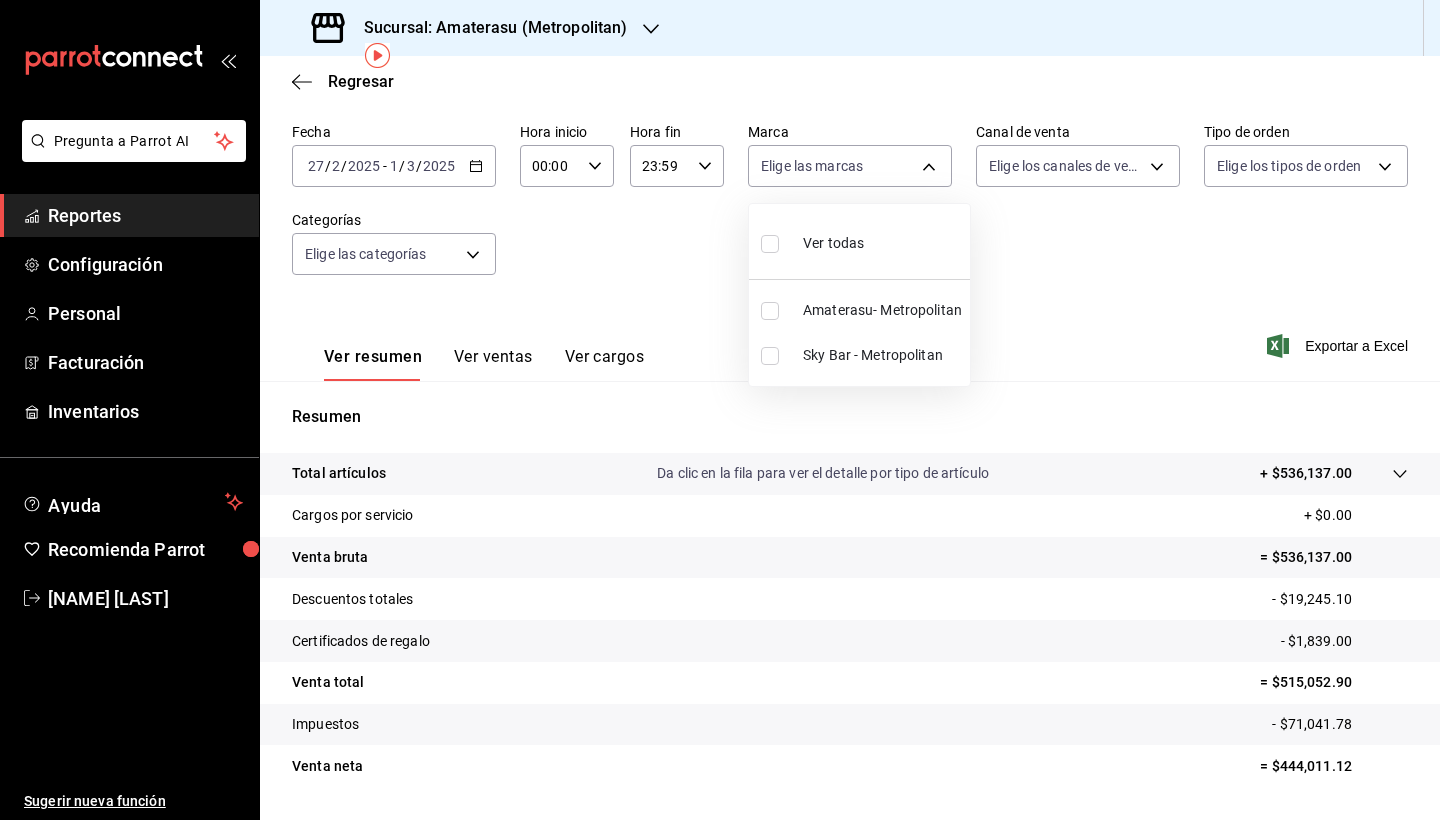 click at bounding box center [770, 311] 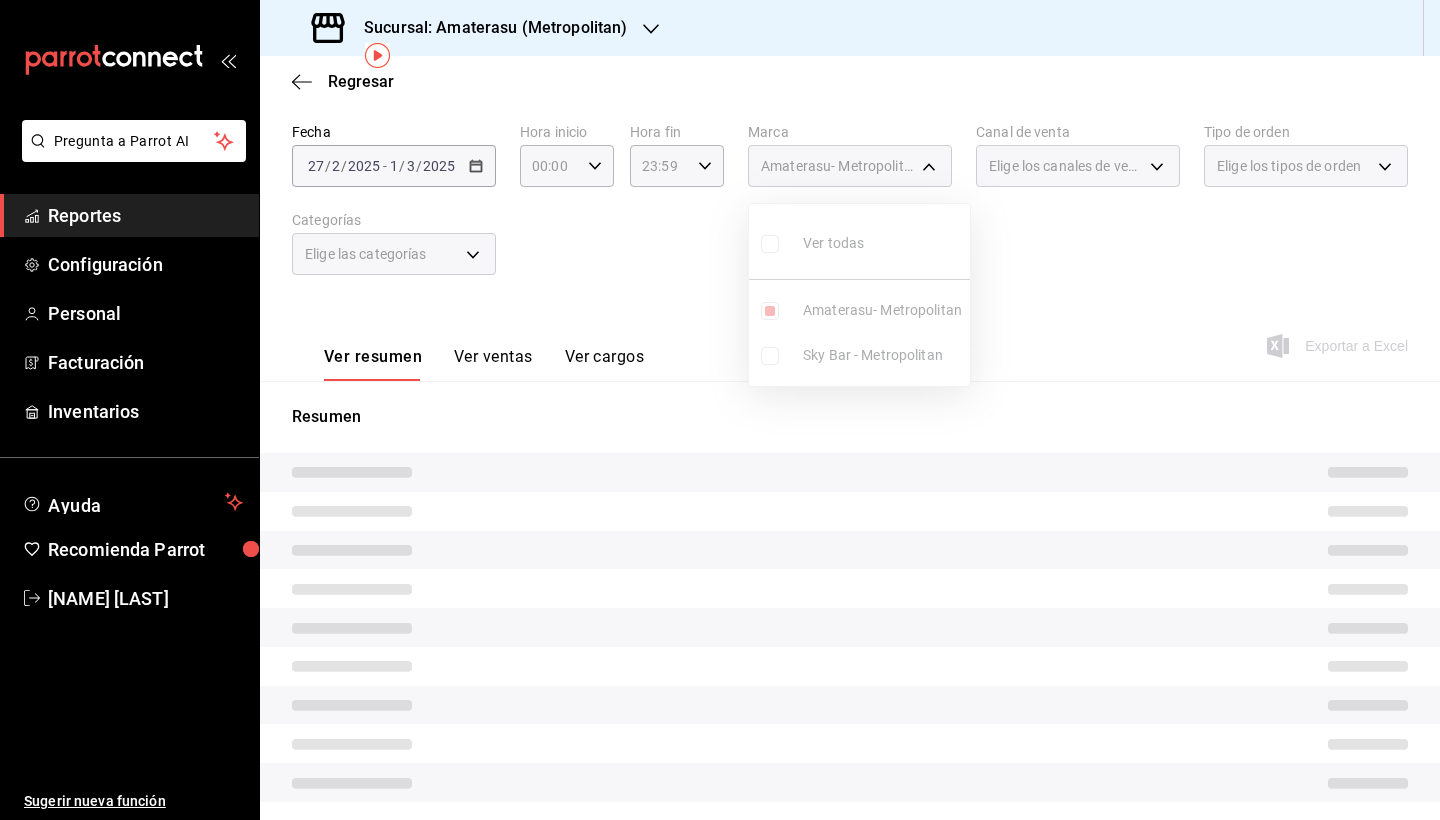 click at bounding box center [720, 410] 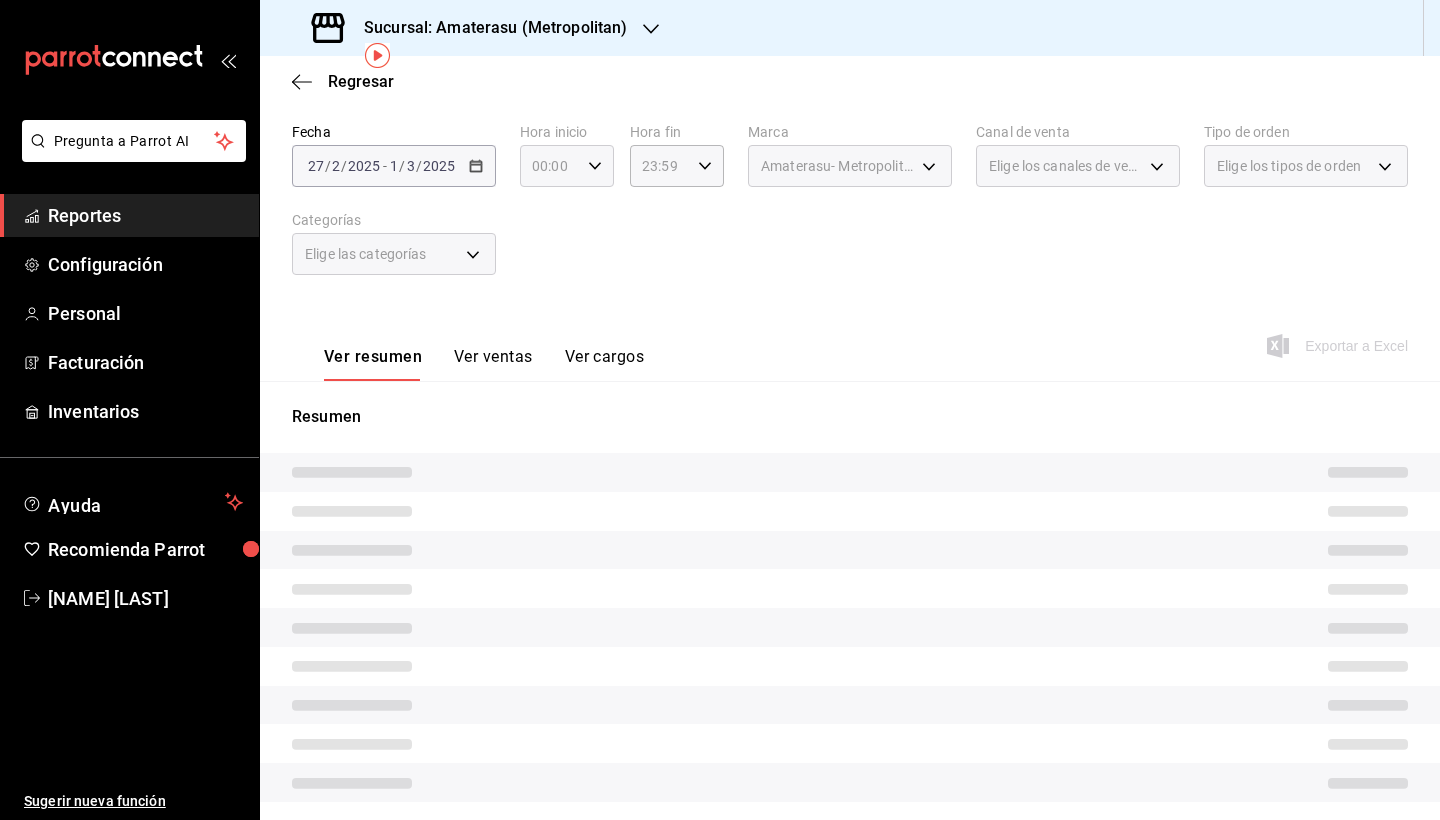 click 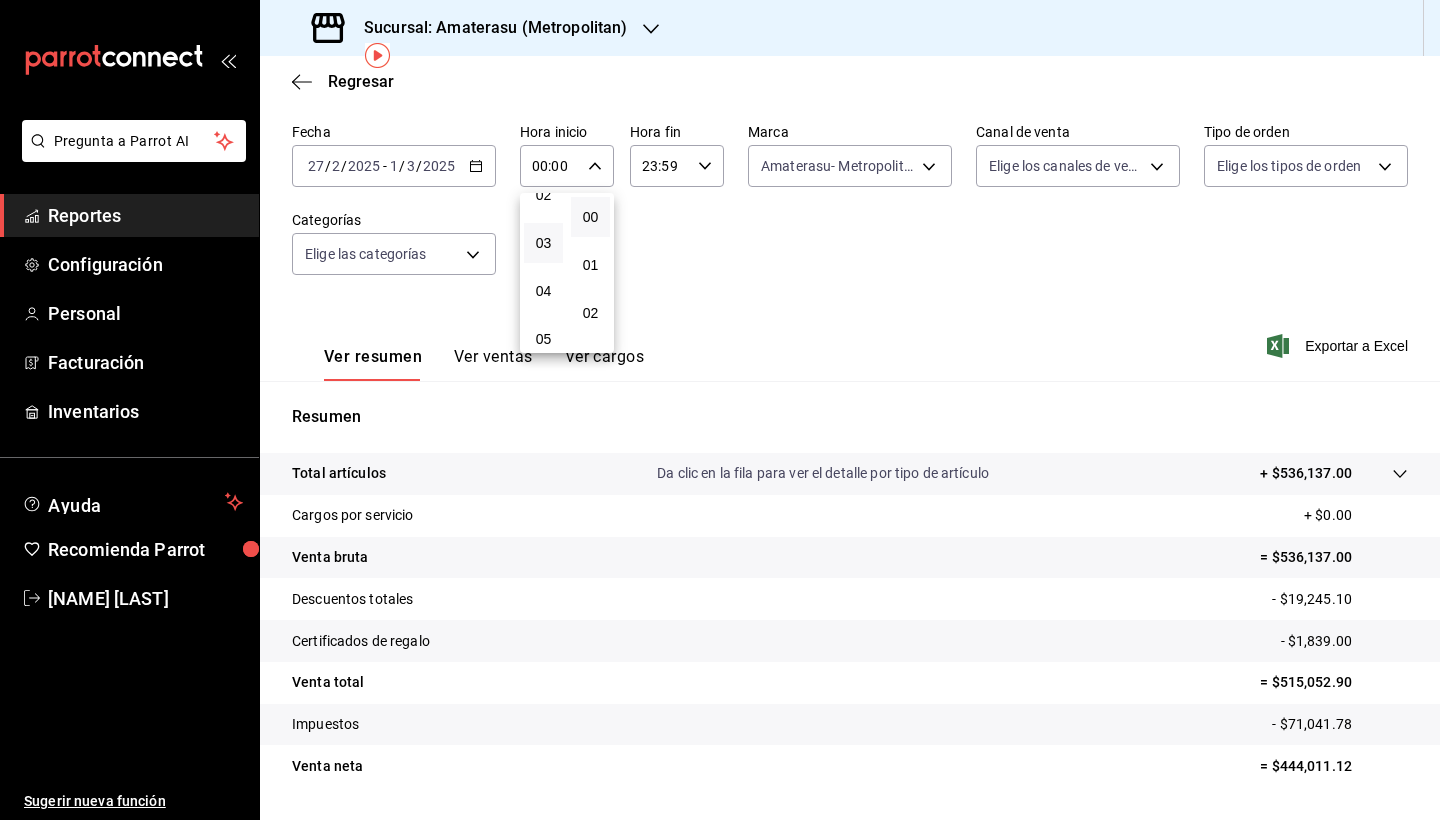 scroll, scrollTop: 174, scrollLeft: 0, axis: vertical 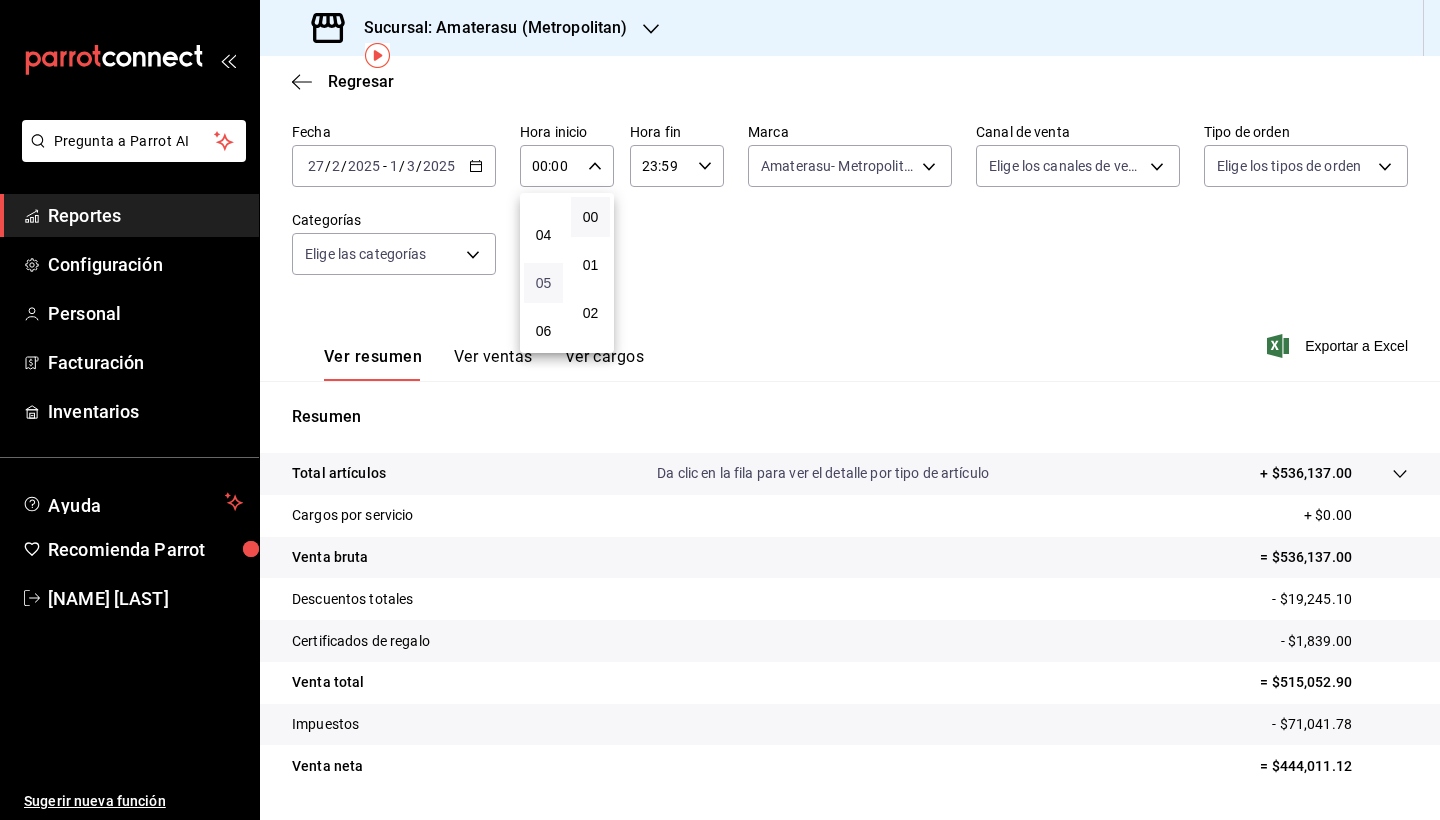 click on "05" at bounding box center [543, 283] 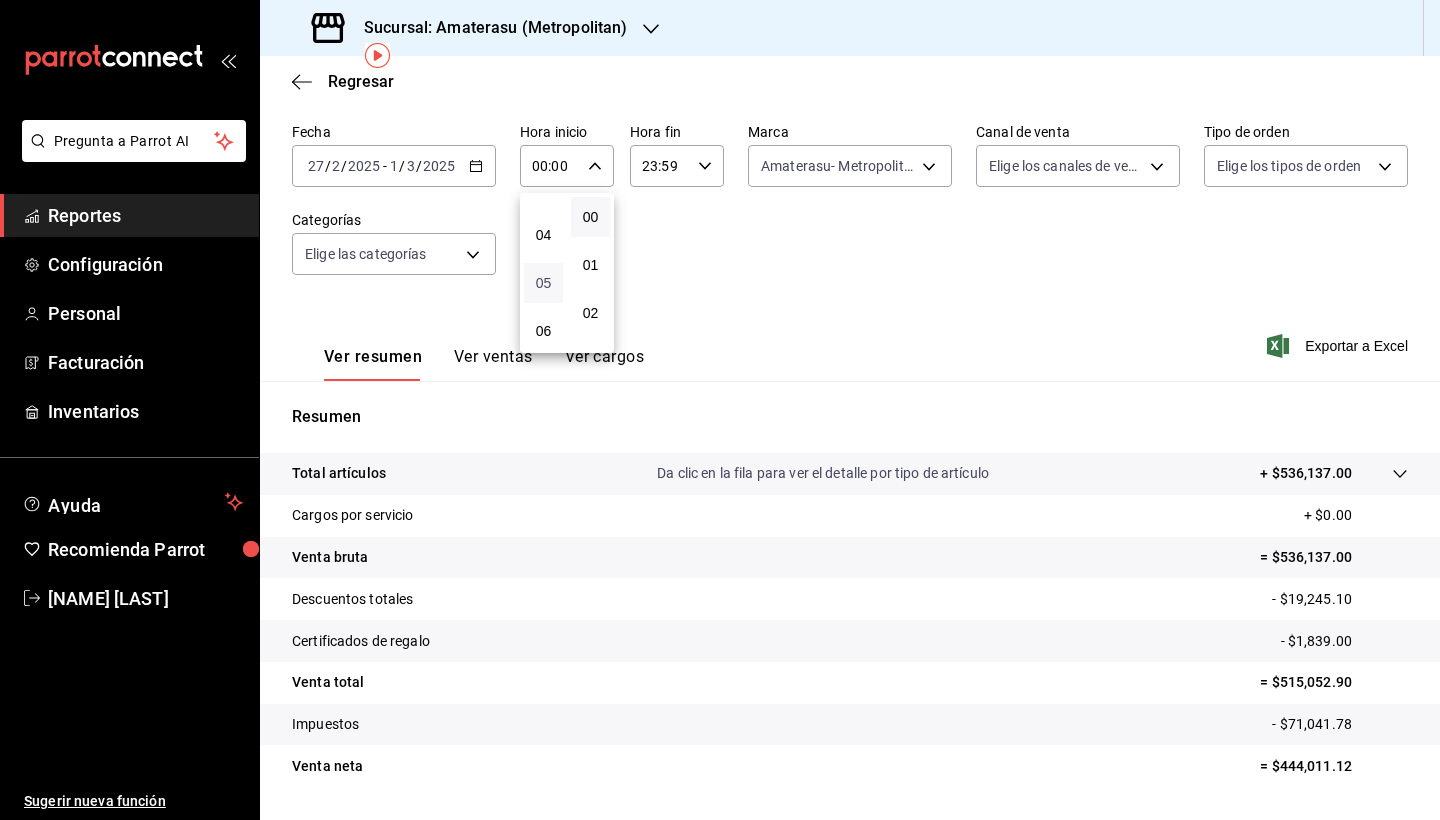 type on "05:00" 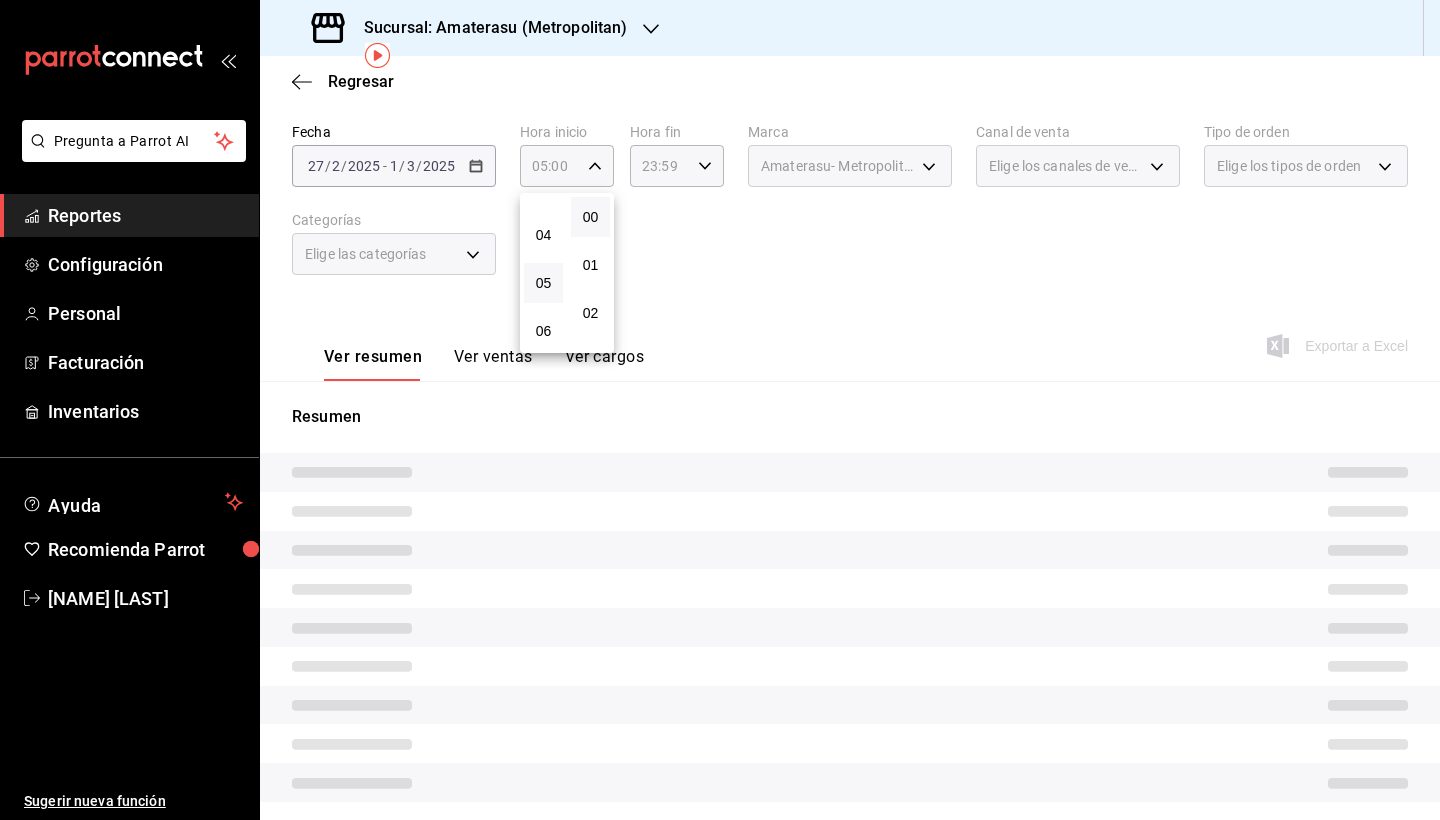 click at bounding box center [720, 410] 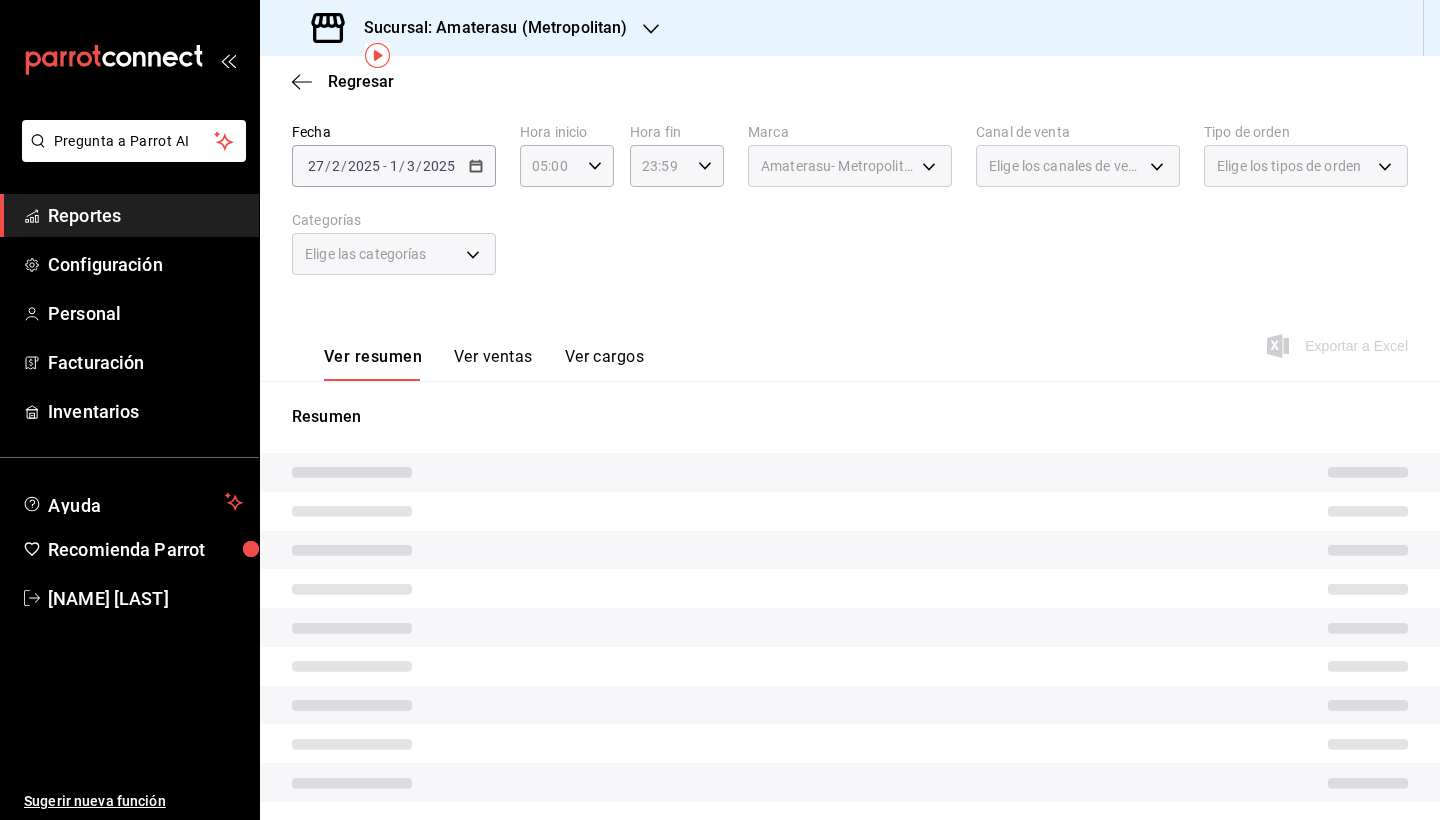 click 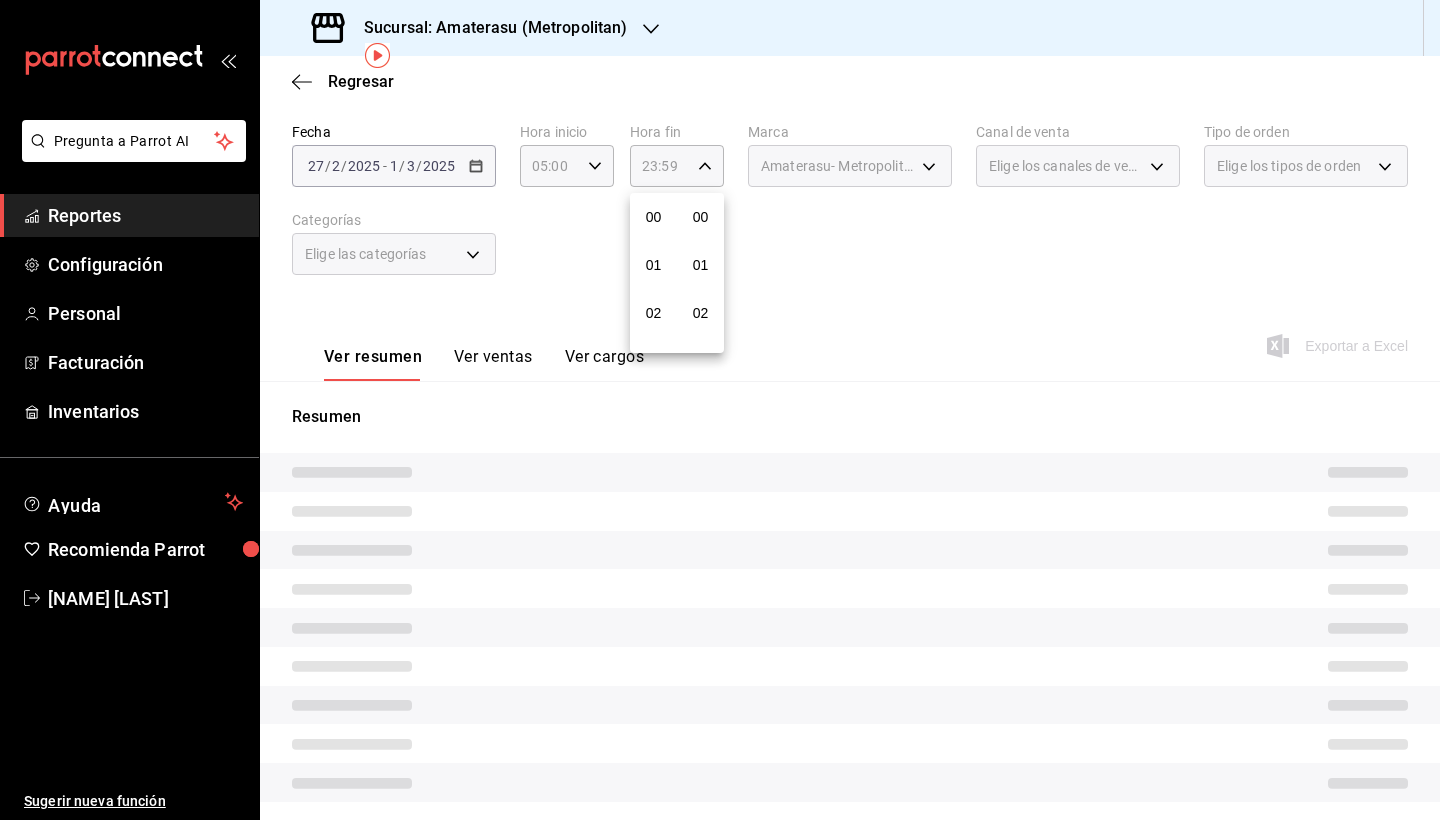 scroll, scrollTop: 1016, scrollLeft: 0, axis: vertical 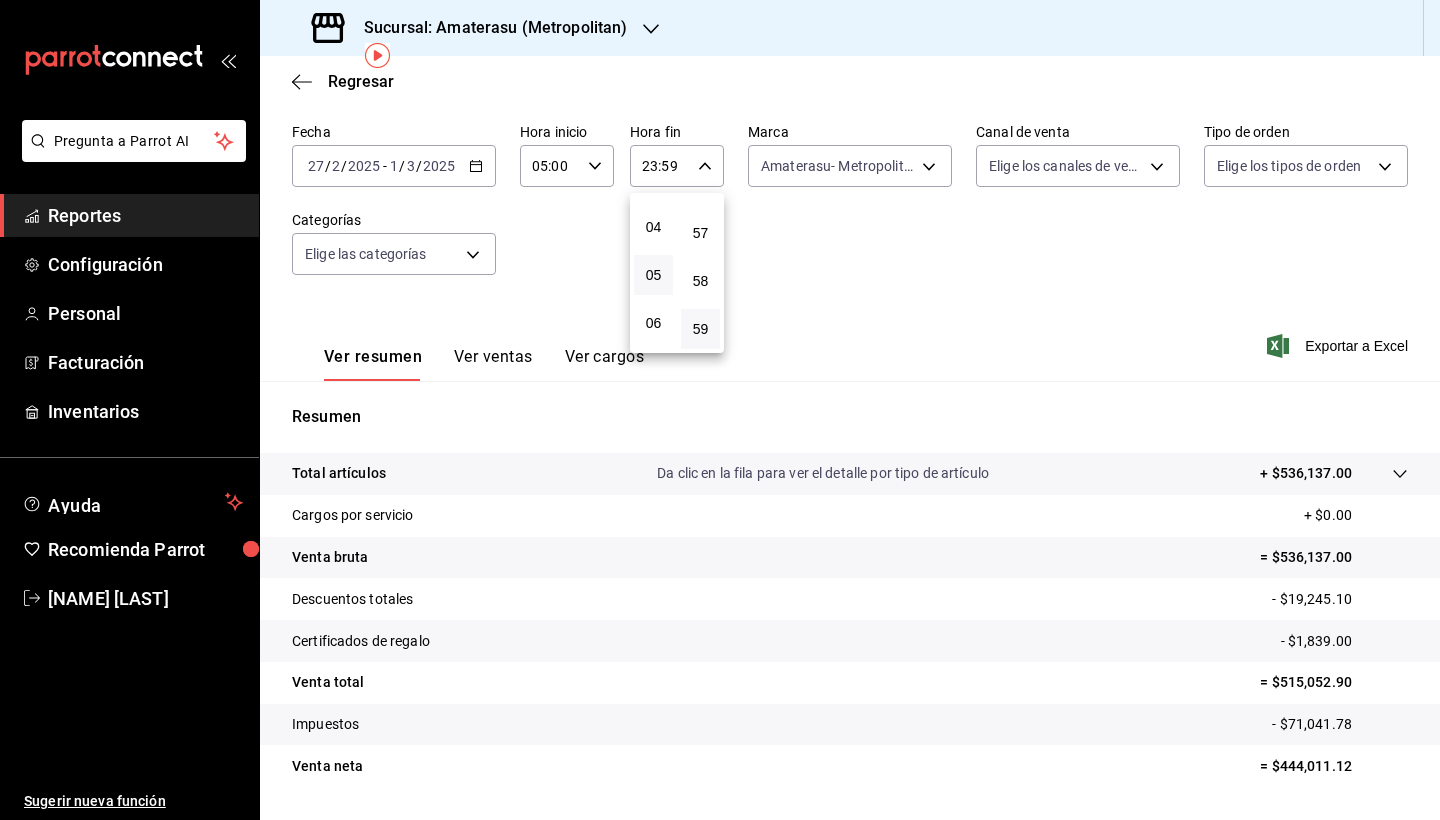 click on "05" at bounding box center (653, 275) 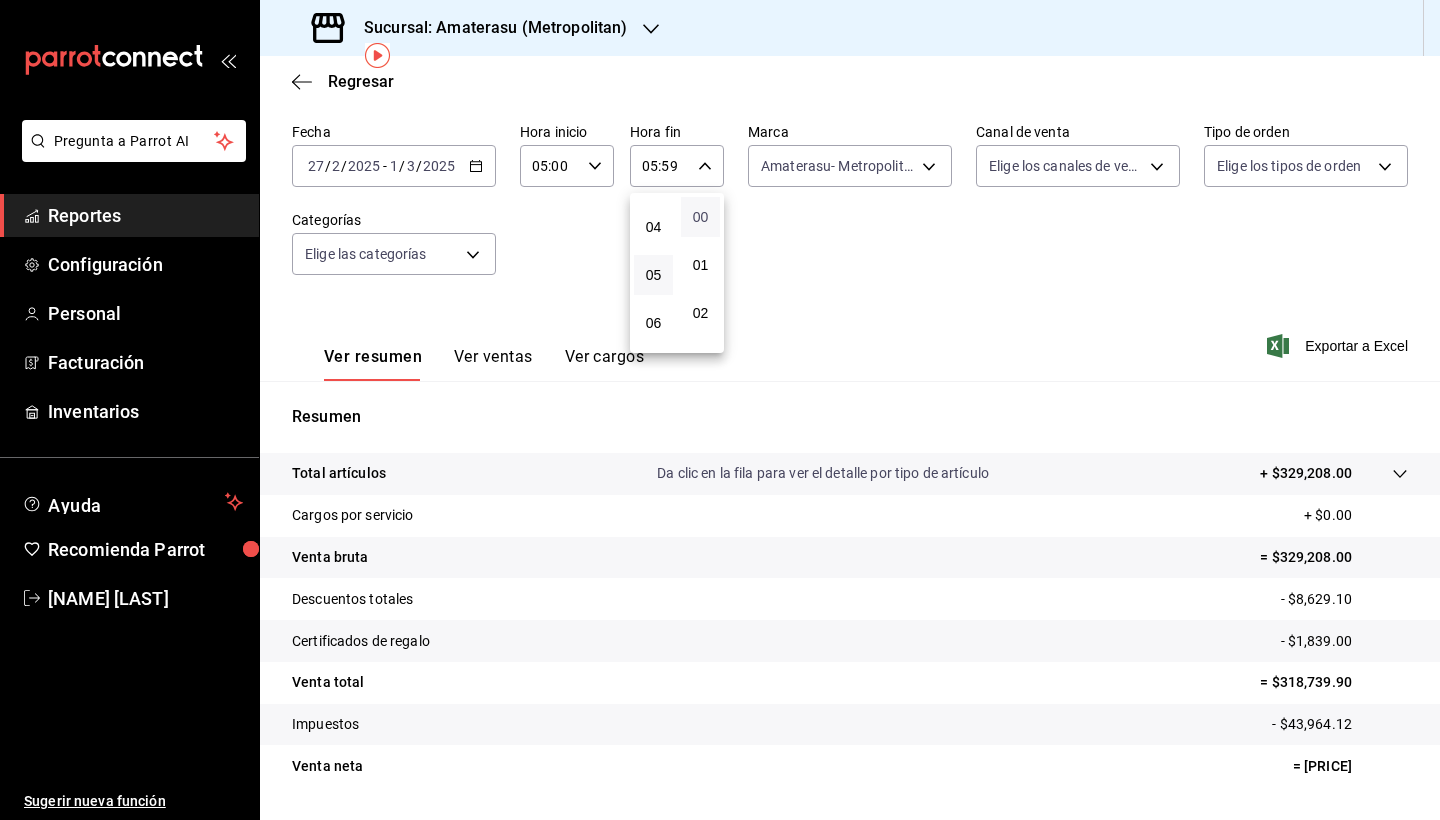 scroll, scrollTop: 0, scrollLeft: 0, axis: both 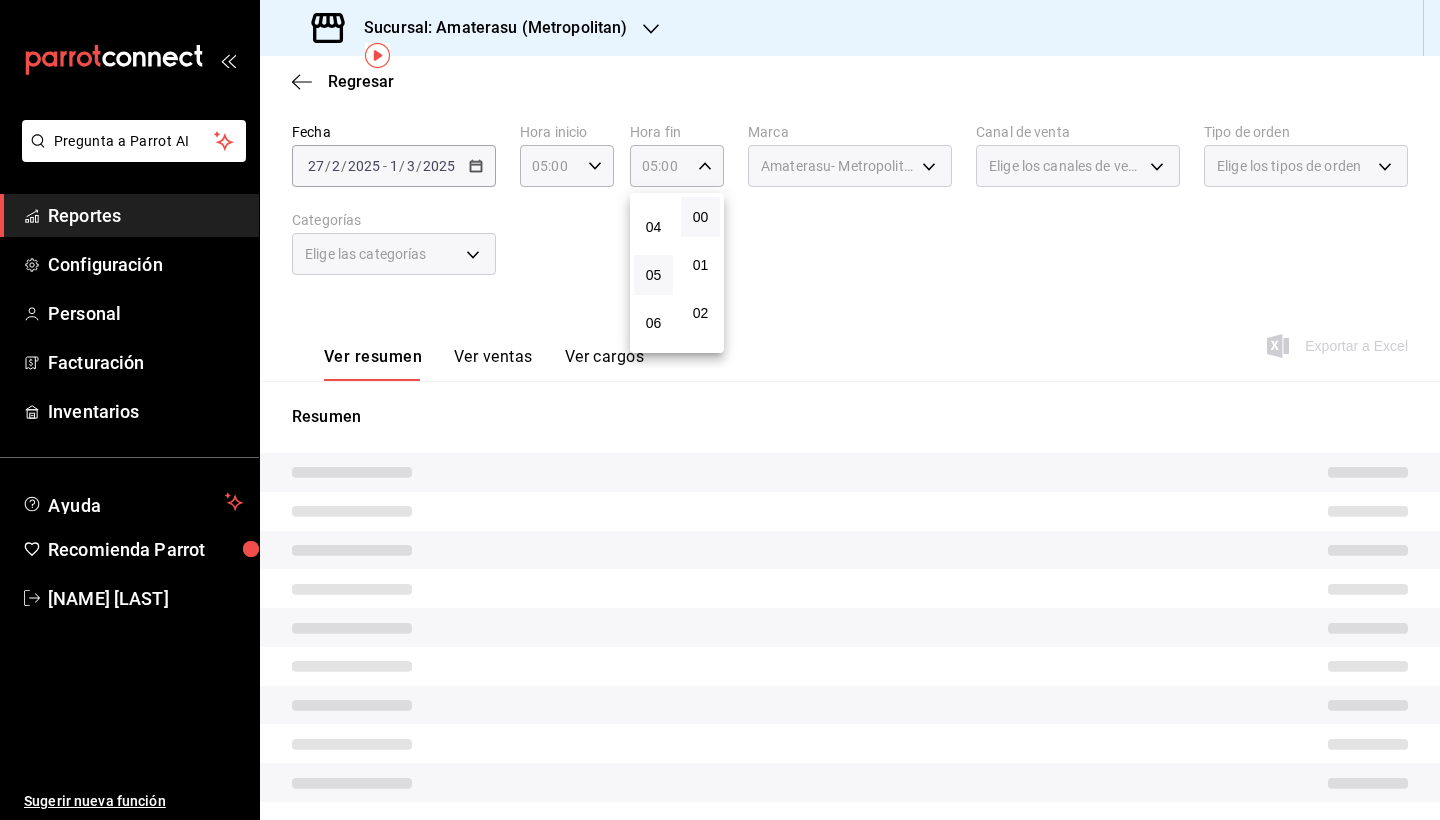 click at bounding box center (720, 410) 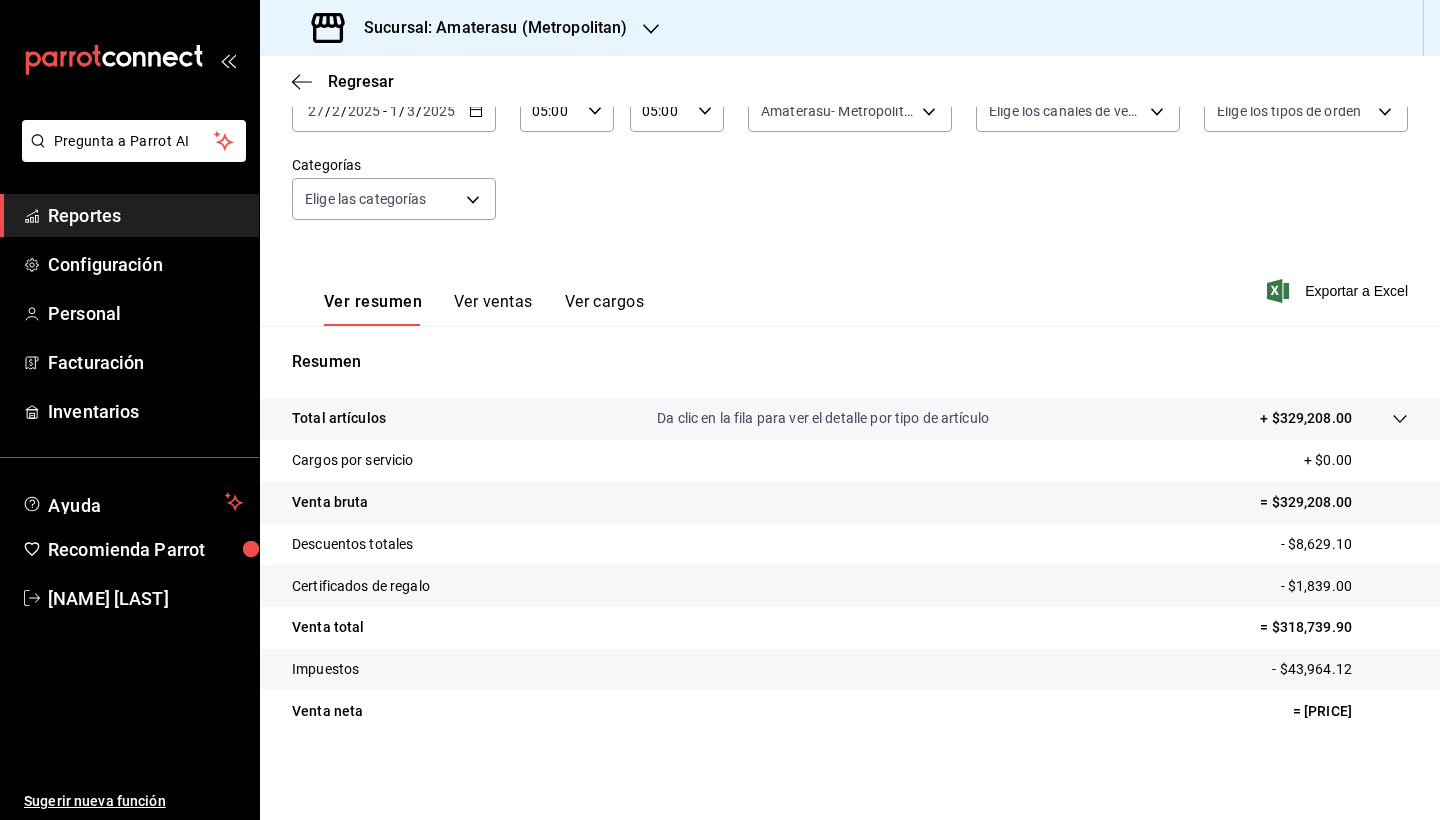 scroll, scrollTop: 138, scrollLeft: 0, axis: vertical 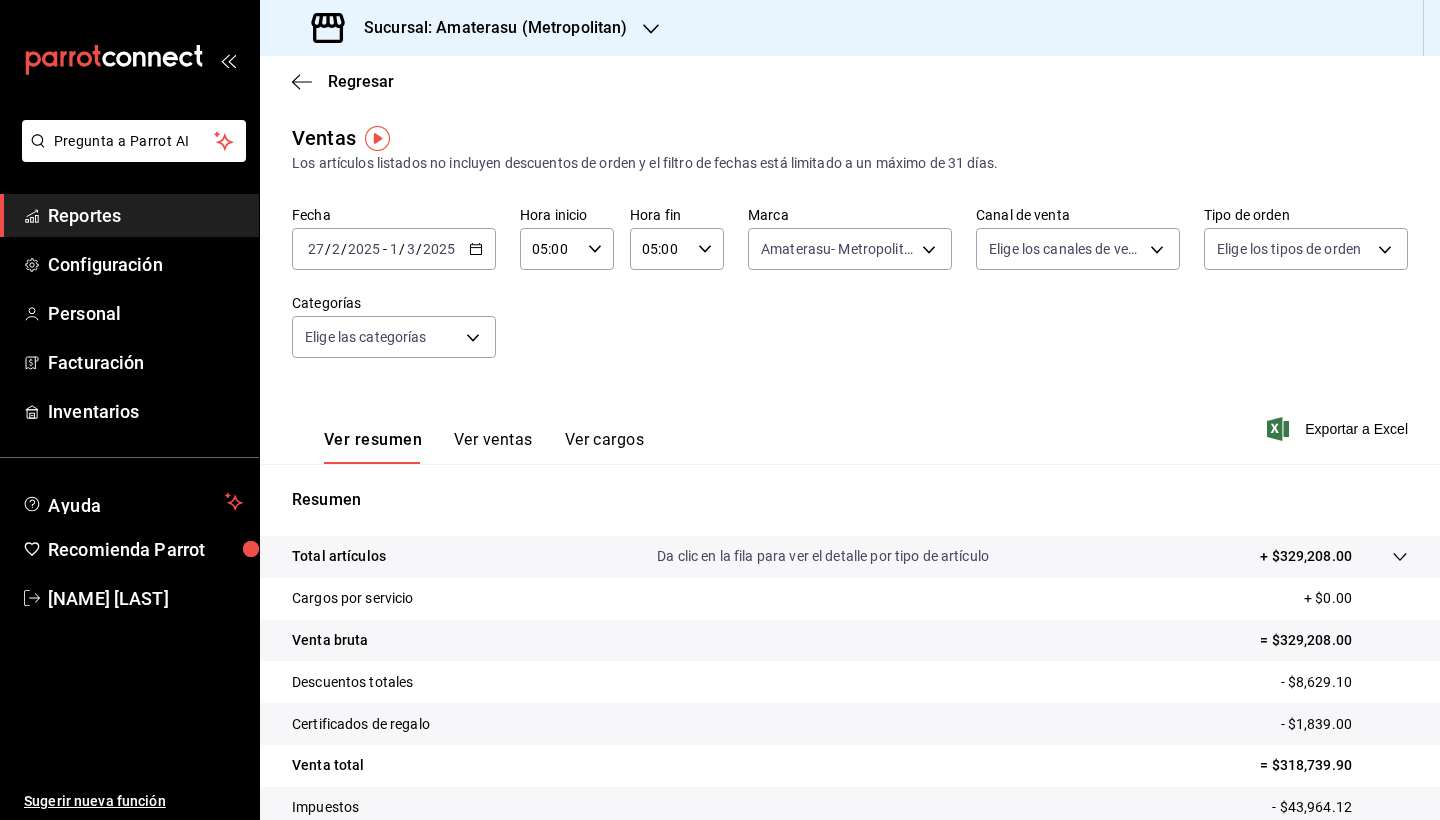 click 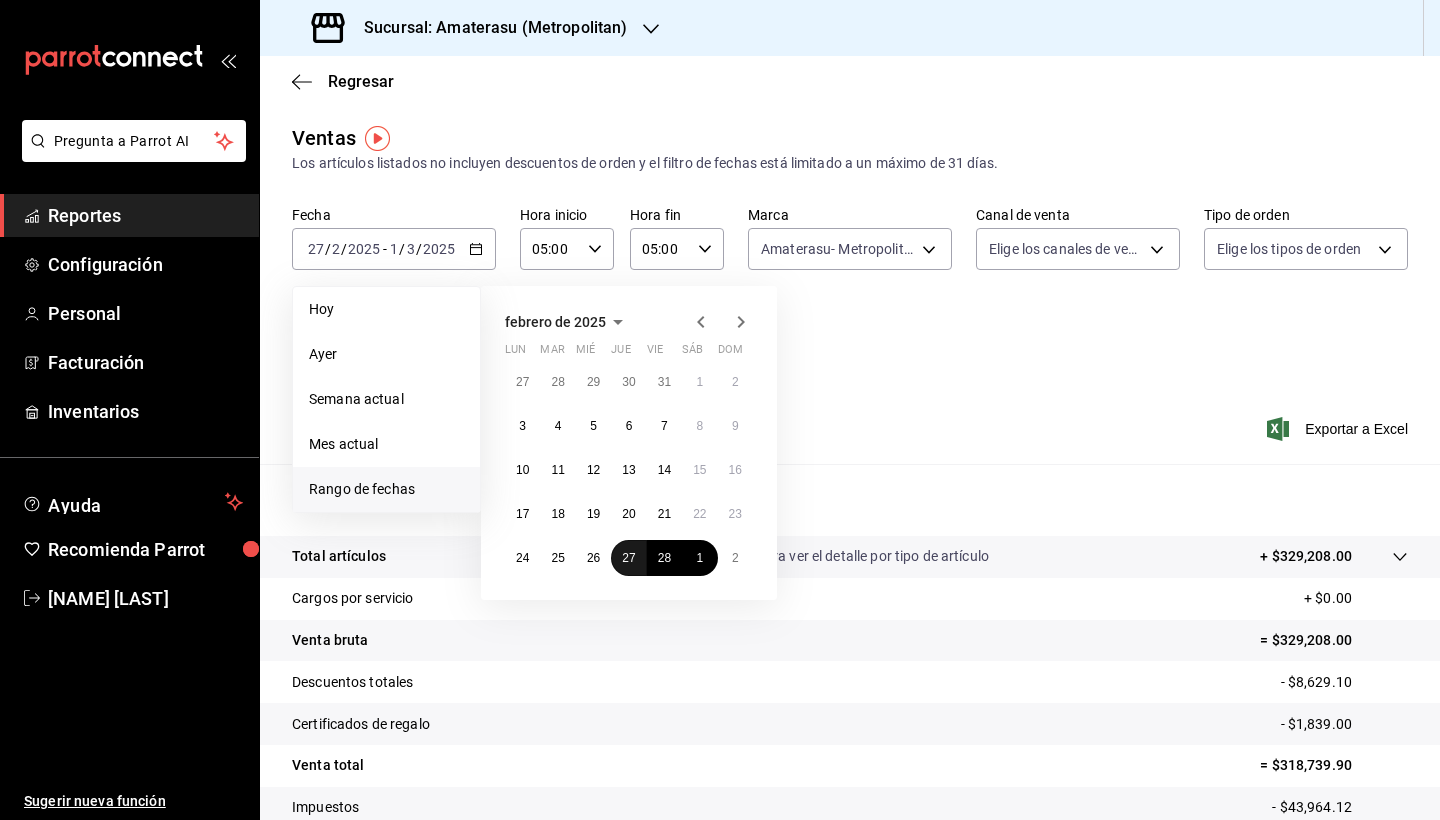click on "27" at bounding box center [628, 558] 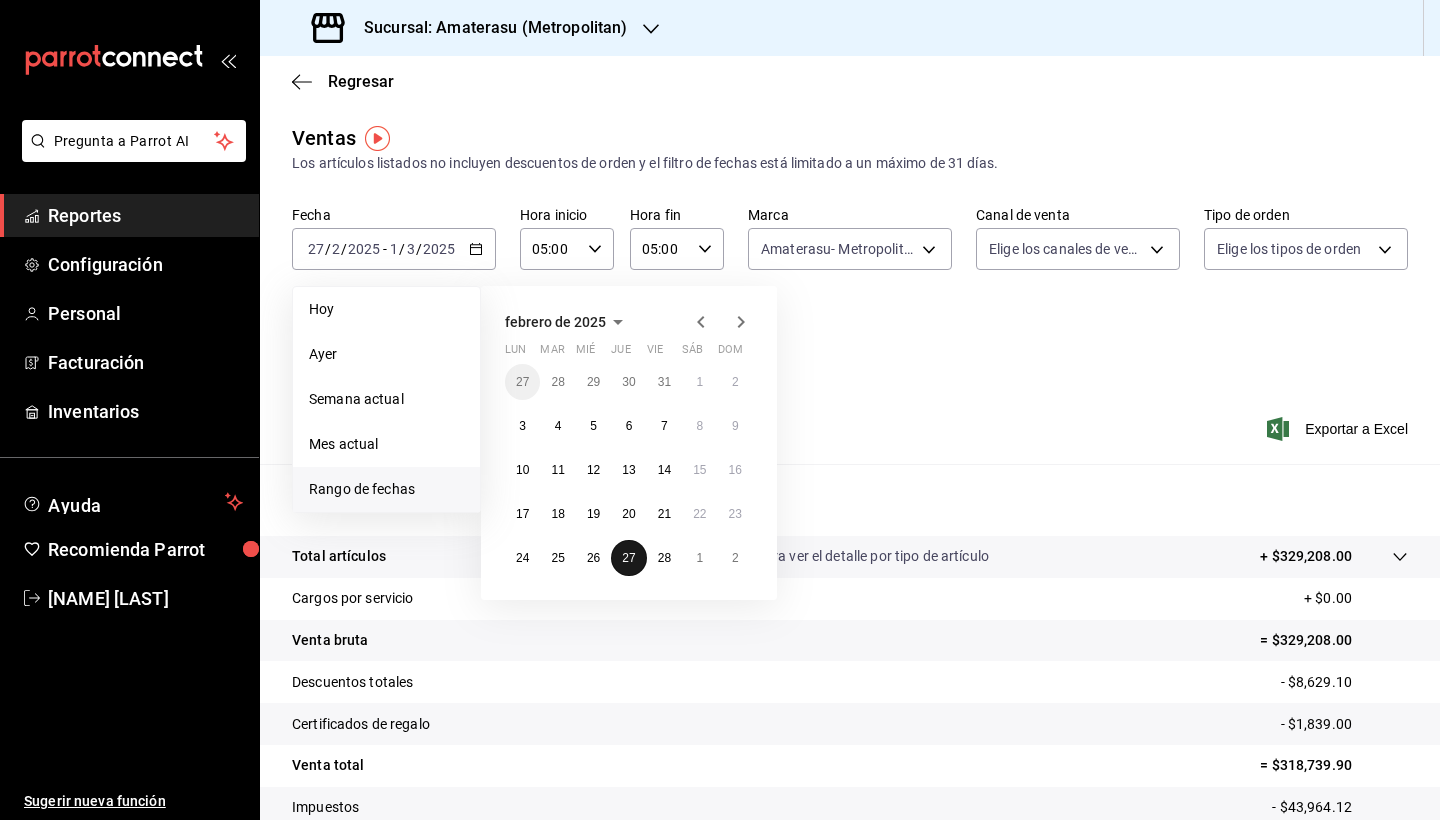 click on "27" at bounding box center [628, 558] 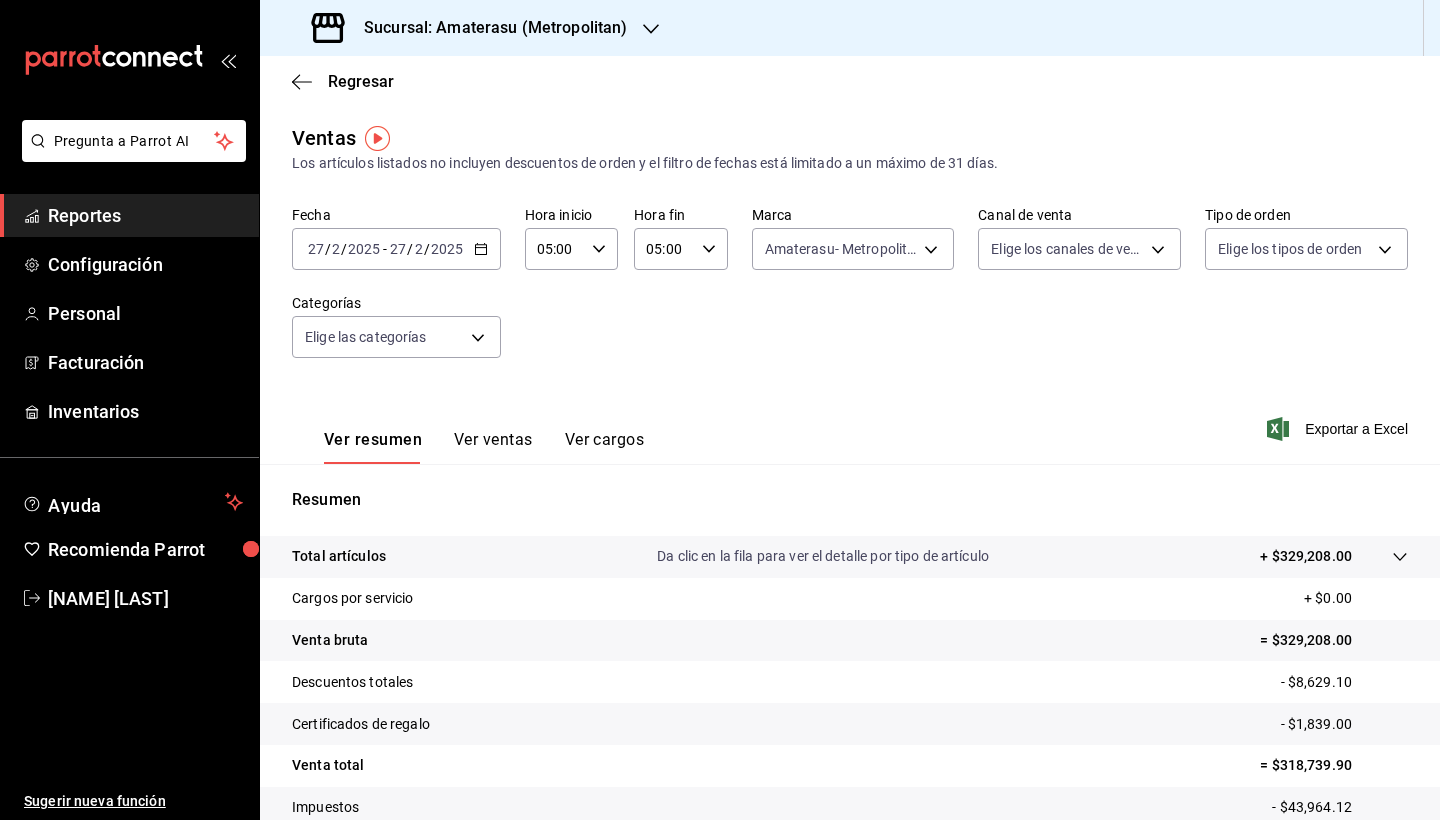 click on "Total artículos Da clic en la fila para ver el detalle por tipo de artículo + $329,208.00" at bounding box center (822, 556) 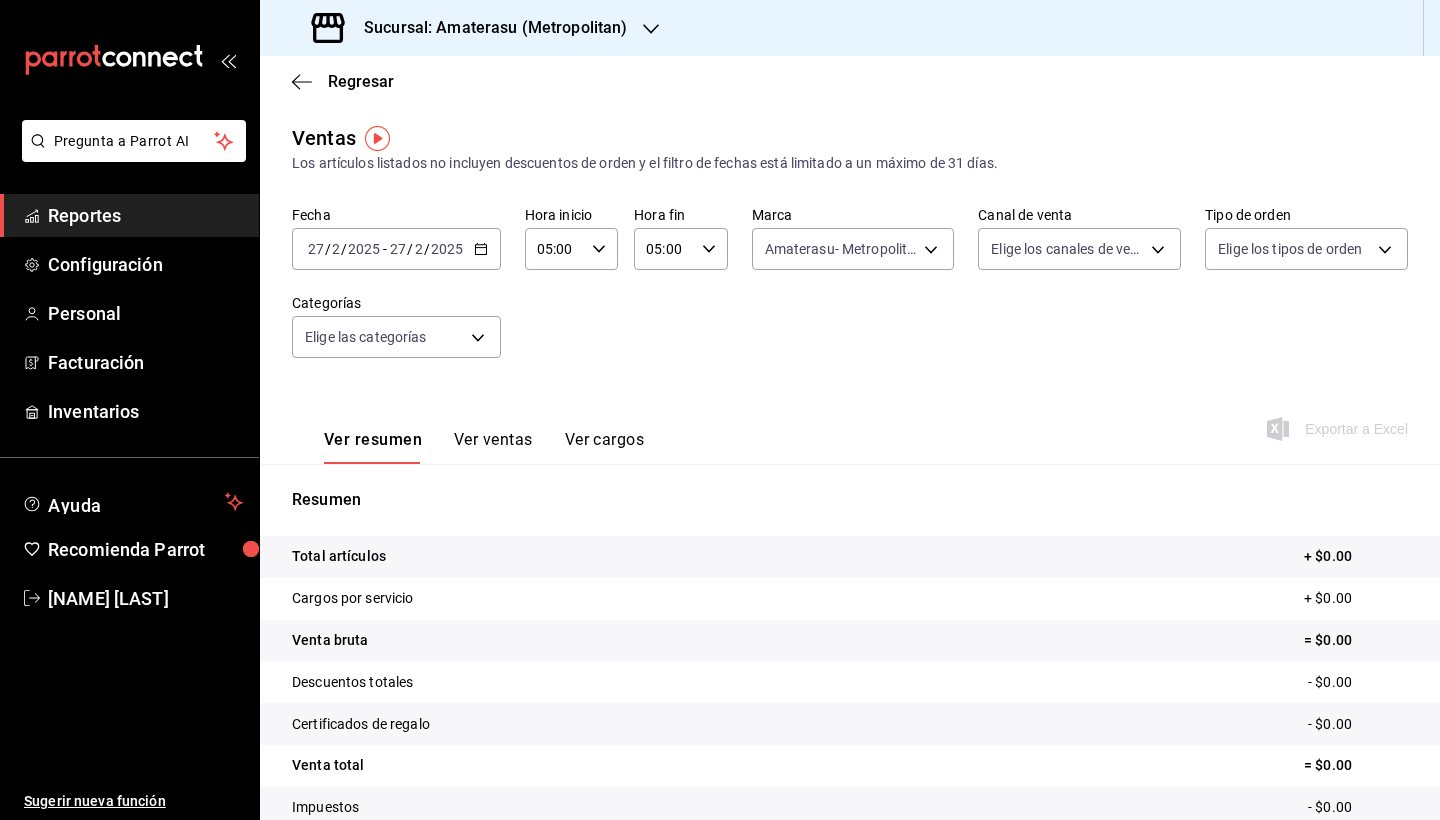 click 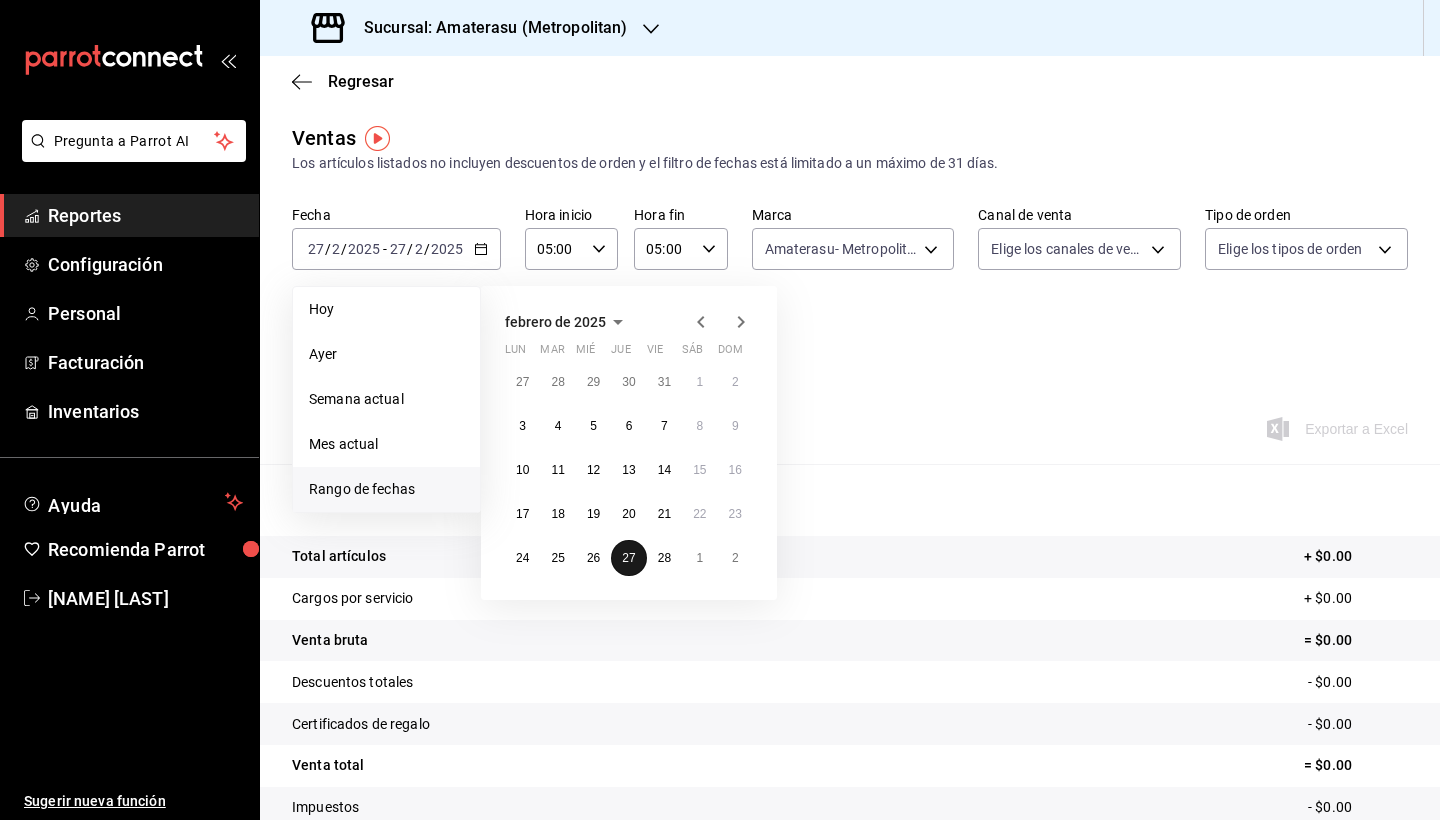 click on "27" at bounding box center (628, 558) 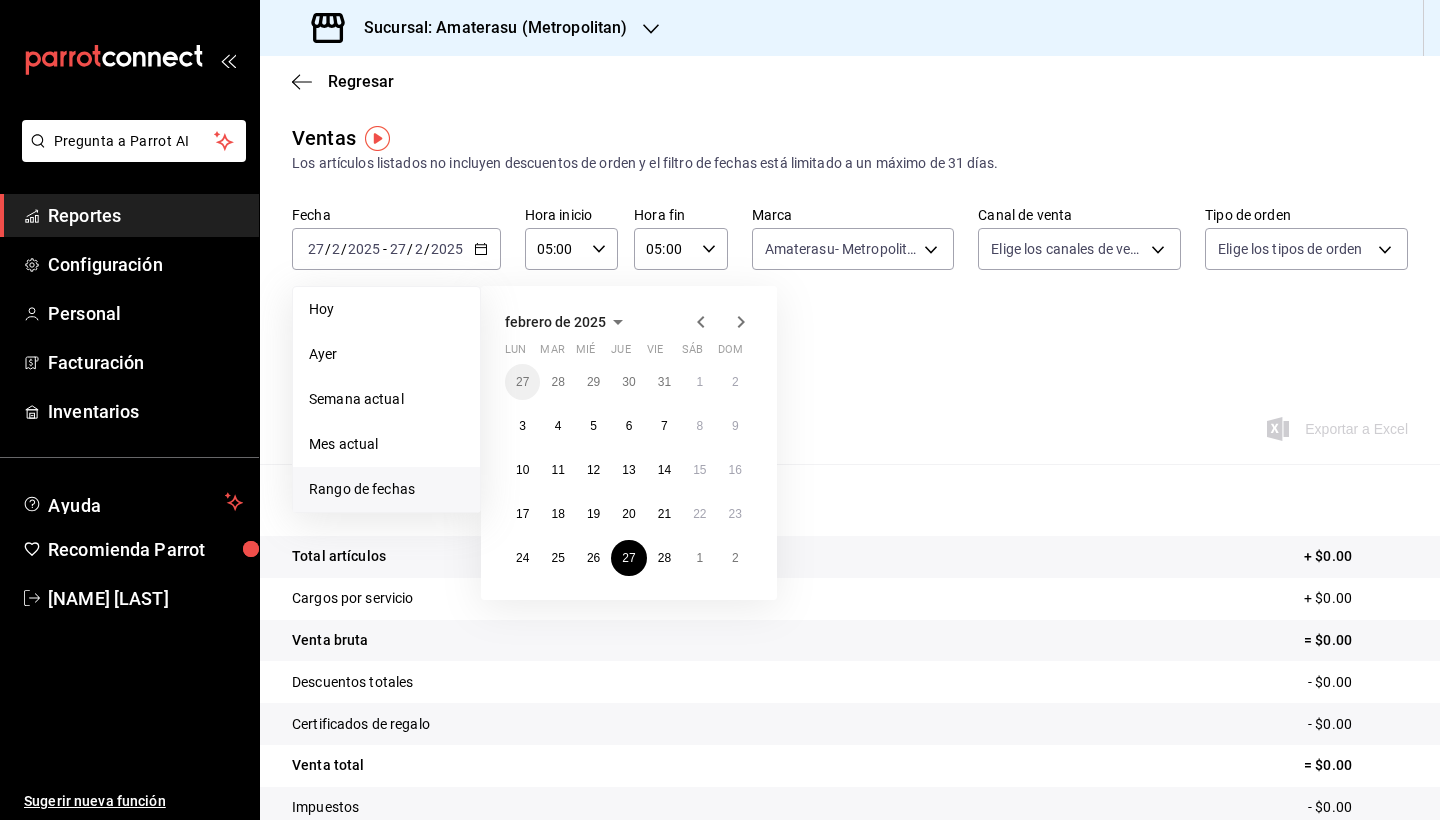 click 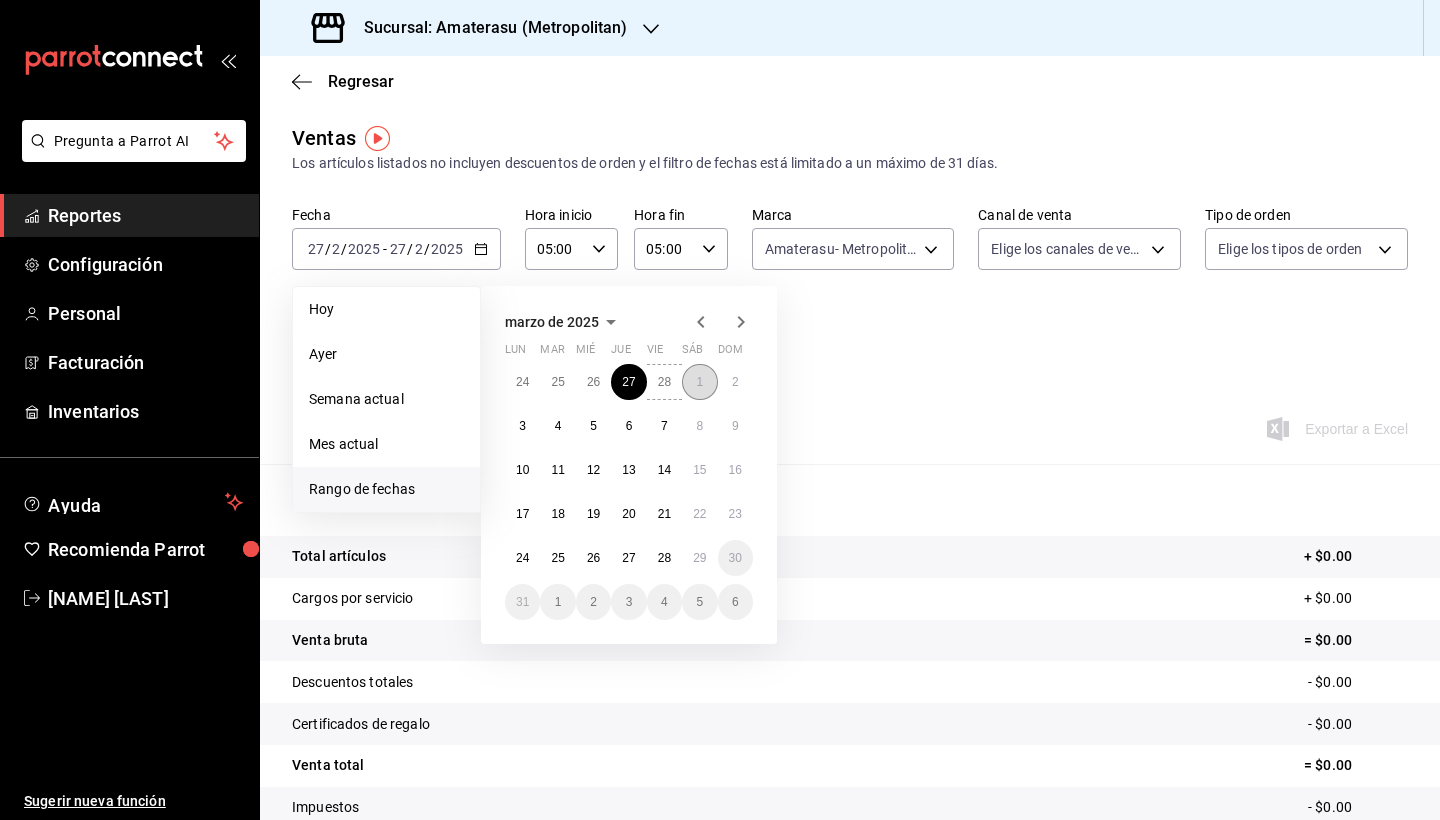 click on "1" at bounding box center [699, 382] 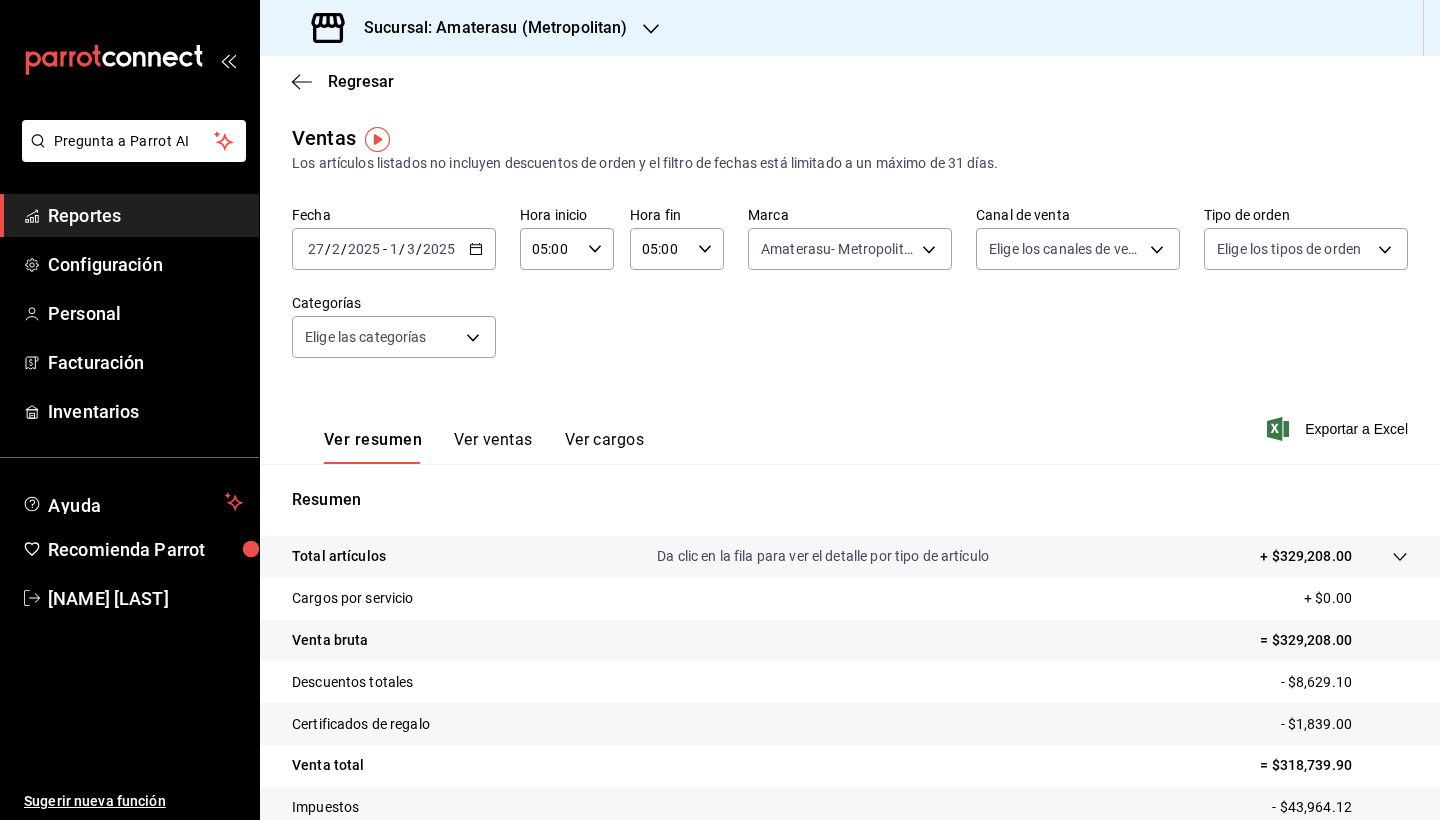 scroll, scrollTop: 0, scrollLeft: 0, axis: both 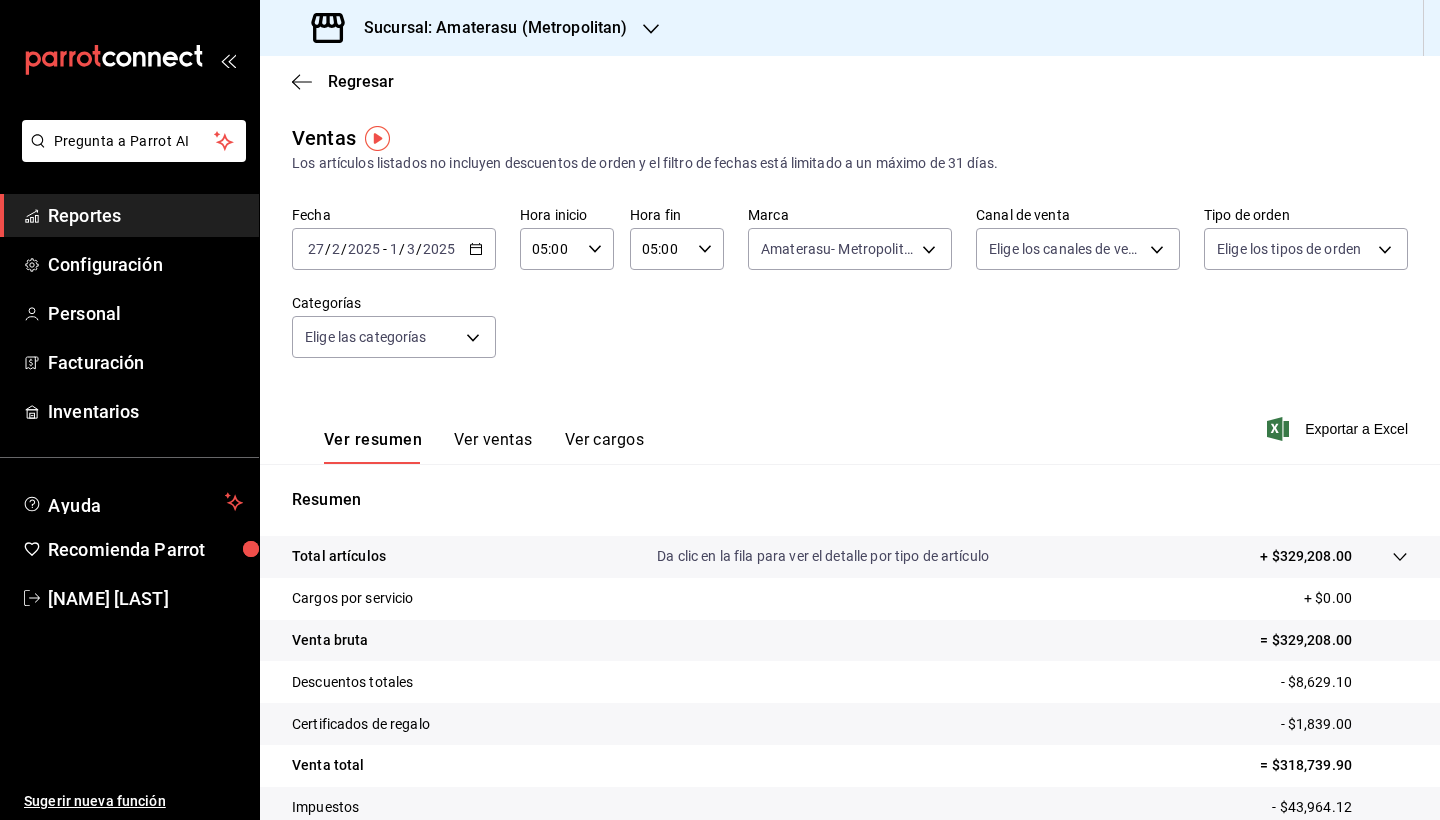 click 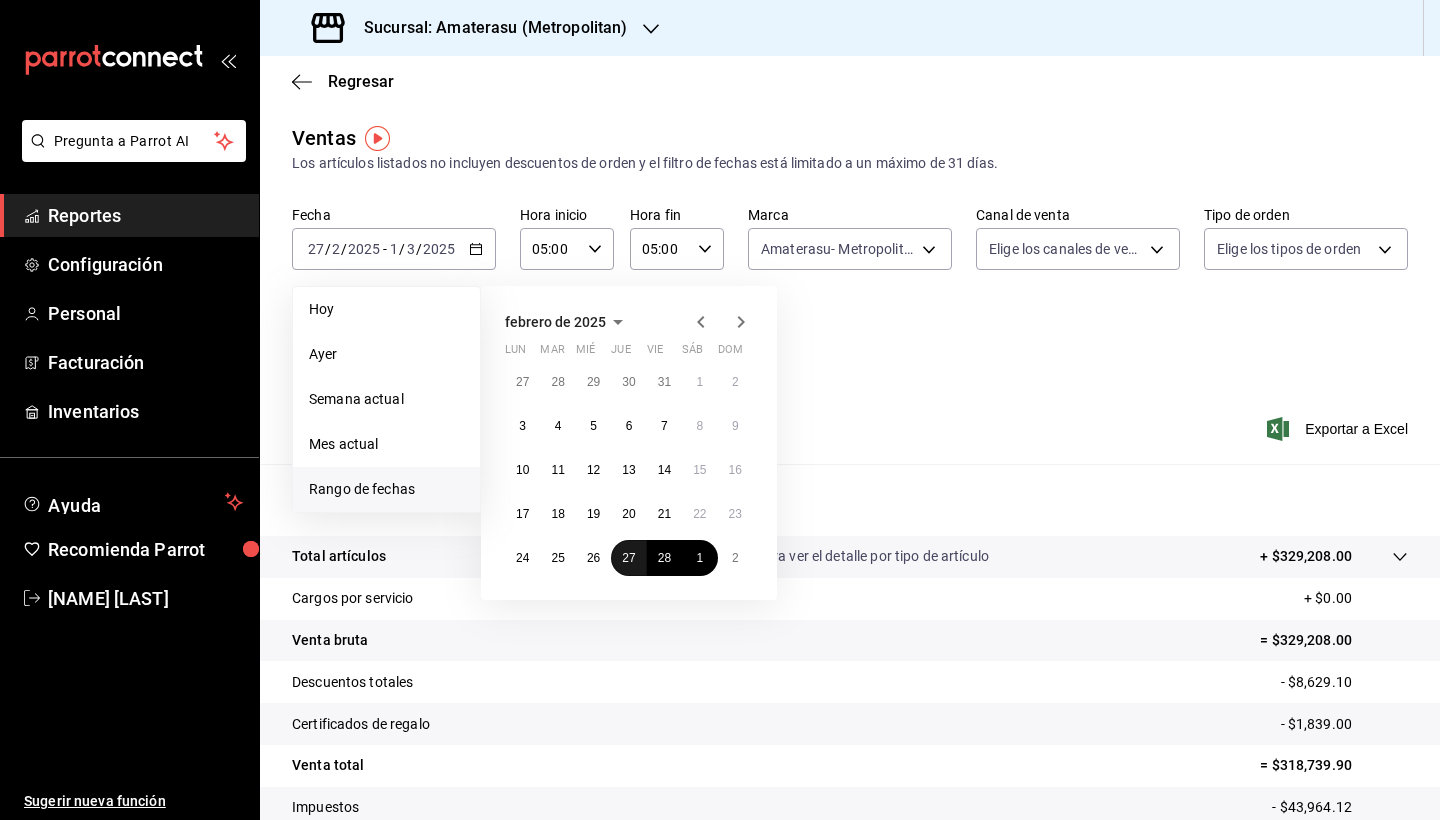 click on "27" at bounding box center (628, 558) 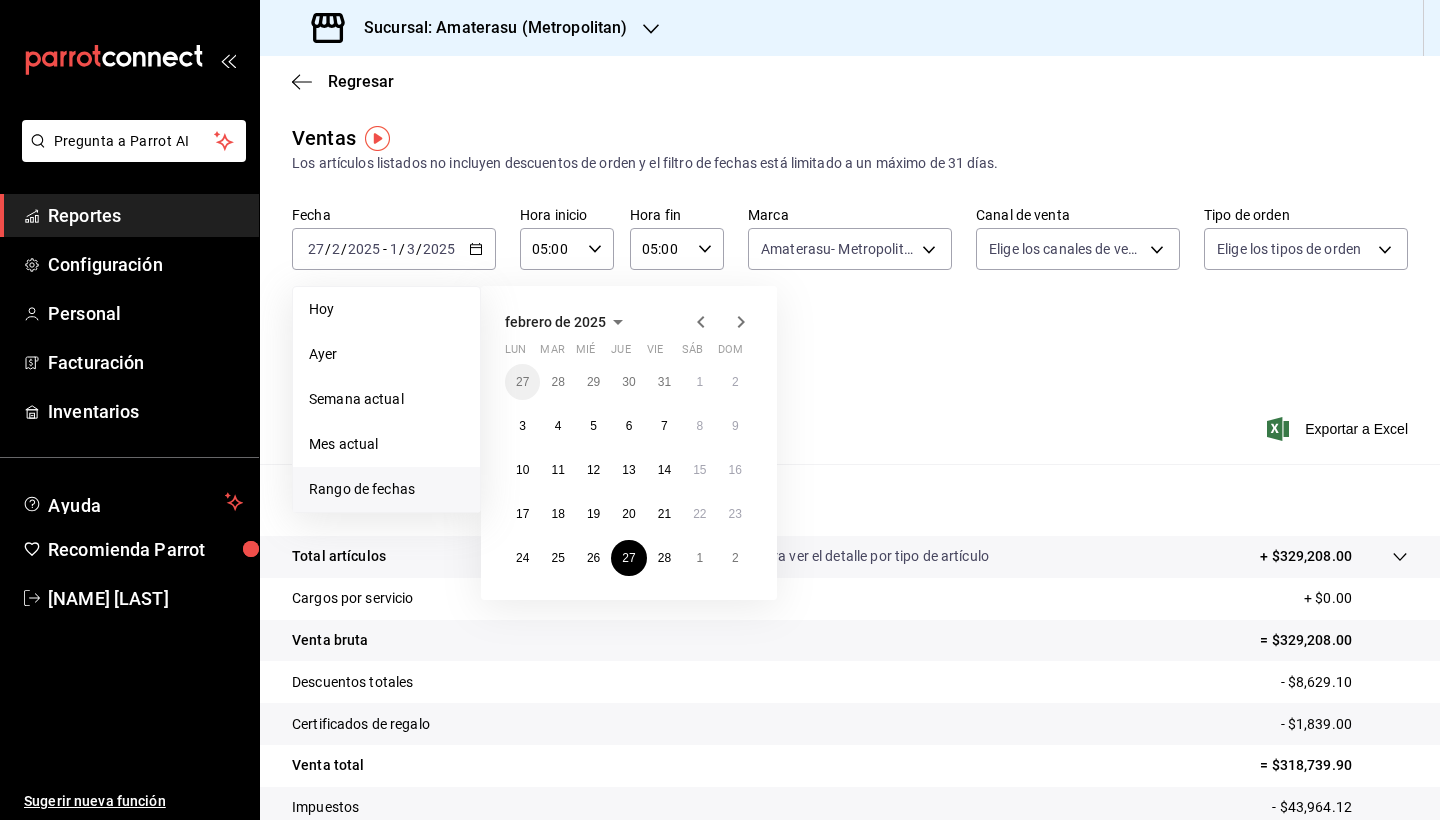 click 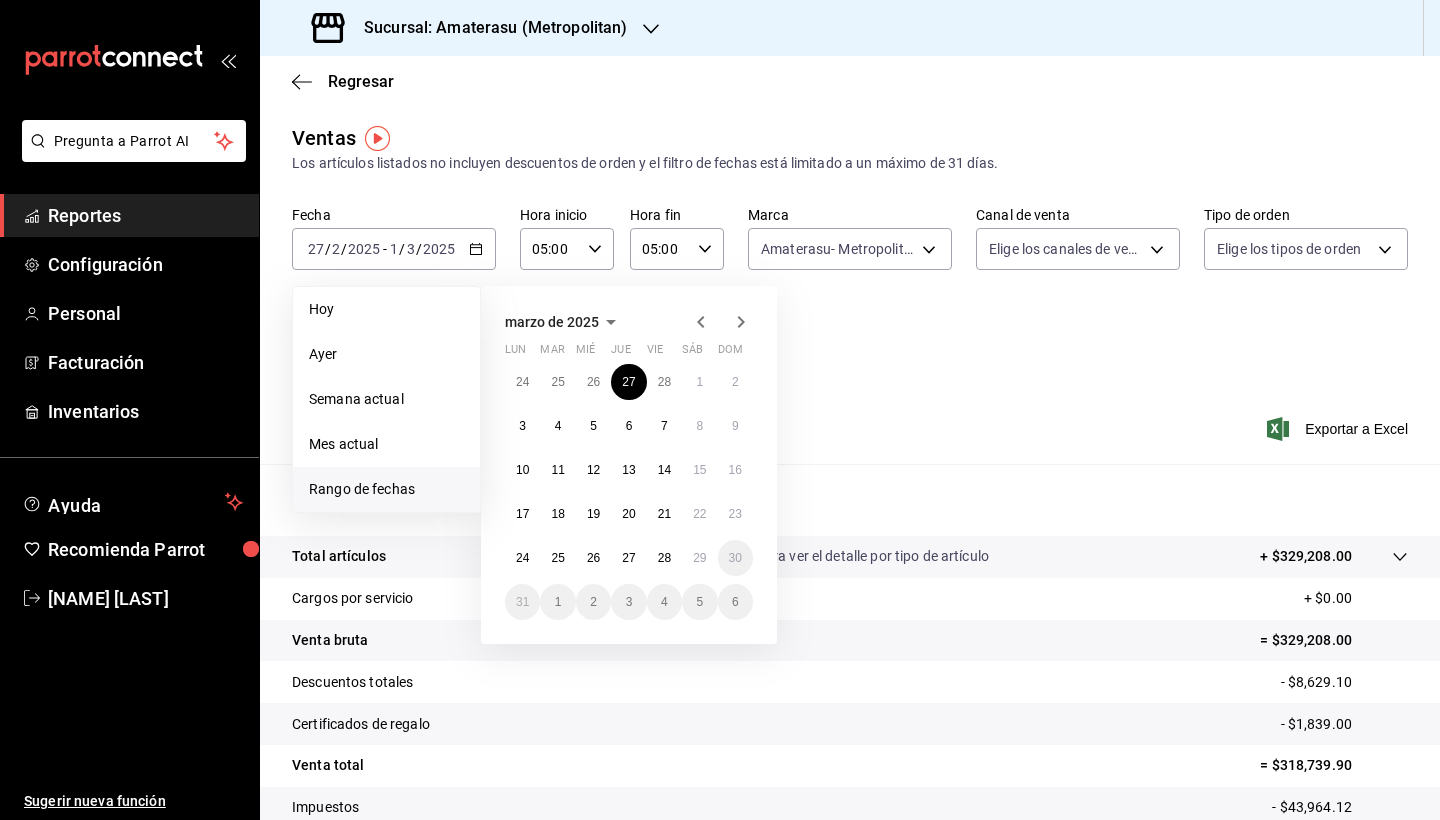click 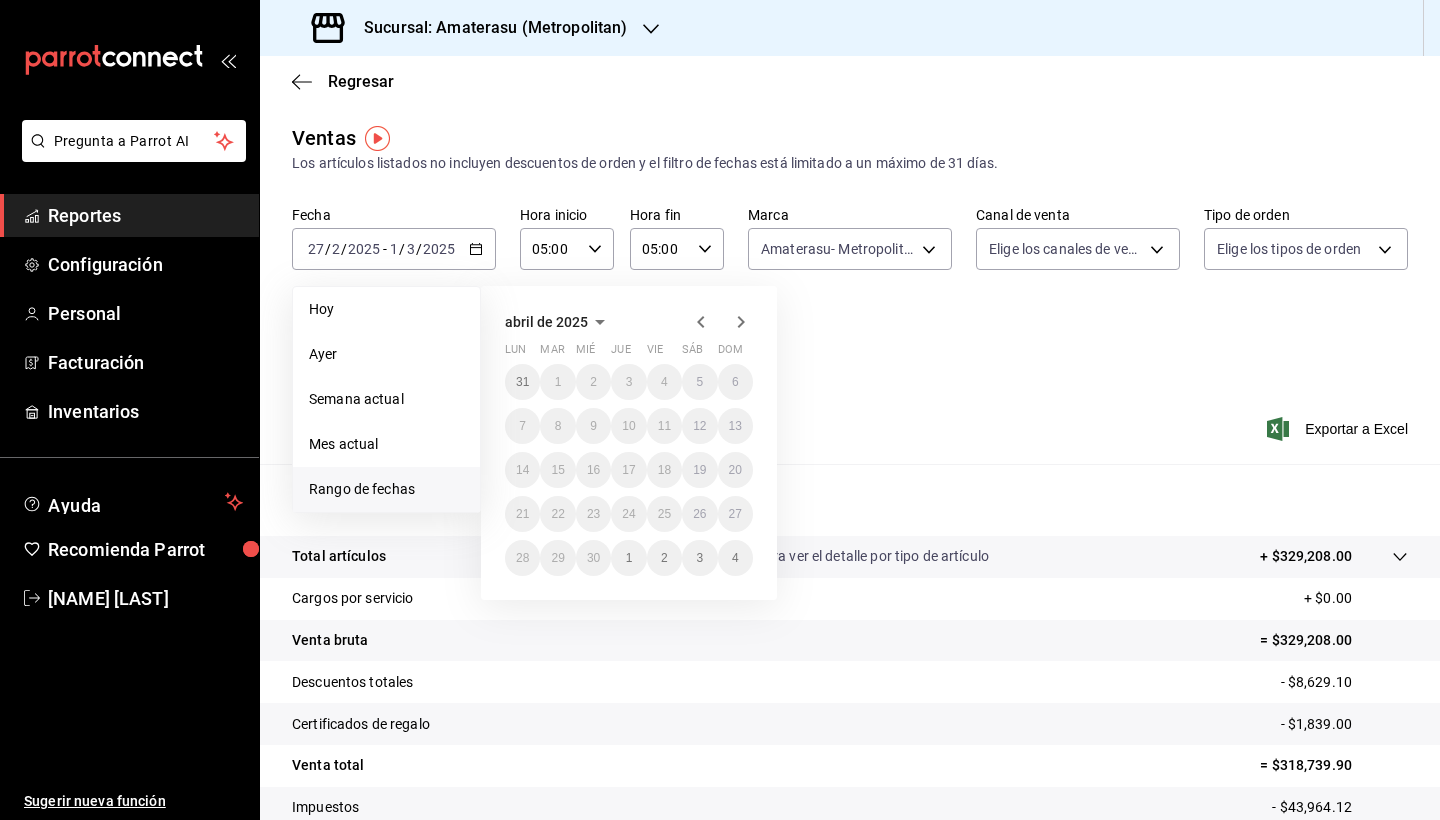 click on "Ver resumen Ver ventas Ver cargos Exportar a Excel" at bounding box center (850, 423) 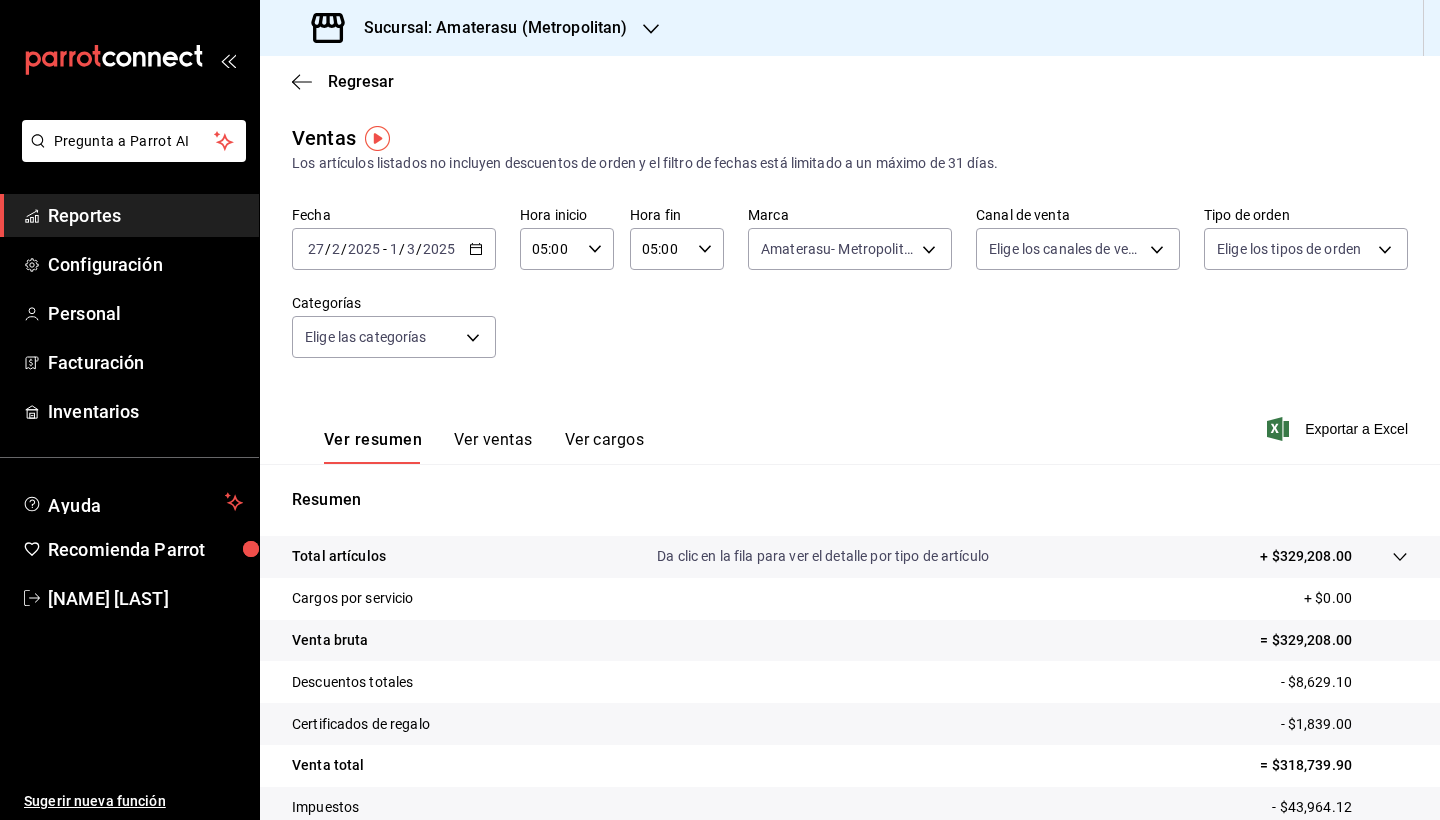 click 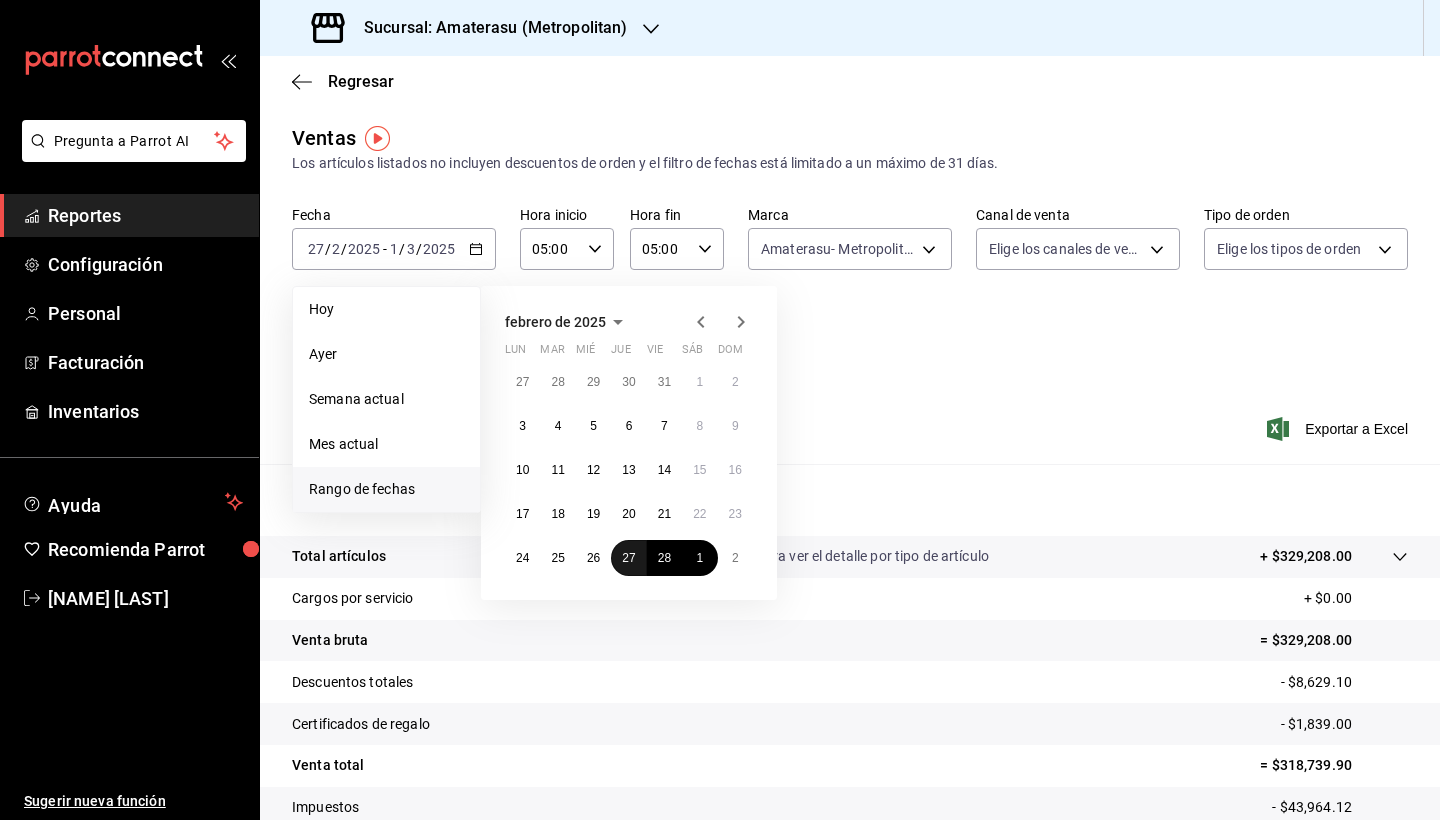 click on "27" at bounding box center [628, 558] 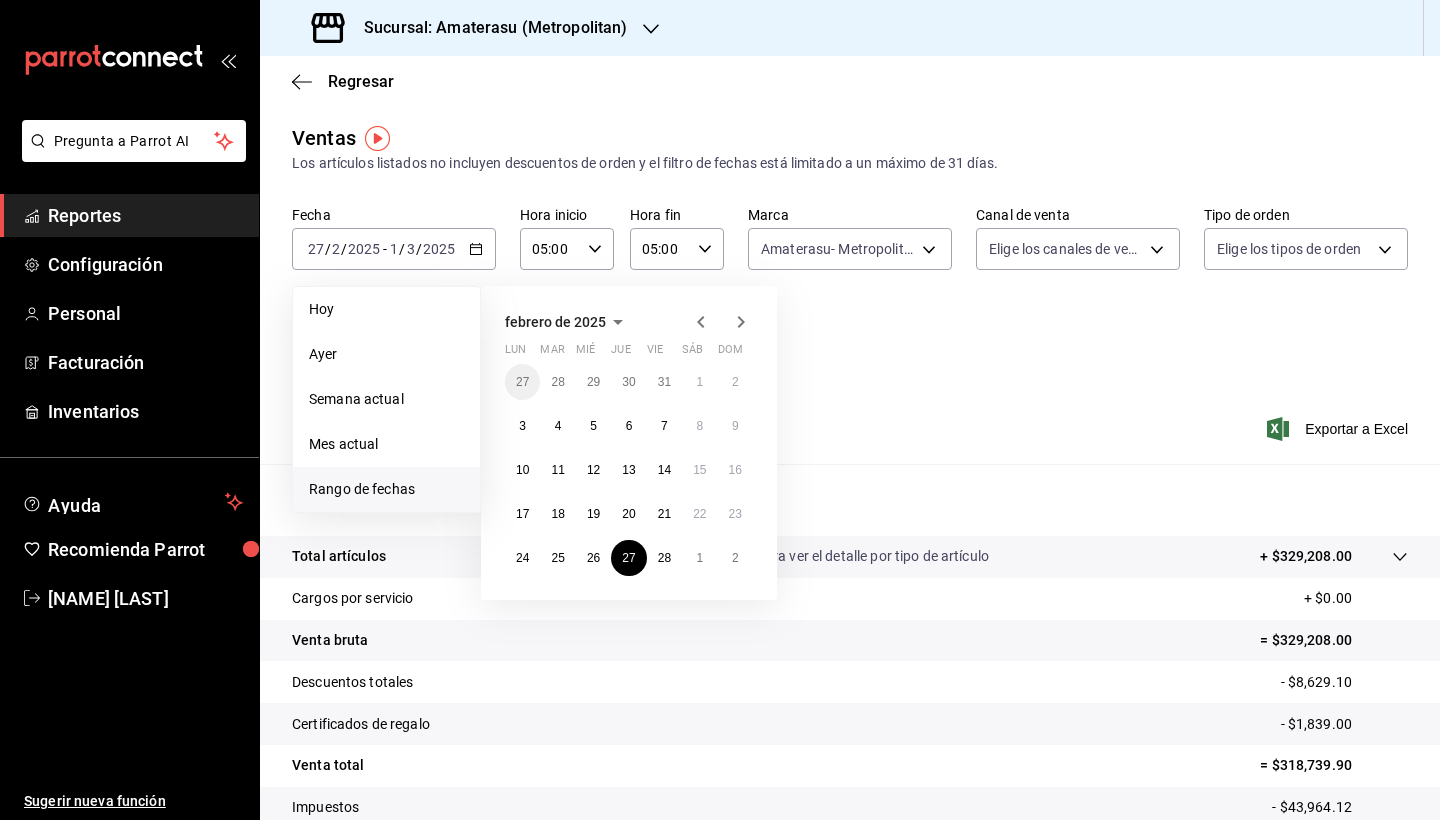 click 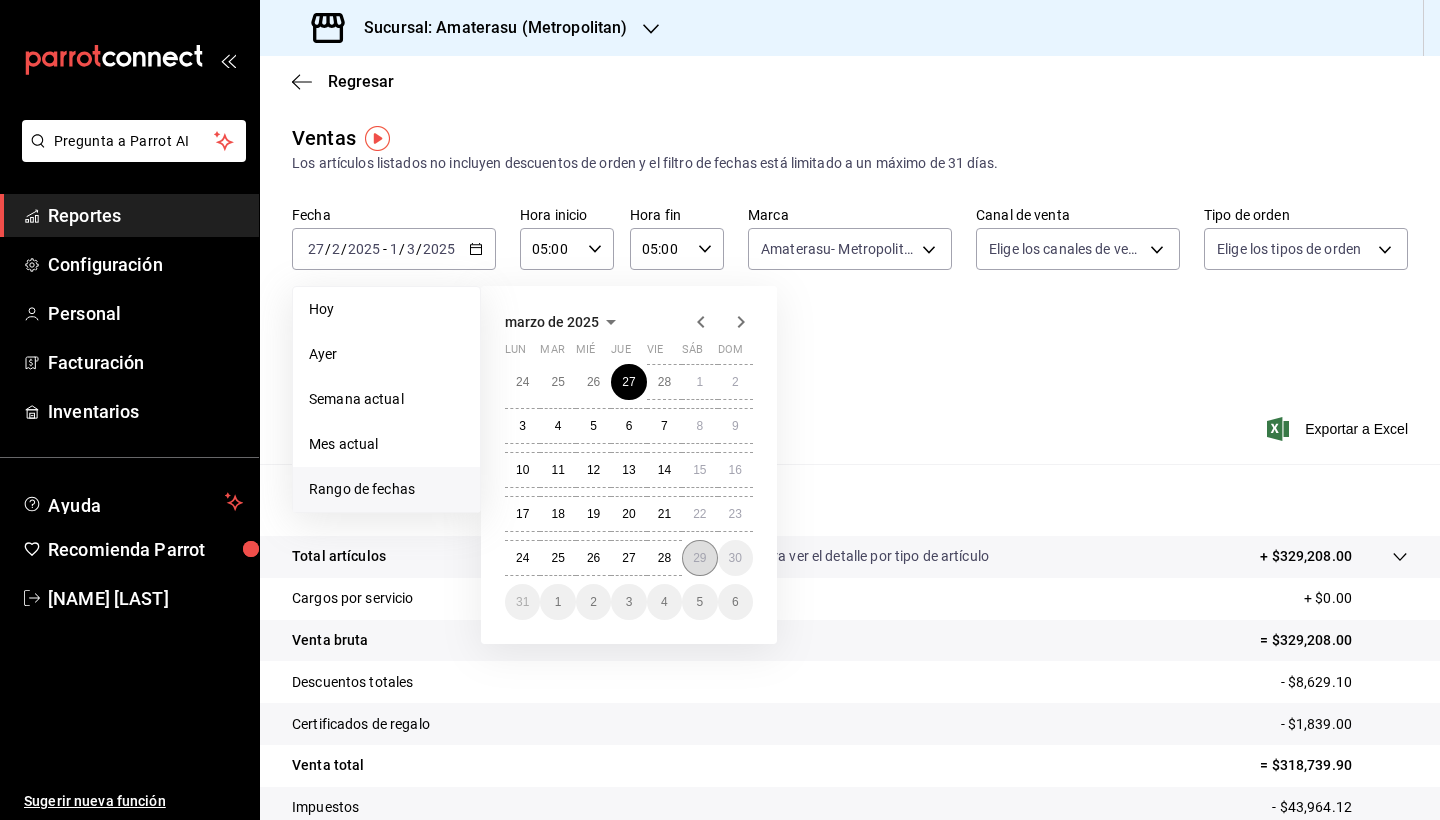 click on "29" at bounding box center (699, 558) 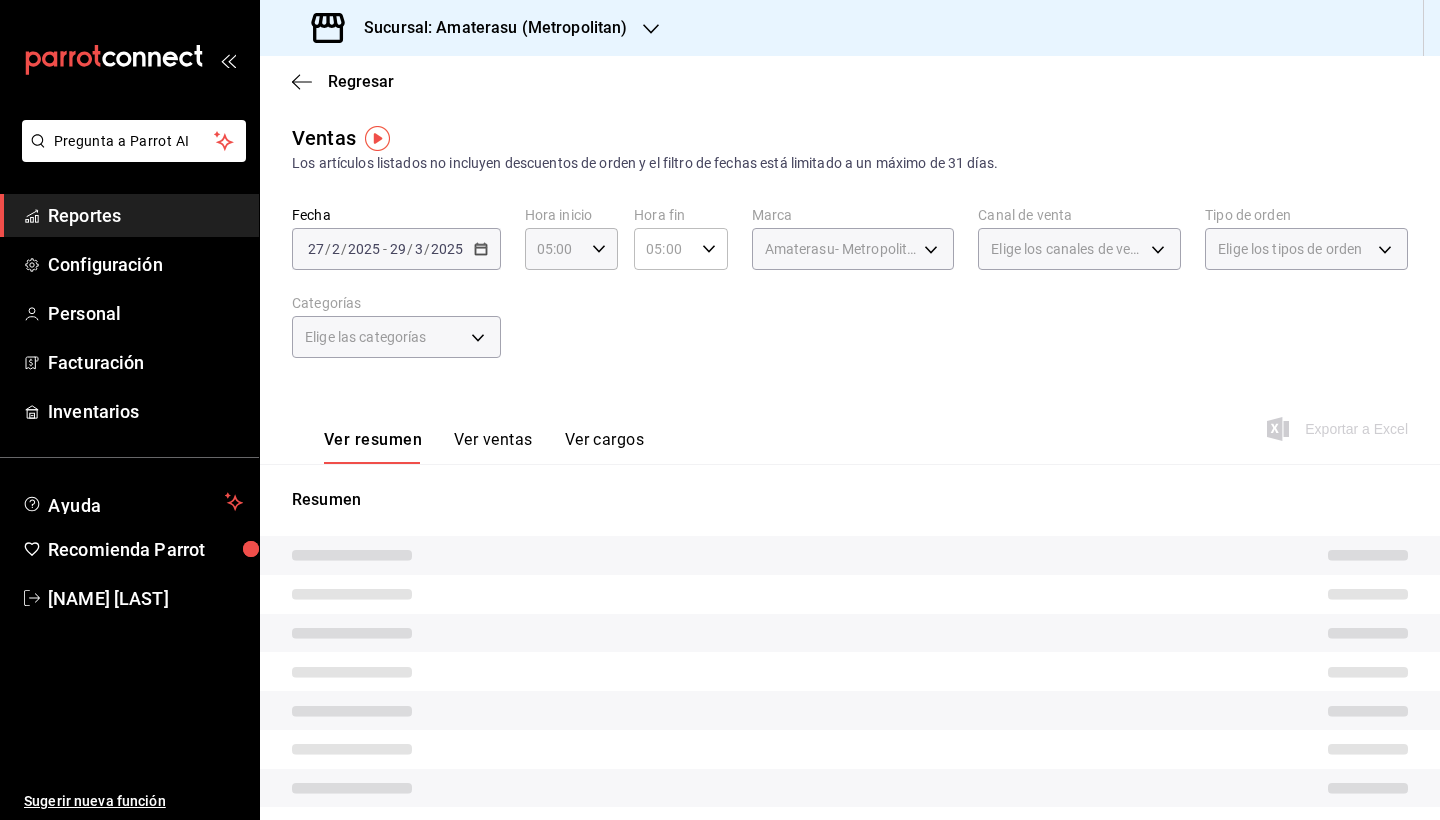 click at bounding box center [850, 555] 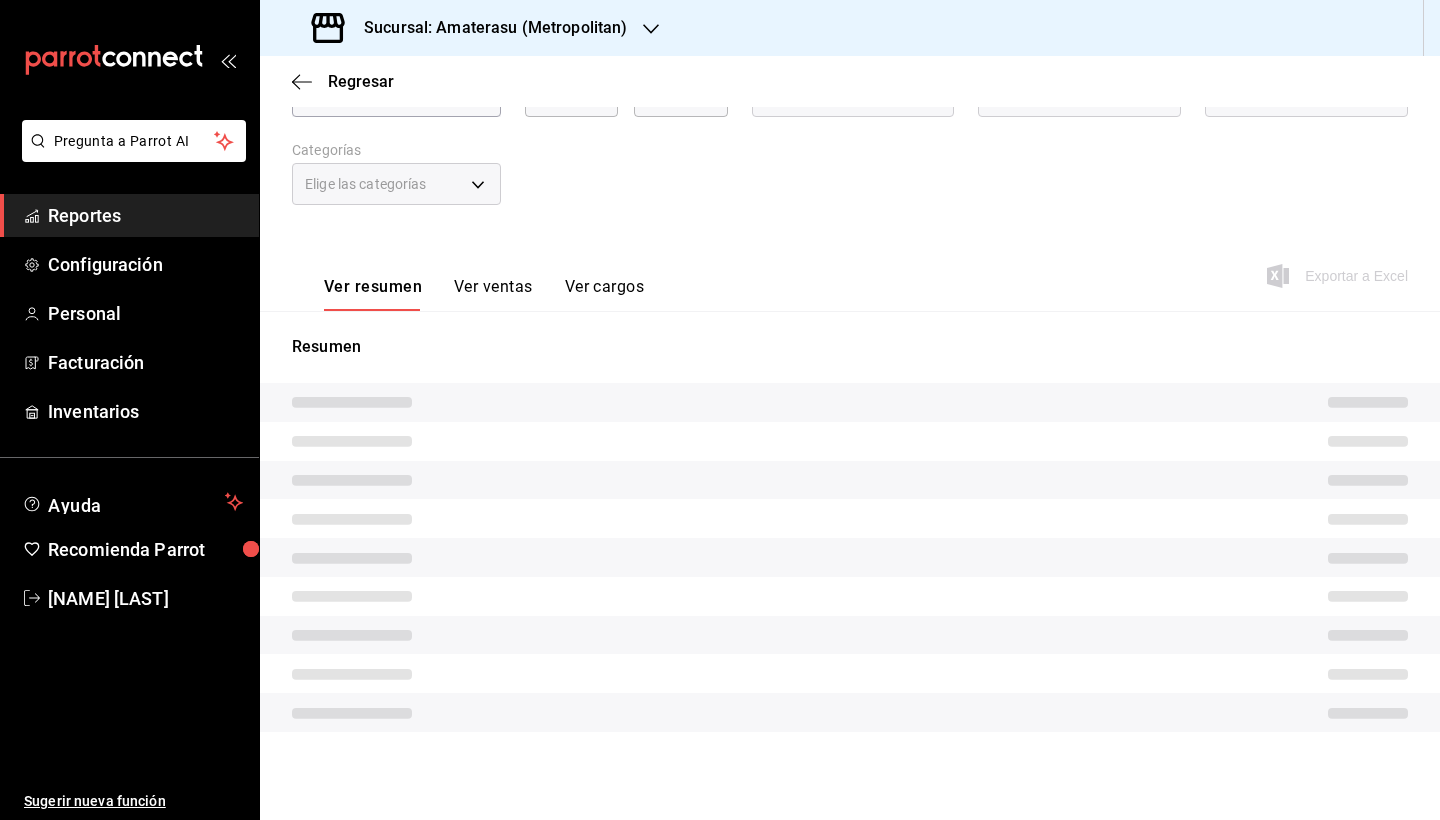 scroll, scrollTop: 153, scrollLeft: 0, axis: vertical 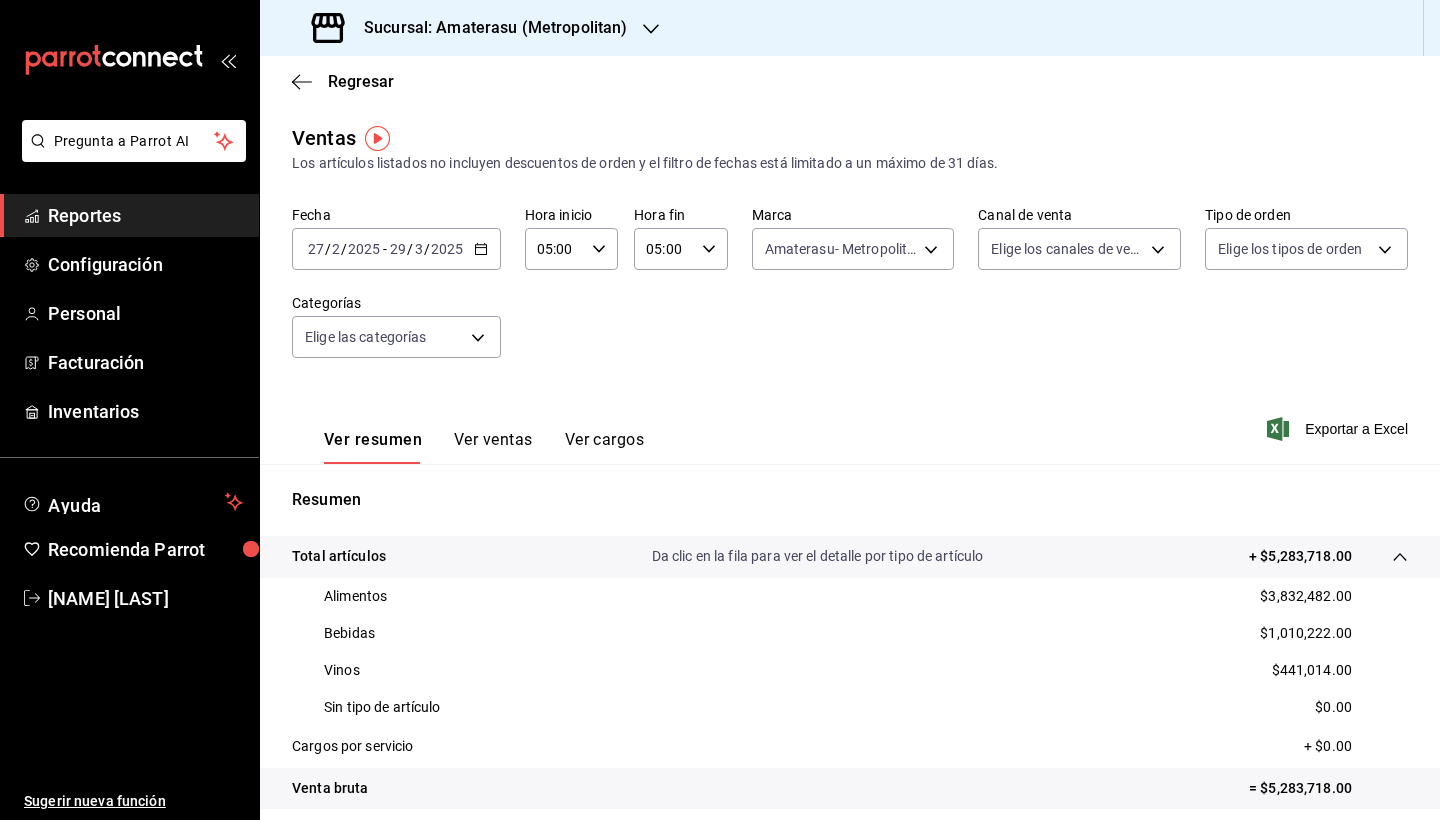 click 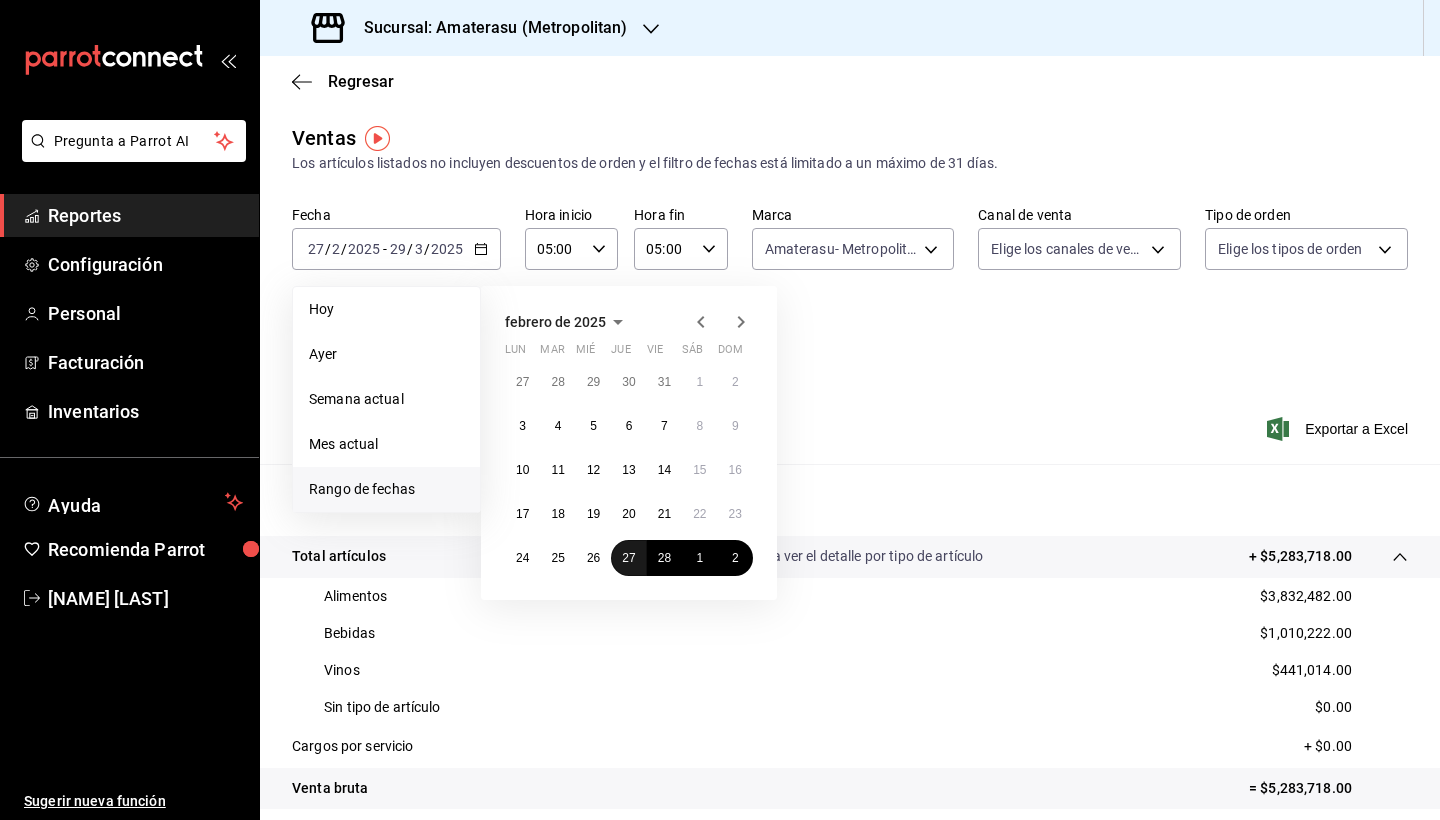 click on "27" at bounding box center [628, 558] 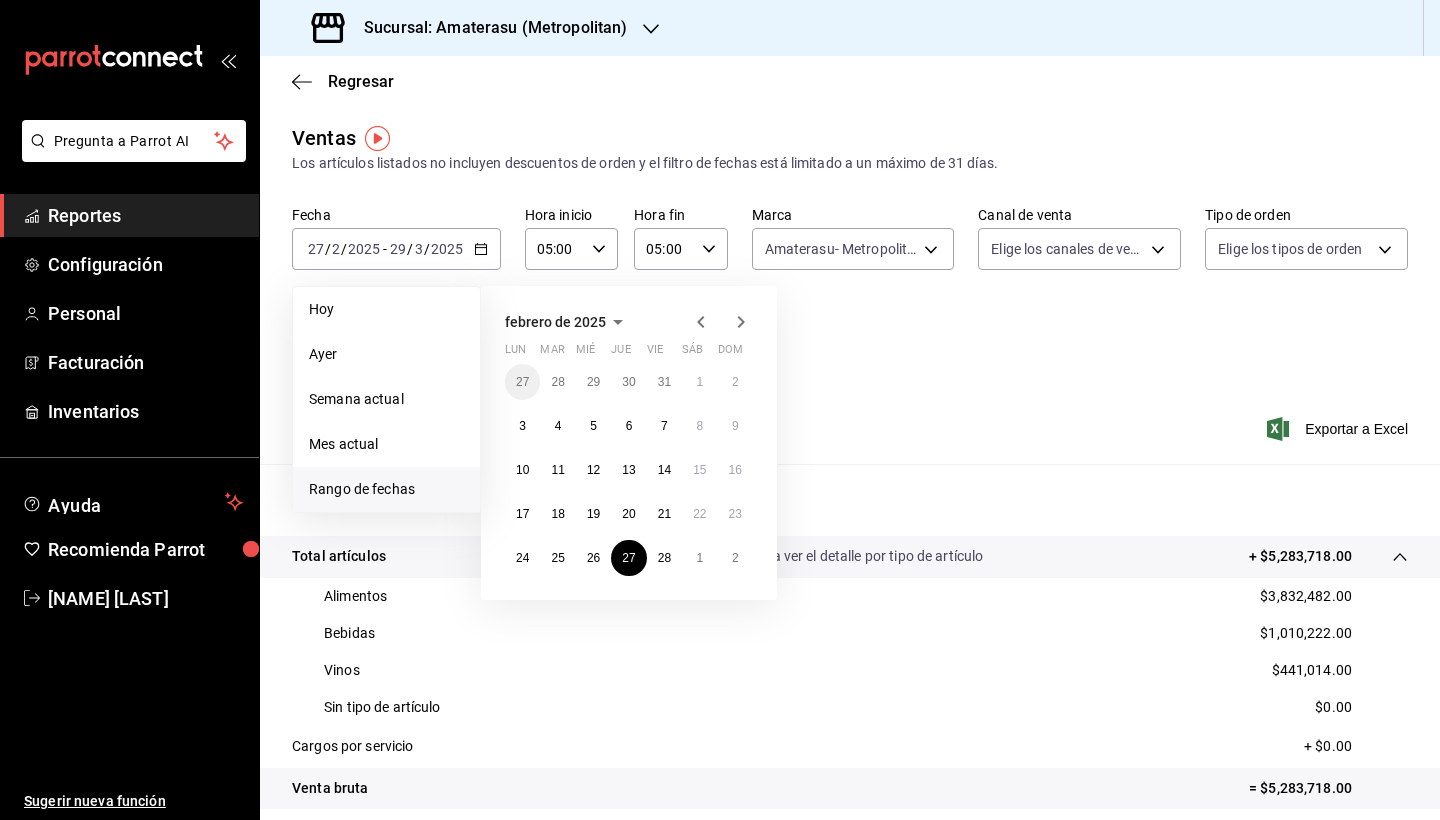 click 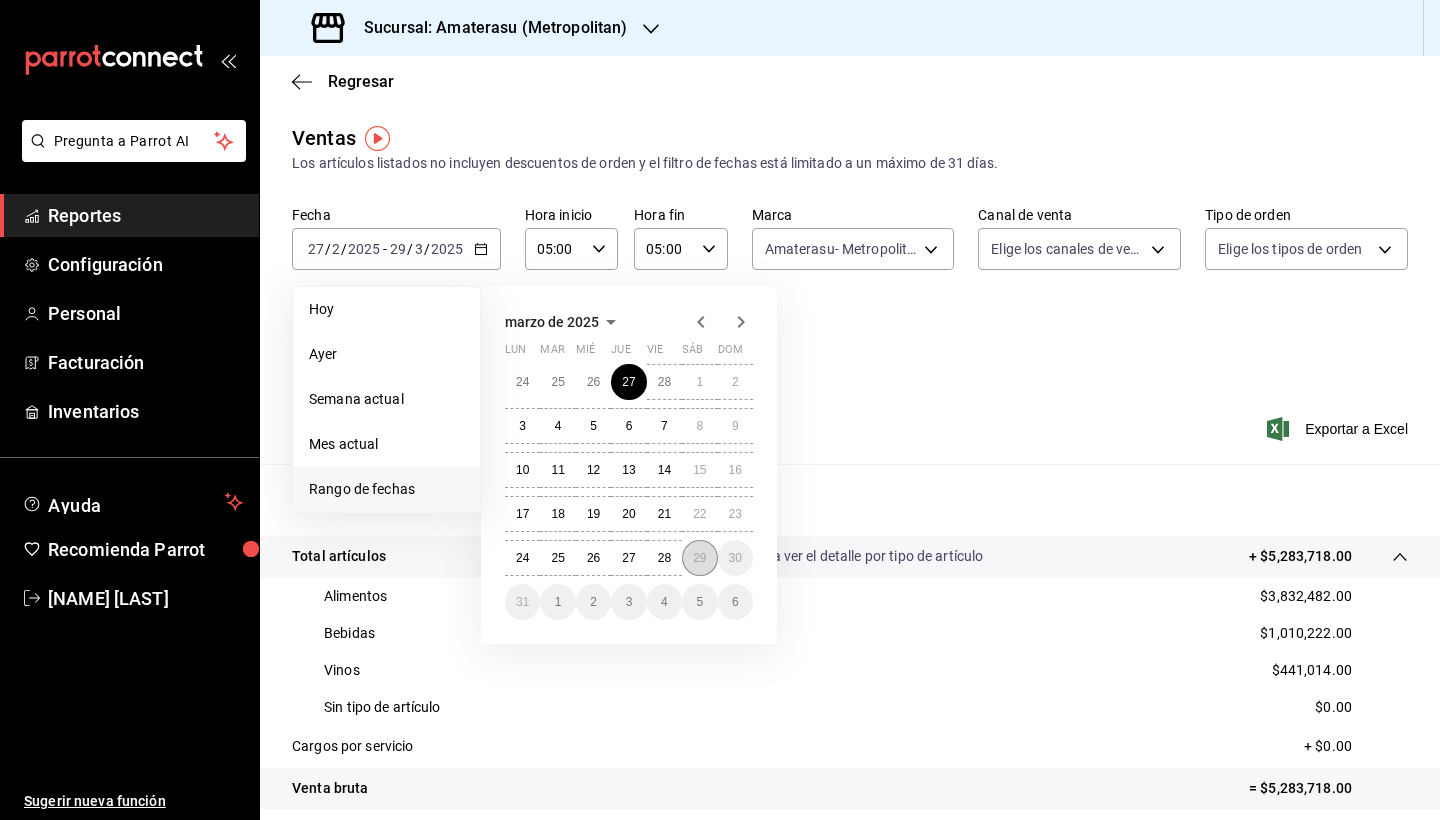 click on "29" at bounding box center (699, 558) 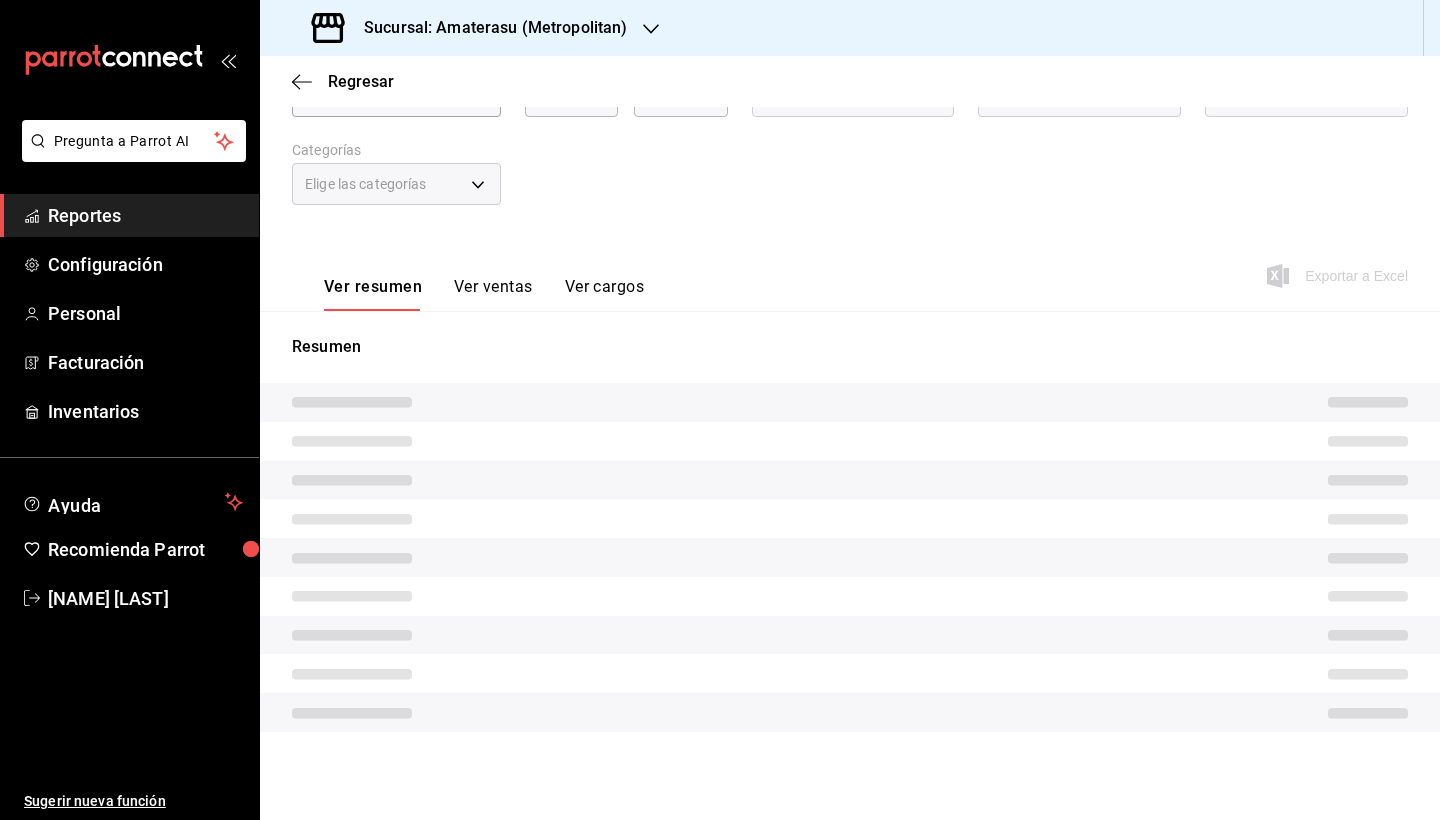 scroll, scrollTop: 153, scrollLeft: 0, axis: vertical 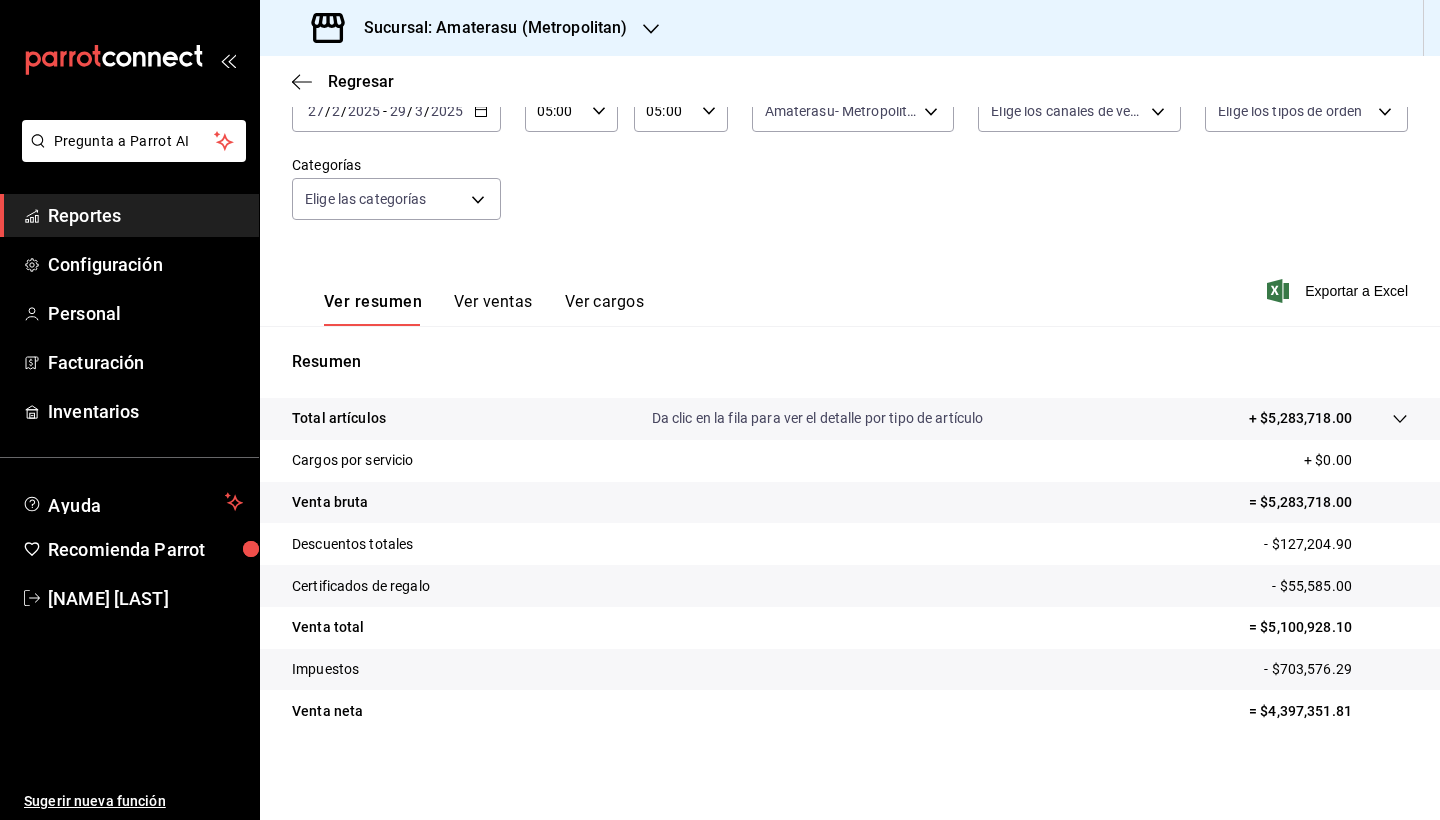 click on "Certificados de regalo - $55,585.00" at bounding box center [850, 586] 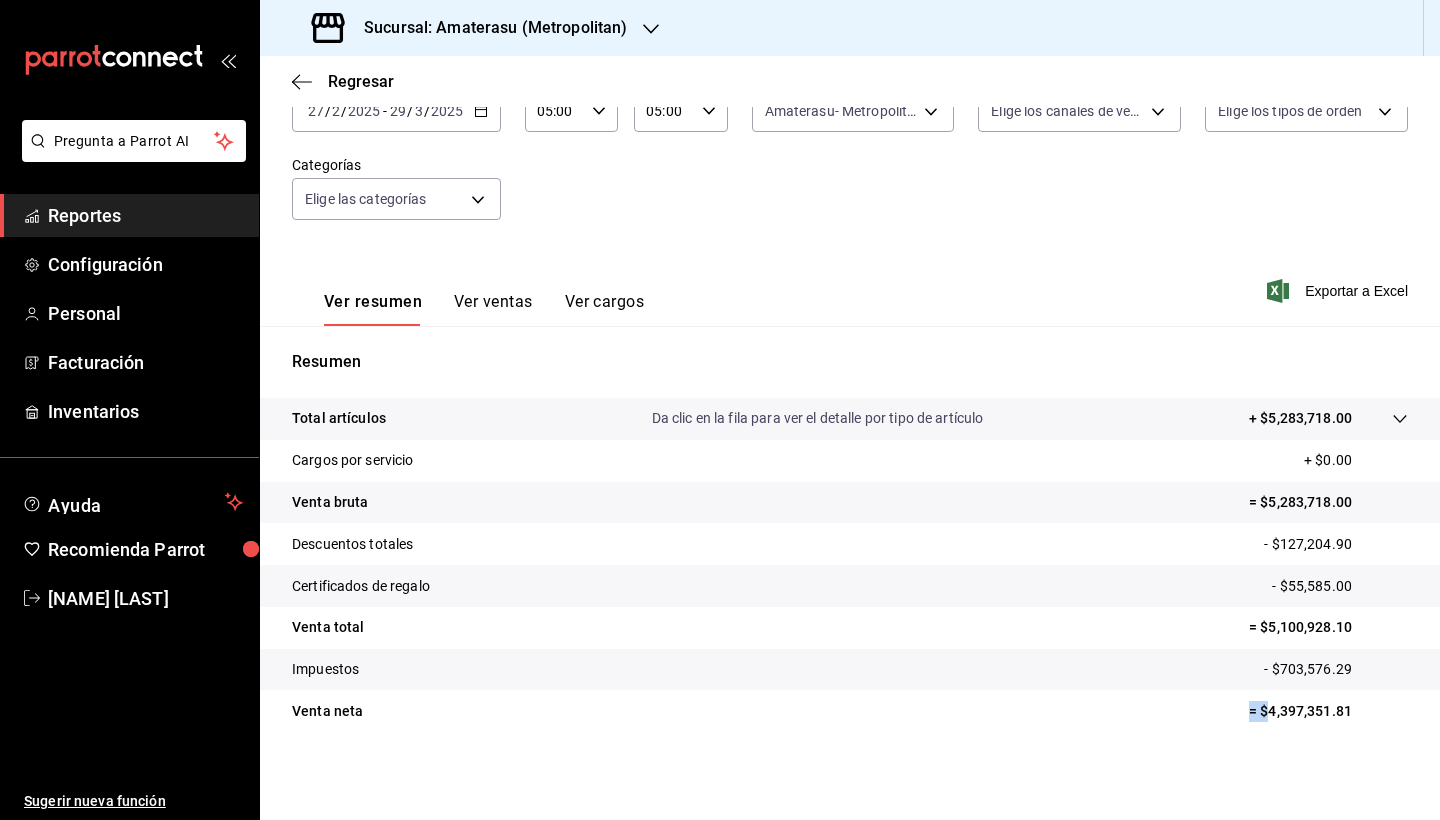 scroll, scrollTop: 138, scrollLeft: 0, axis: vertical 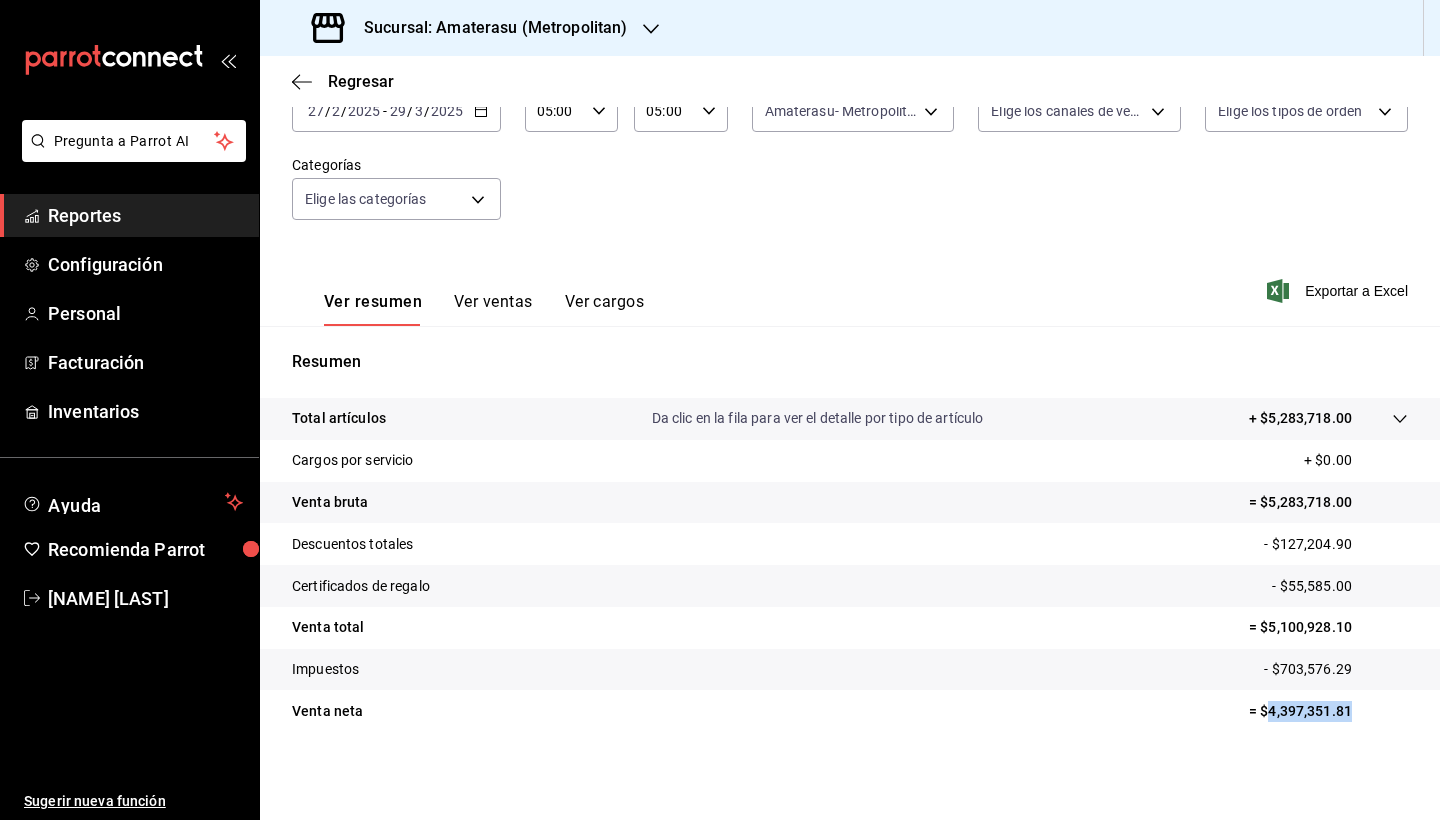 drag, startPoint x: 1271, startPoint y: 694, endPoint x: 1373, endPoint y: 703, distance: 102.396286 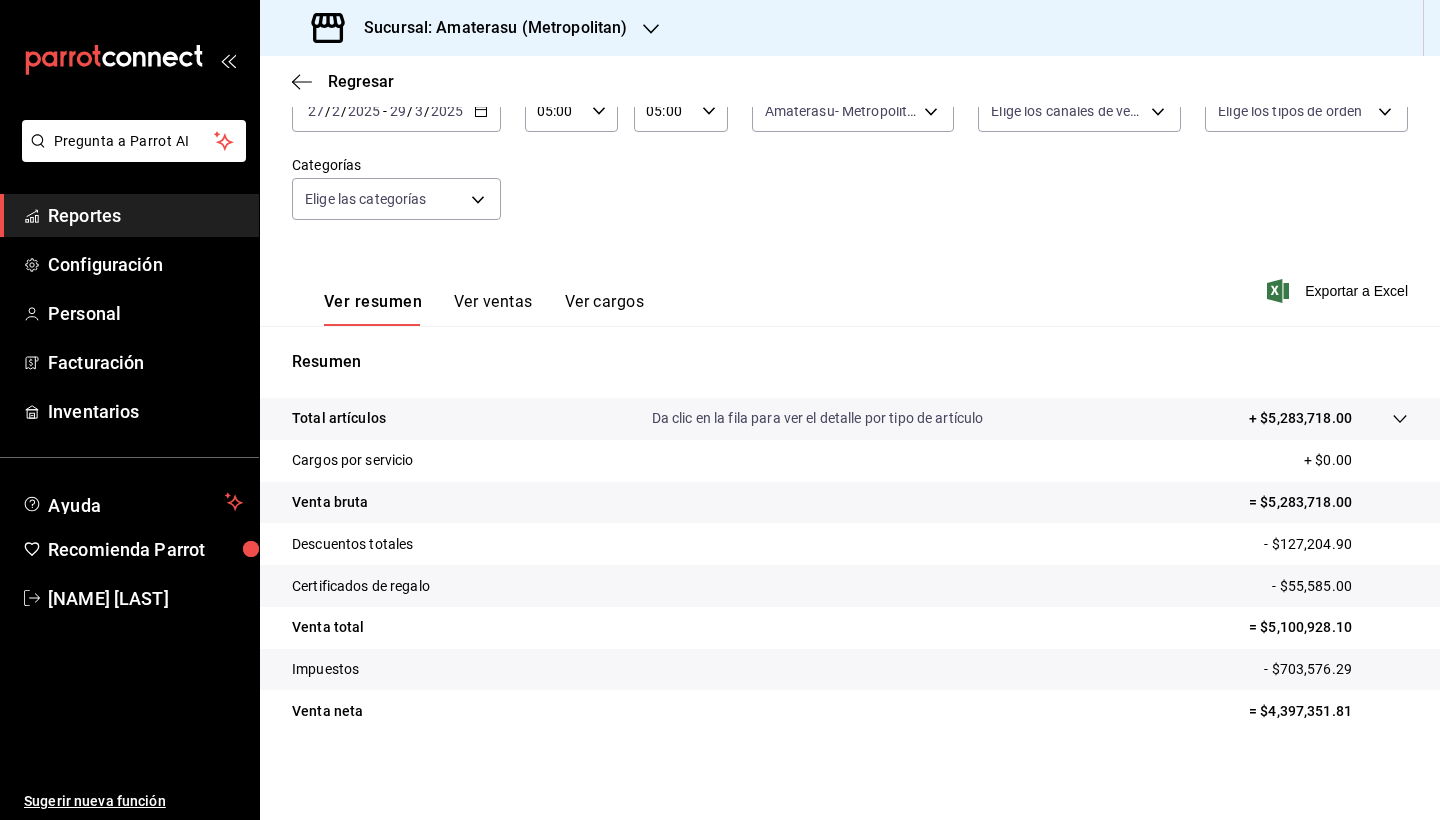 click on "Venta neta = $4,397,351.81" at bounding box center [850, 711] 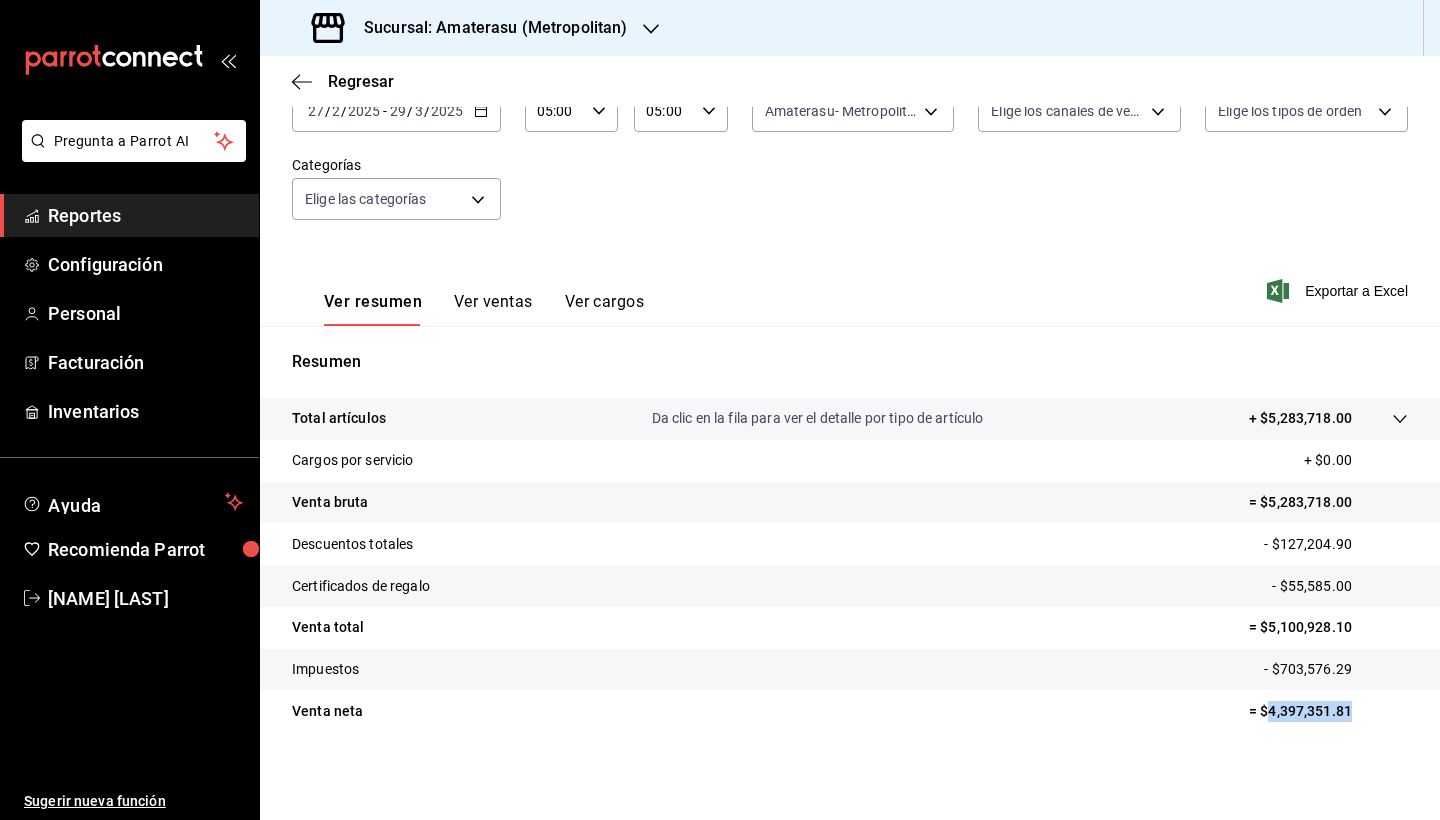drag, startPoint x: 1271, startPoint y: 711, endPoint x: 1369, endPoint y: 715, distance: 98.0816 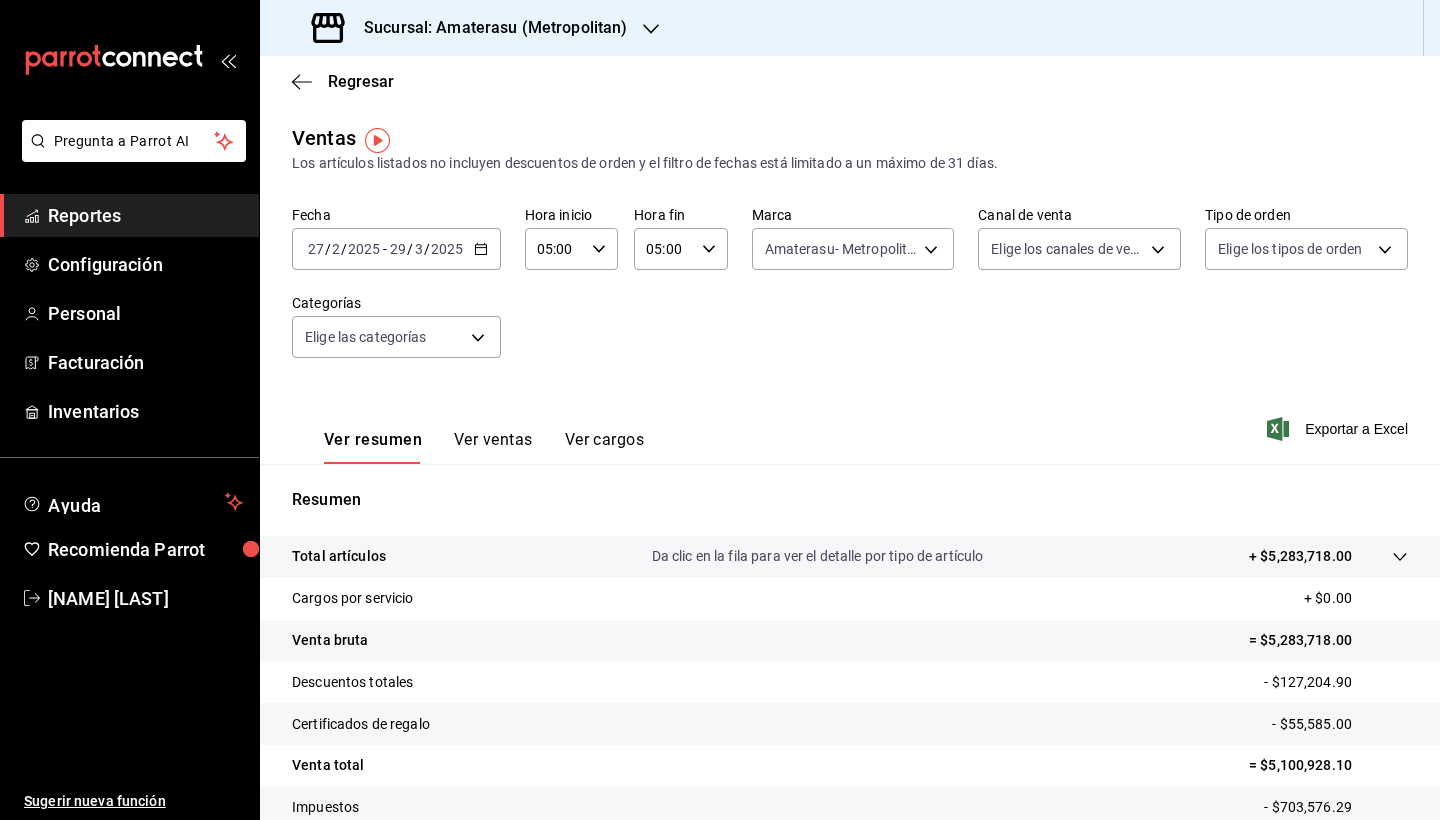 scroll, scrollTop: 0, scrollLeft: 0, axis: both 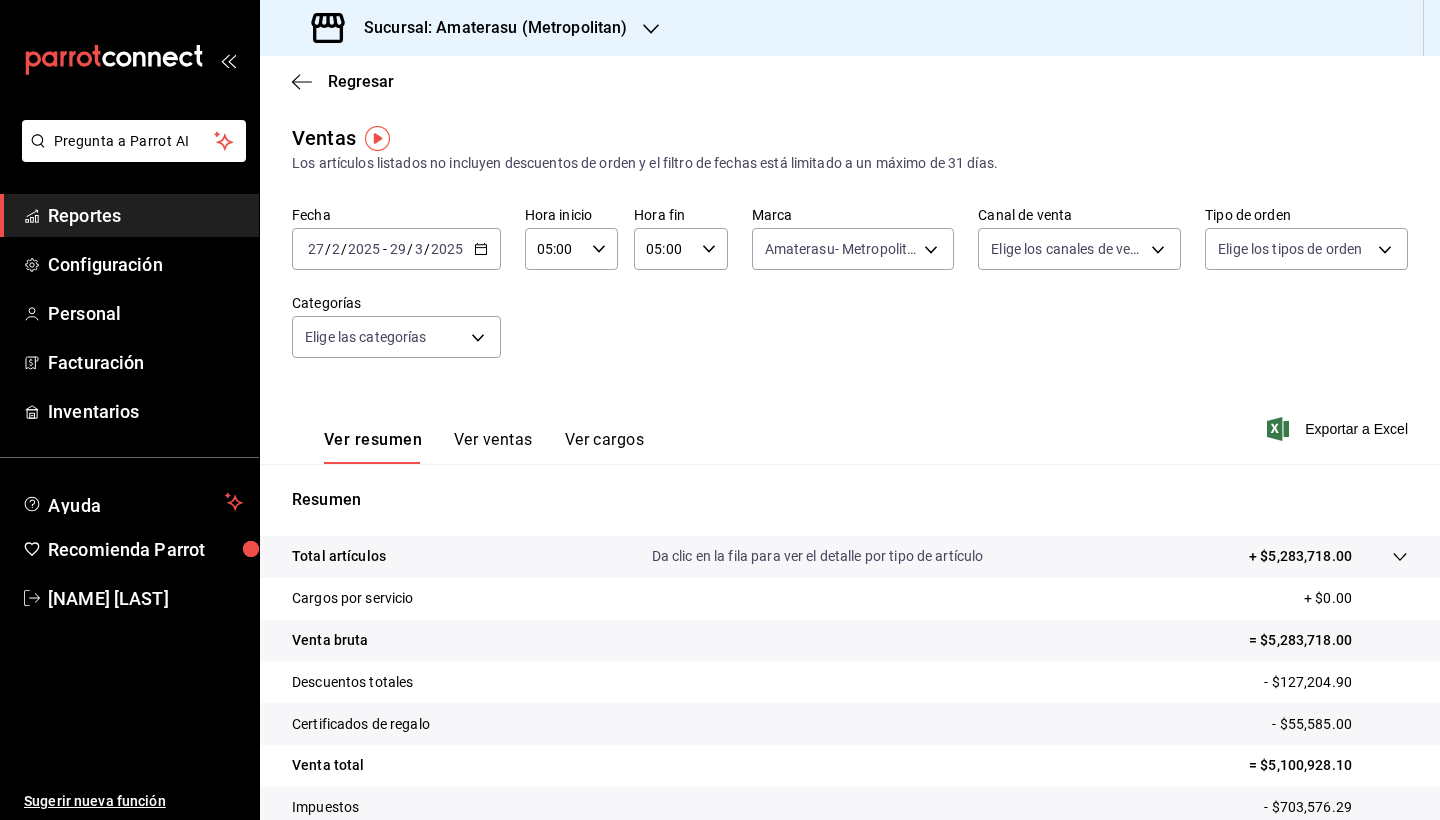 click on "[DATE] [DATE] - [DATE] [DATE]" at bounding box center [396, 249] 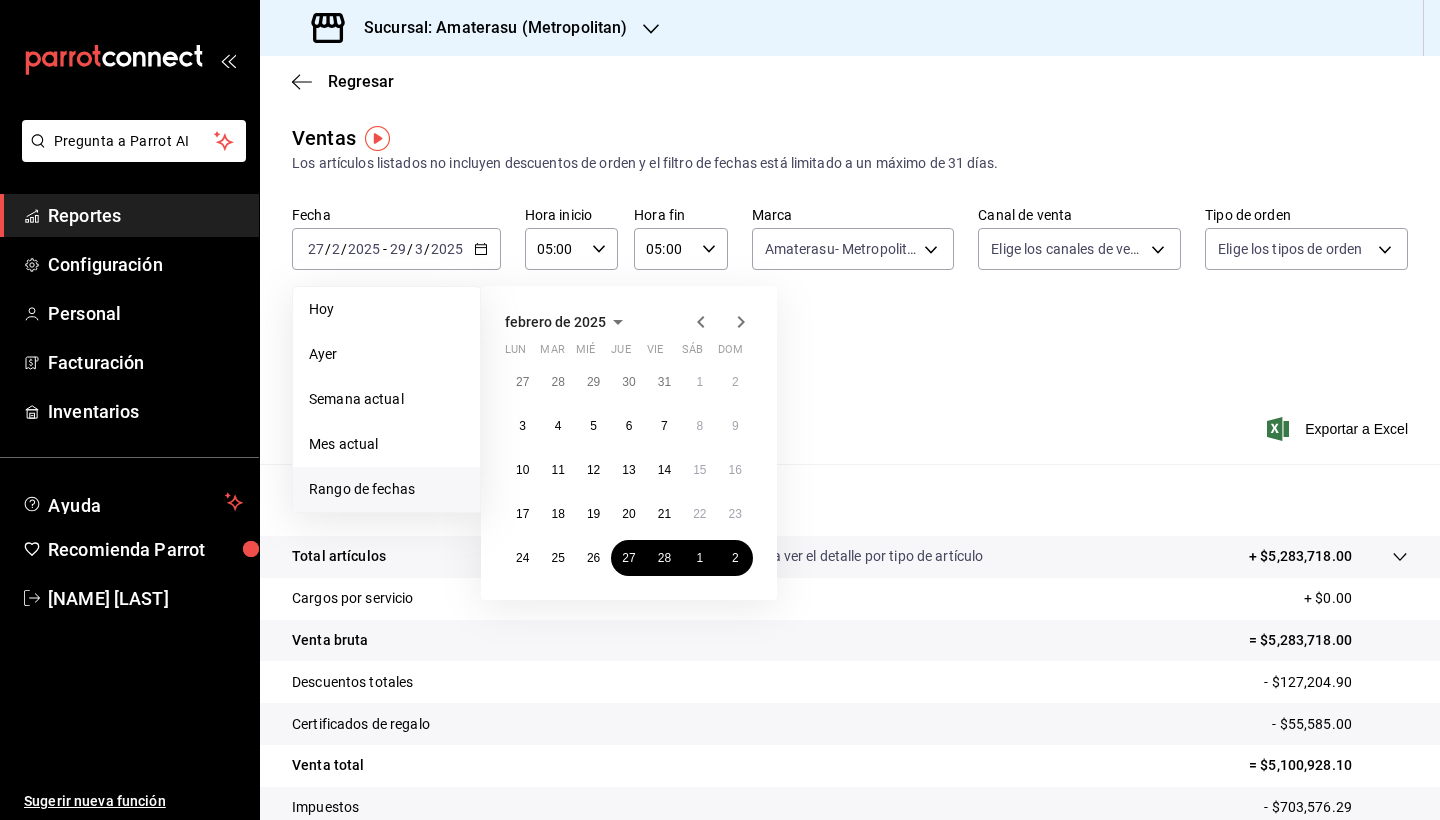 click 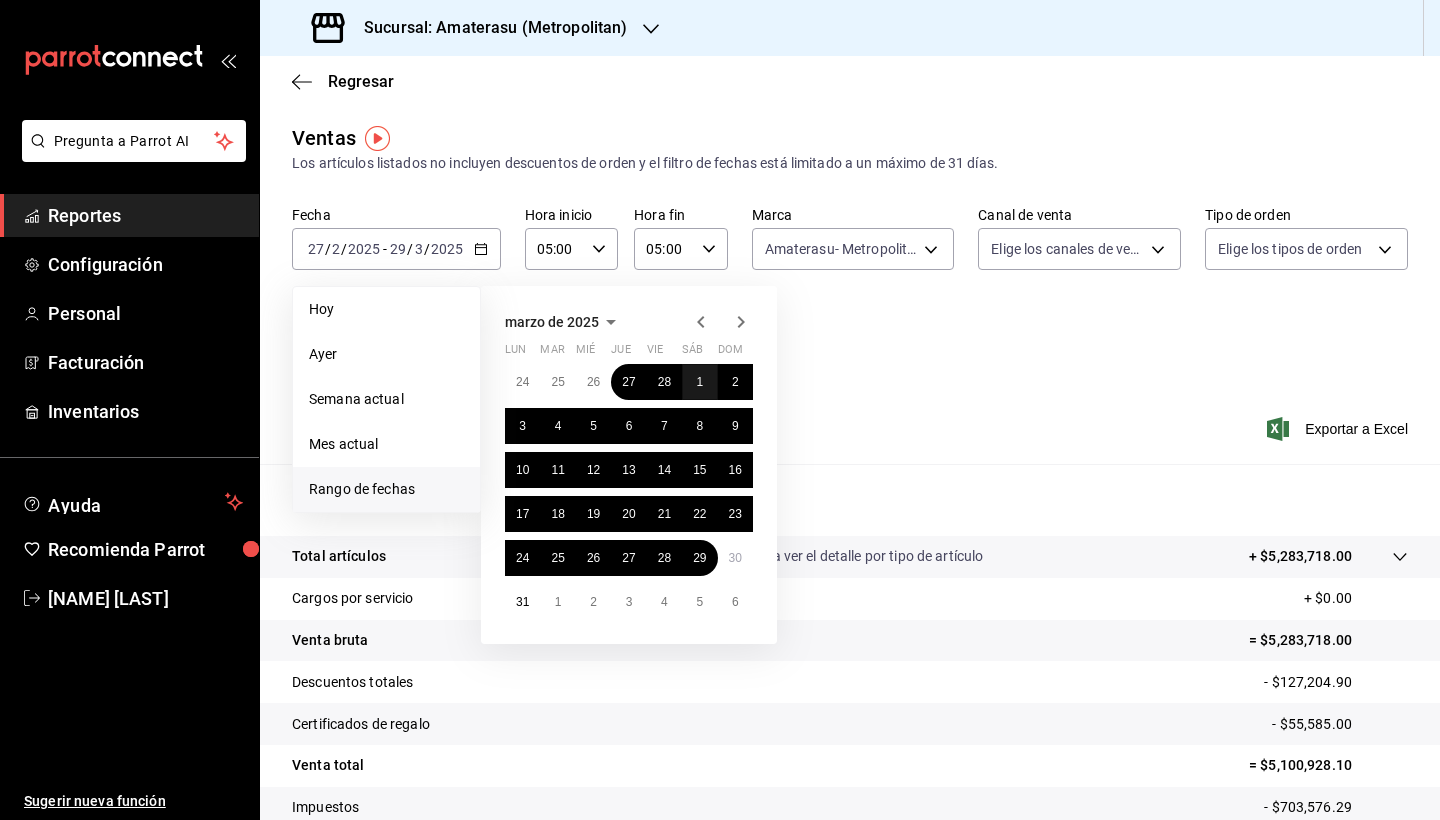 click on "1" at bounding box center [699, 382] 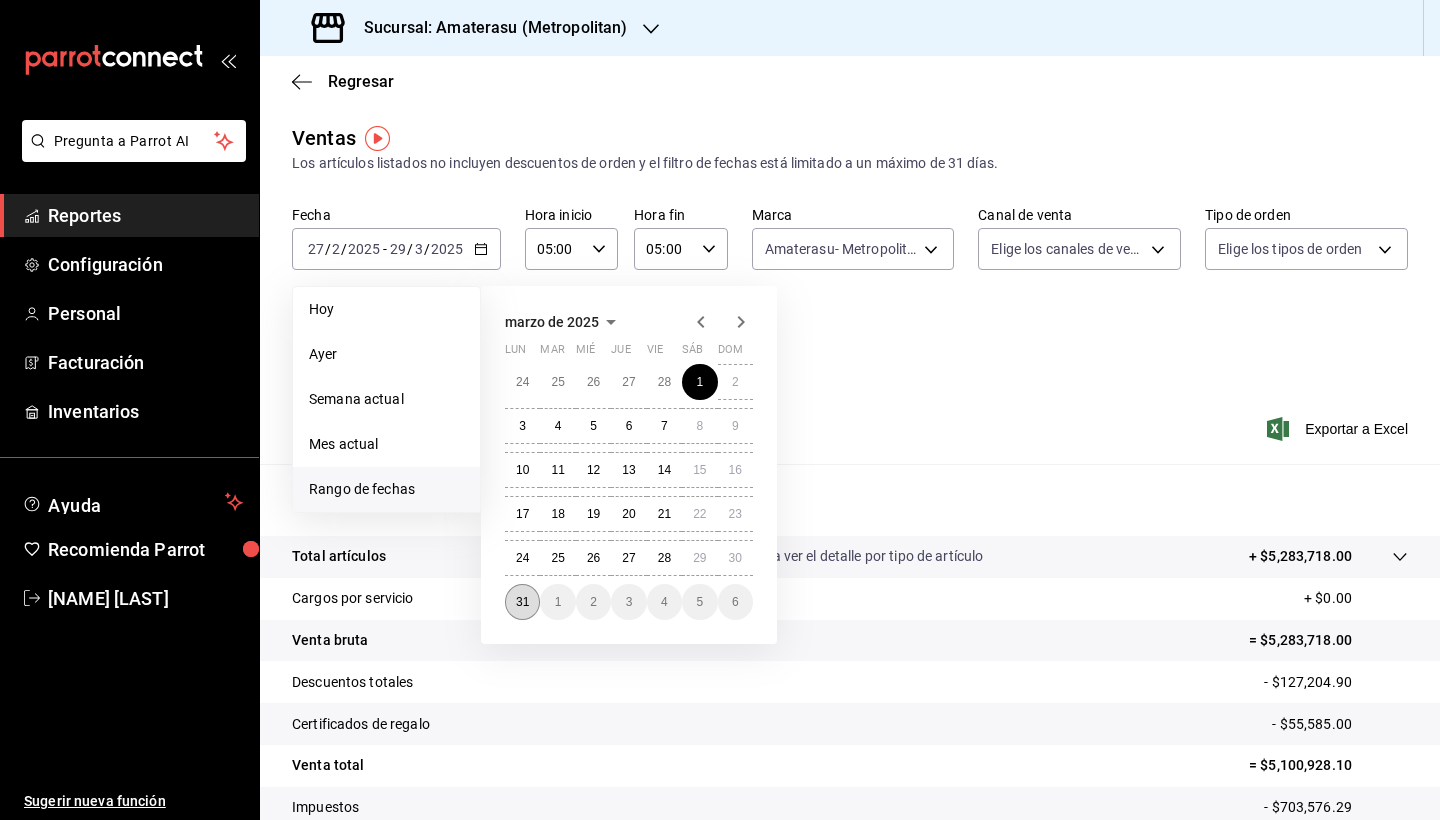 click on "31" at bounding box center [522, 602] 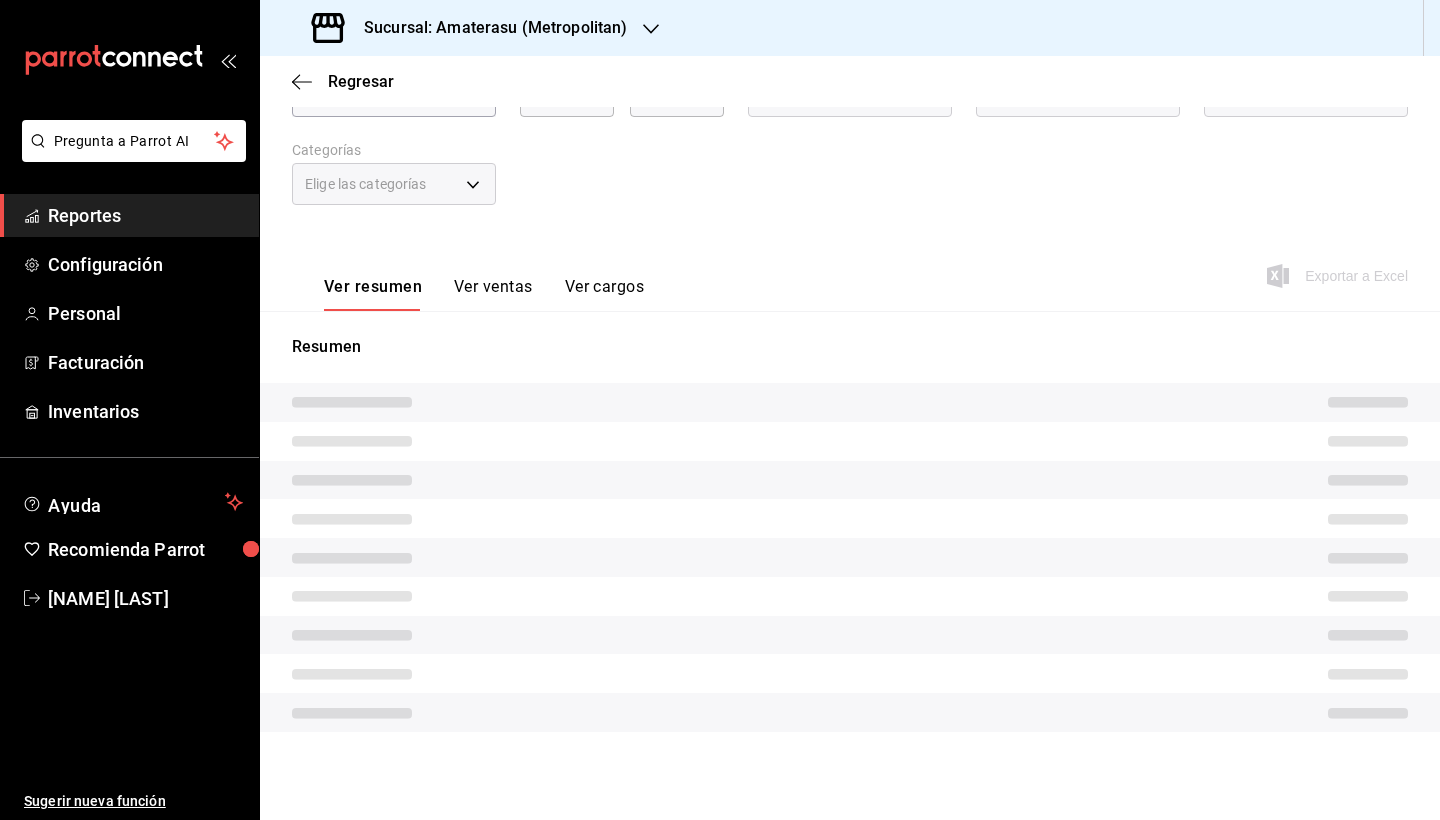 scroll, scrollTop: 153, scrollLeft: 0, axis: vertical 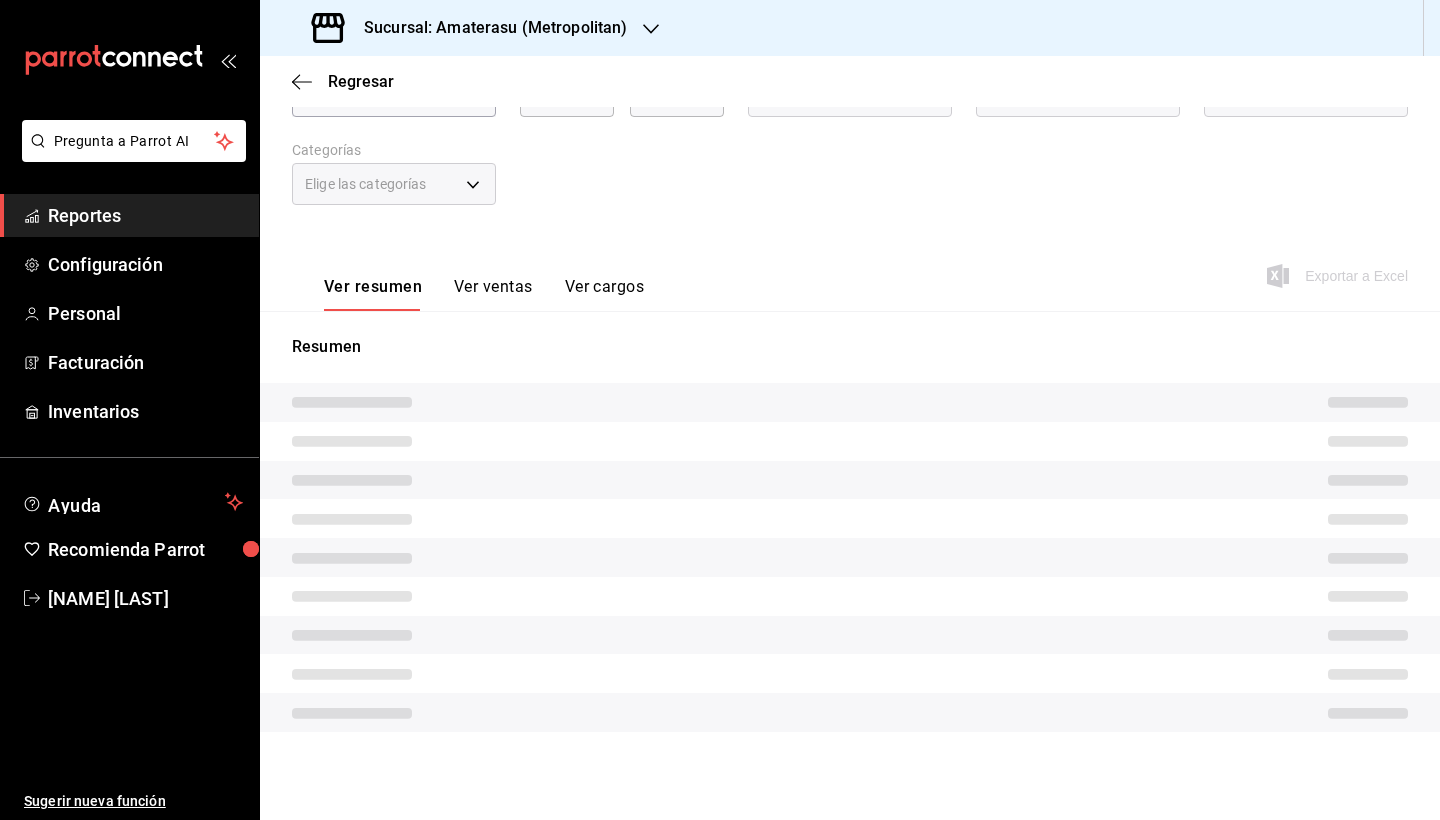 click on "Resumen" at bounding box center [850, 533] 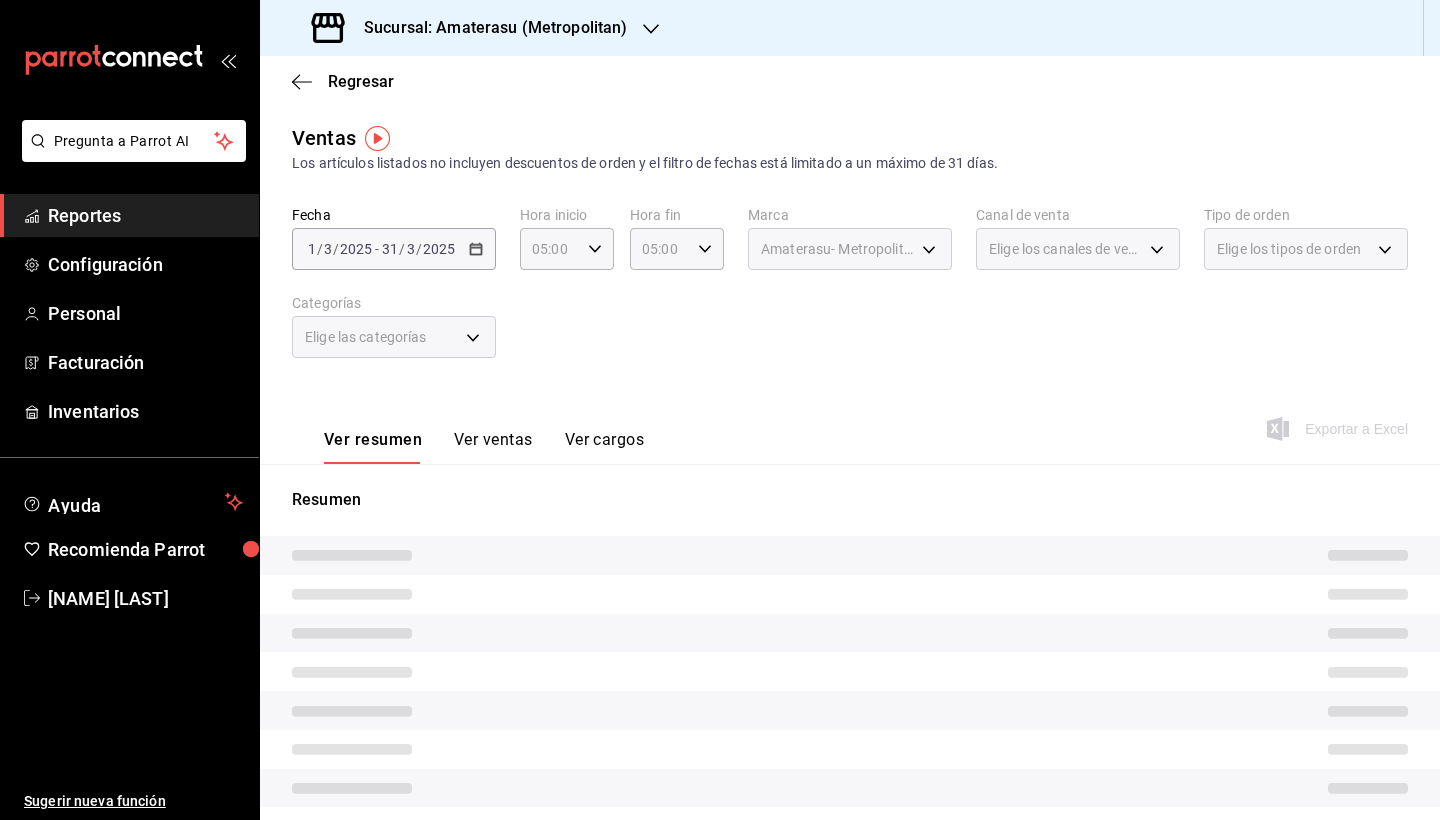 scroll, scrollTop: 0, scrollLeft: 0, axis: both 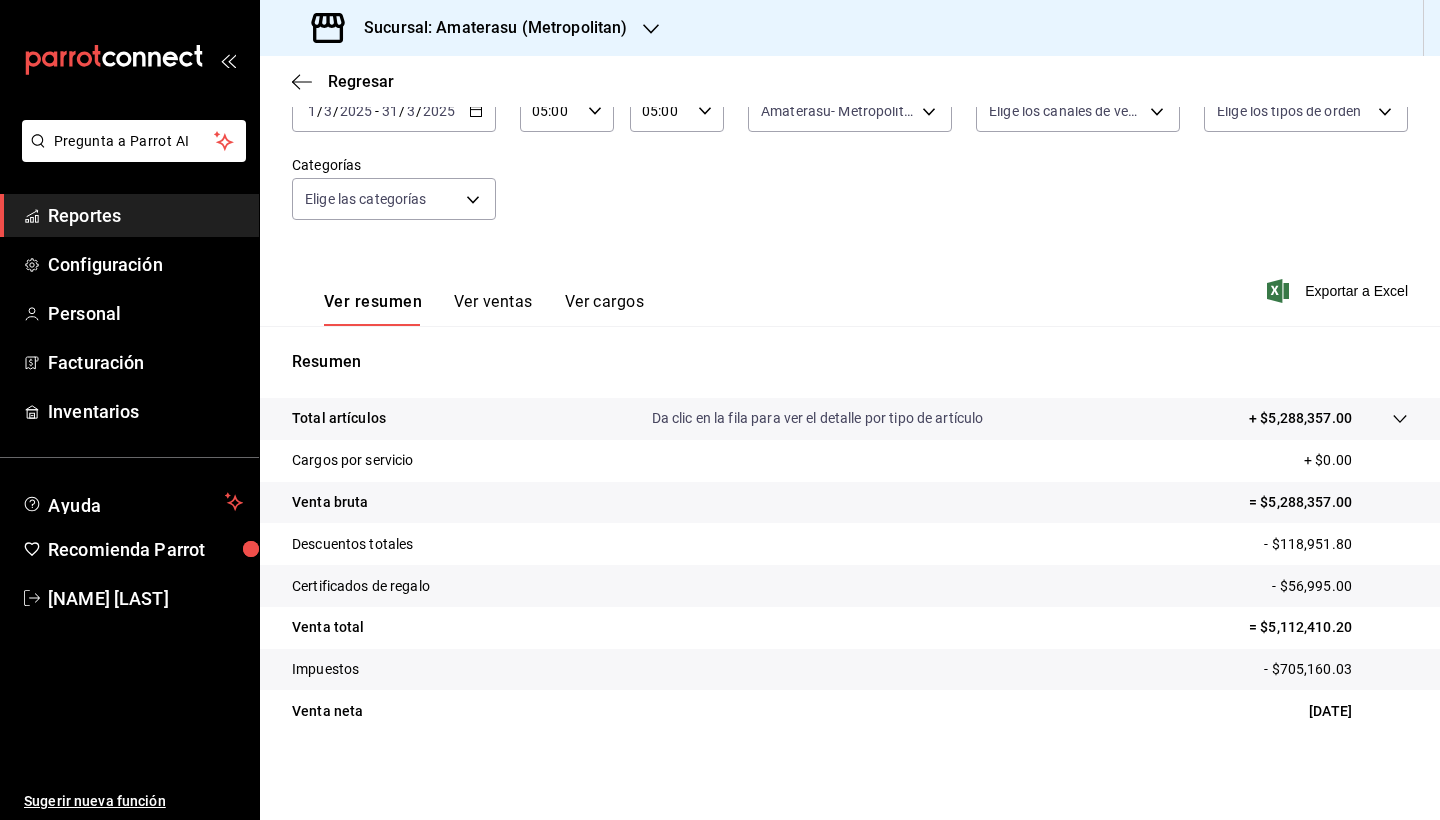 drag, startPoint x: 1254, startPoint y: 711, endPoint x: 1348, endPoint y: 711, distance: 94 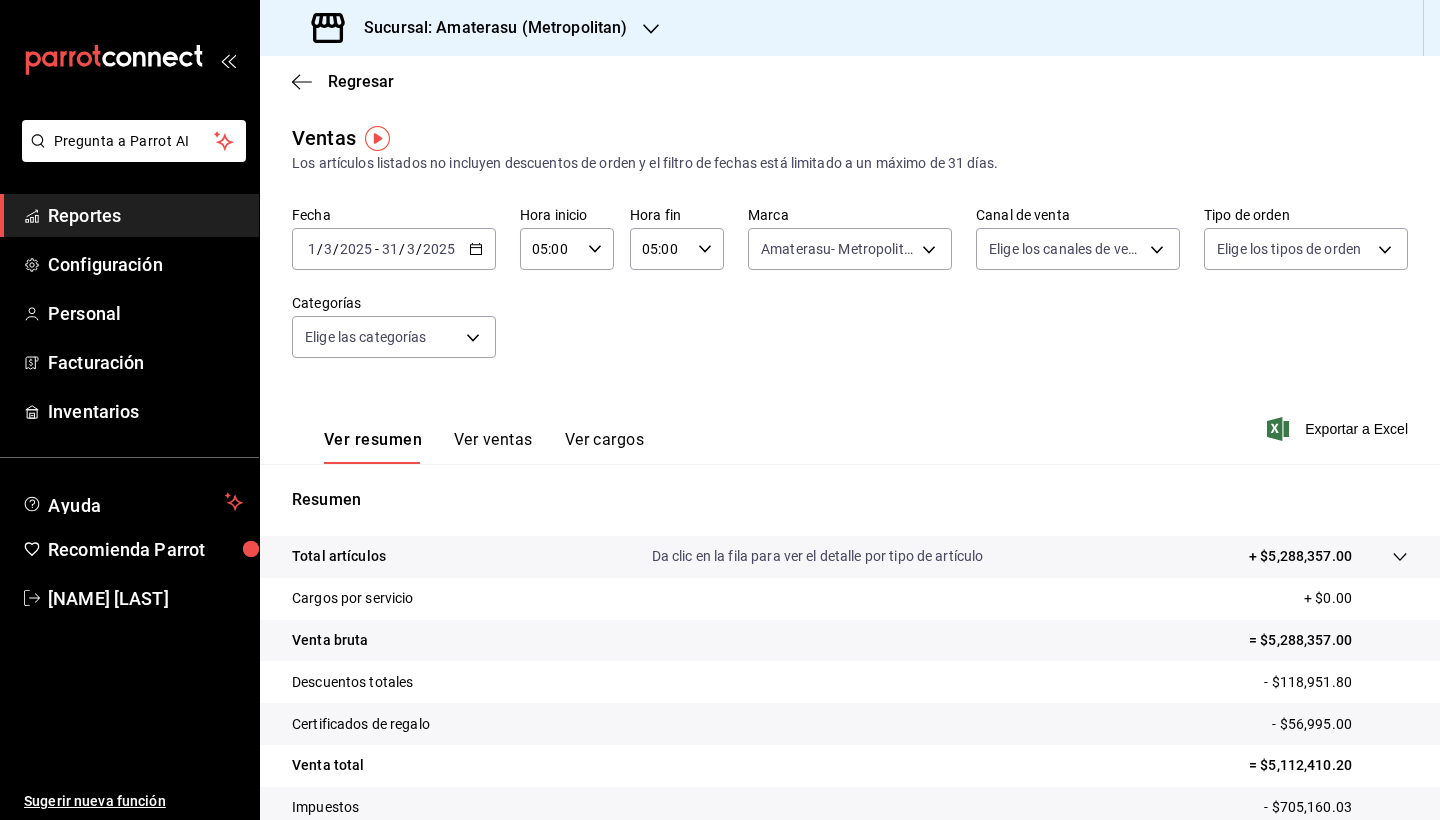 click 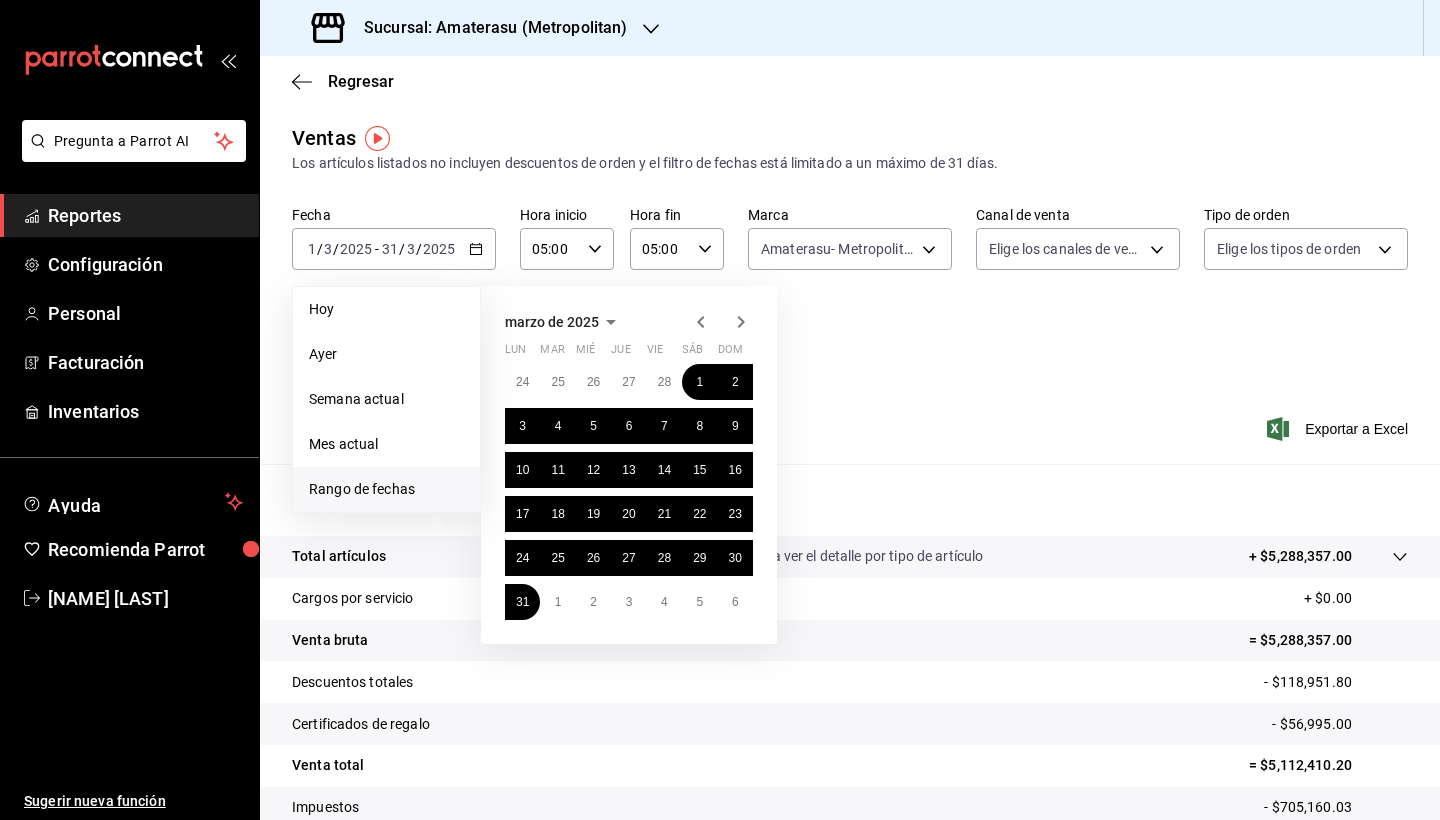 click 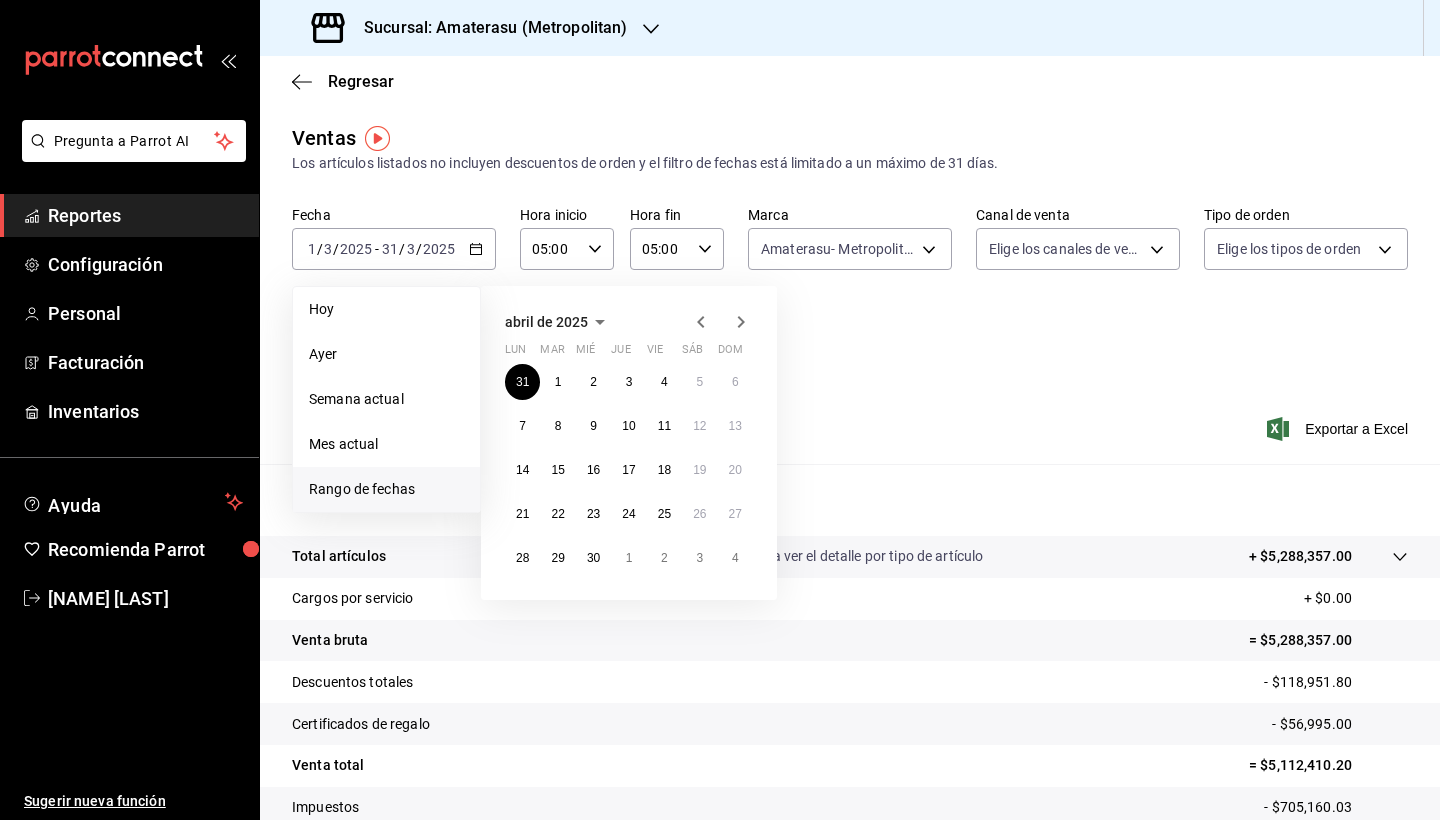 click 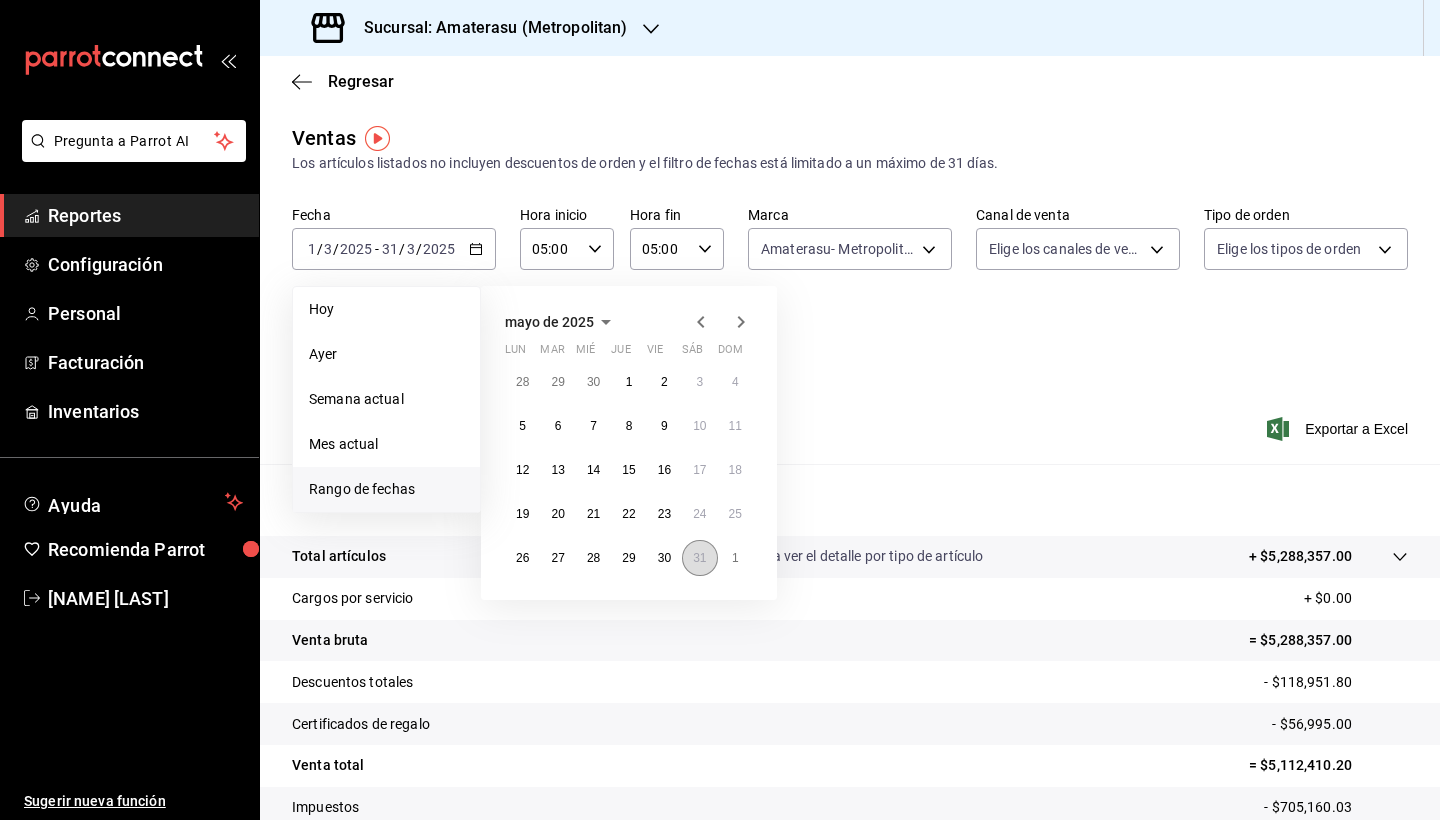 click on "31" at bounding box center [699, 558] 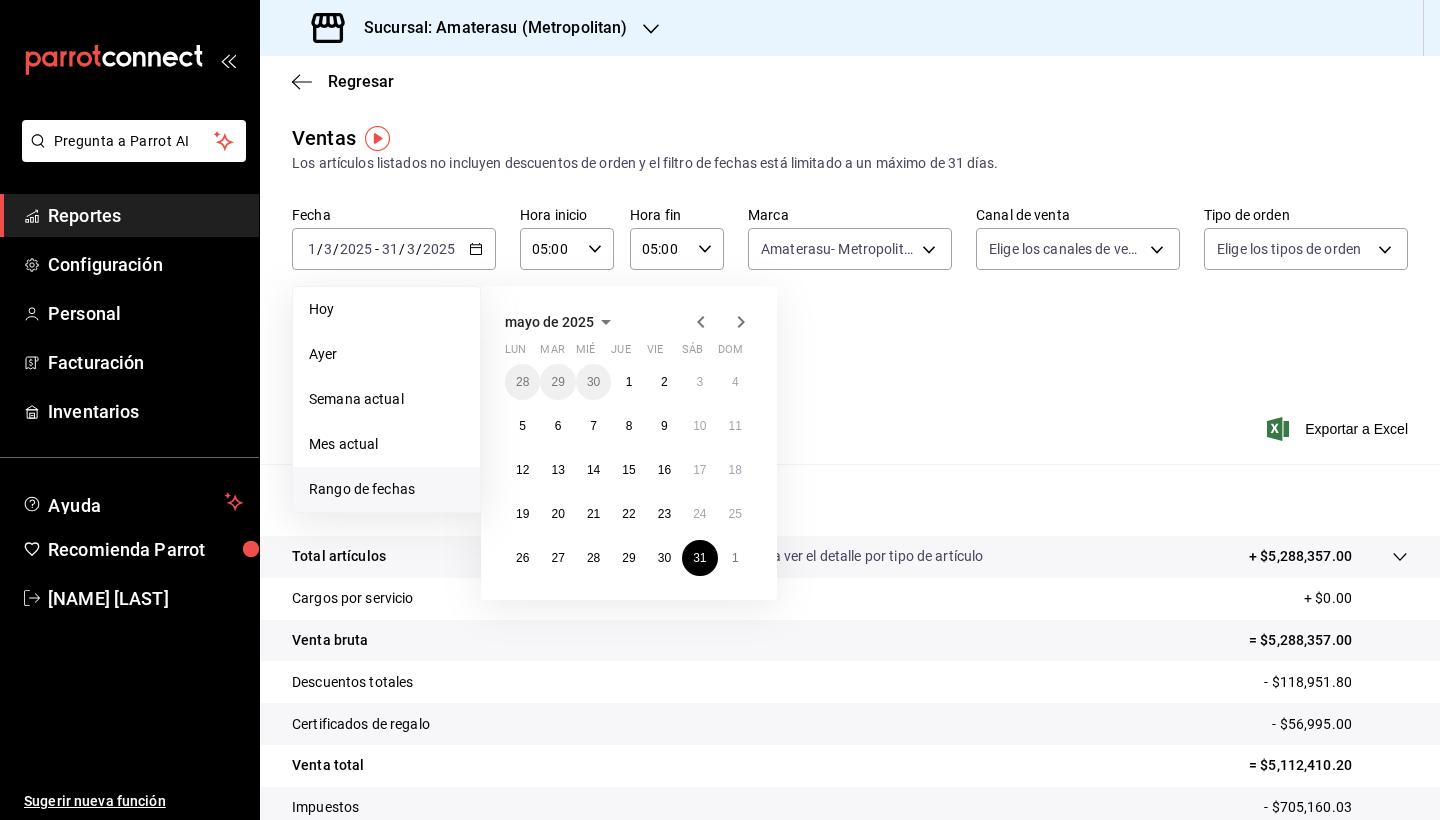 click 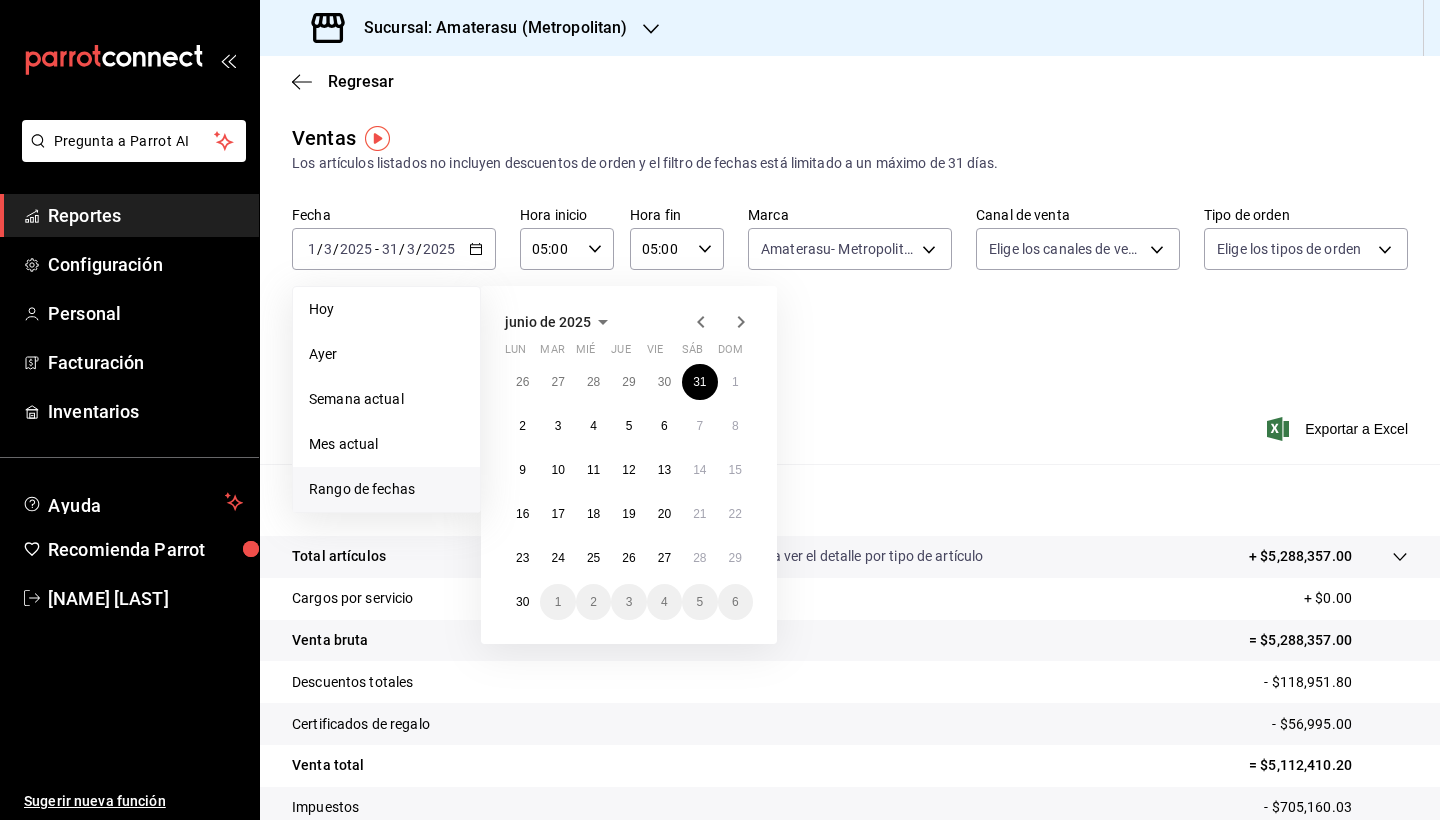click 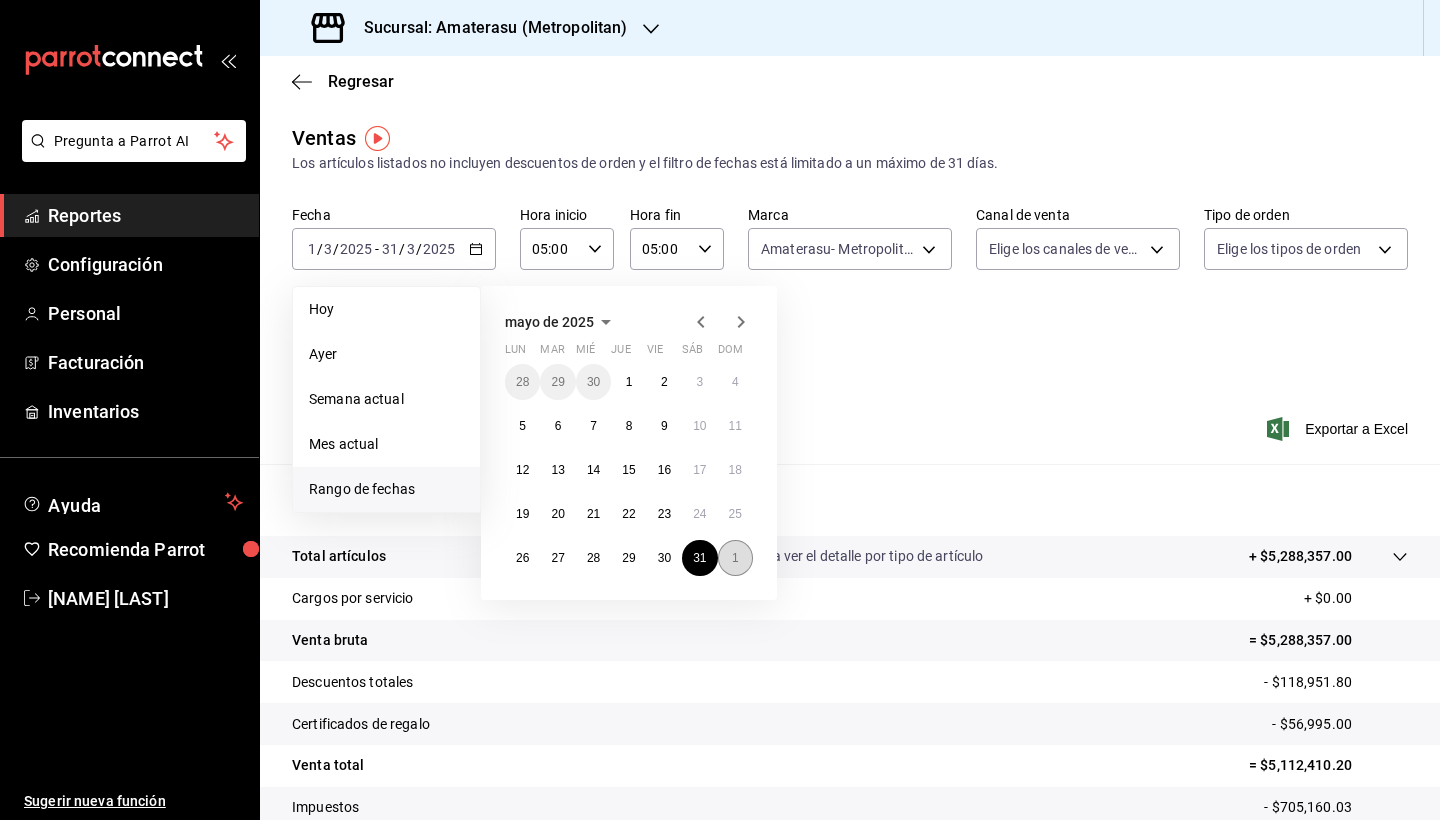 click on "1" at bounding box center [735, 558] 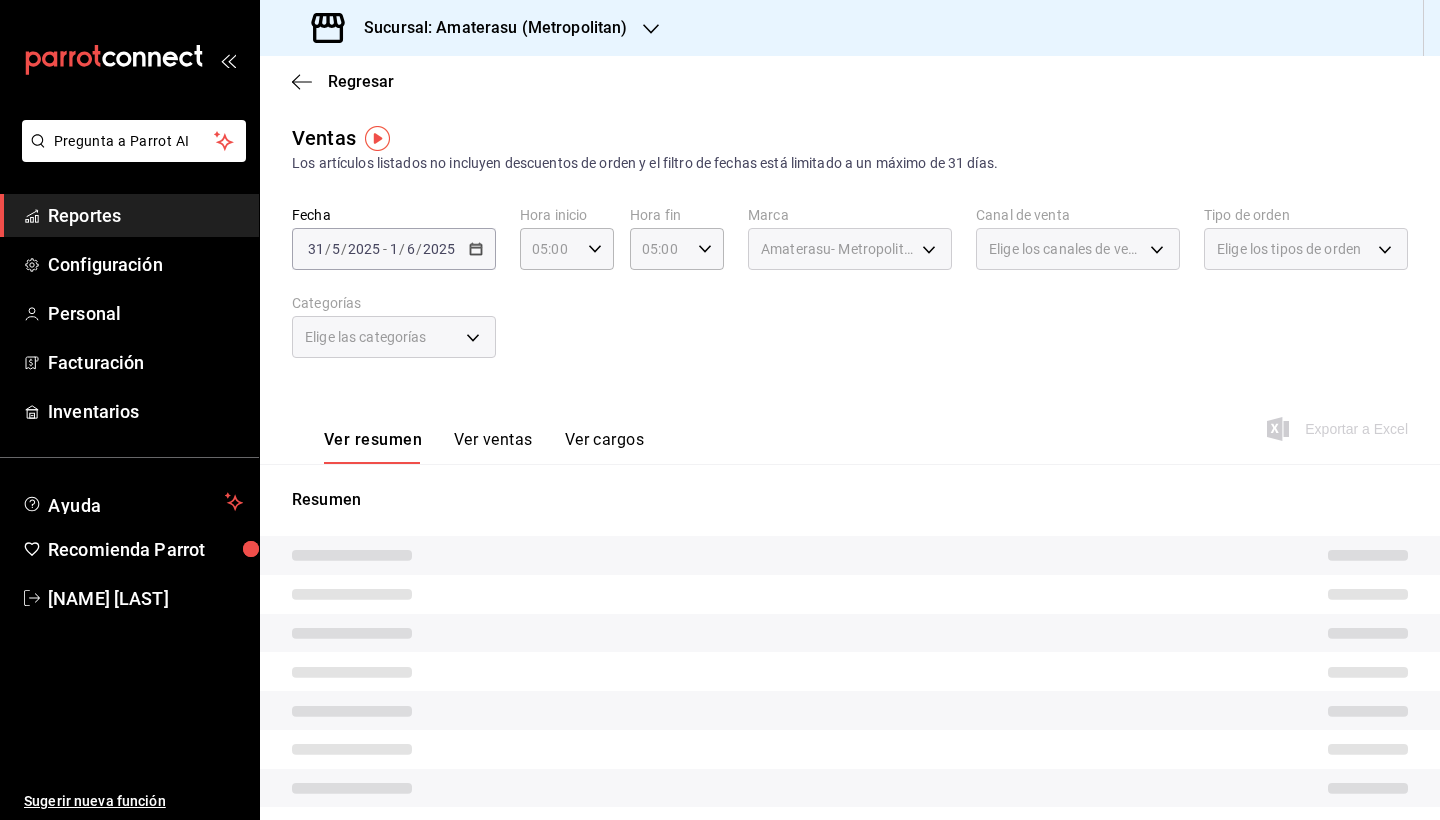 click on "[DATE] [DATE] - [DATE] [DATE]" at bounding box center (394, 249) 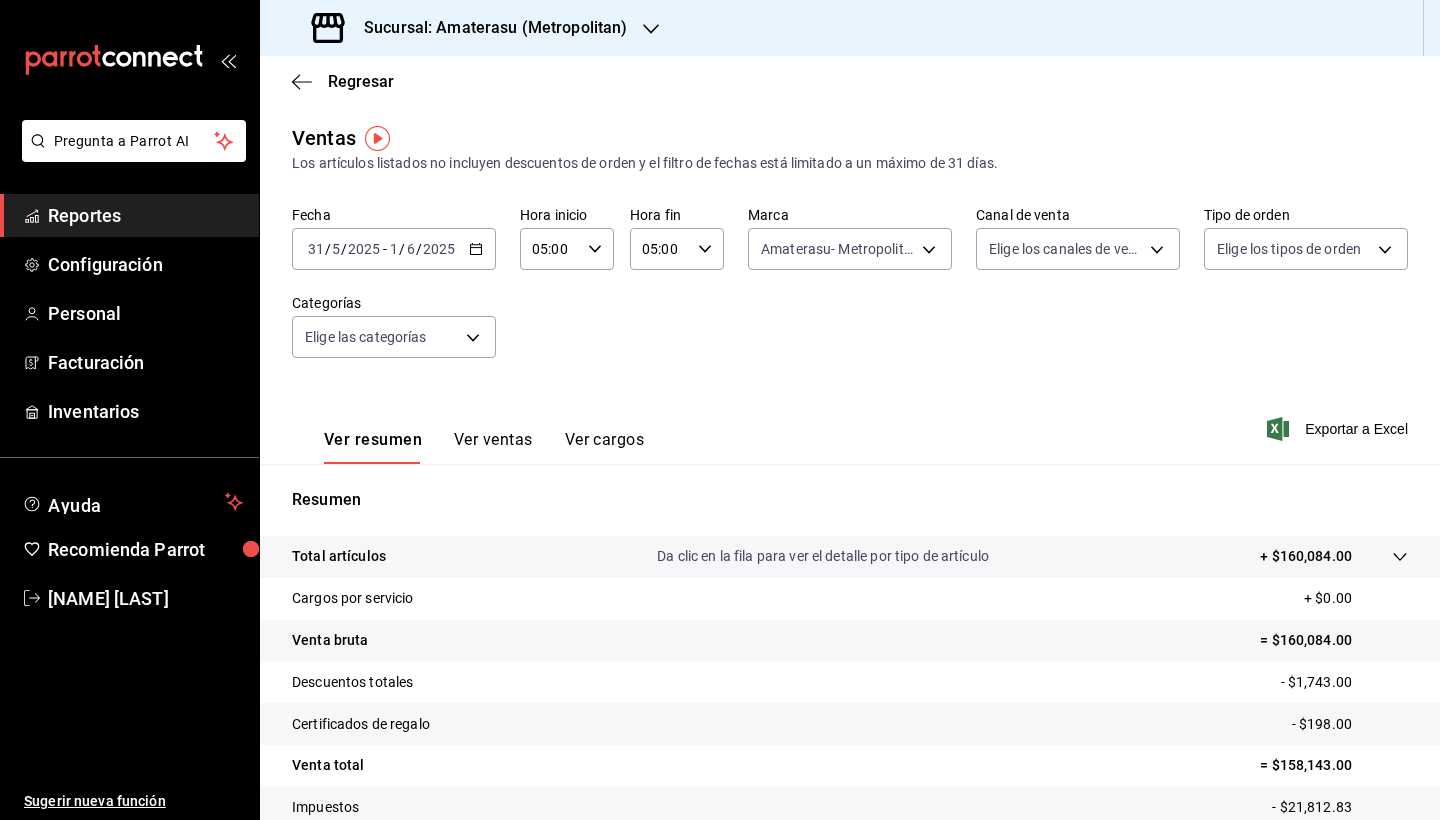 click 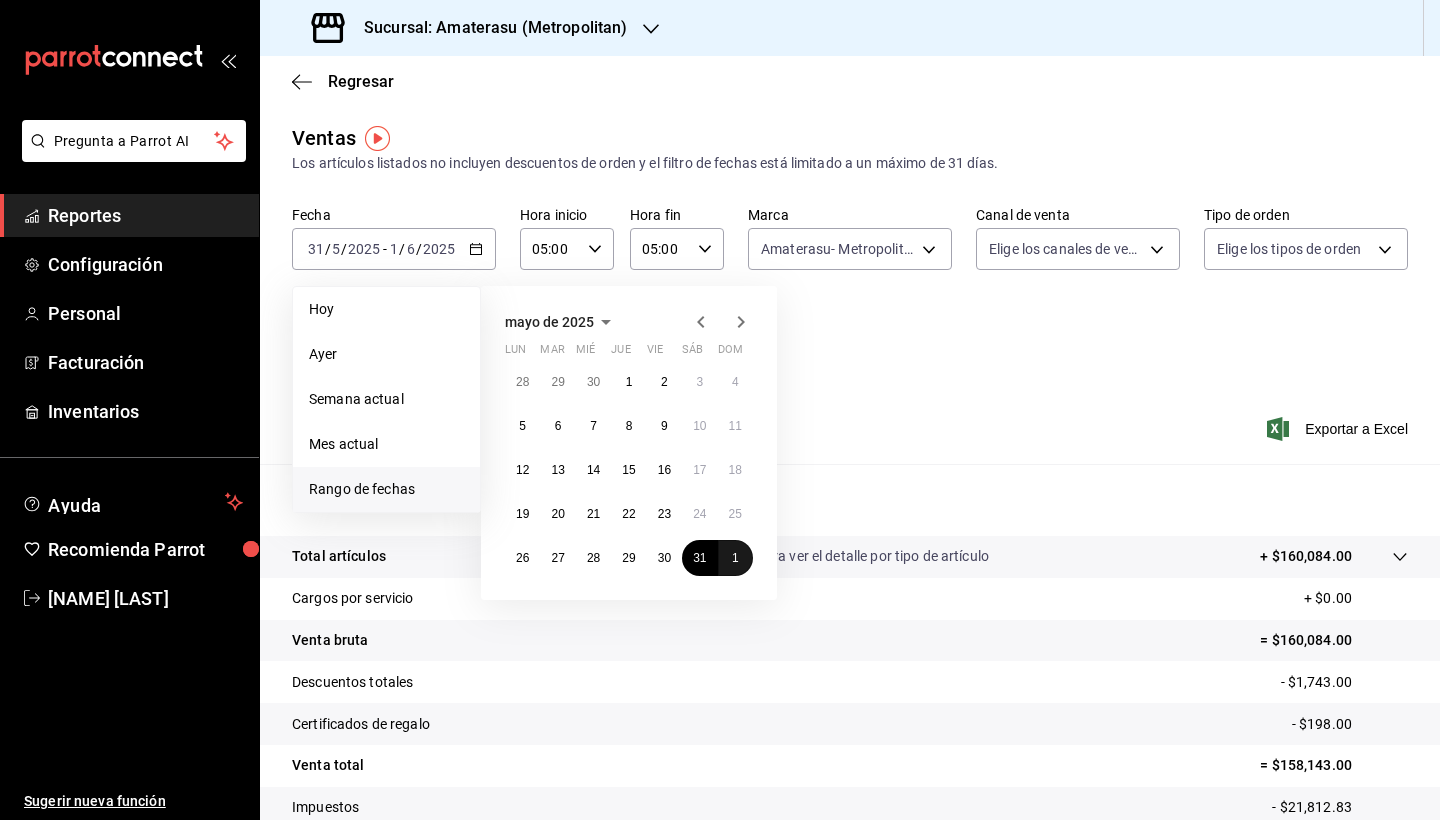 click on "1" at bounding box center (735, 558) 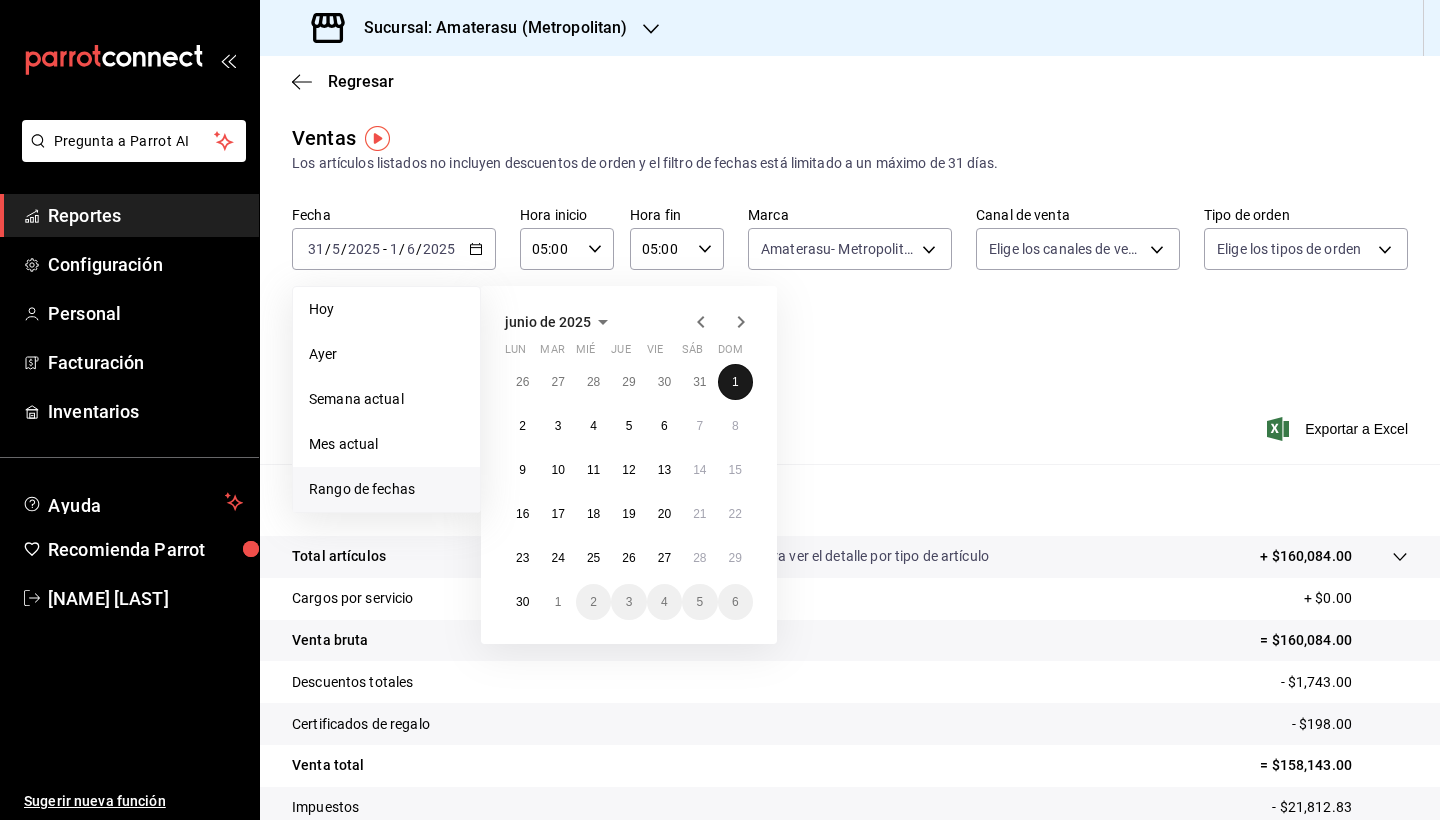 click on "1" at bounding box center (735, 382) 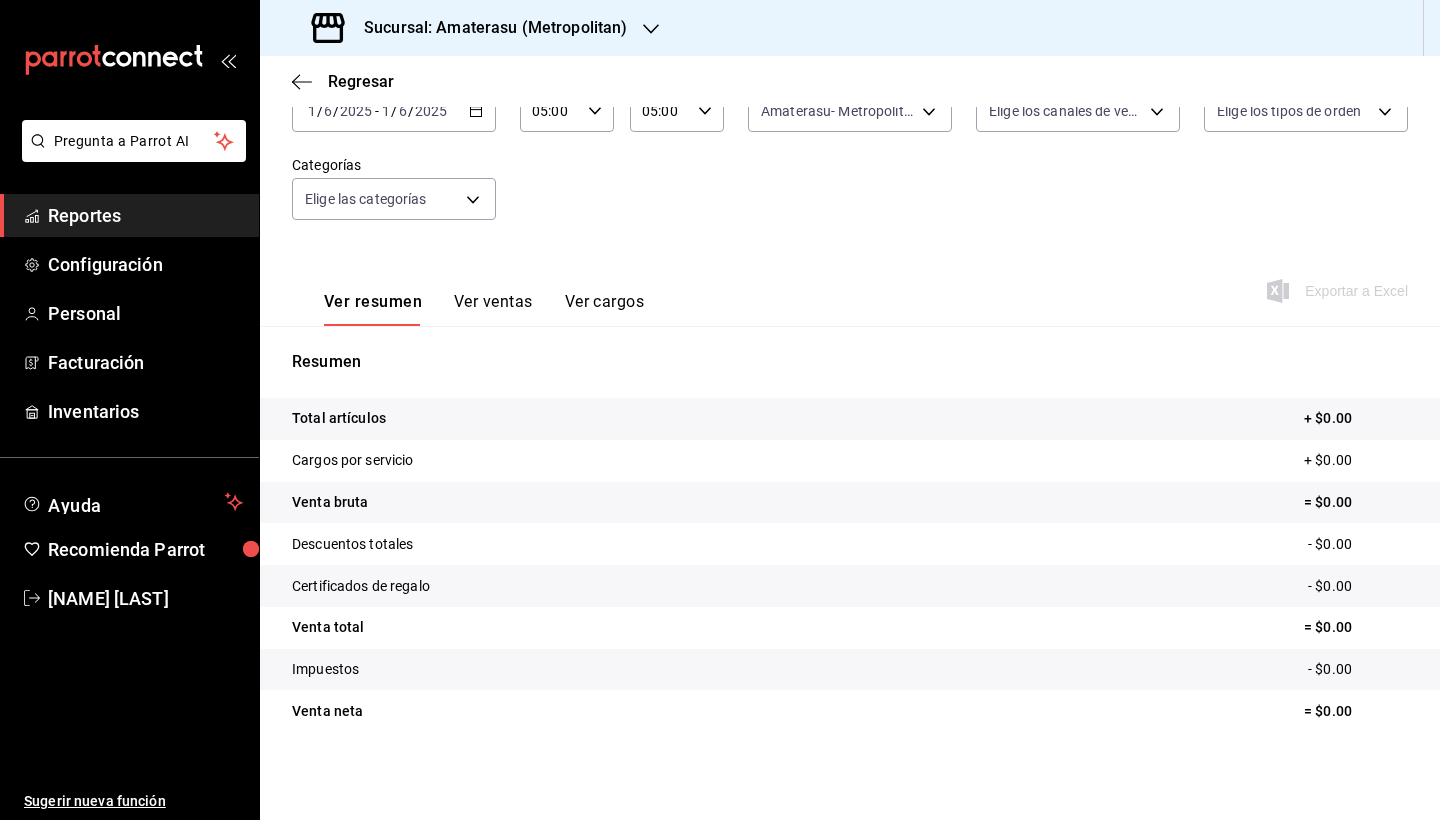 scroll, scrollTop: 0, scrollLeft: 0, axis: both 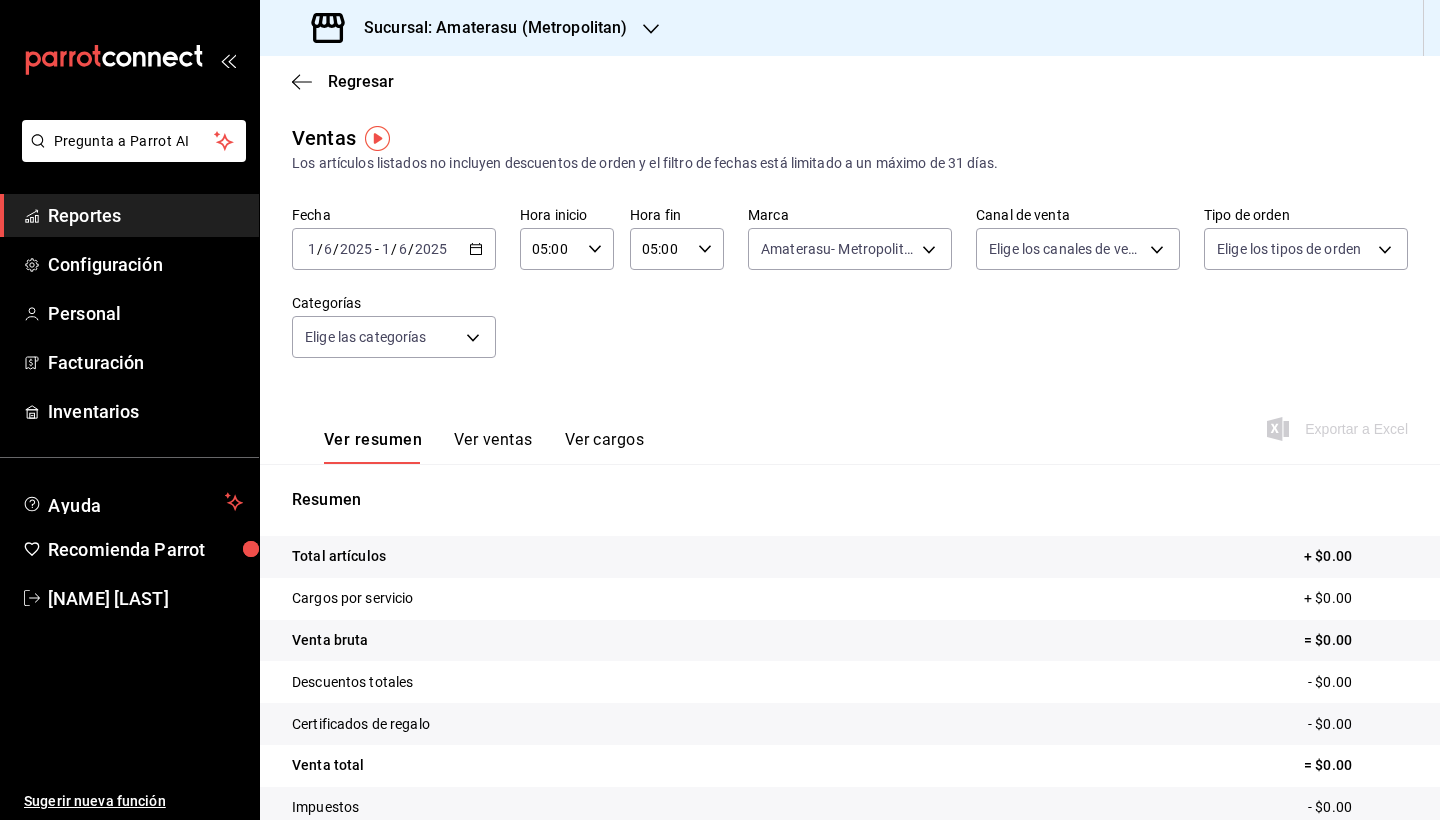 click 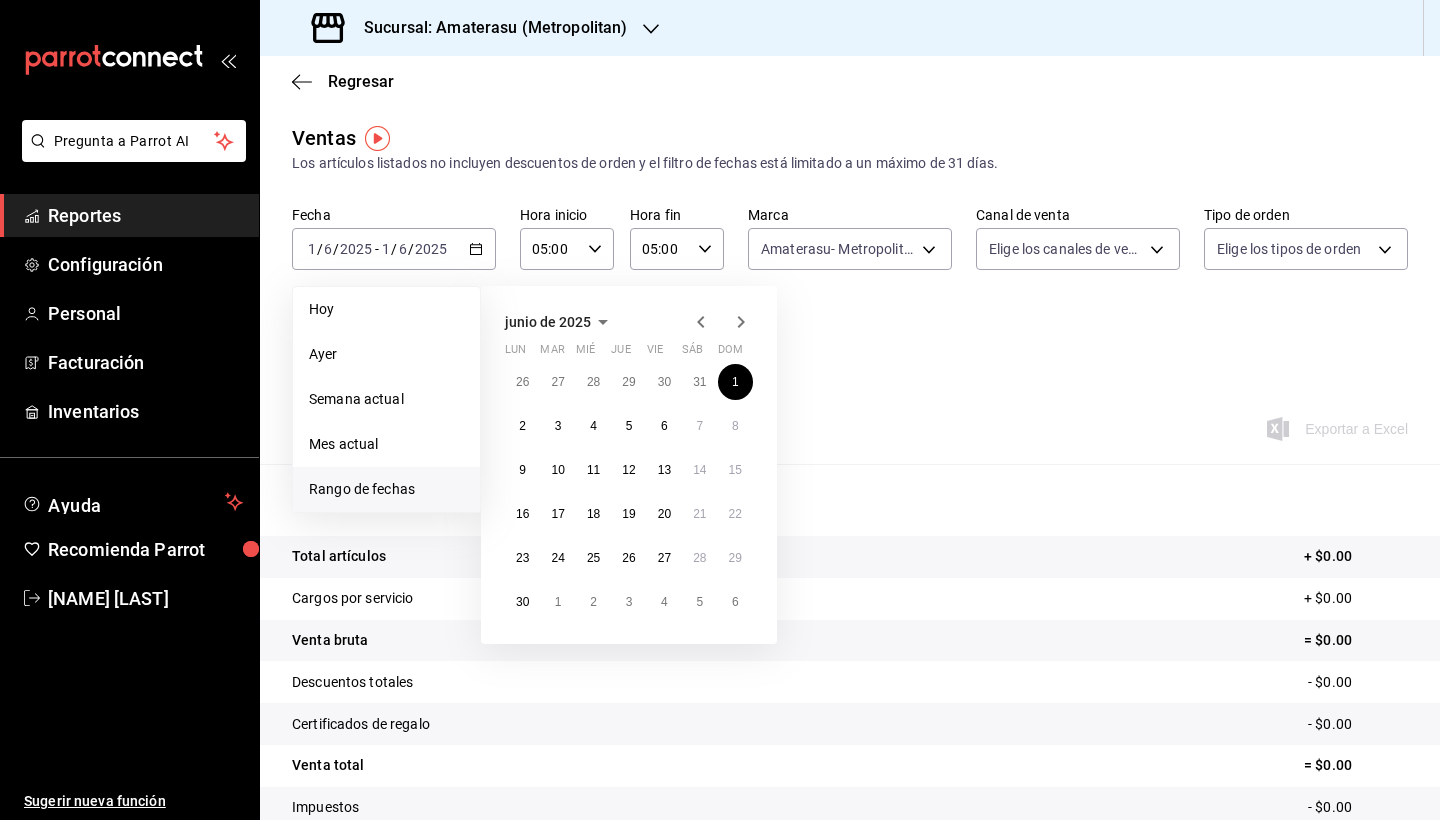 click 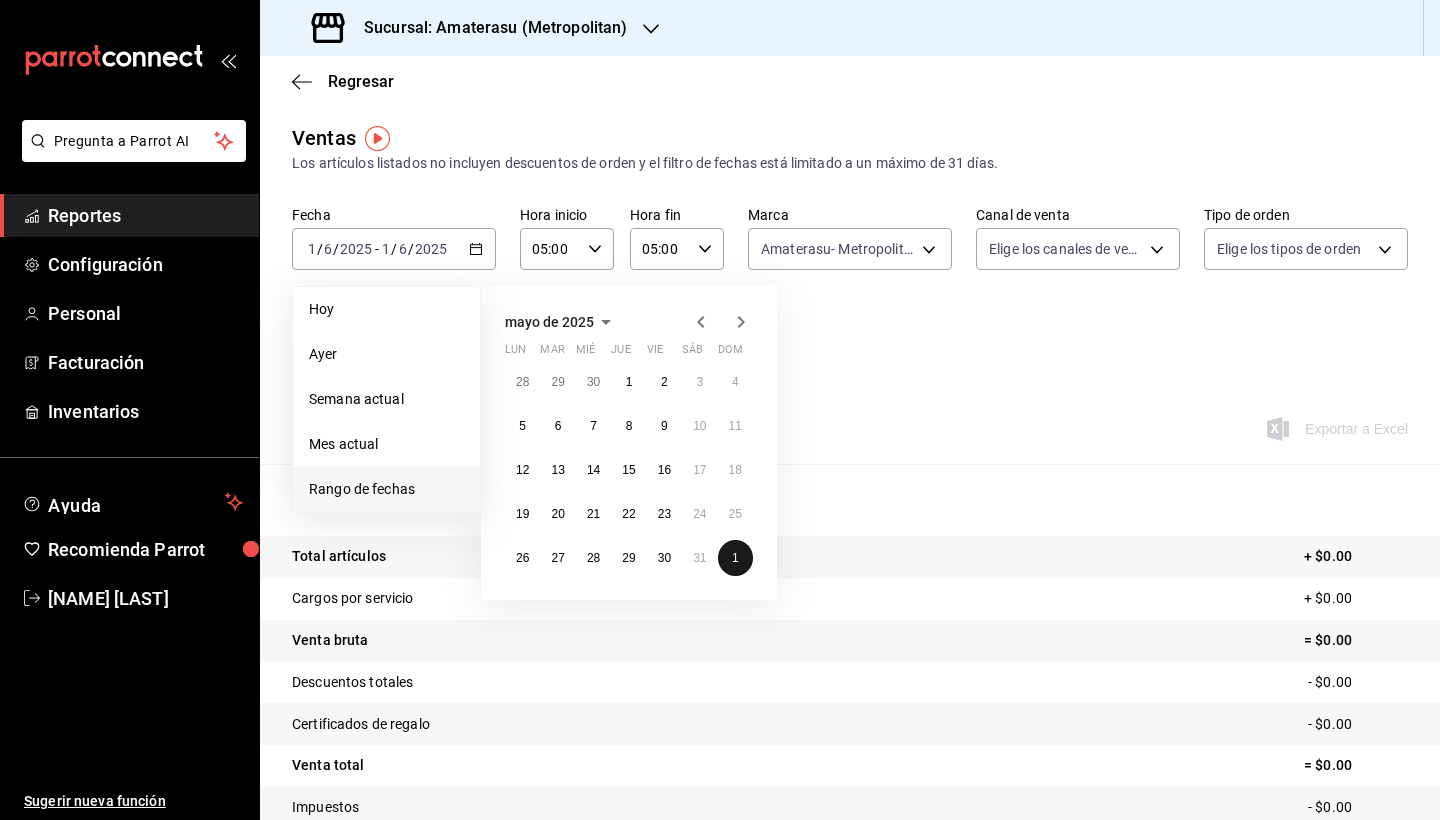click on "1" at bounding box center (735, 558) 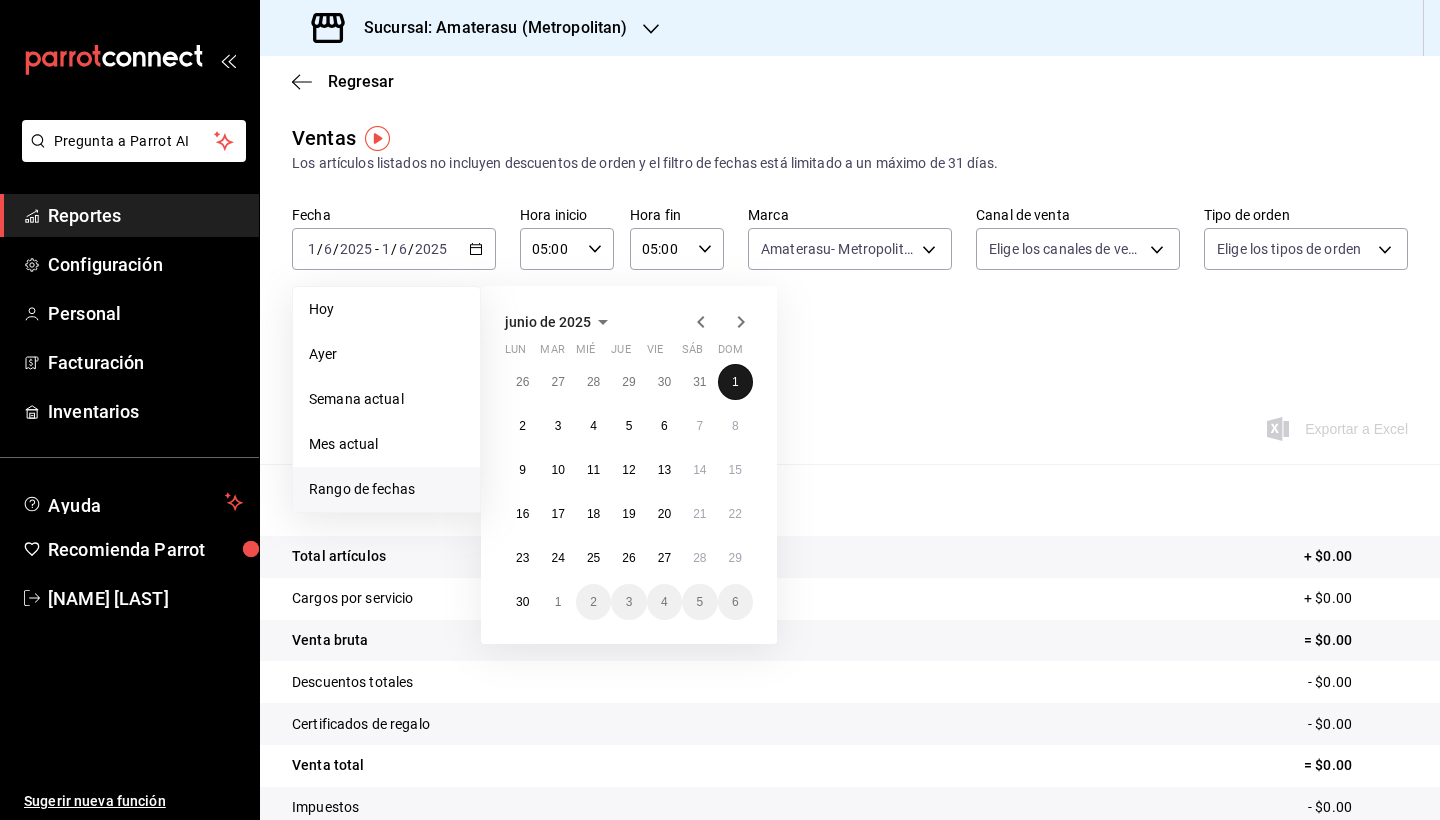 click on "1" at bounding box center [735, 382] 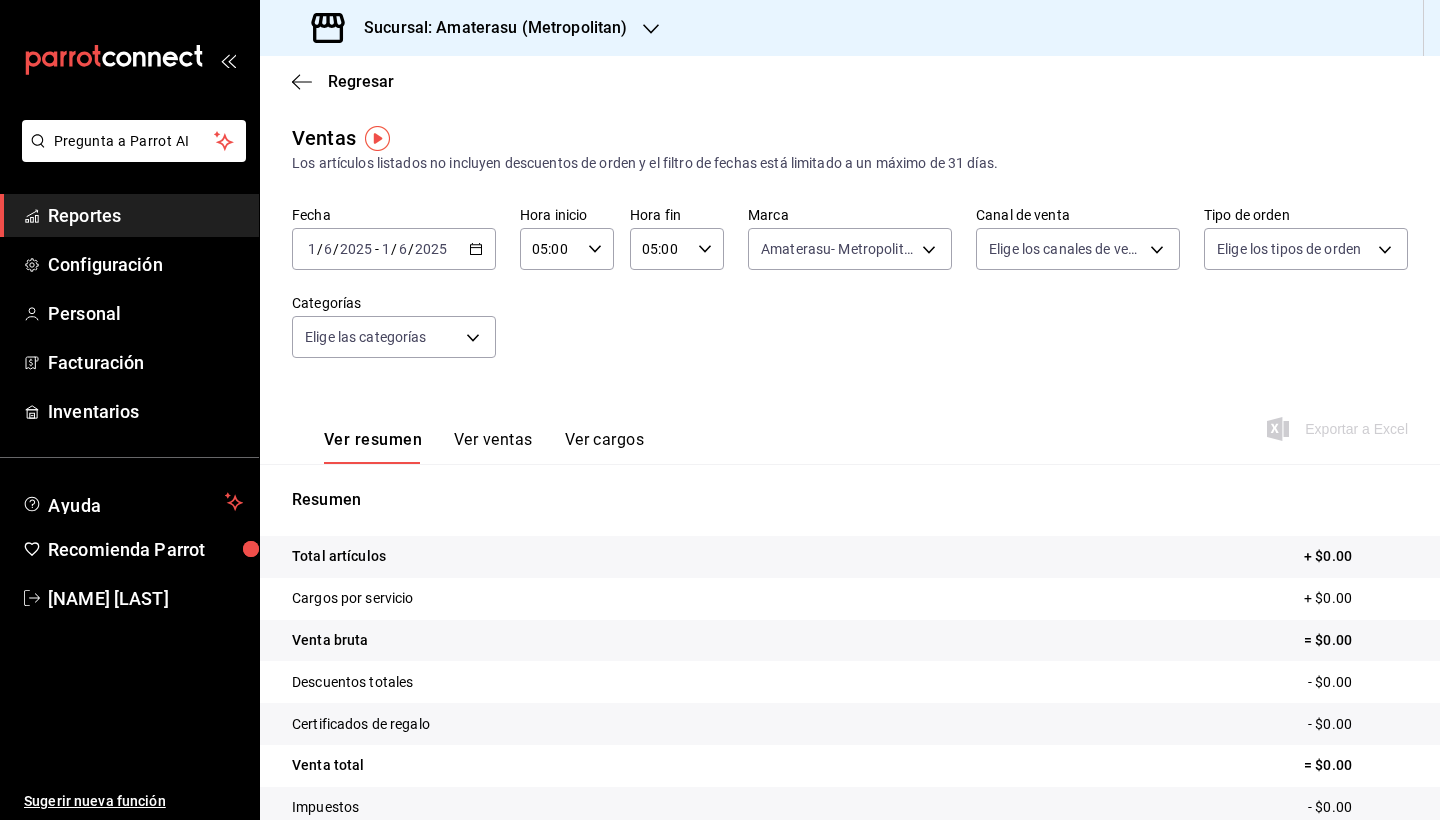 click 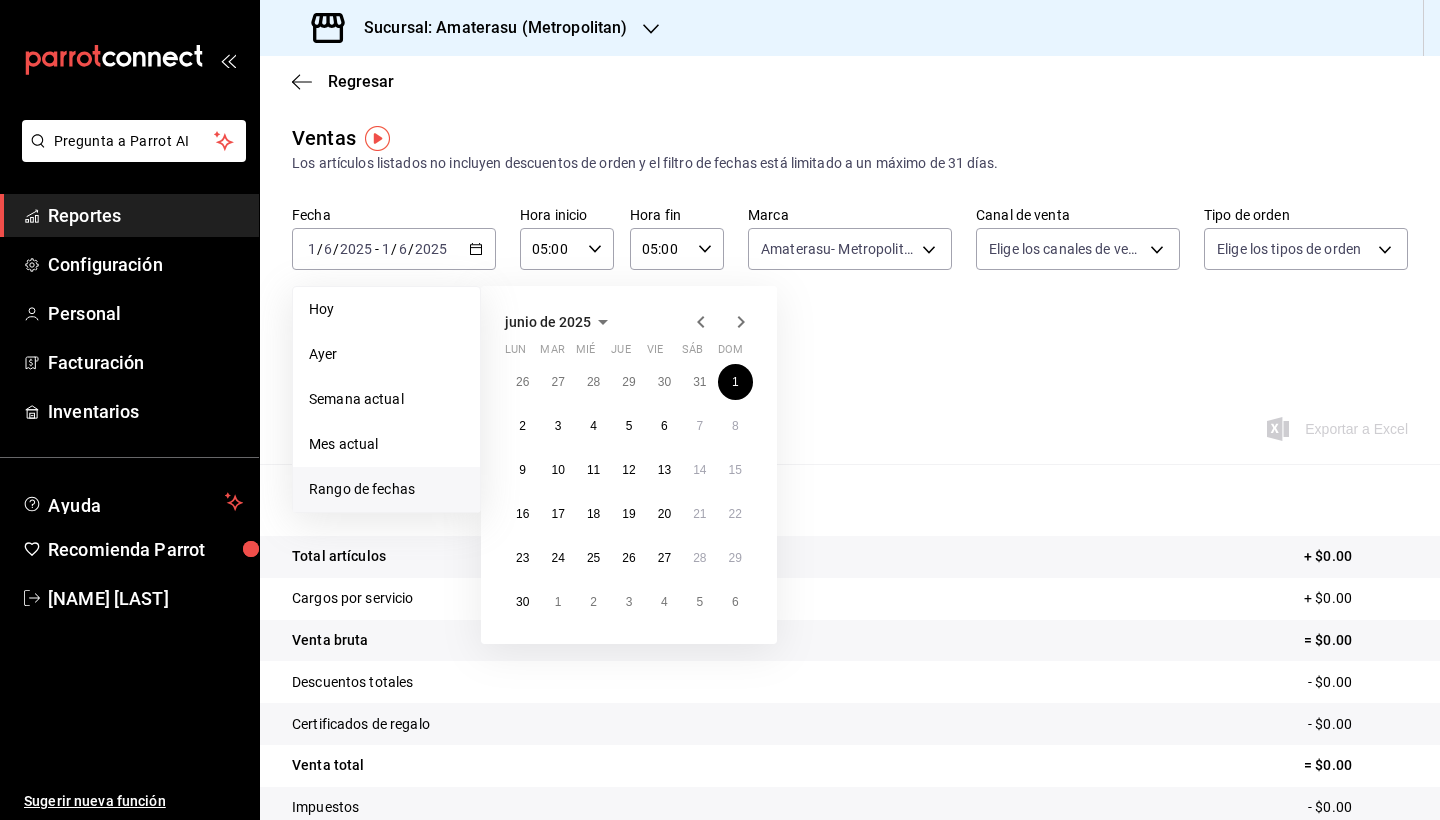 click 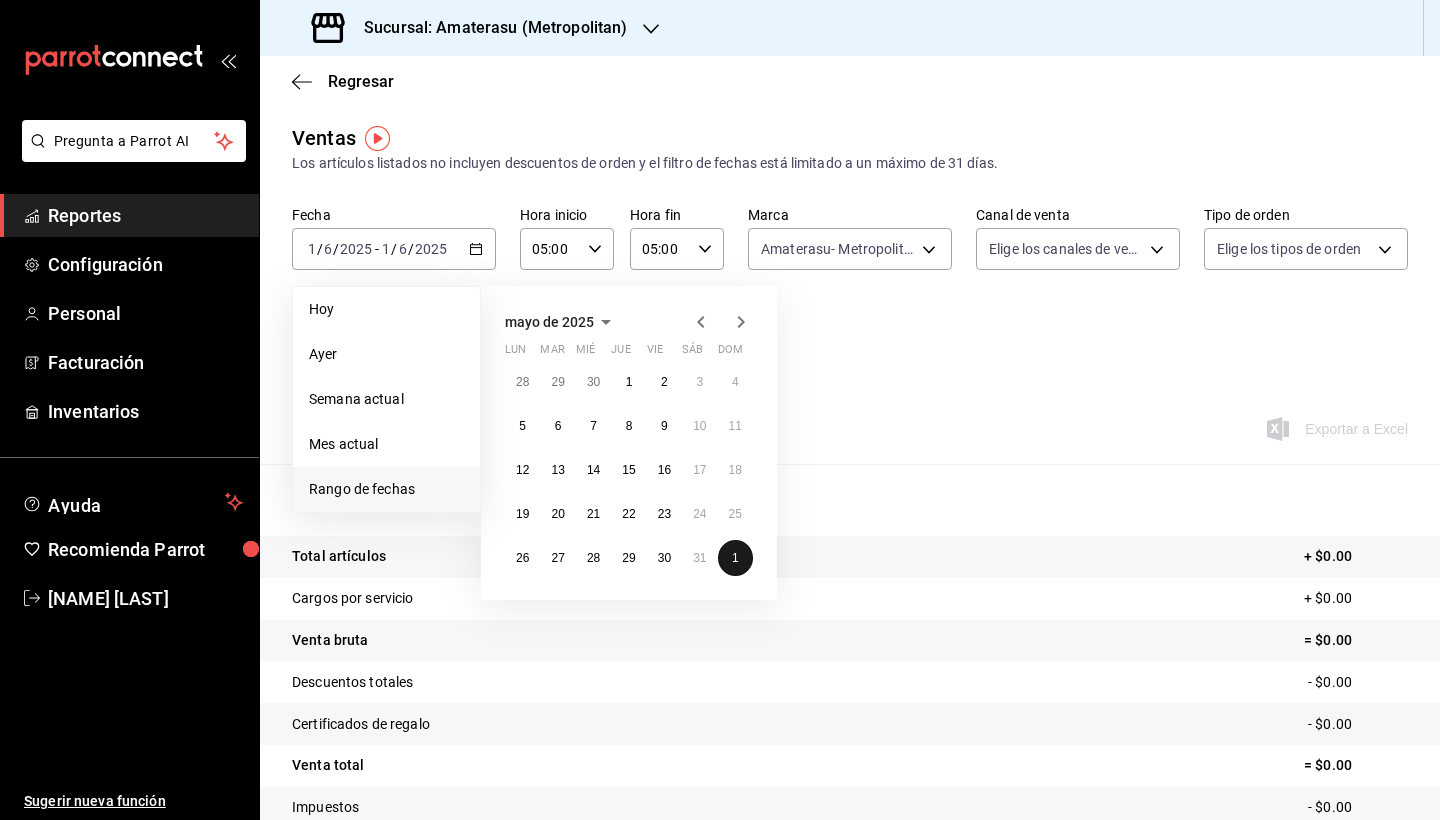 click on "1" at bounding box center (735, 558) 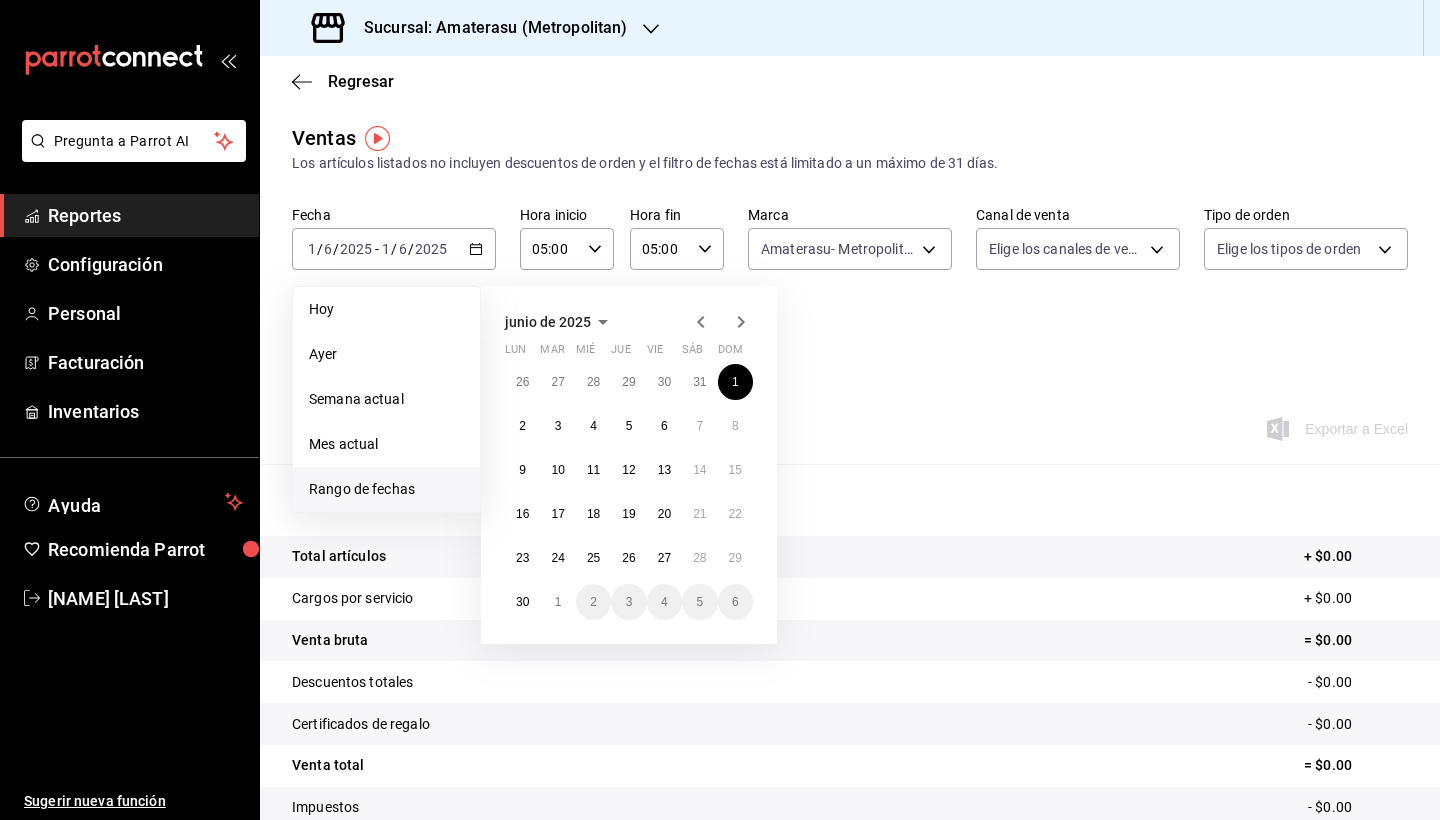 click 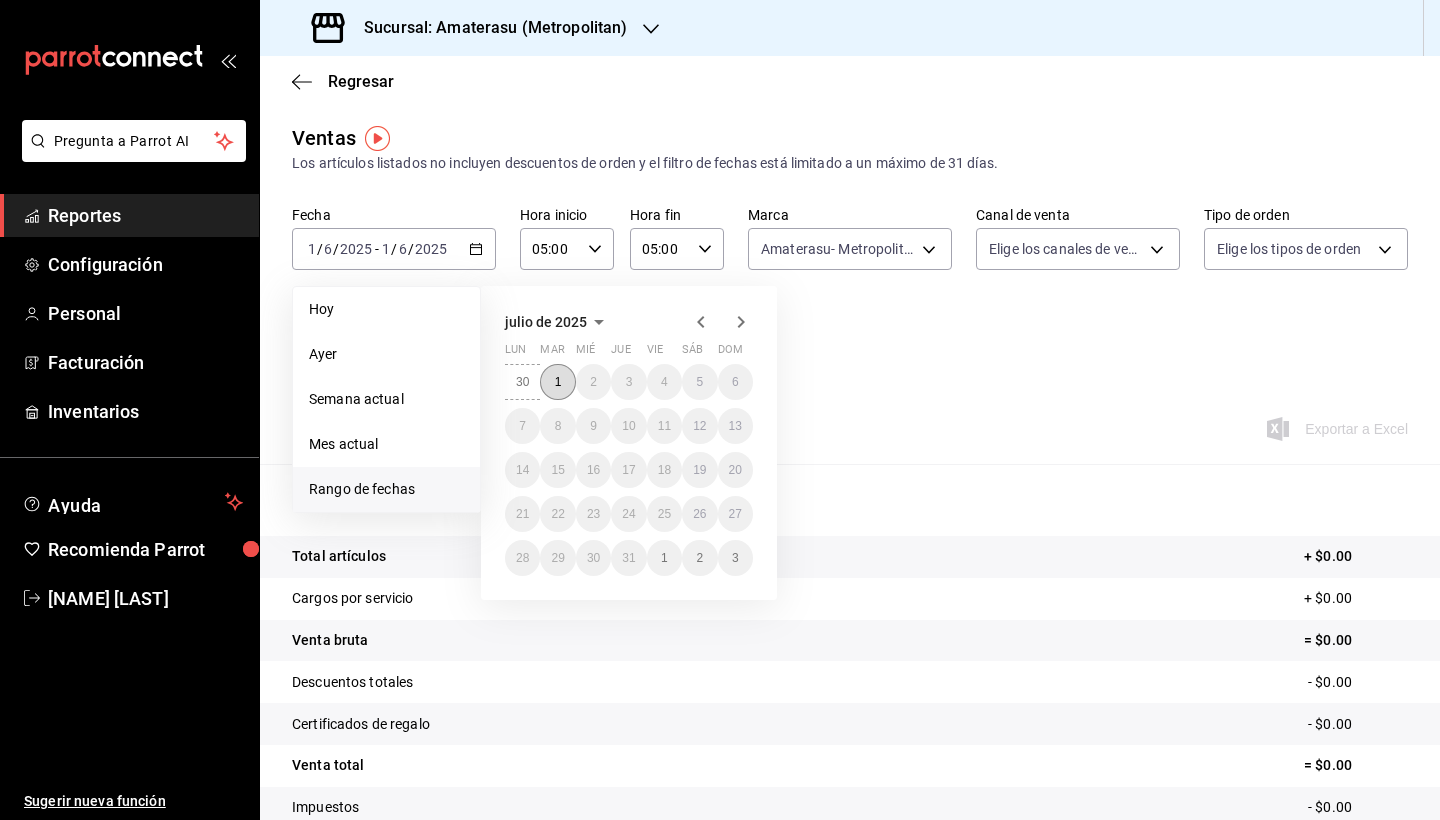 click on "1" at bounding box center [557, 382] 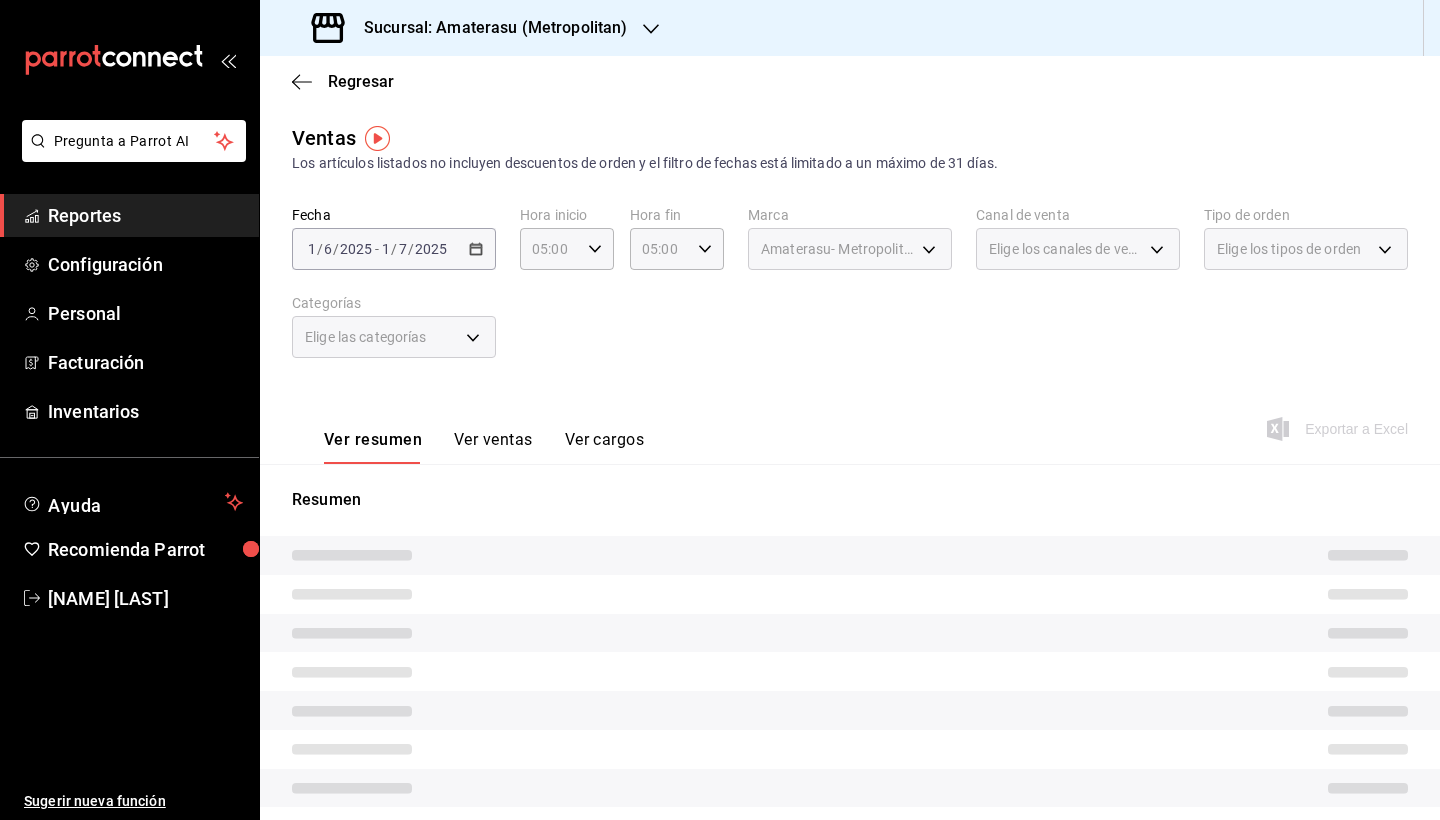 click on "Resumen" at bounding box center (850, 686) 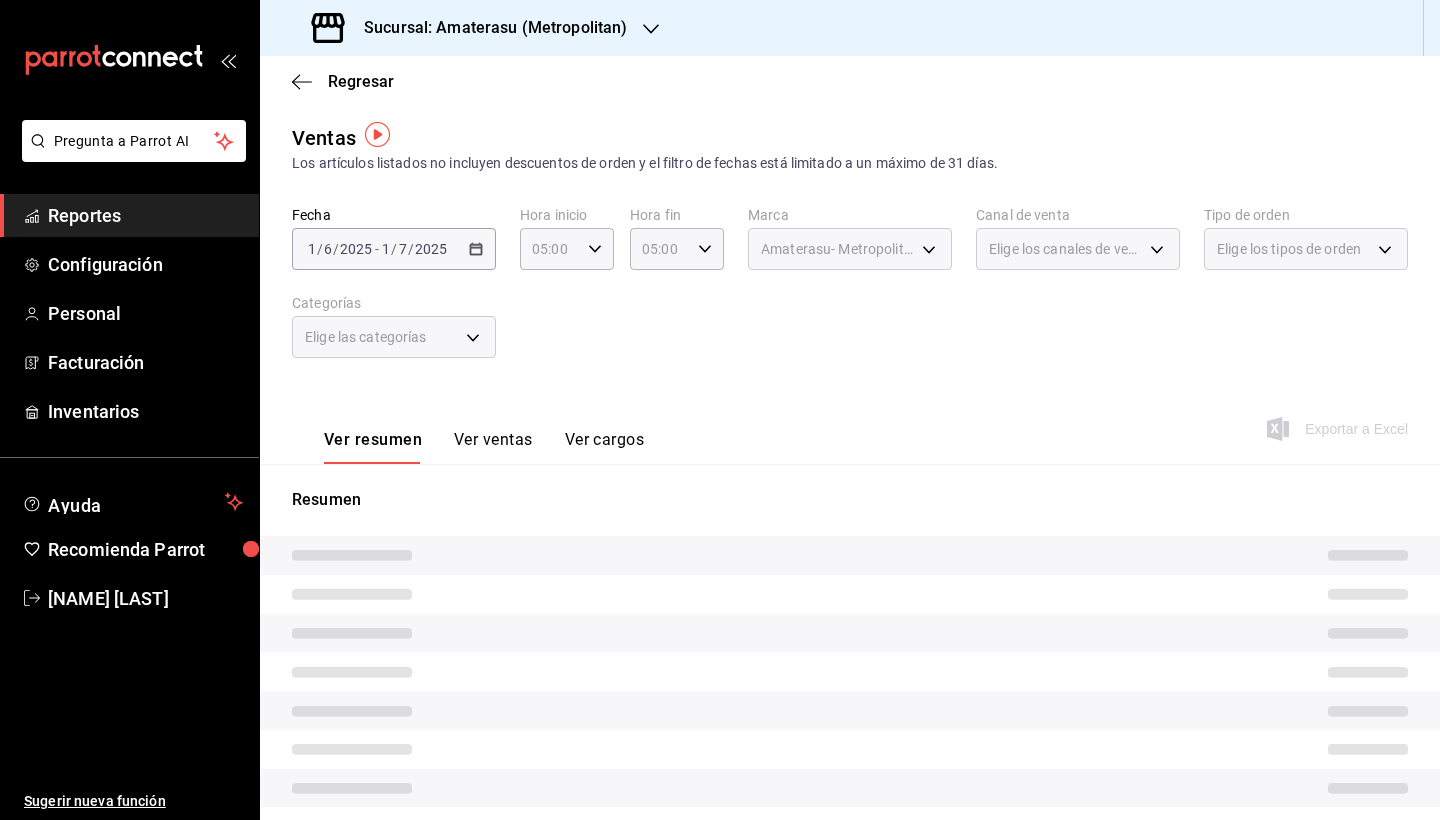 scroll, scrollTop: 153, scrollLeft: 0, axis: vertical 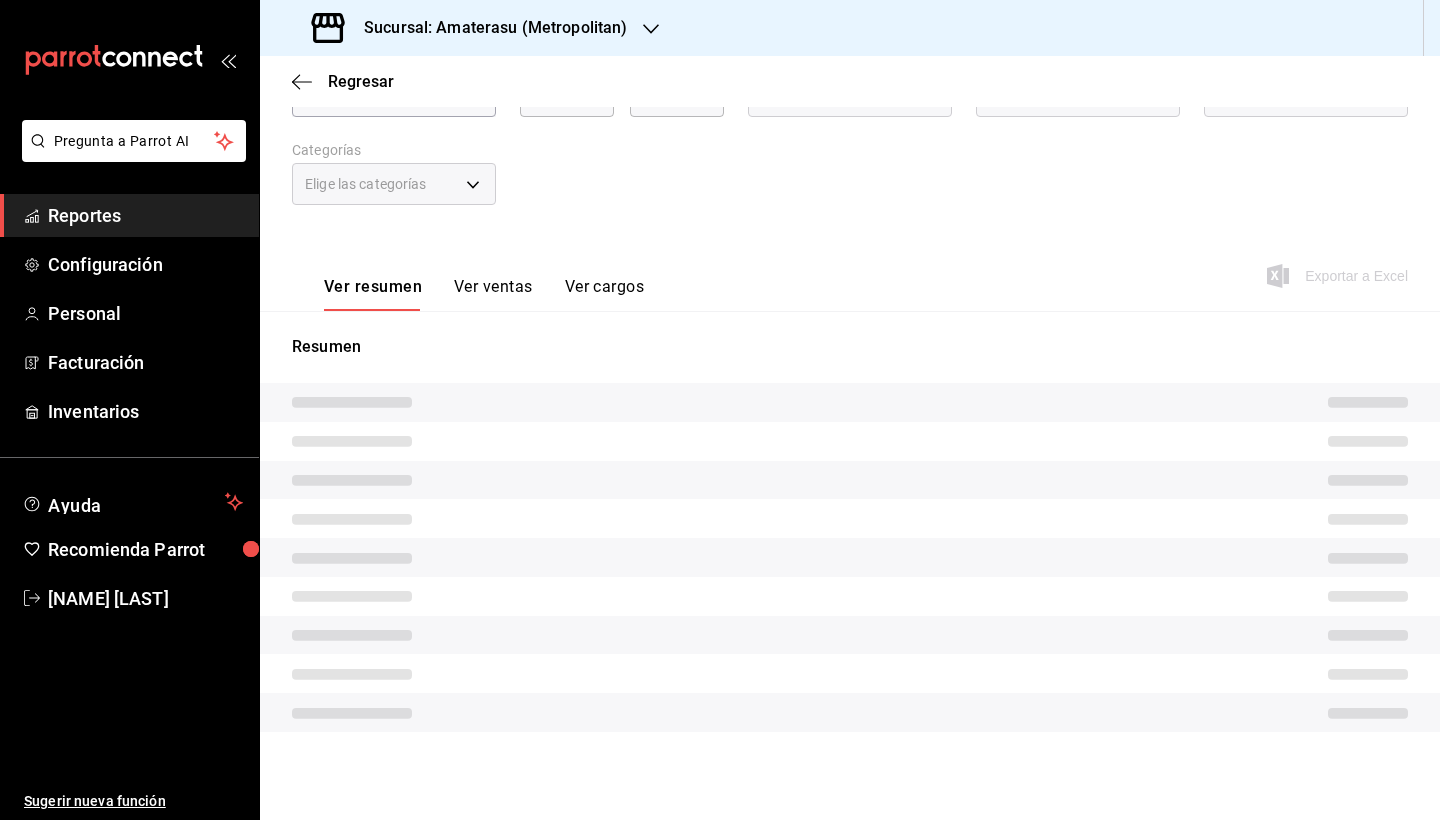 click at bounding box center [850, 596] 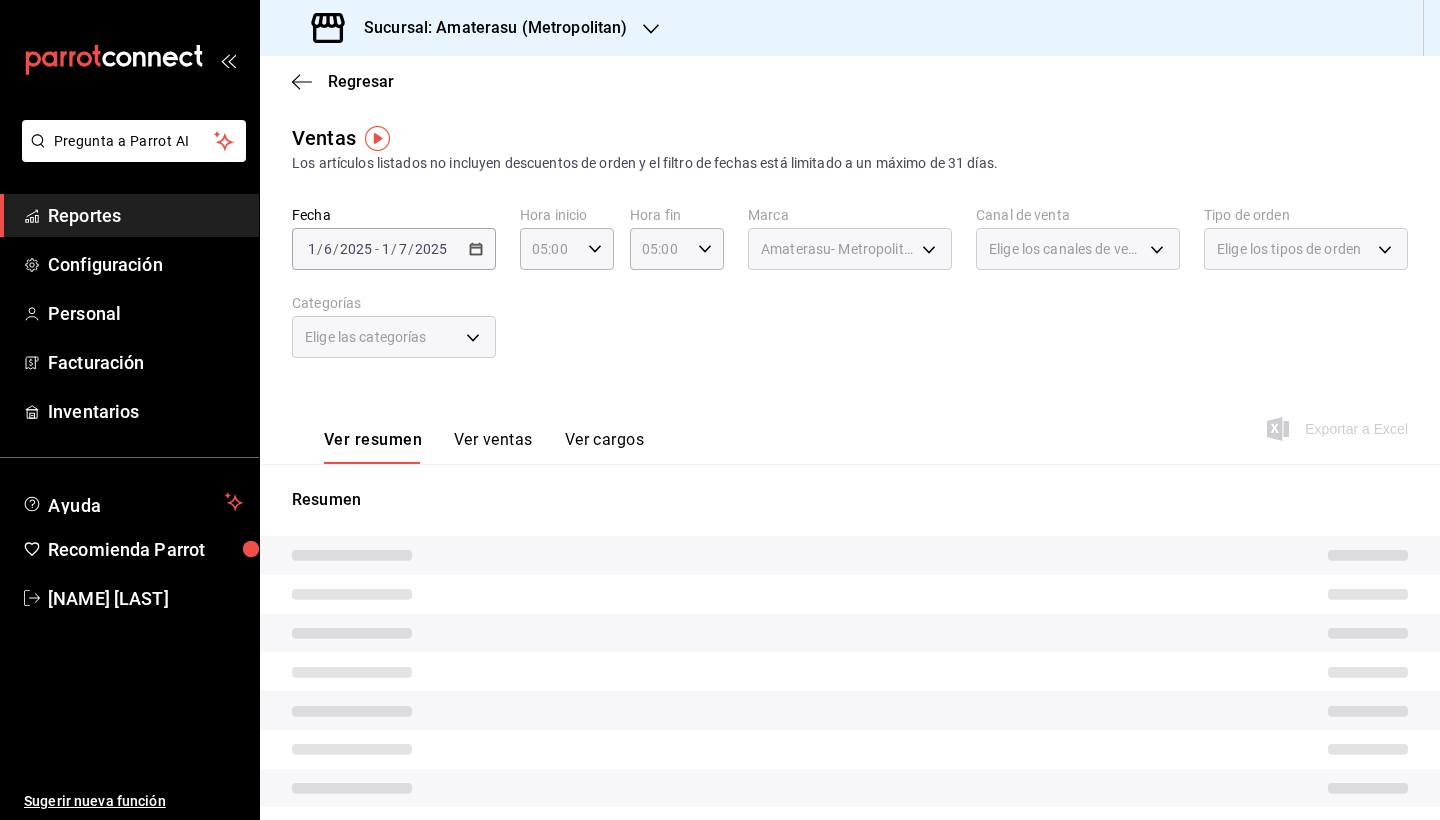 scroll, scrollTop: 153, scrollLeft: 0, axis: vertical 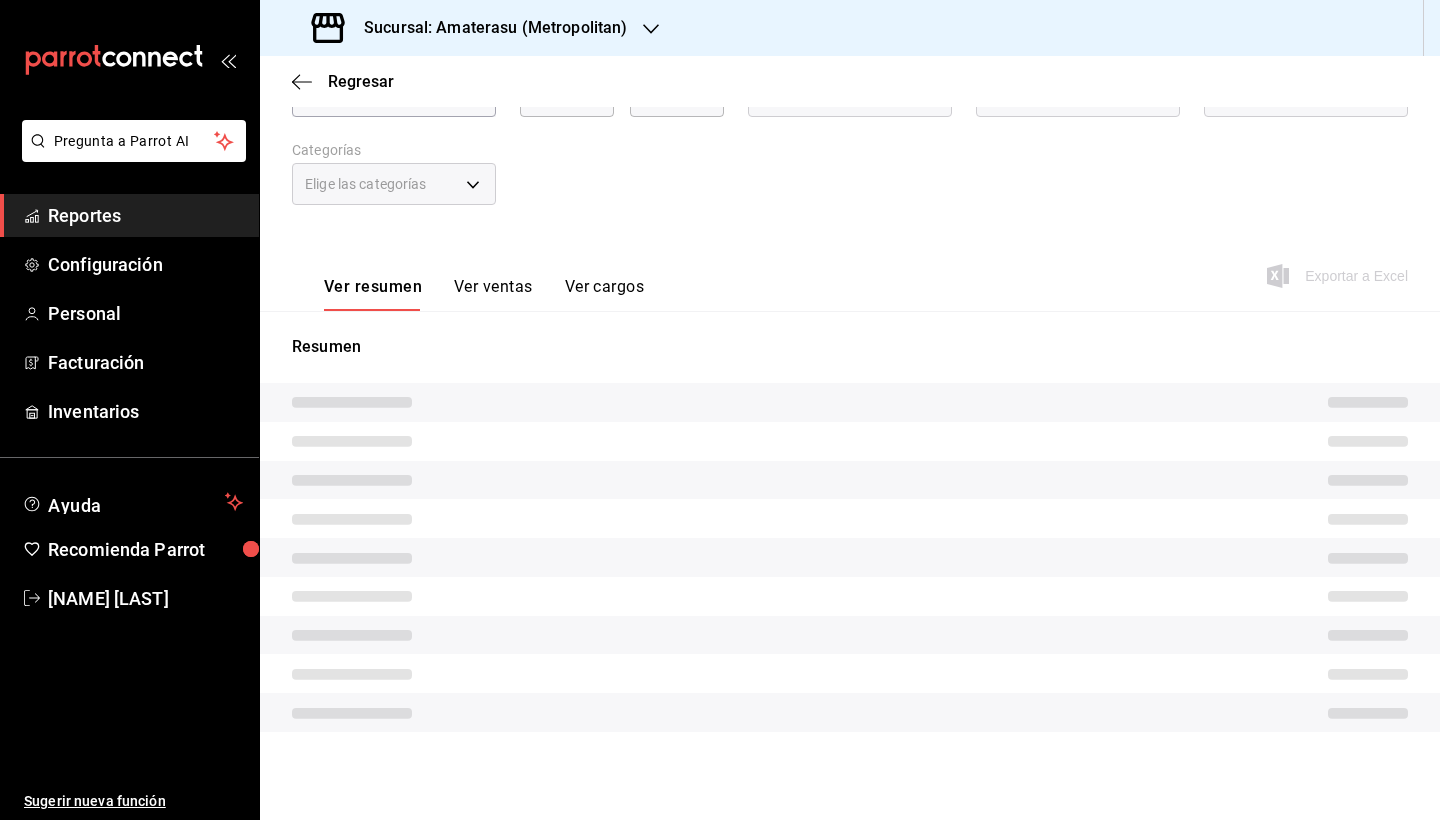 click at bounding box center [850, 518] 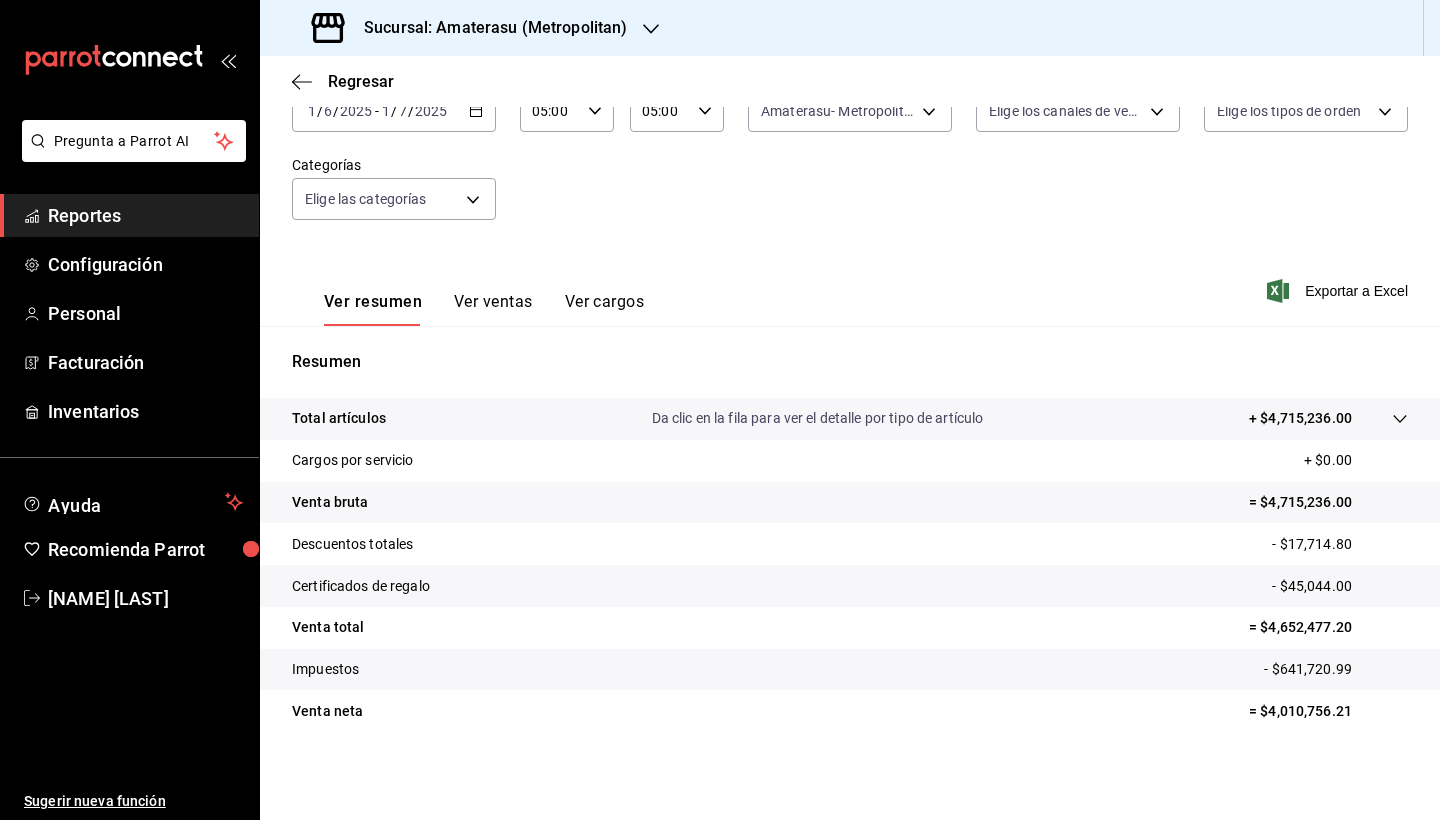 scroll, scrollTop: 0, scrollLeft: 0, axis: both 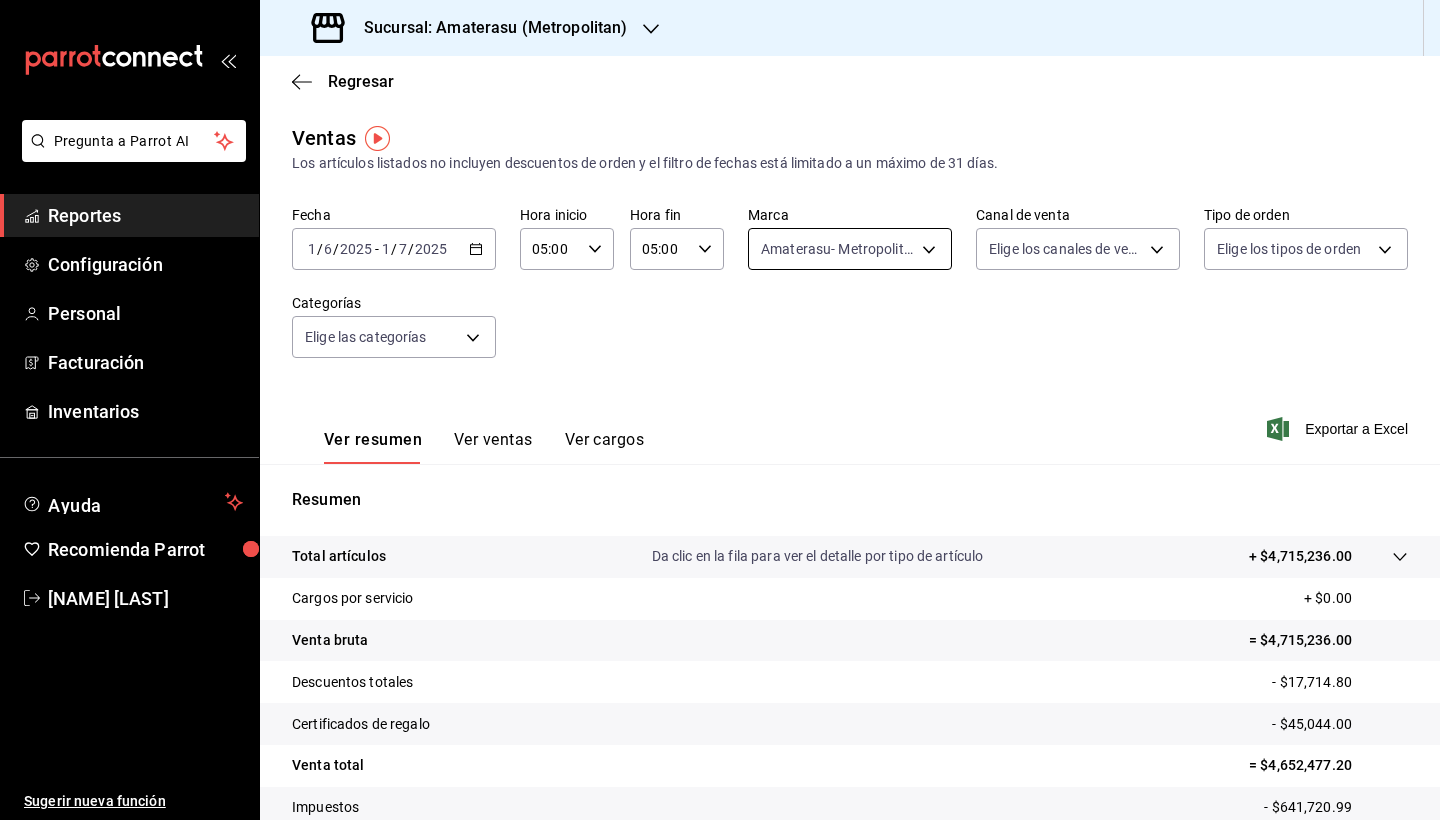 click on "Pregunta a Parrot AI Reportes   Configuración   Personal   Facturación   Inventarios   Ayuda Recomienda Parrot   [NAME] [LAST]   Sugerir nueva función   Sucursal: Amaterasu (Metropolitan) Regresar Ventas Los artículos listados no incluyen descuentos de orden y el filtro de fechas está limitado a un máximo de 31 días. Fecha [DATE] [DATE] - [DATE] [DATE] Hora inicio 05:00 Hora inicio Hora fin 05:00 Hora fin Marca Amaterasu- Metropolitan [UUID] Canal de venta Elige los canales de venta Tipo de orden Elige los tipos de orden Categorías Elige las categorías Ver resumen Ver ventas Ver cargos Exportar a Excel Resumen Total artículos Da clic en la fila para ver el detalle por tipo de artículo + [PRICE] Cargos por servicio + [PRICE] Venta bruta = [PRICE] Descuentos totales - [PRICE] Certificados de regalo - [PRICE] Venta total = [PRICE] Impuestos - [PRICE] Venta neta = [PRICE] GANA 1 MES GRATIS EN TU SUSCRIPCIÓN AQUÍ Reportes" at bounding box center [720, 410] 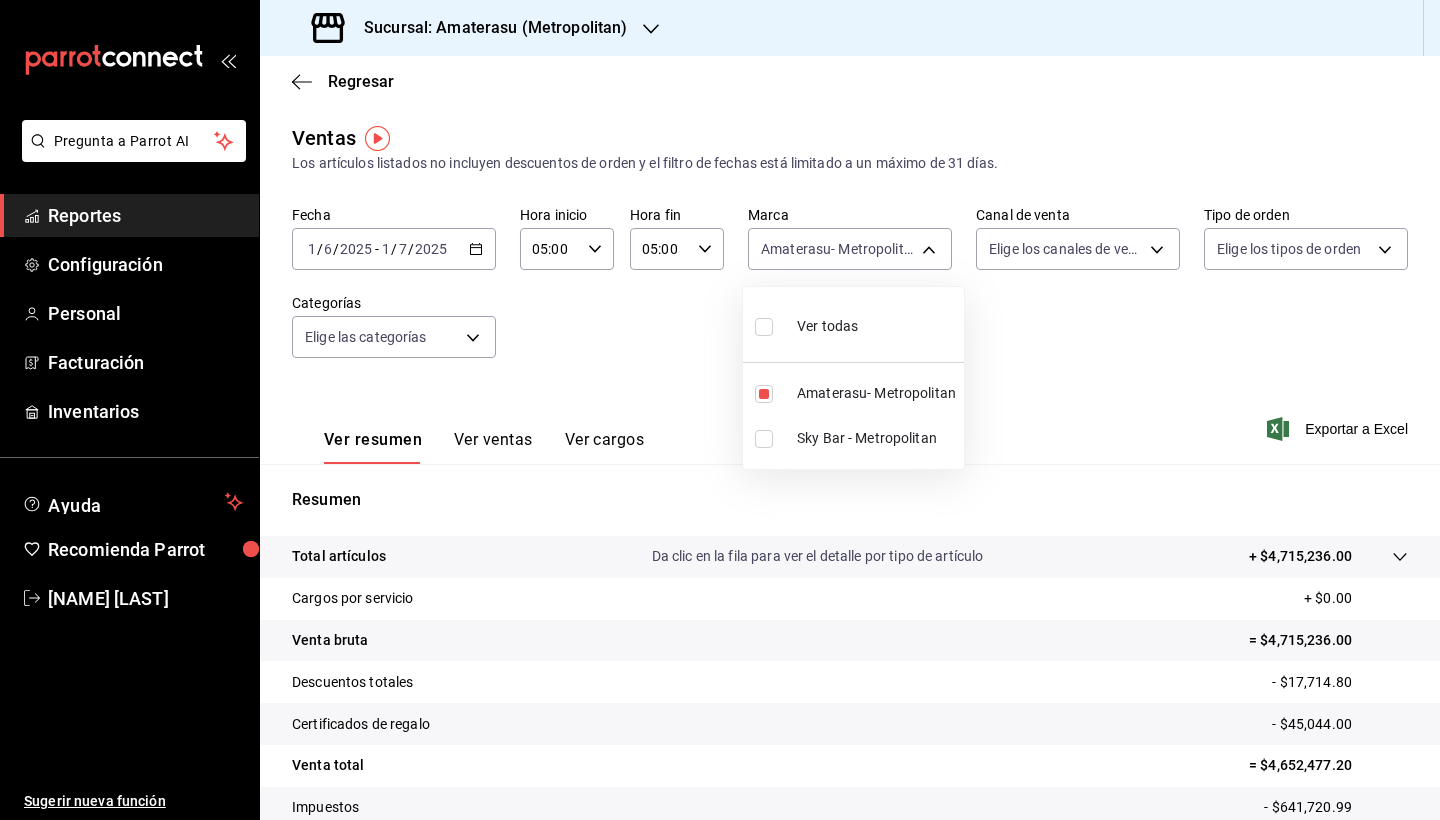 click at bounding box center [720, 410] 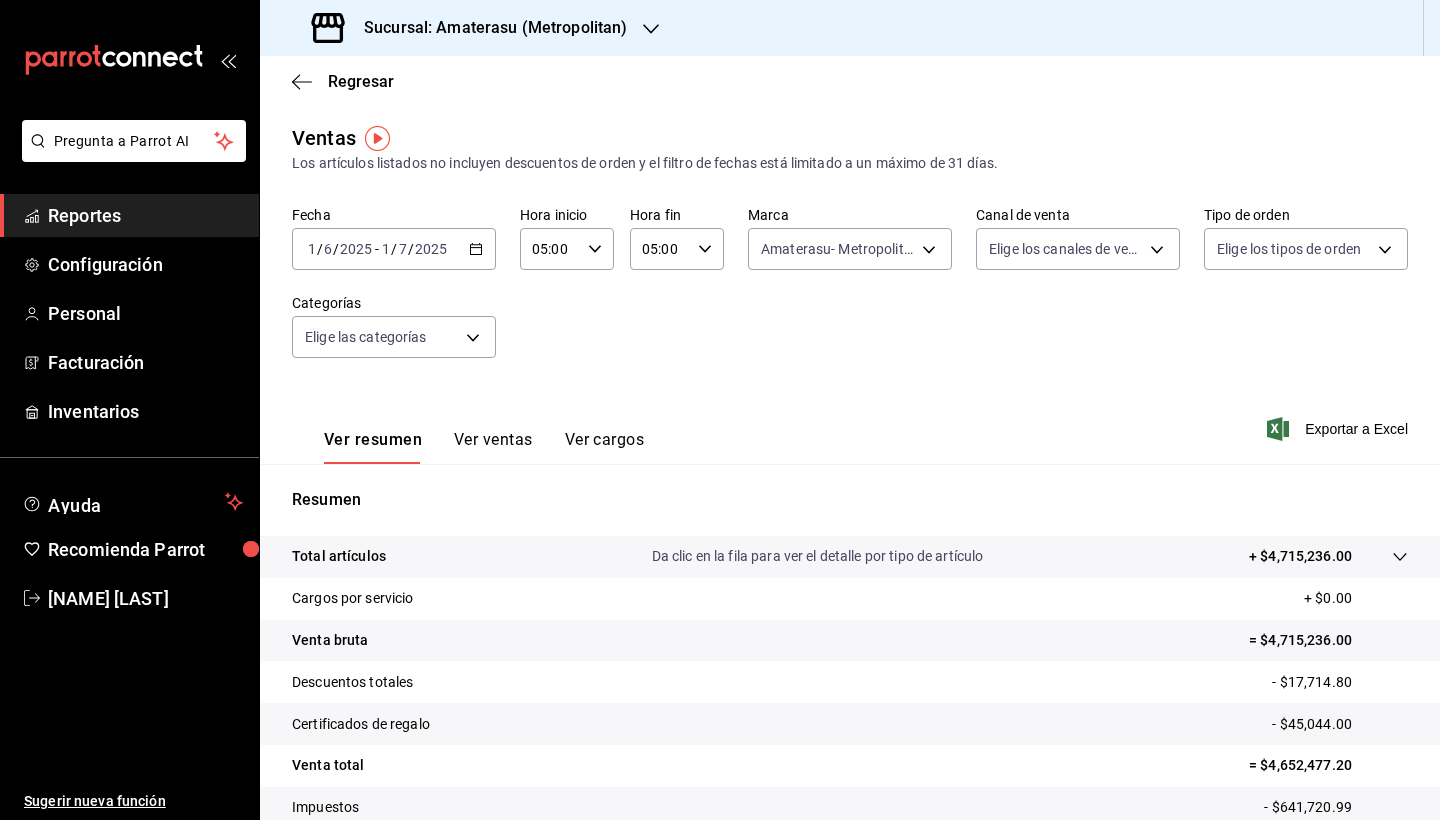 click 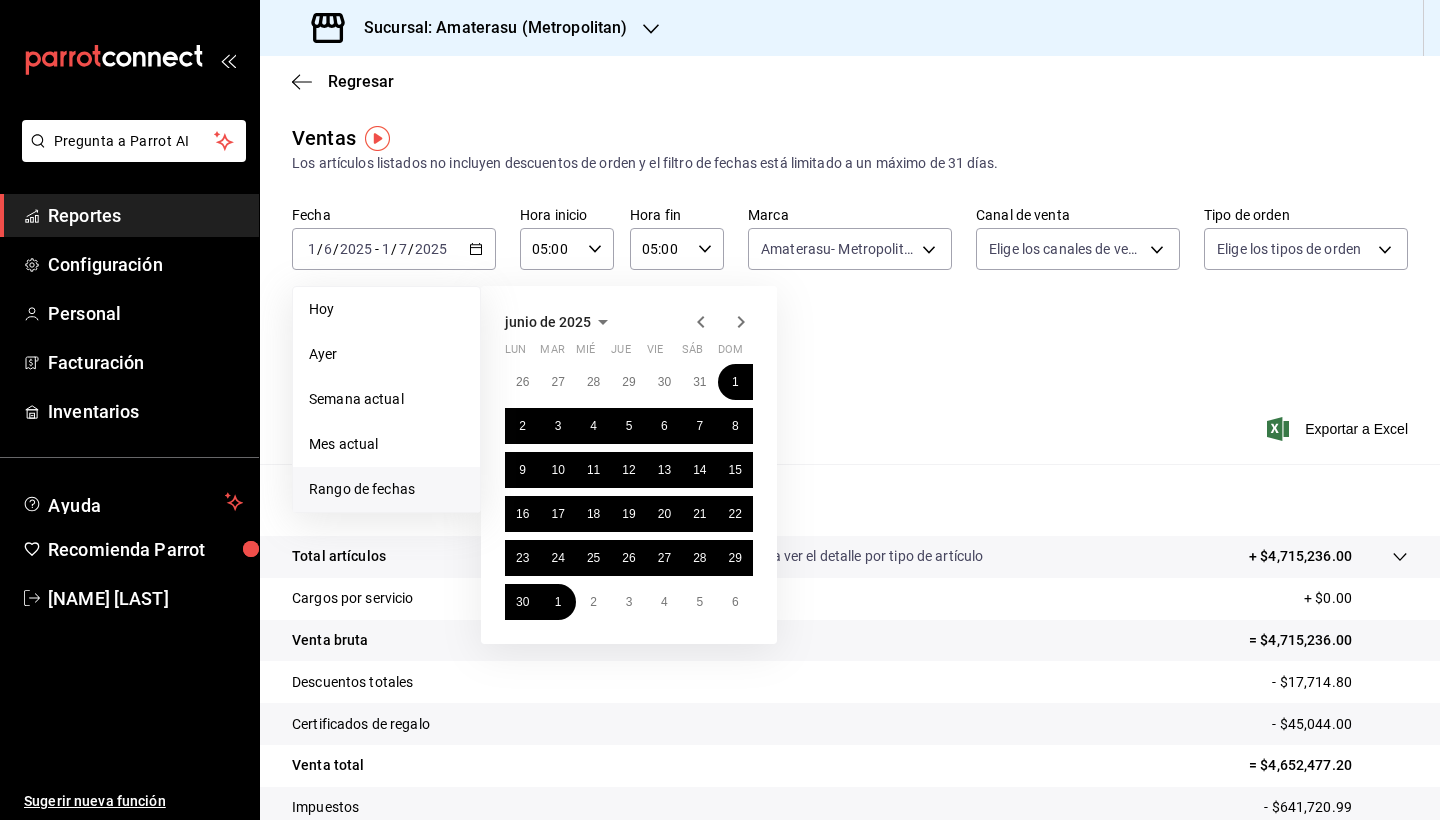 click 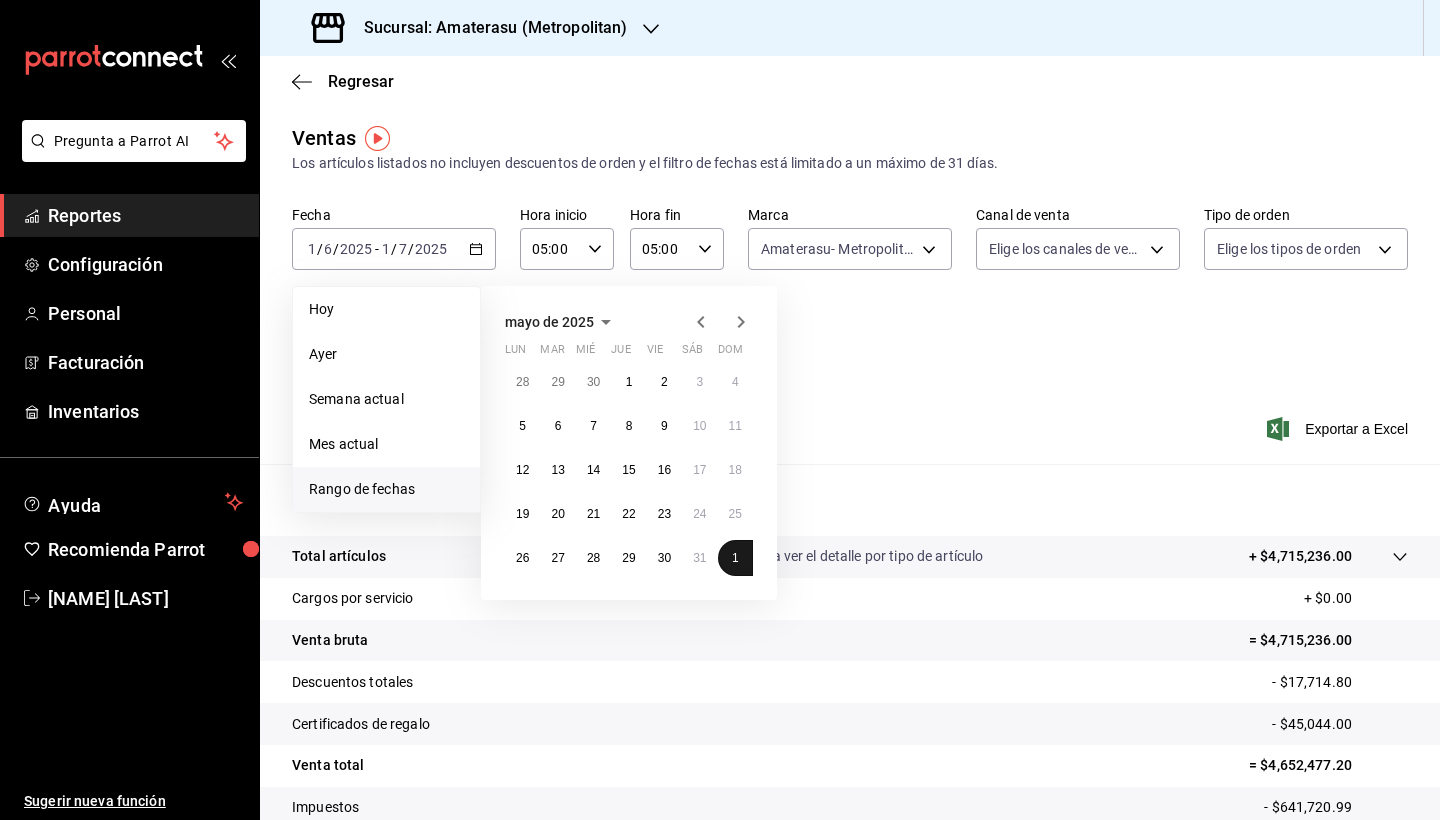click on "1" at bounding box center (735, 558) 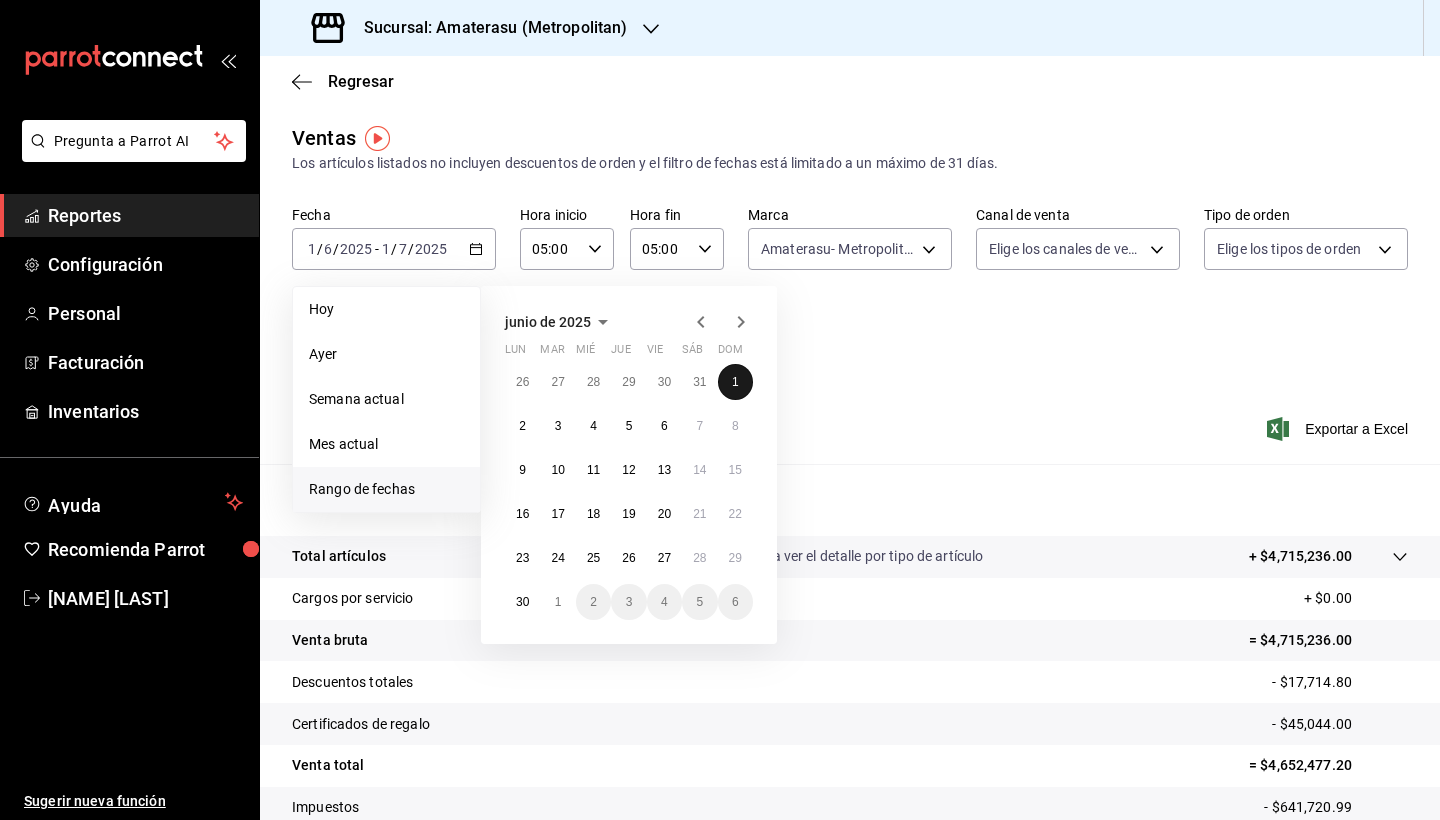 click on "1" at bounding box center [735, 382] 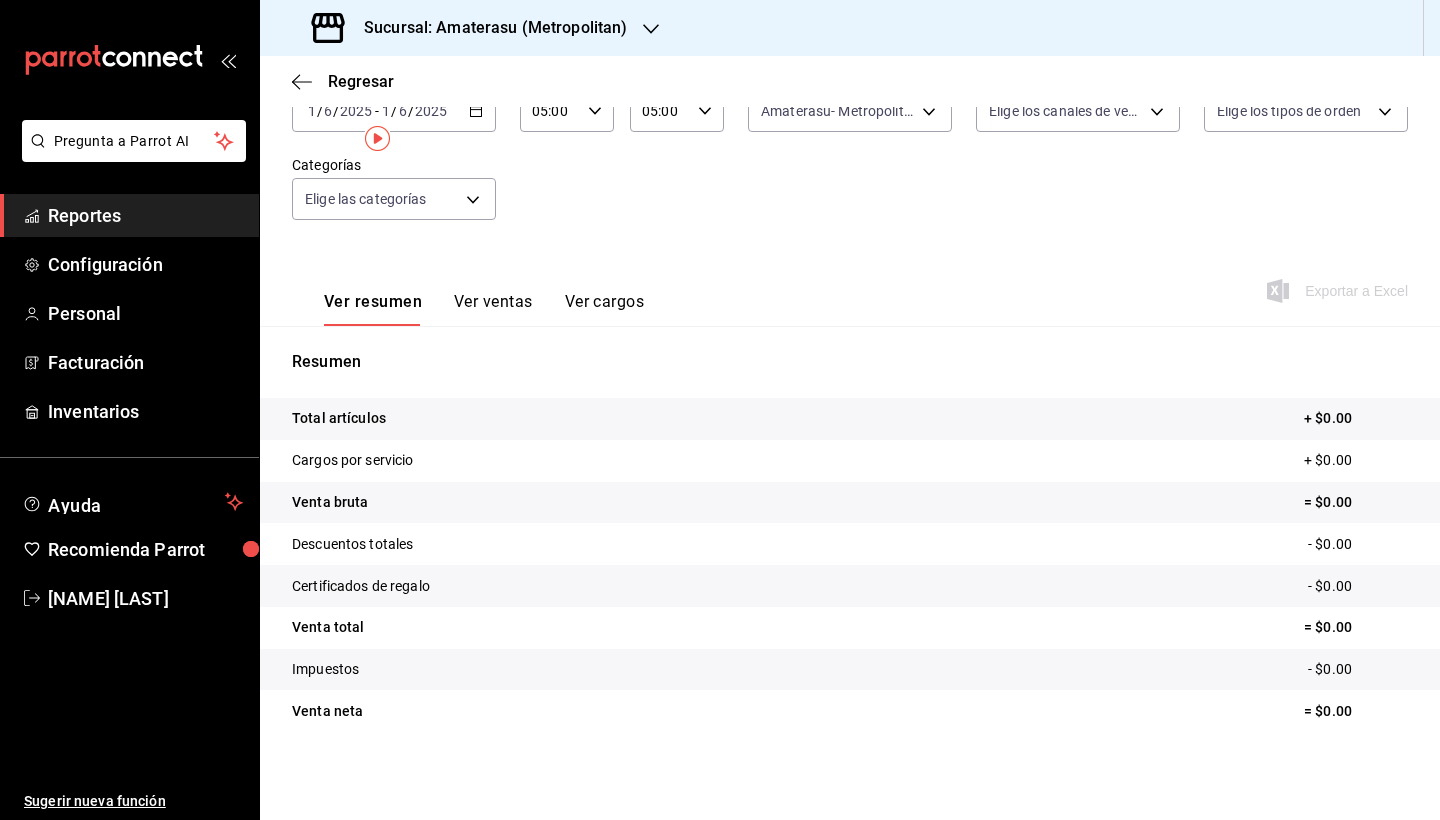 scroll, scrollTop: 0, scrollLeft: 0, axis: both 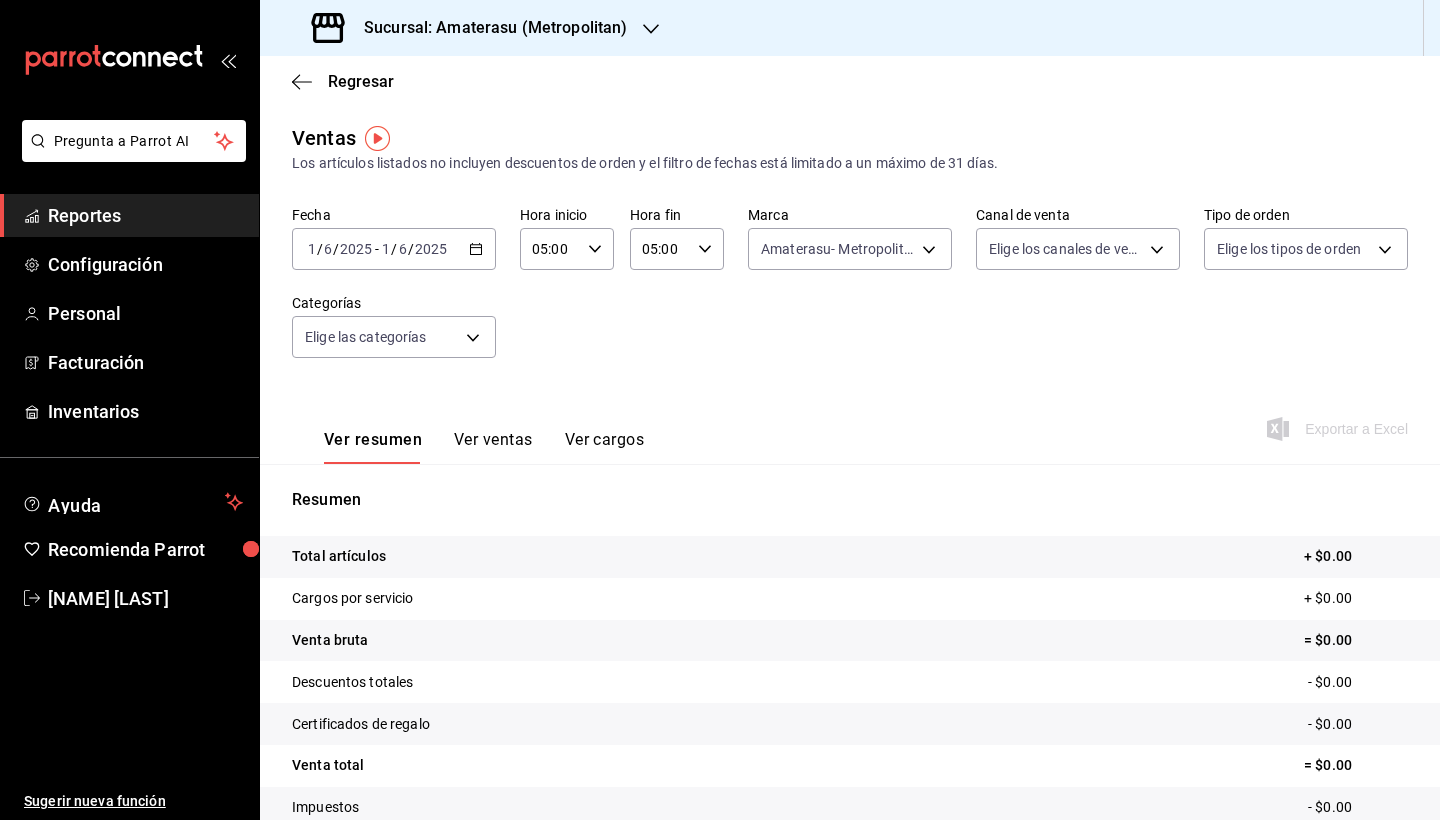 click 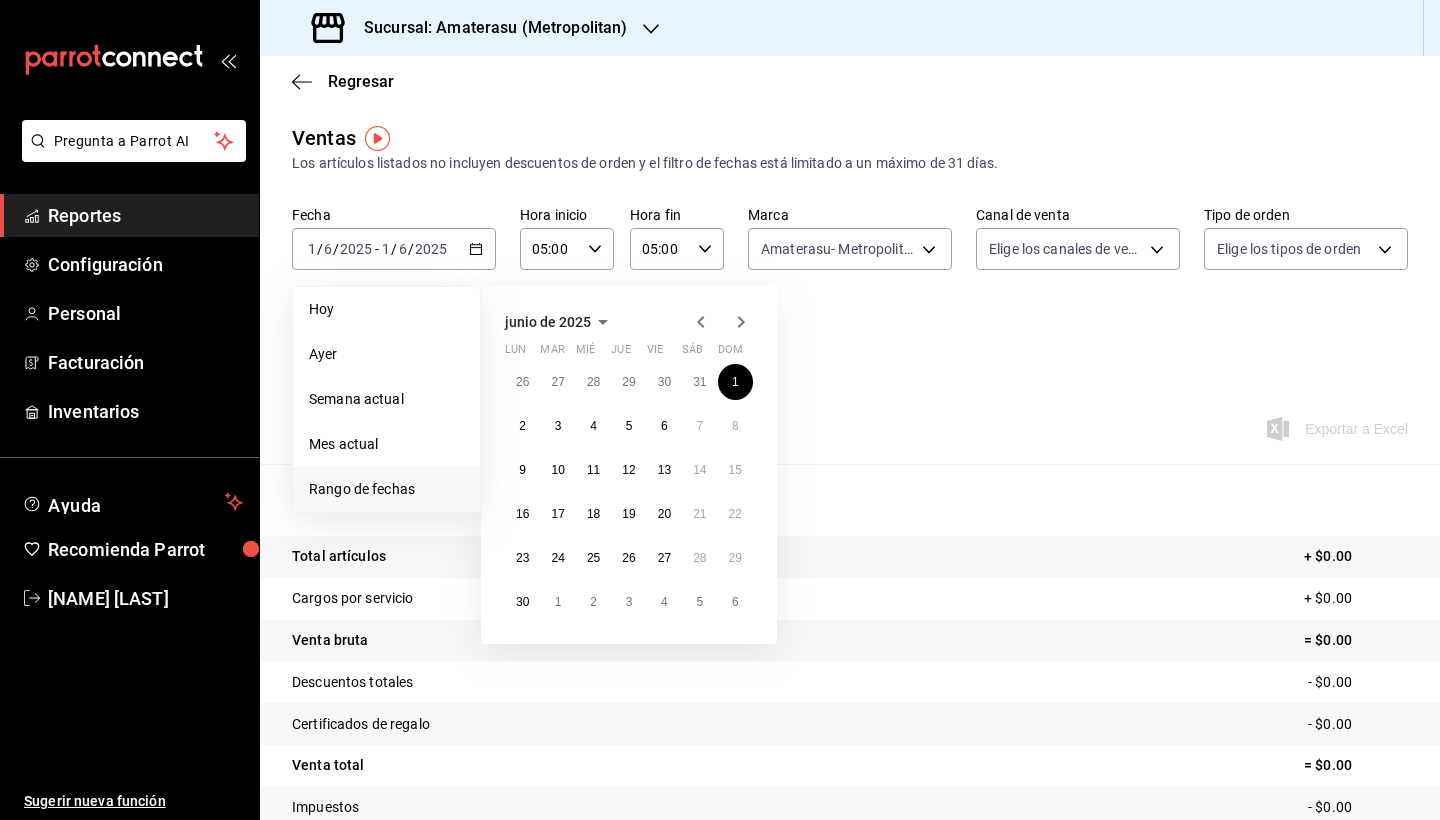 click 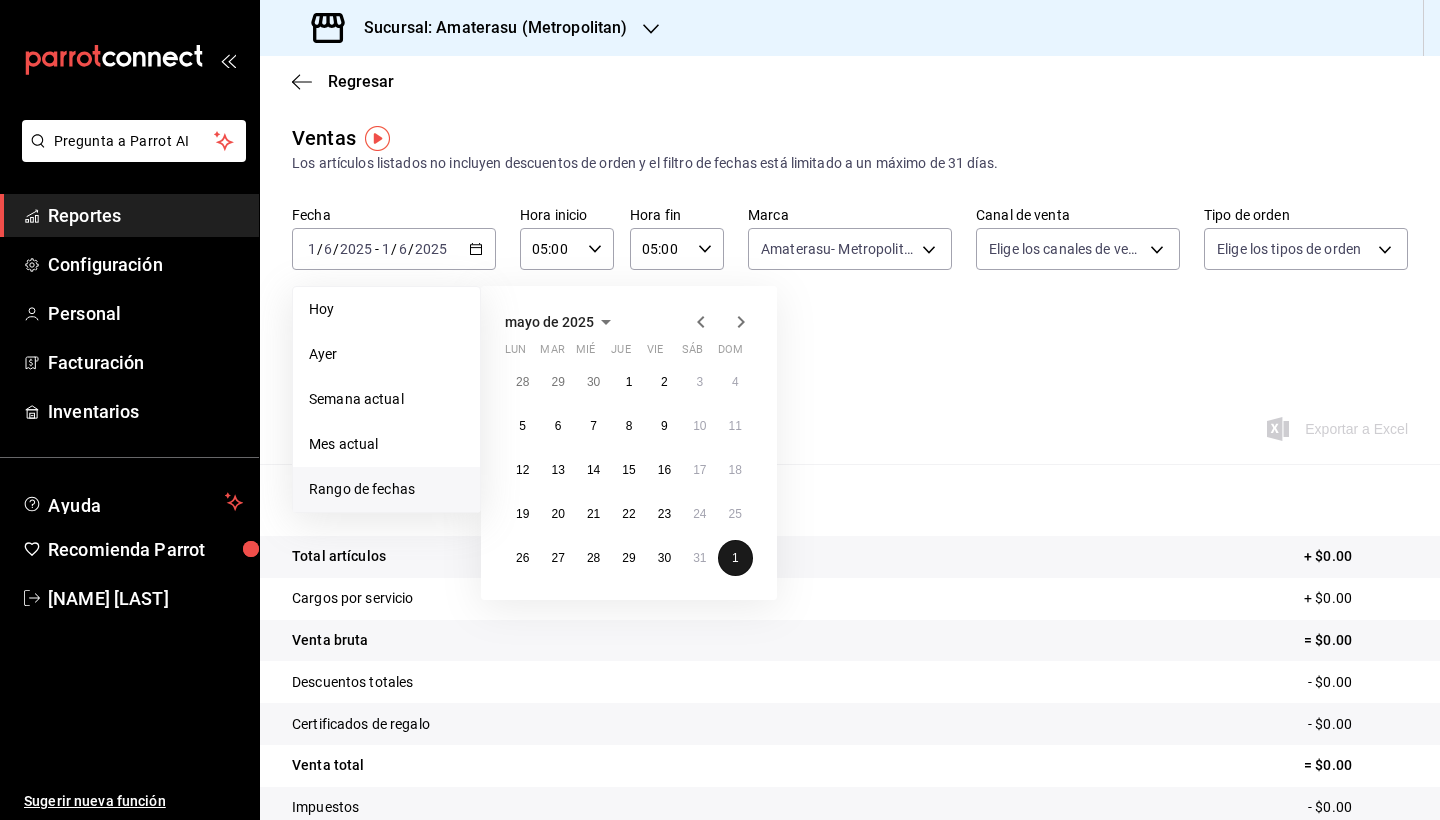 click on "1" at bounding box center (735, 558) 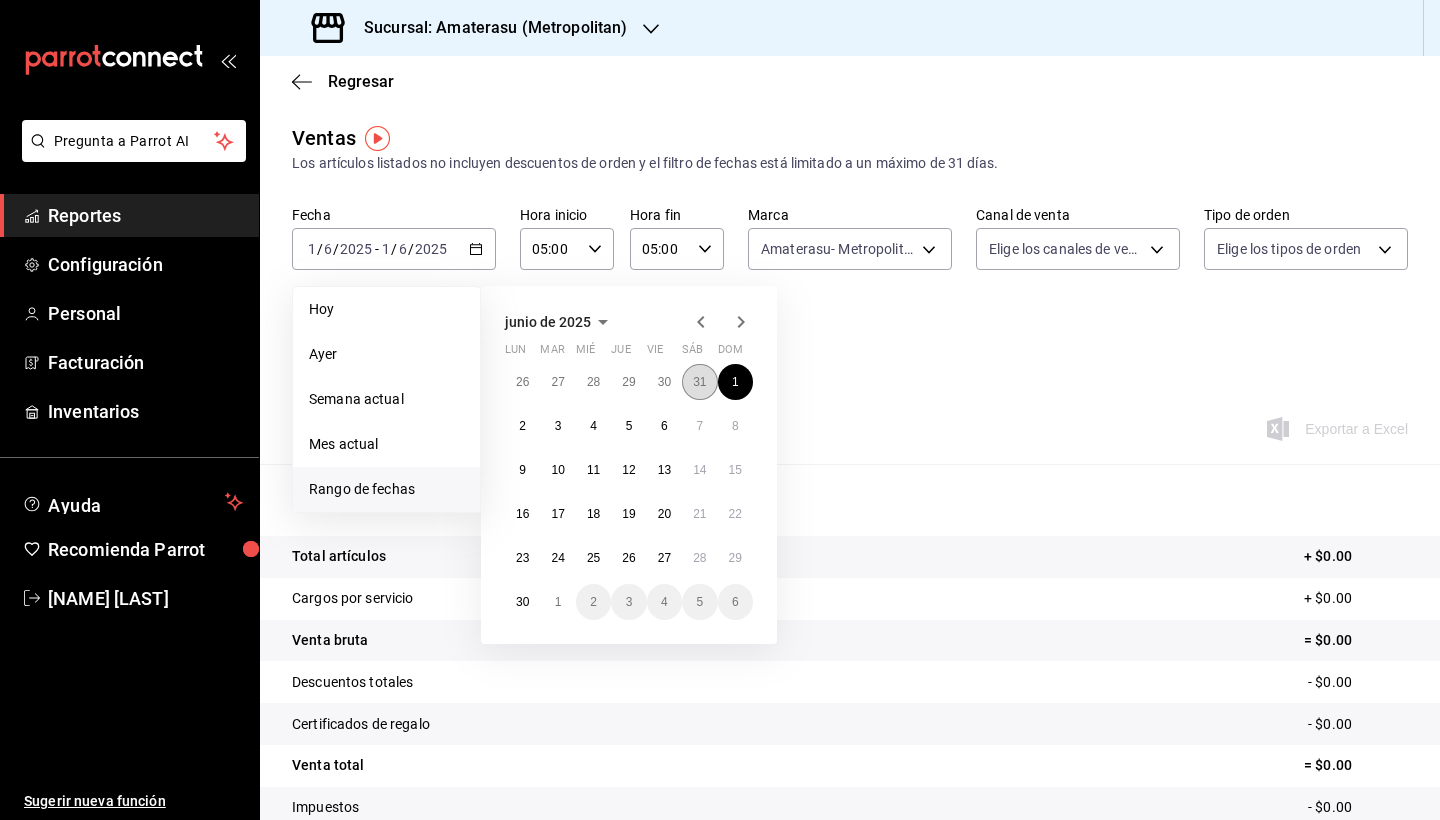 click on "31" at bounding box center [699, 382] 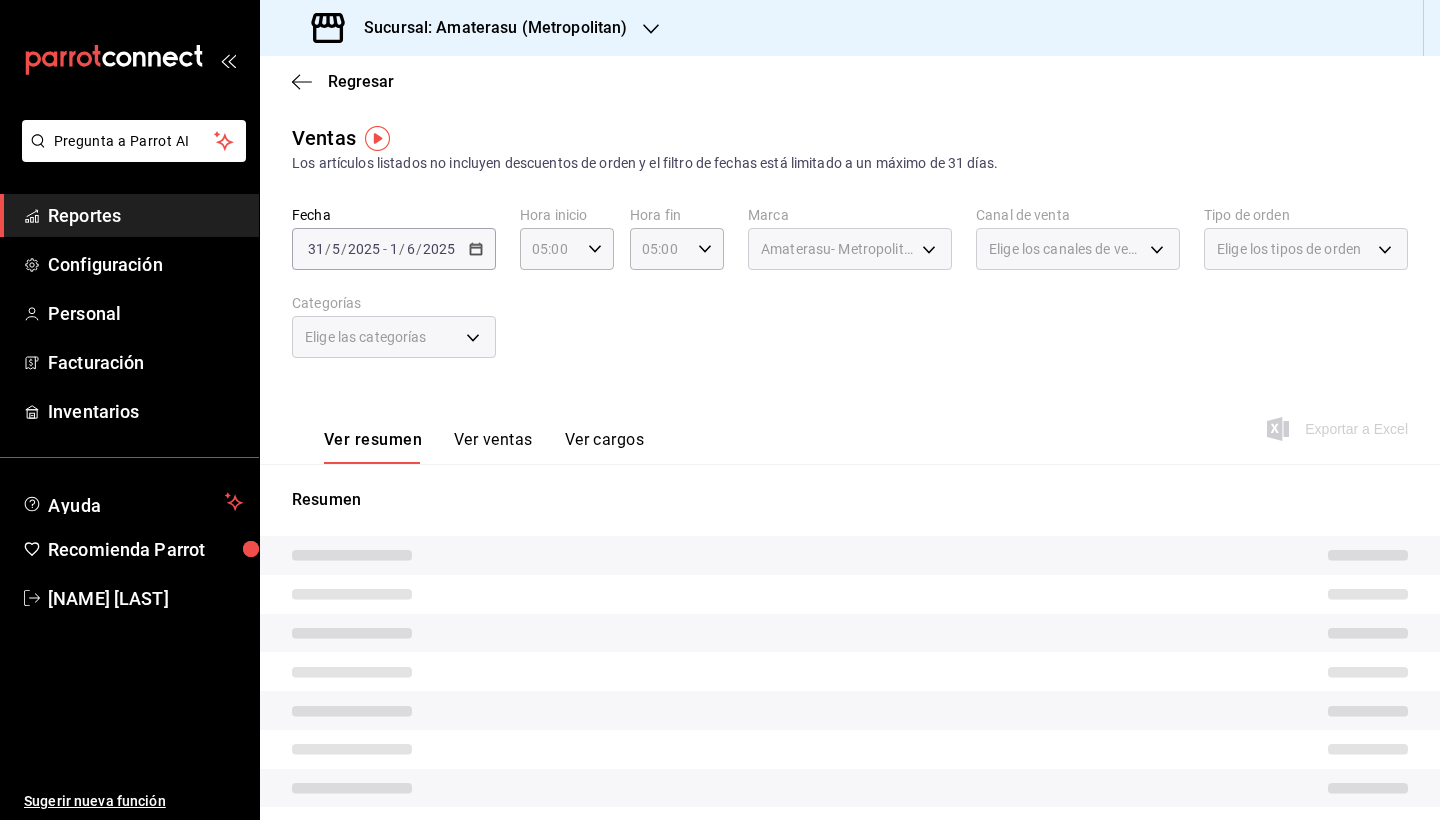 click at bounding box center (850, 633) 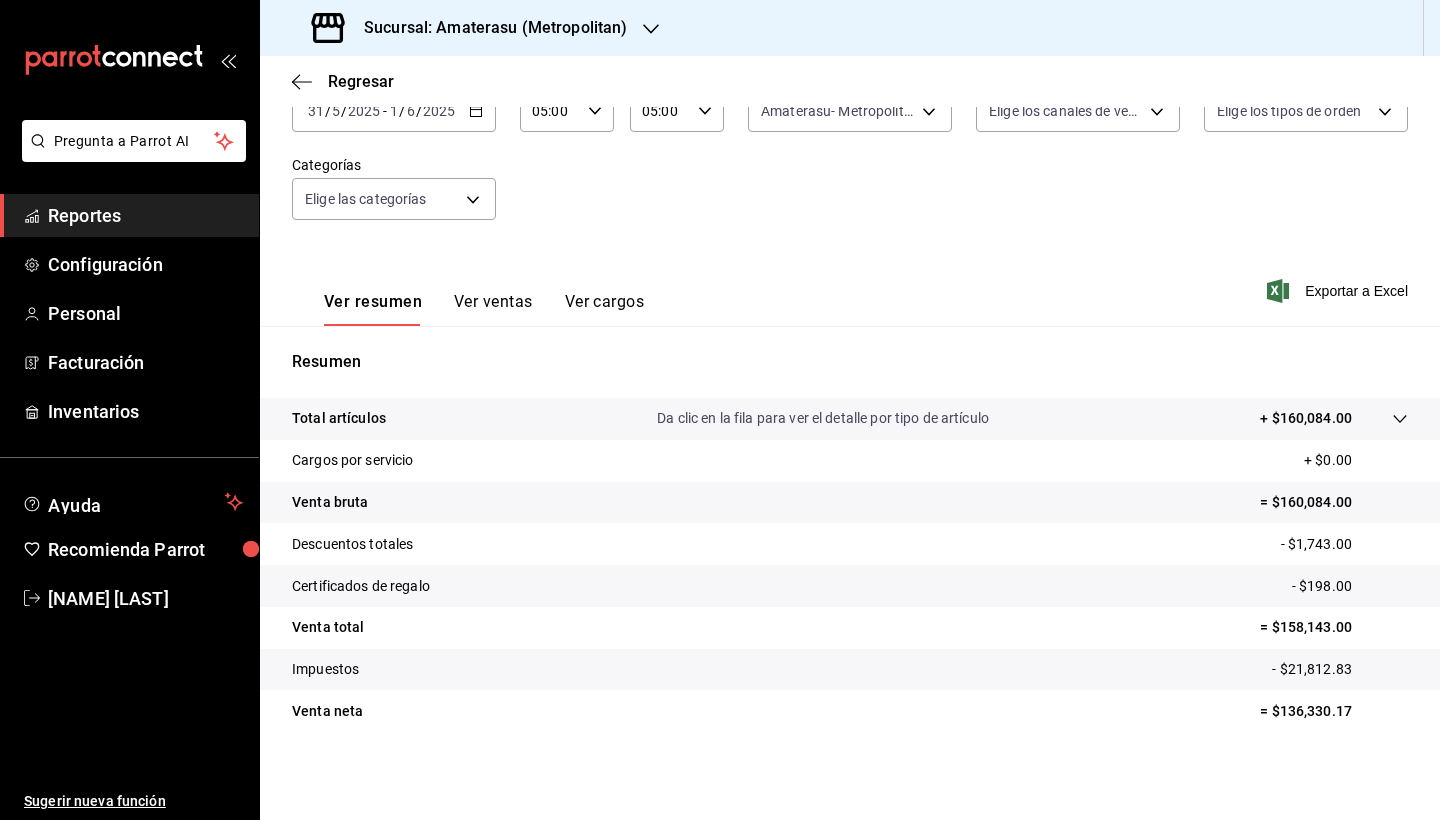 scroll, scrollTop: 0, scrollLeft: 0, axis: both 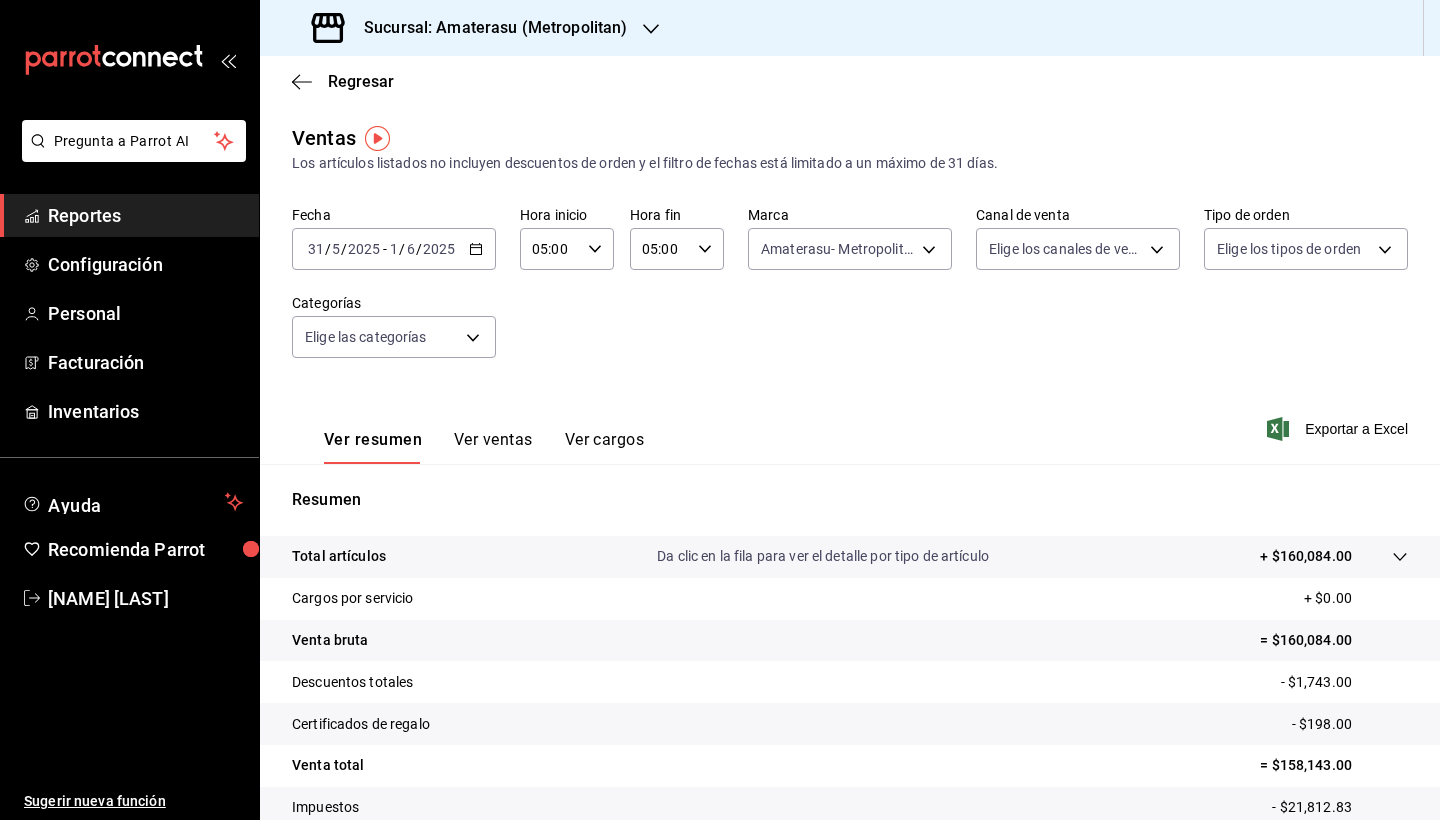 click on "[DATE] [DATE] - [DATE] [DATE]" at bounding box center (394, 249) 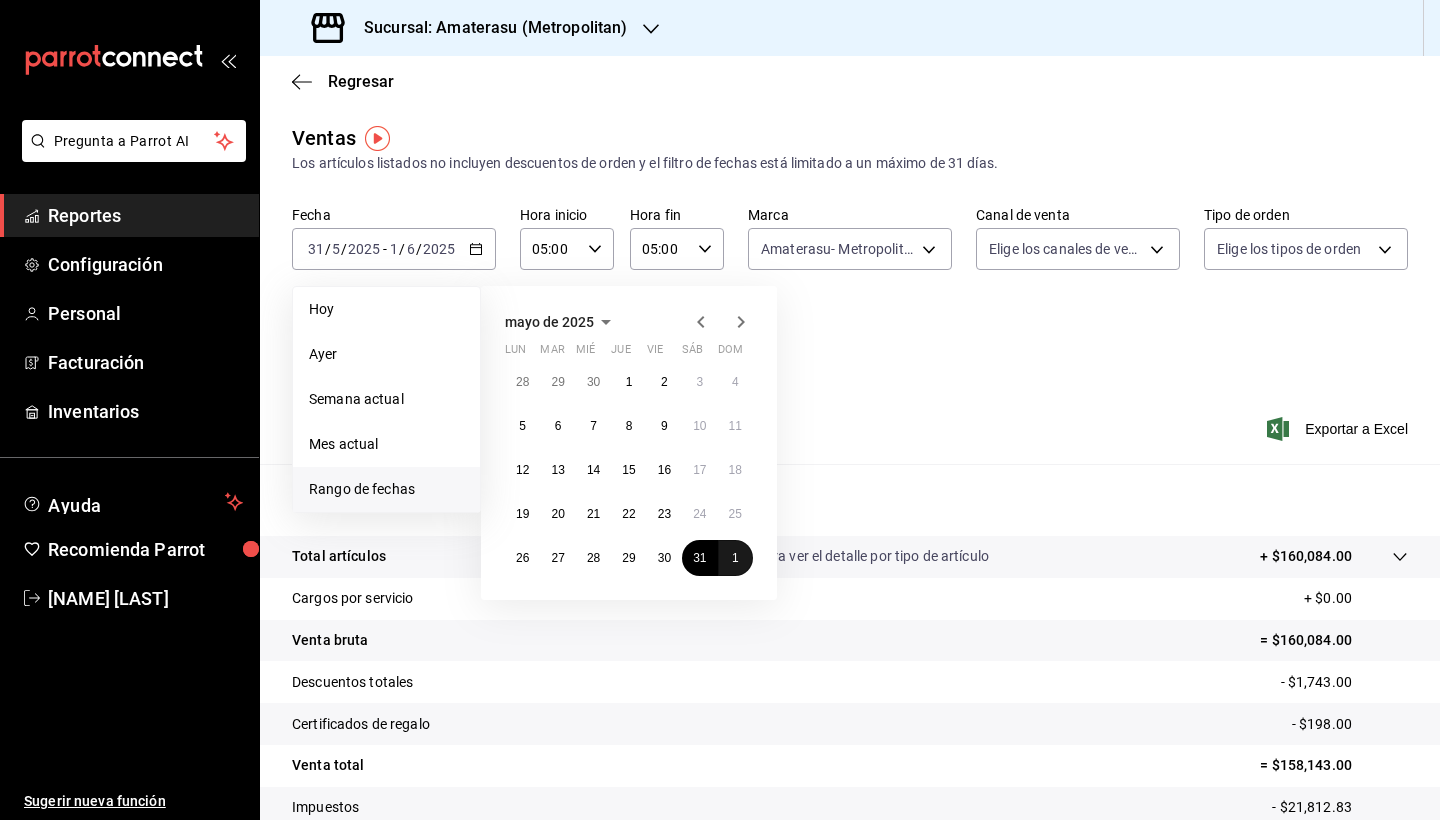 click on "1" at bounding box center [735, 558] 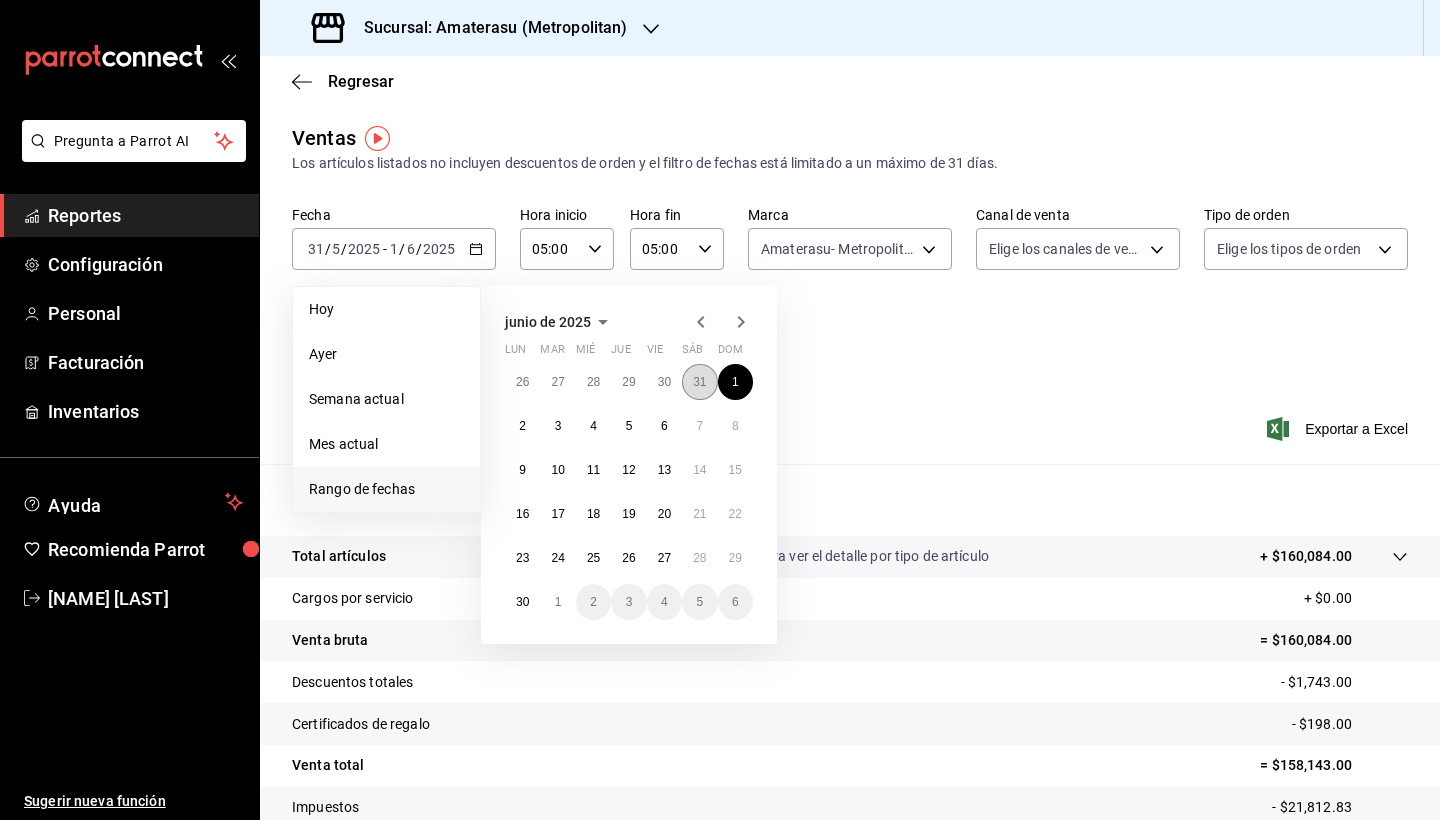 click on "31" at bounding box center (699, 382) 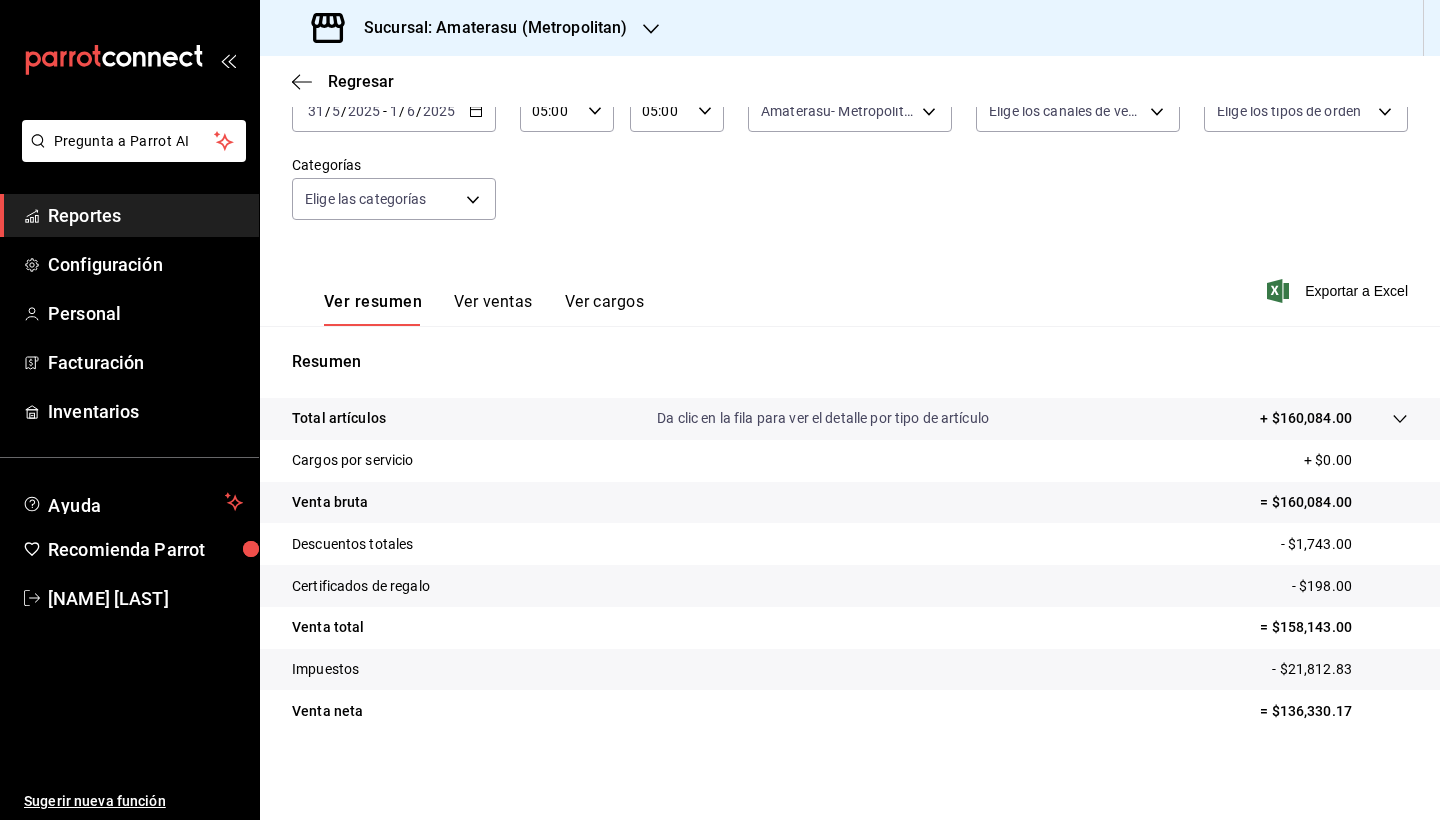 scroll, scrollTop: 0, scrollLeft: 0, axis: both 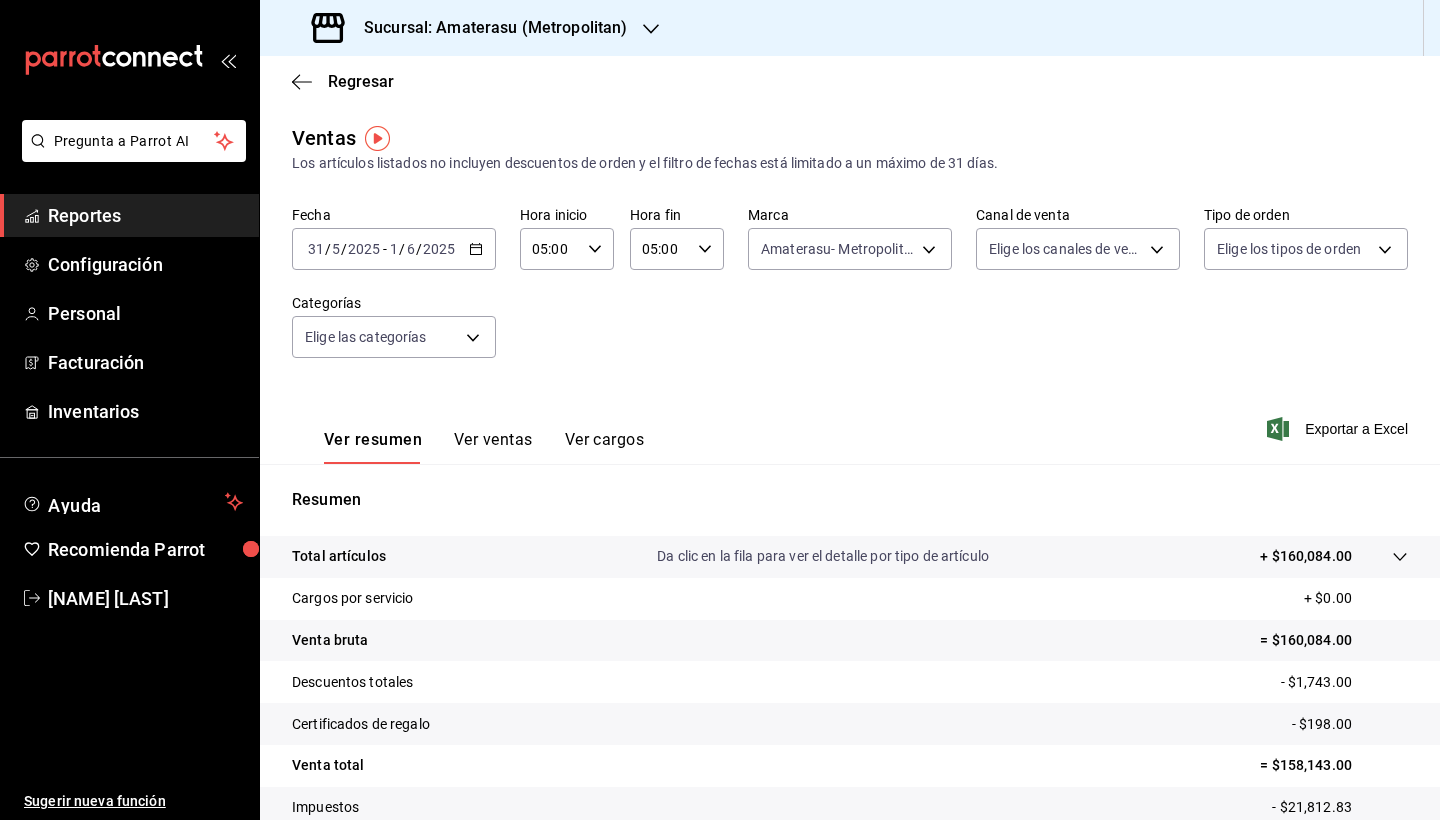 click on "[DATE] [DATE] - [DATE] [DATE]" at bounding box center (394, 249) 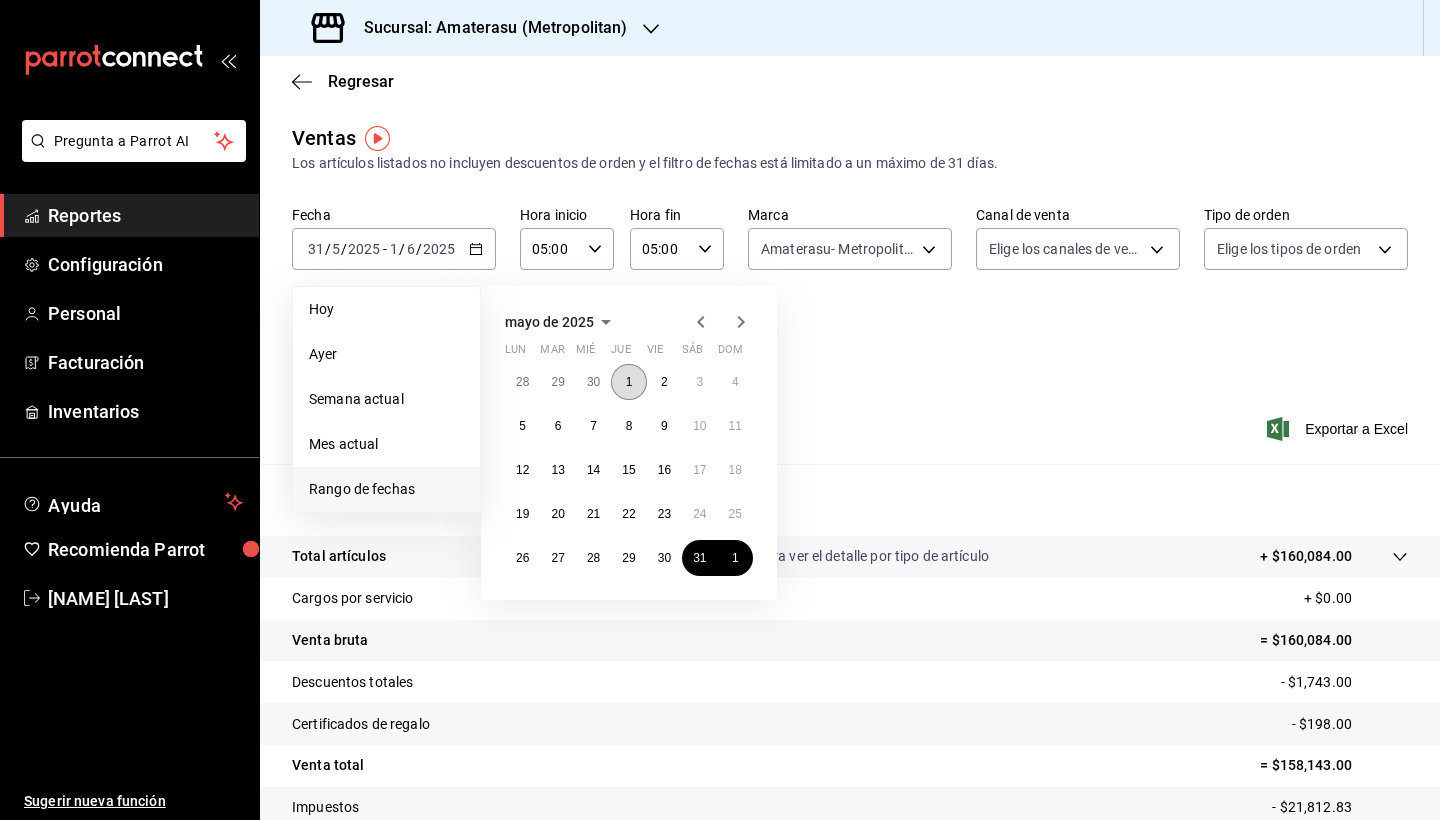 click on "1" at bounding box center [629, 382] 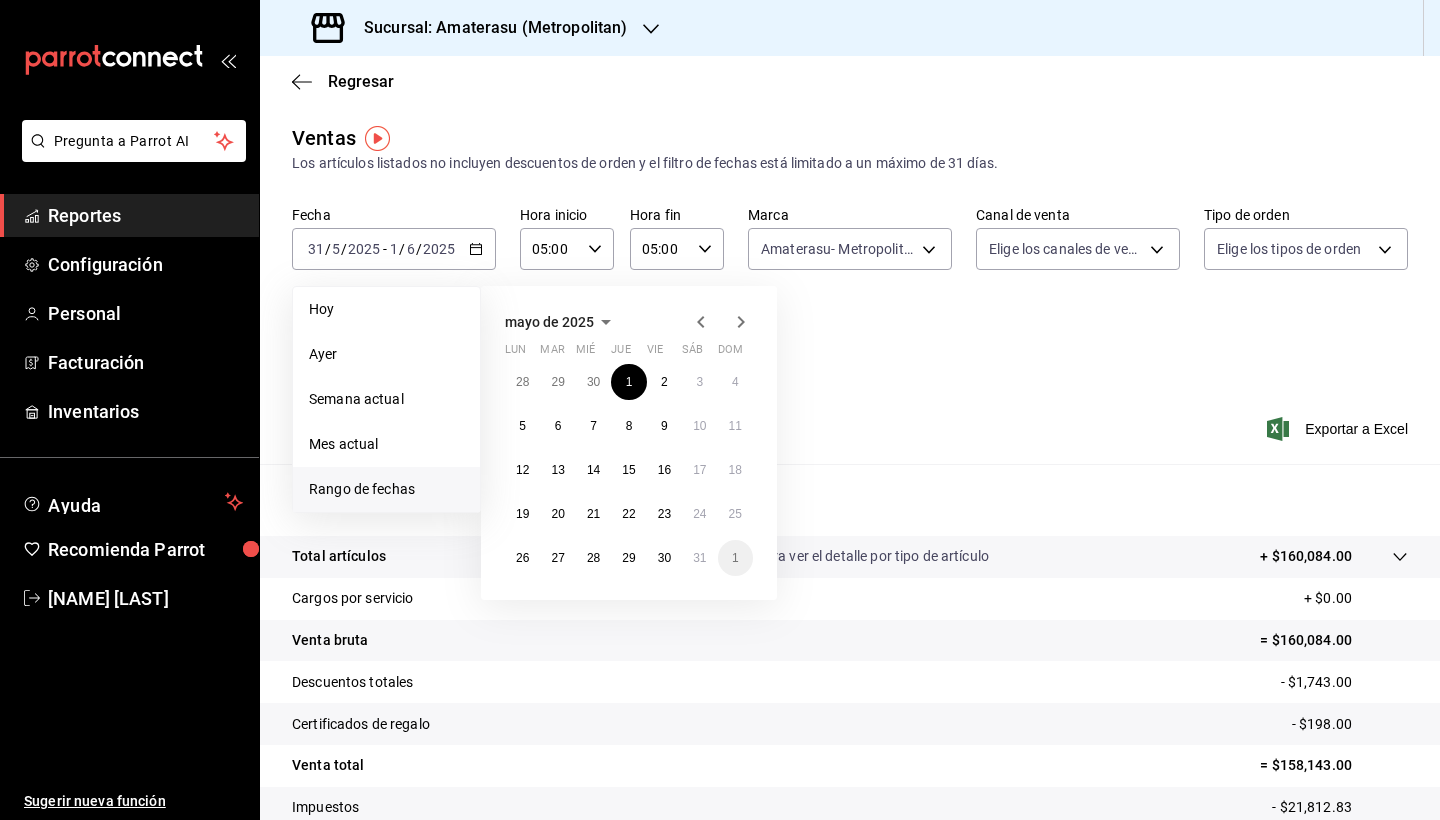 click 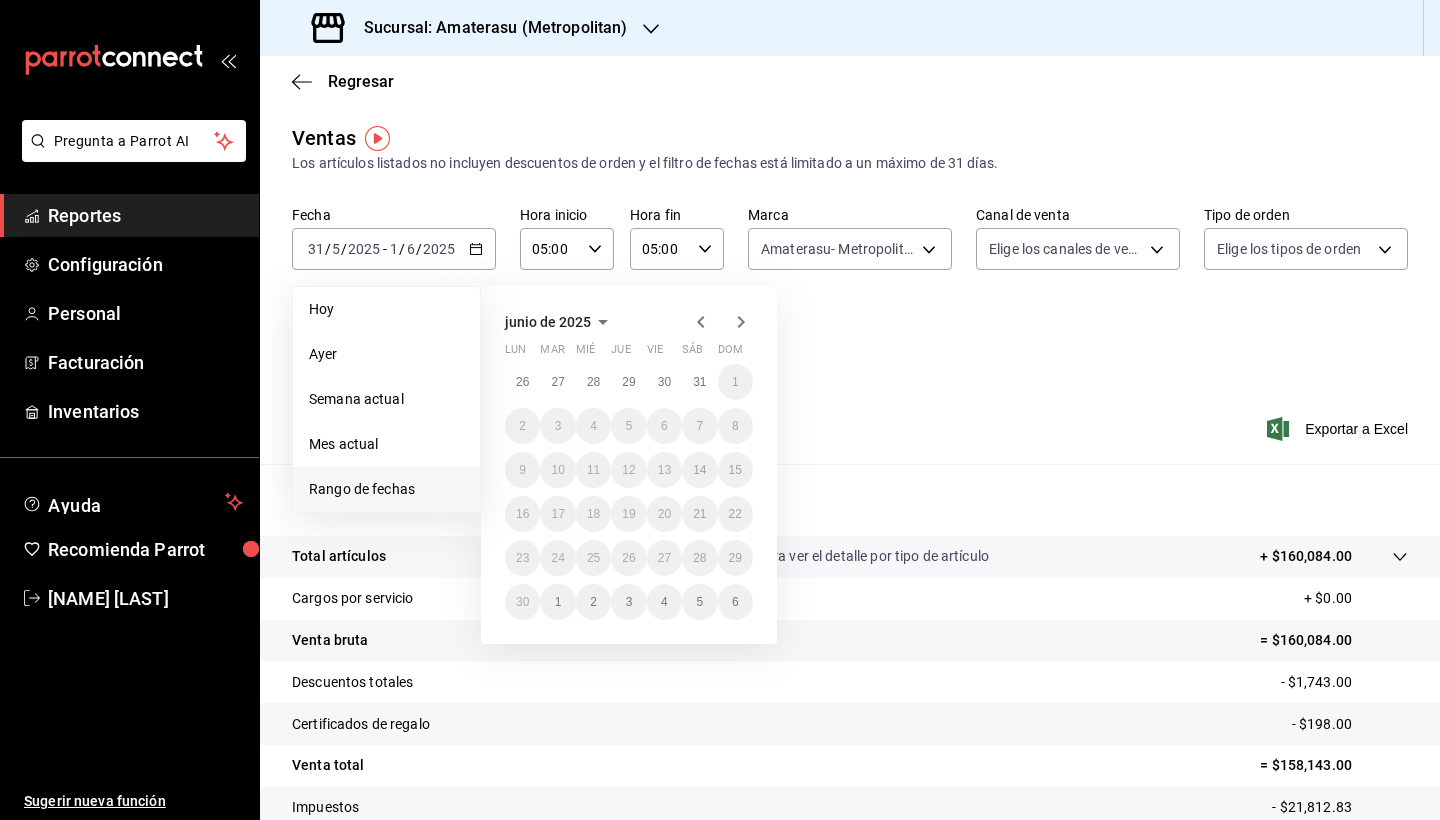 click 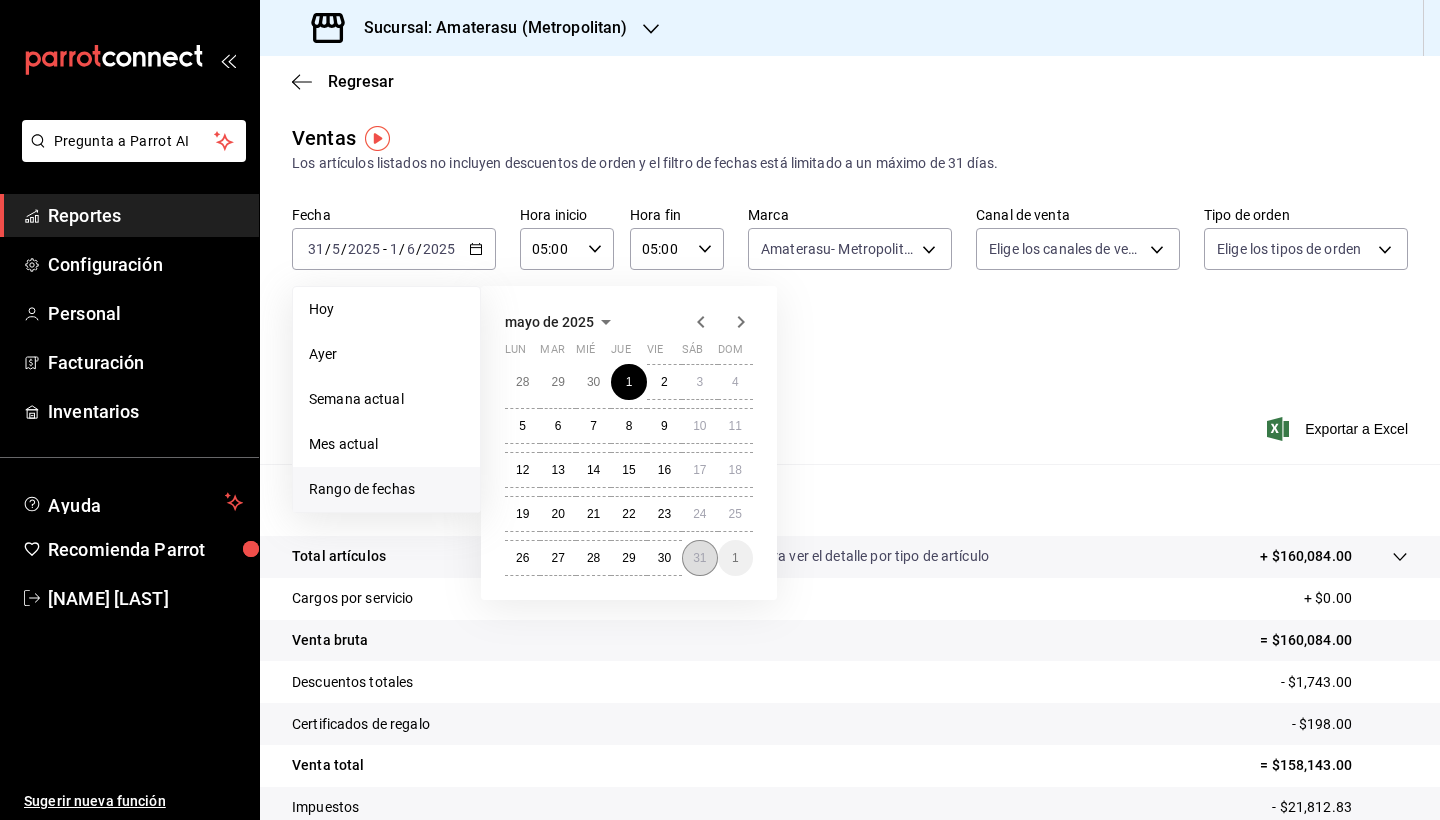 click on "31" at bounding box center [699, 558] 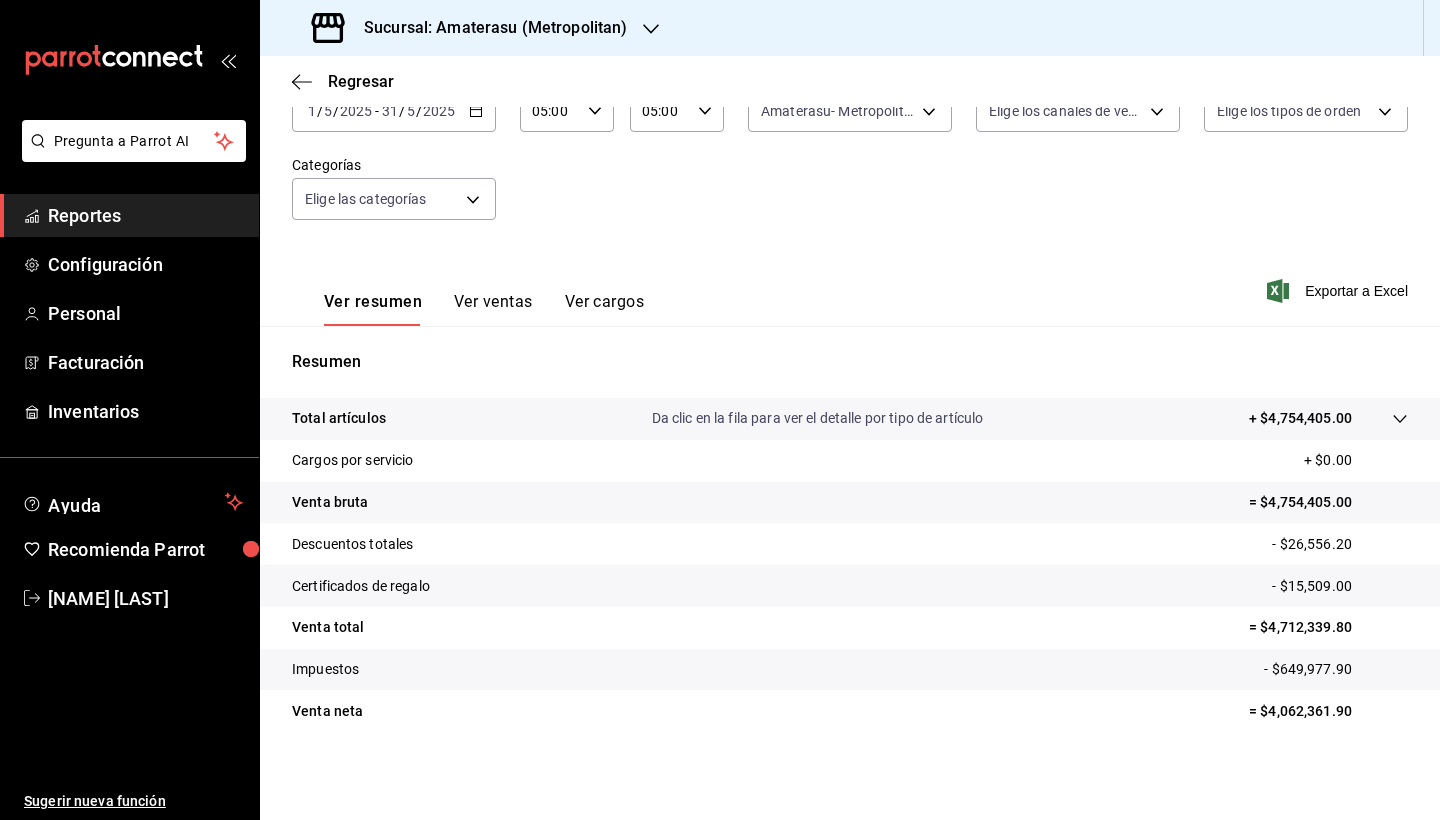 scroll, scrollTop: 138, scrollLeft: 0, axis: vertical 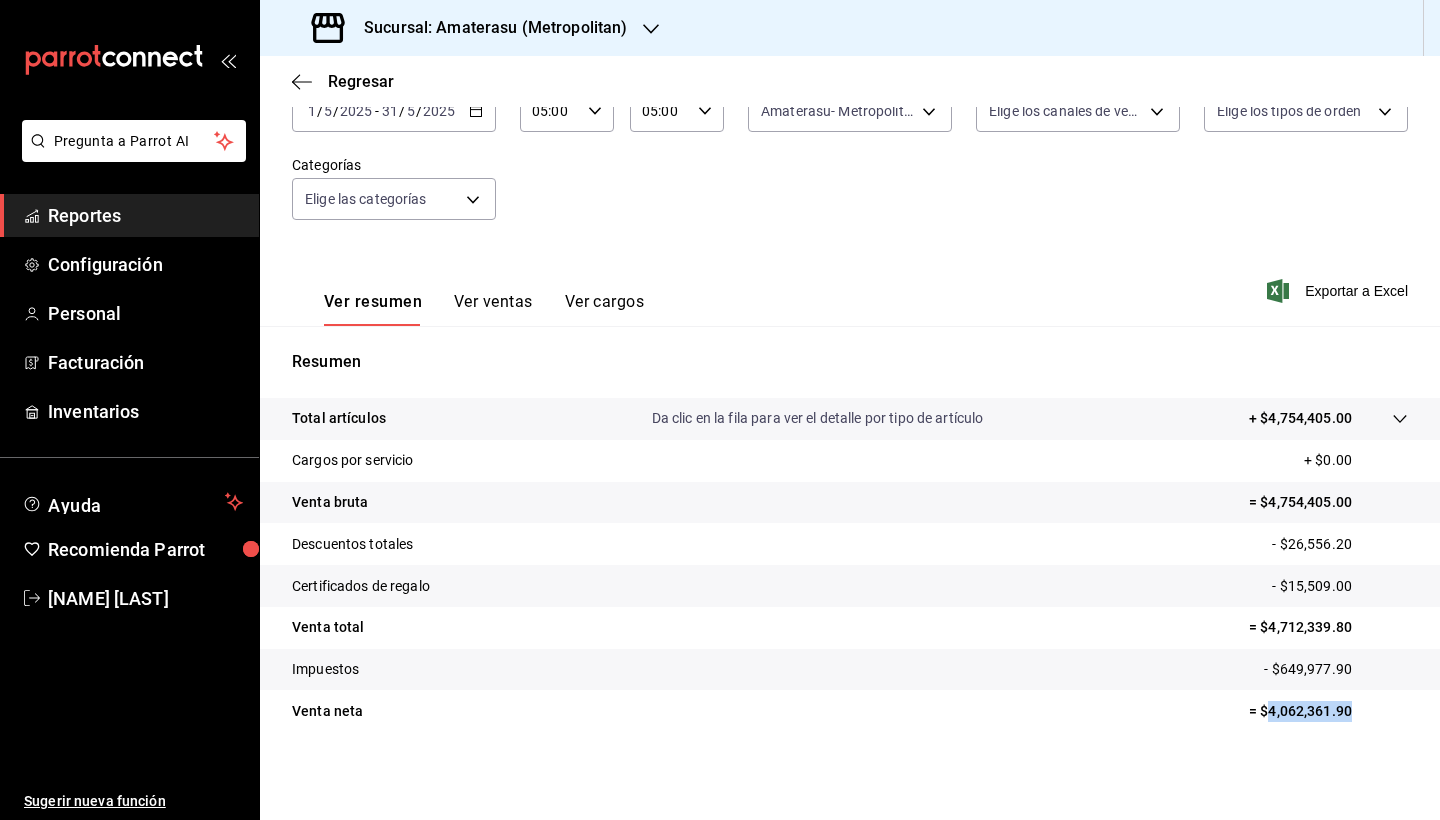 drag, startPoint x: 1253, startPoint y: 713, endPoint x: 1339, endPoint y: 719, distance: 86.209045 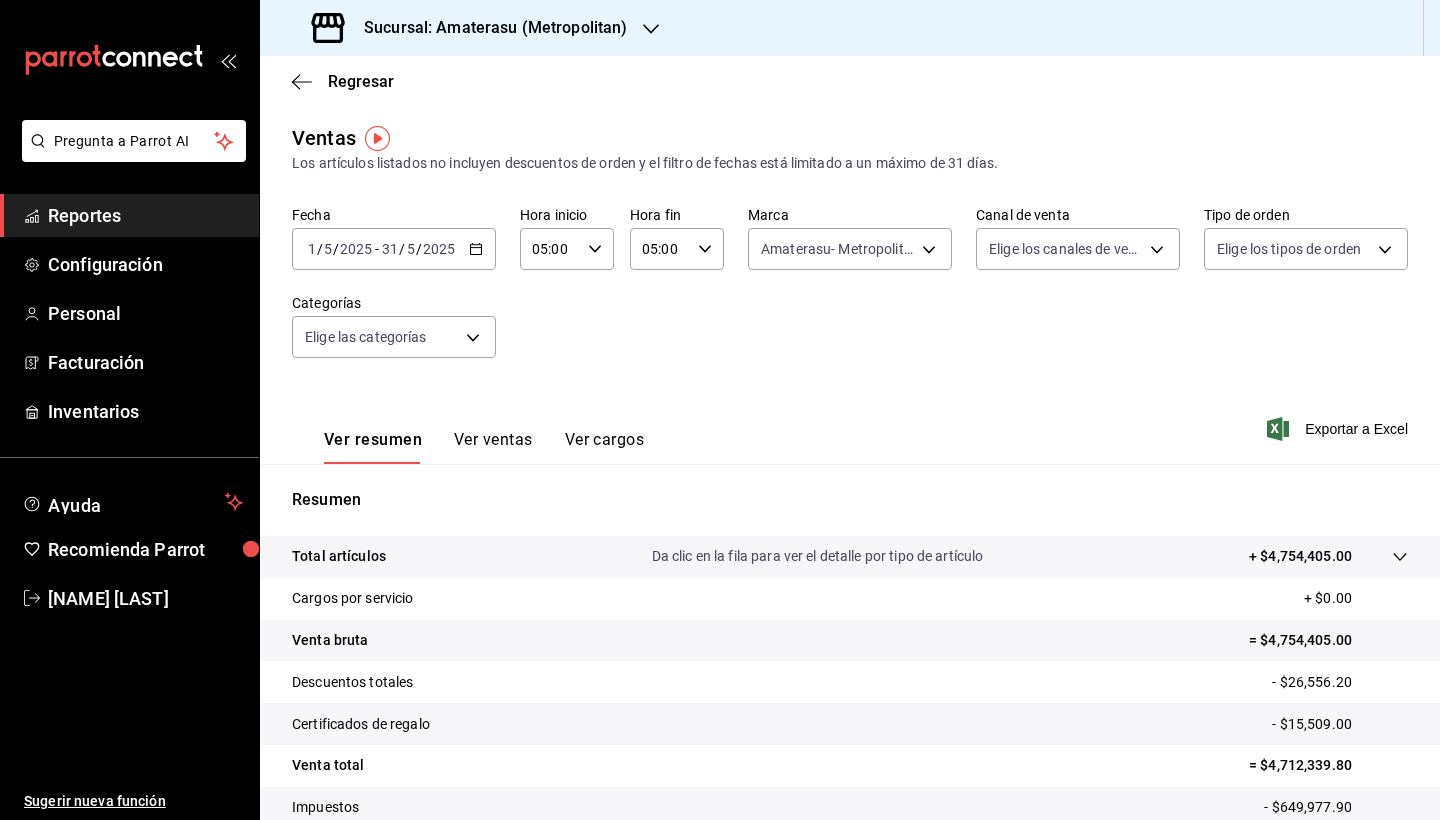 click on "2025-05-01 1 / 5 / 2025 - 2025-05-31 31 / 5 / 2025" at bounding box center [394, 249] 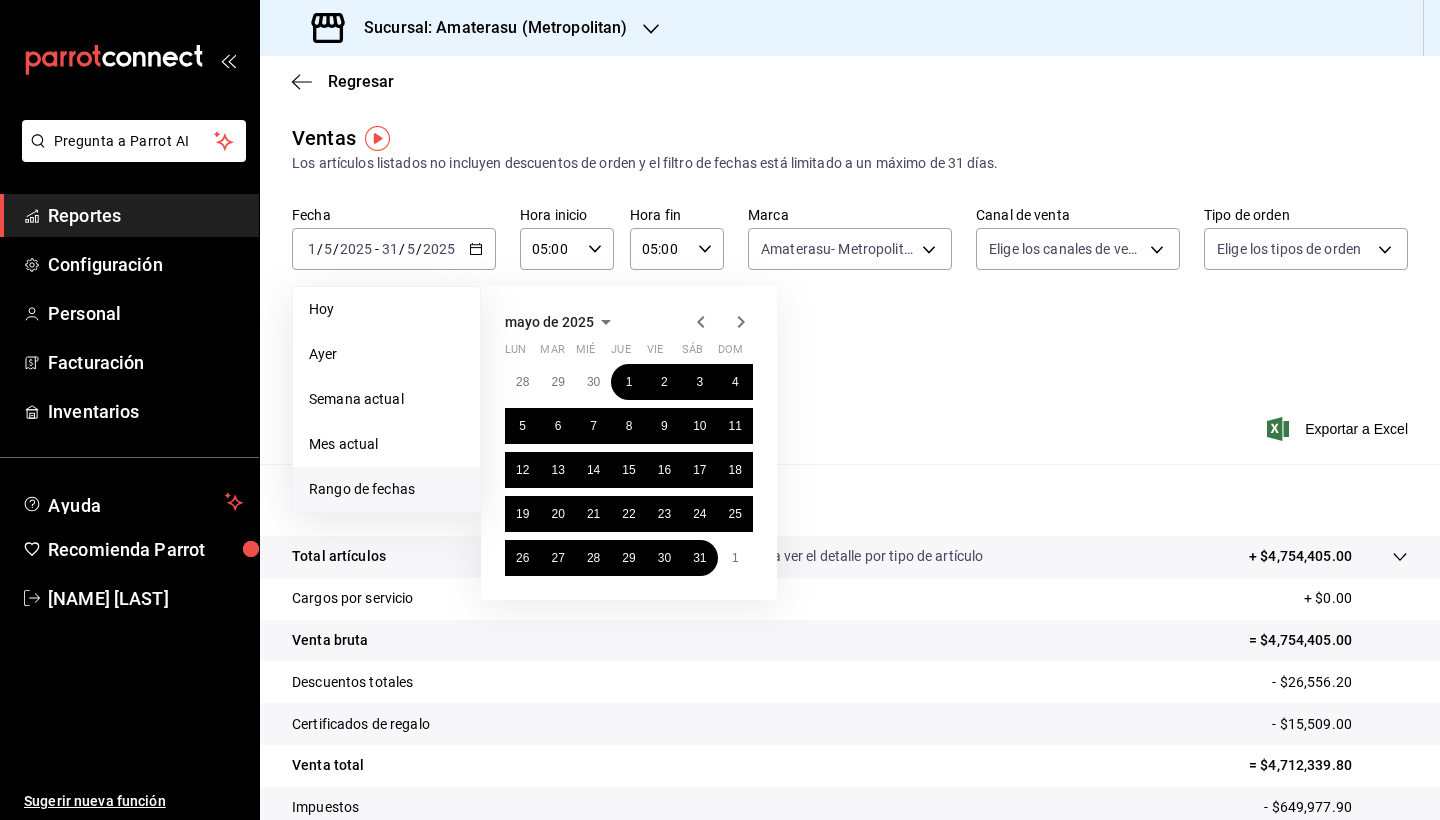 click 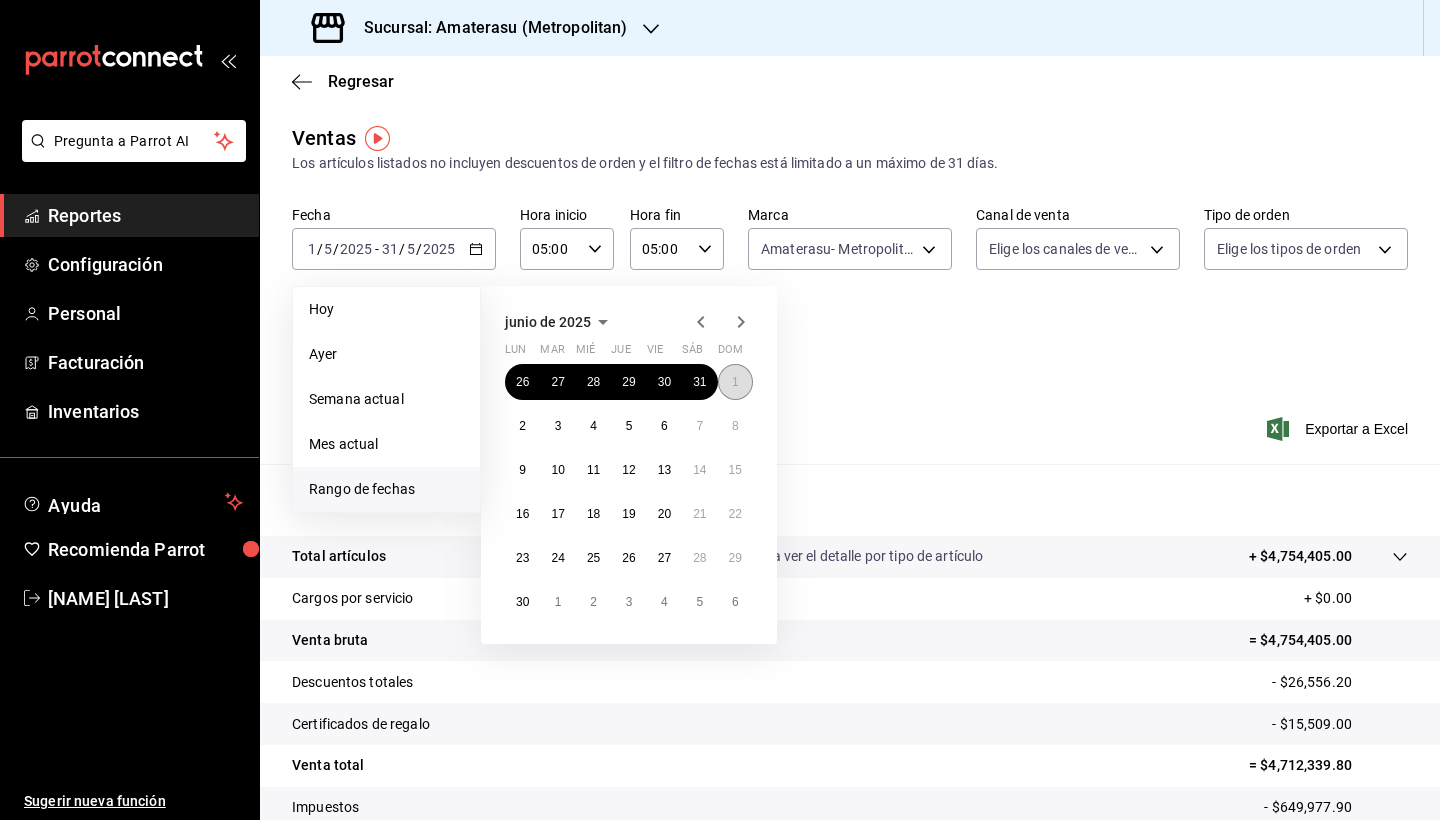 click on "1" at bounding box center [735, 382] 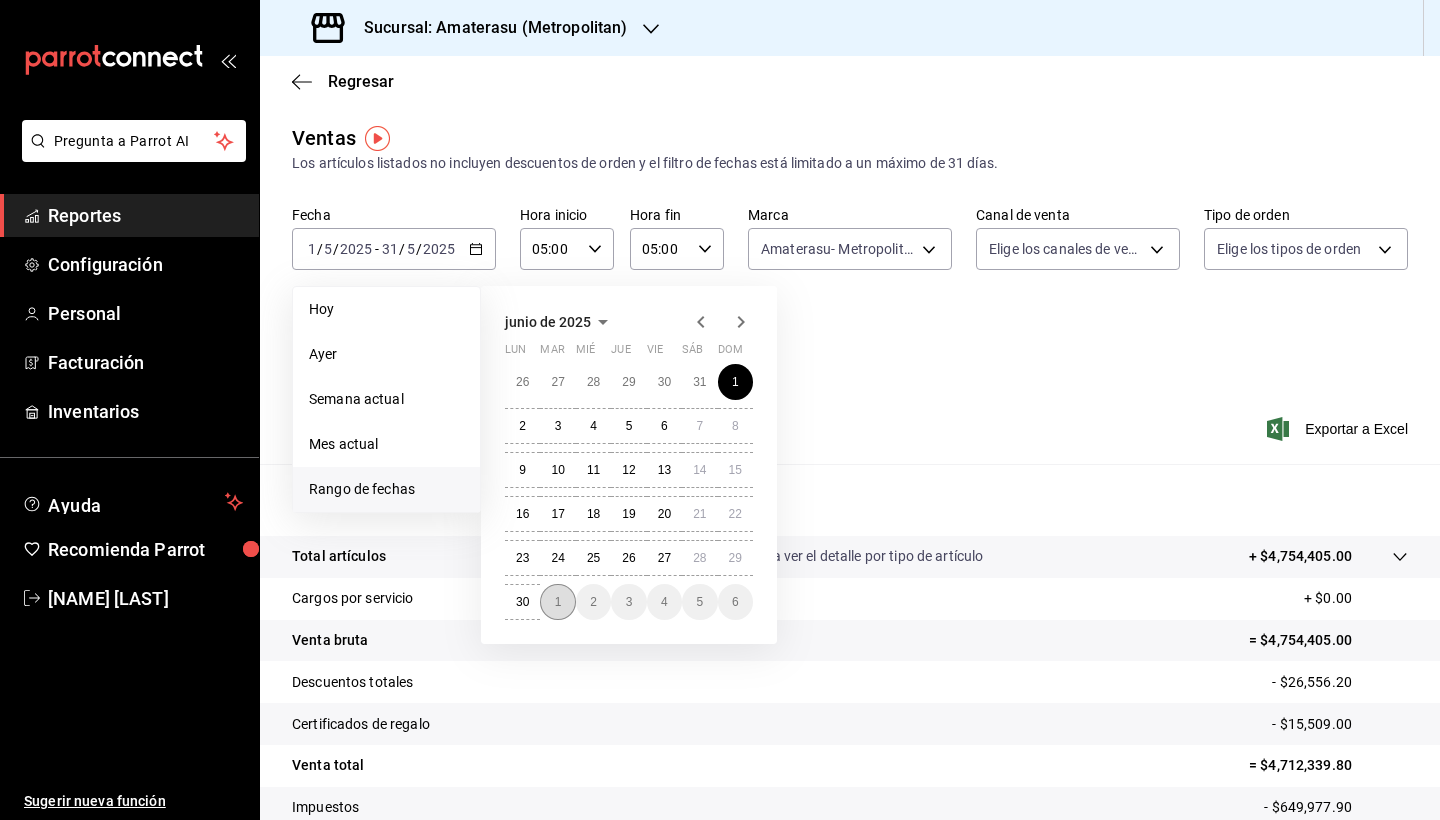 click on "1" at bounding box center [558, 602] 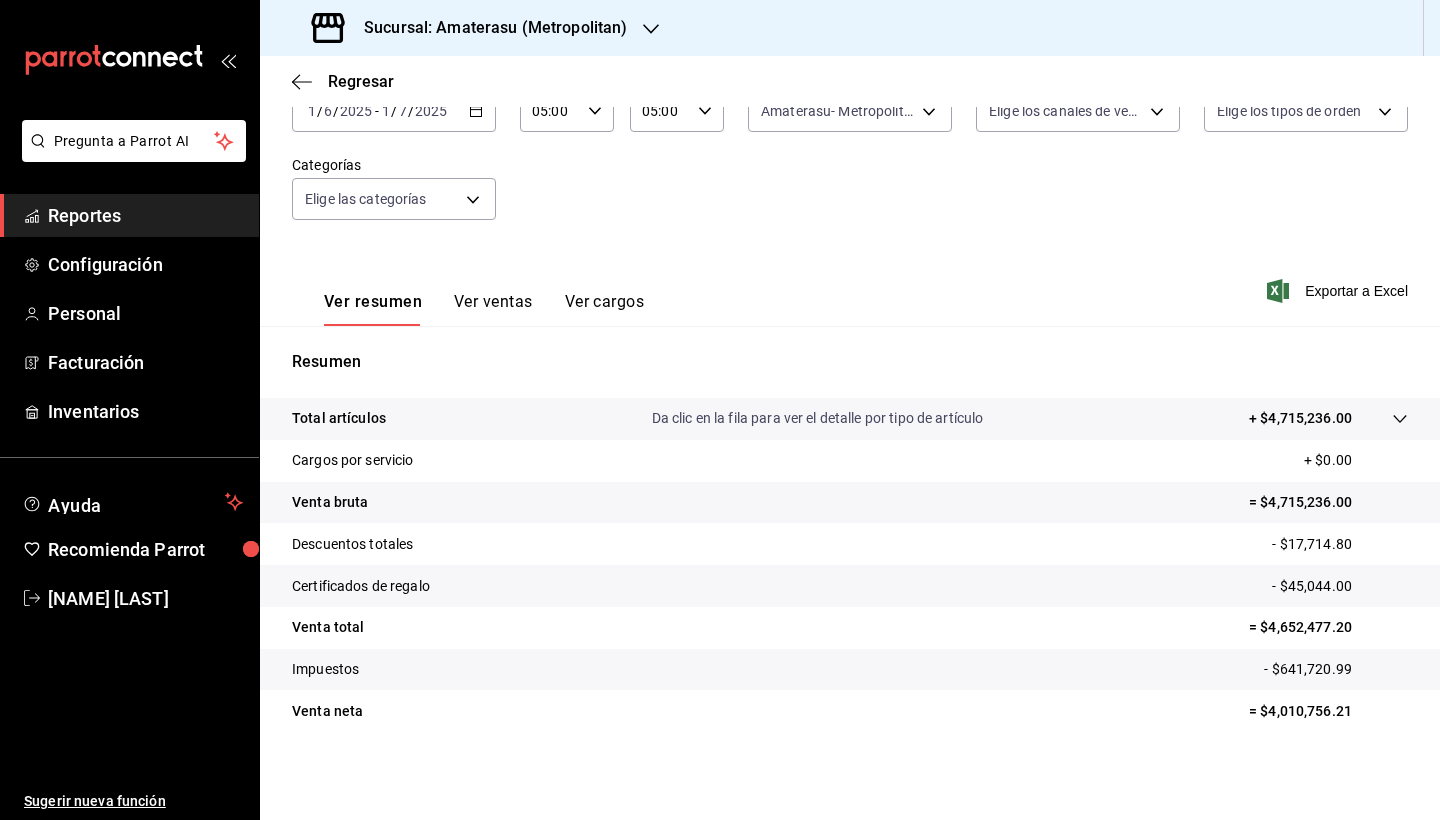 scroll, scrollTop: 138, scrollLeft: 0, axis: vertical 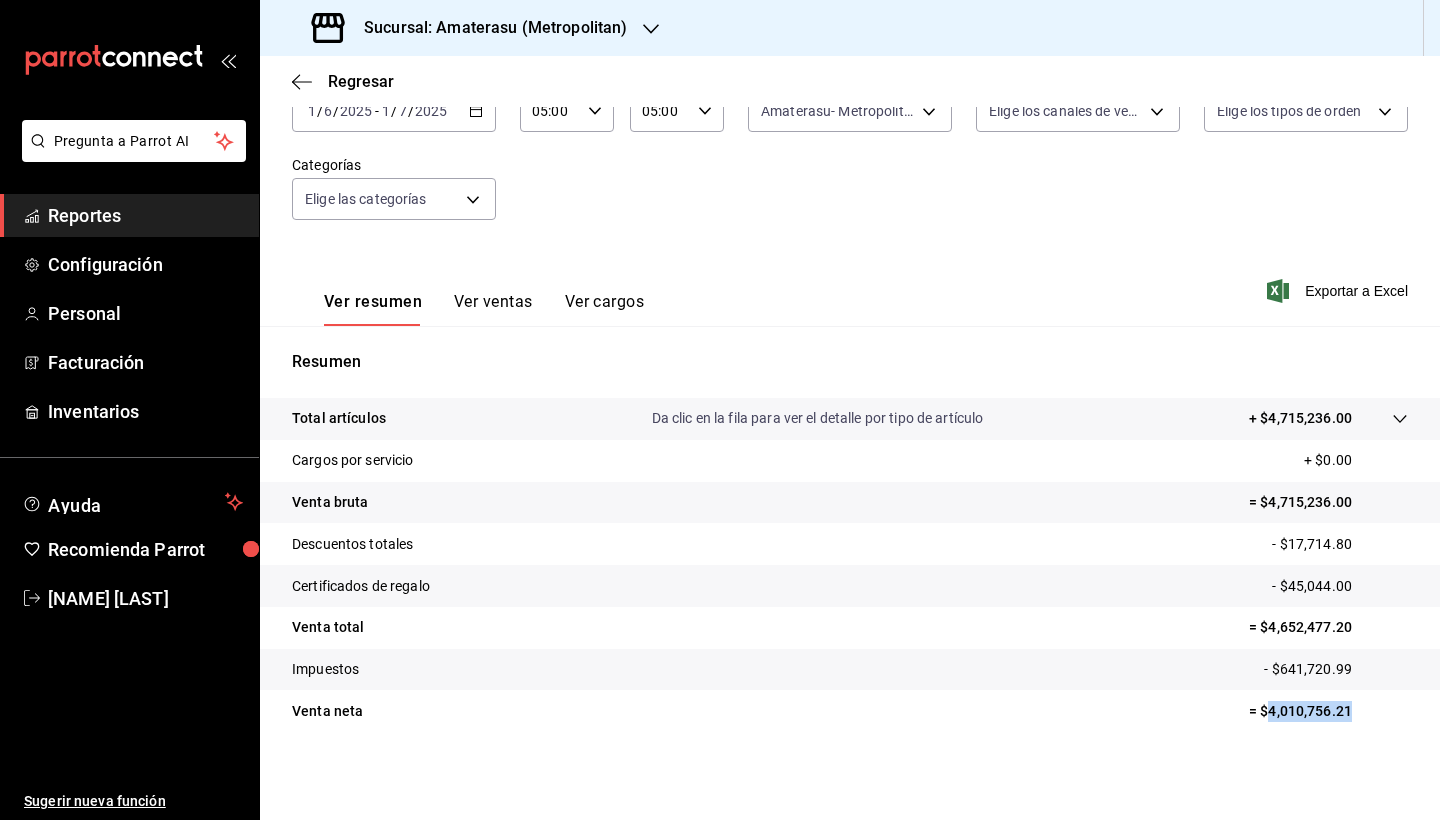 drag, startPoint x: 1255, startPoint y: 712, endPoint x: 1336, endPoint y: 716, distance: 81.09871 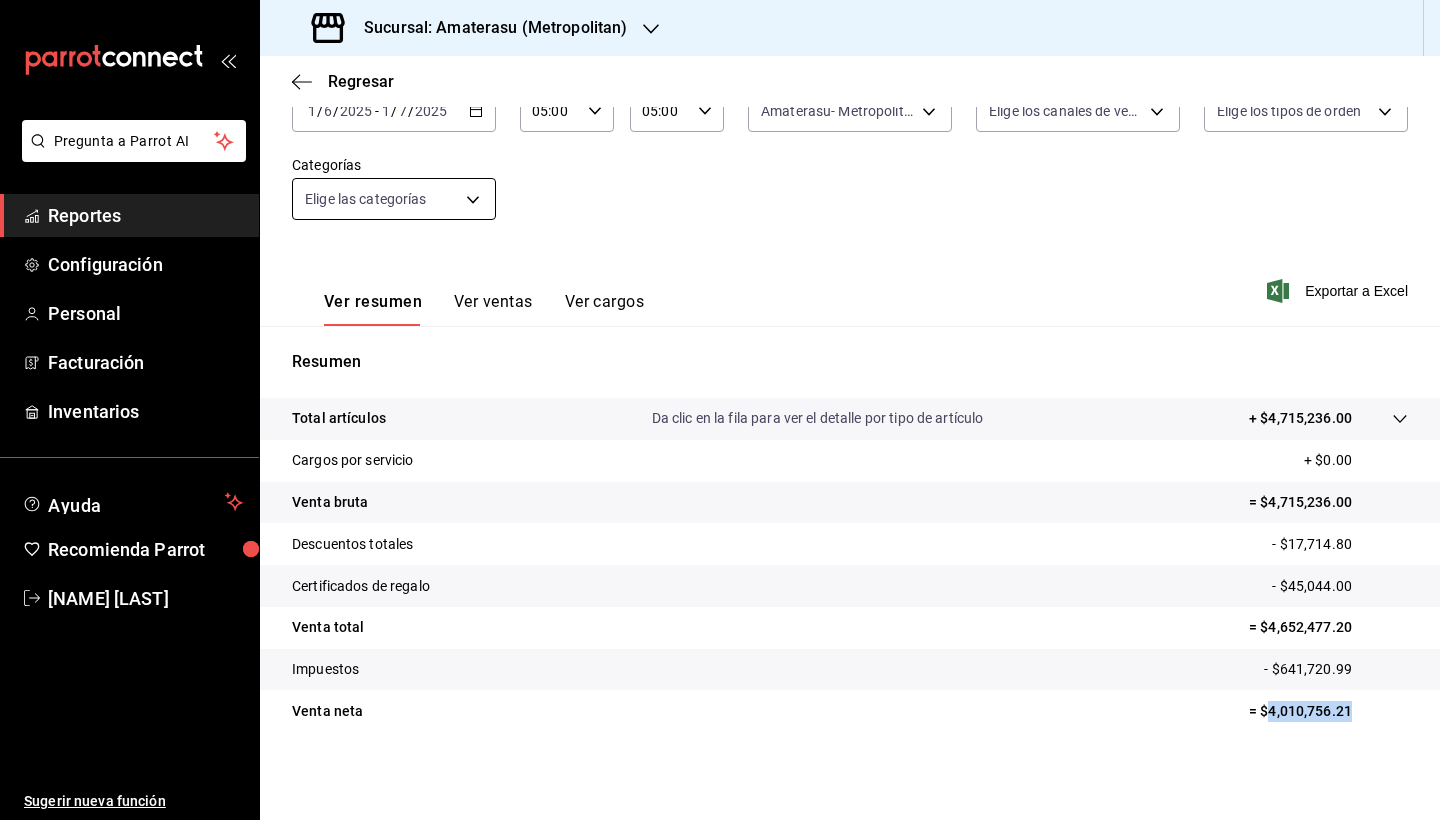 scroll, scrollTop: 0, scrollLeft: 0, axis: both 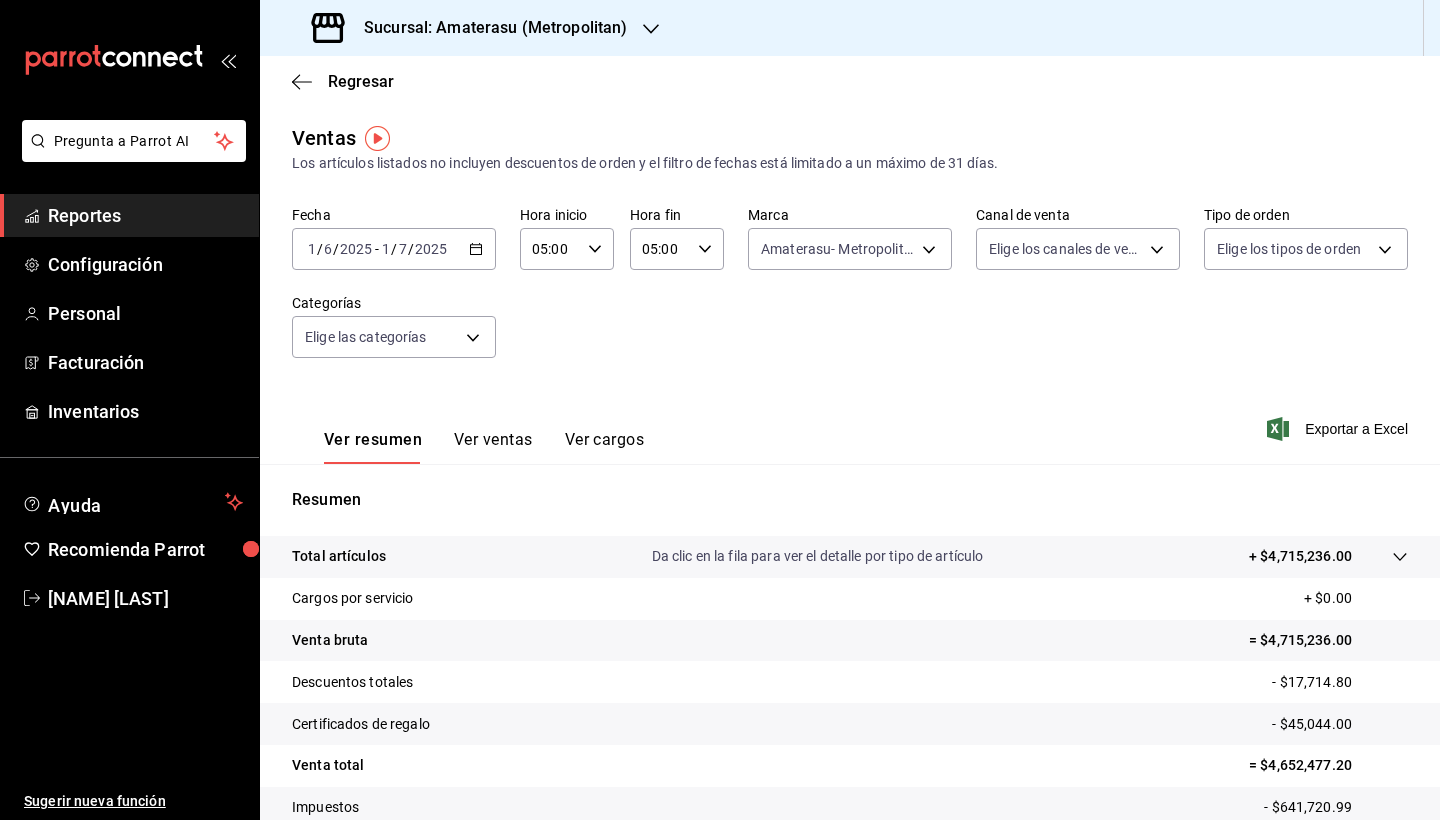 click 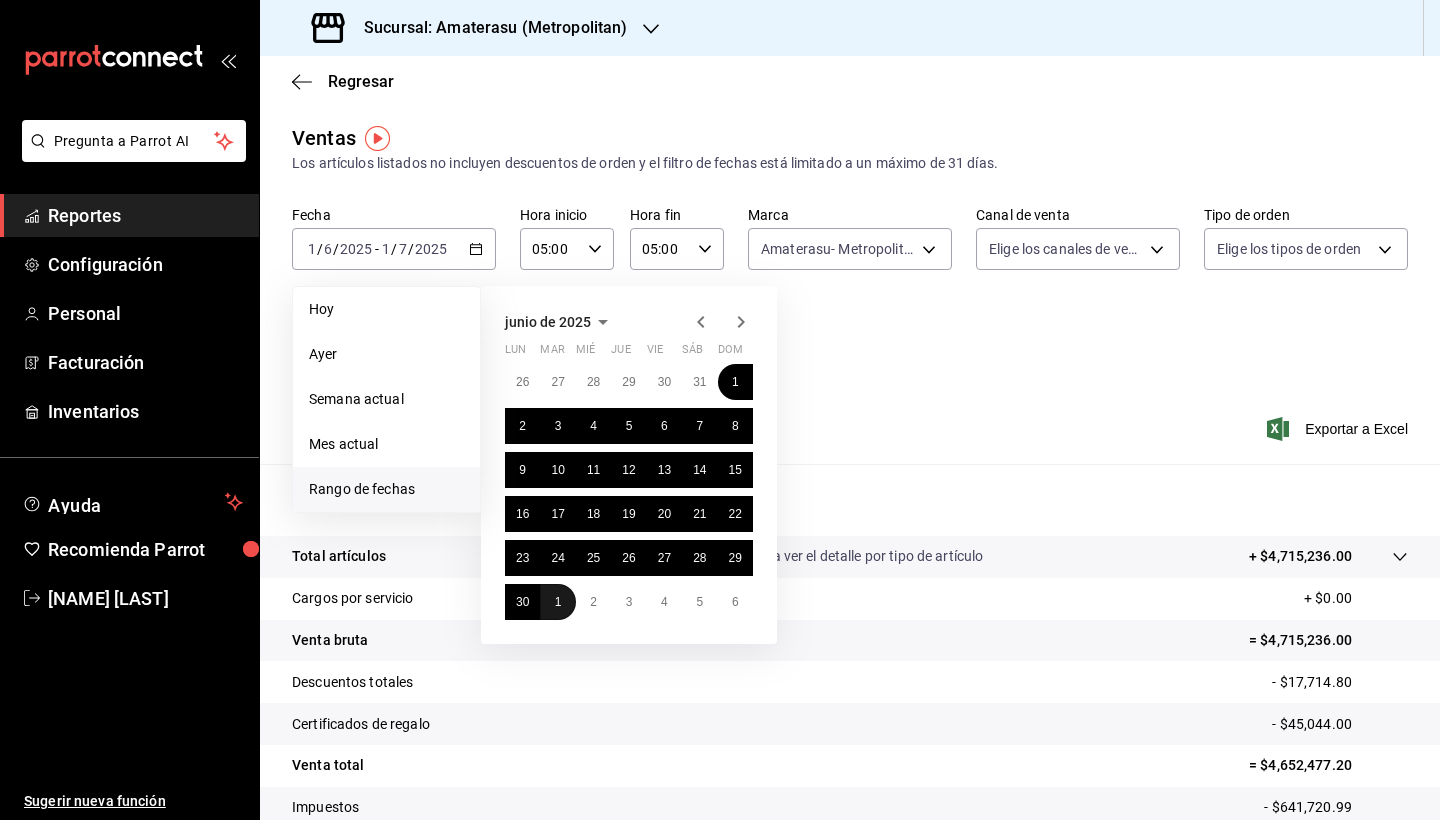 click on "1" at bounding box center [558, 602] 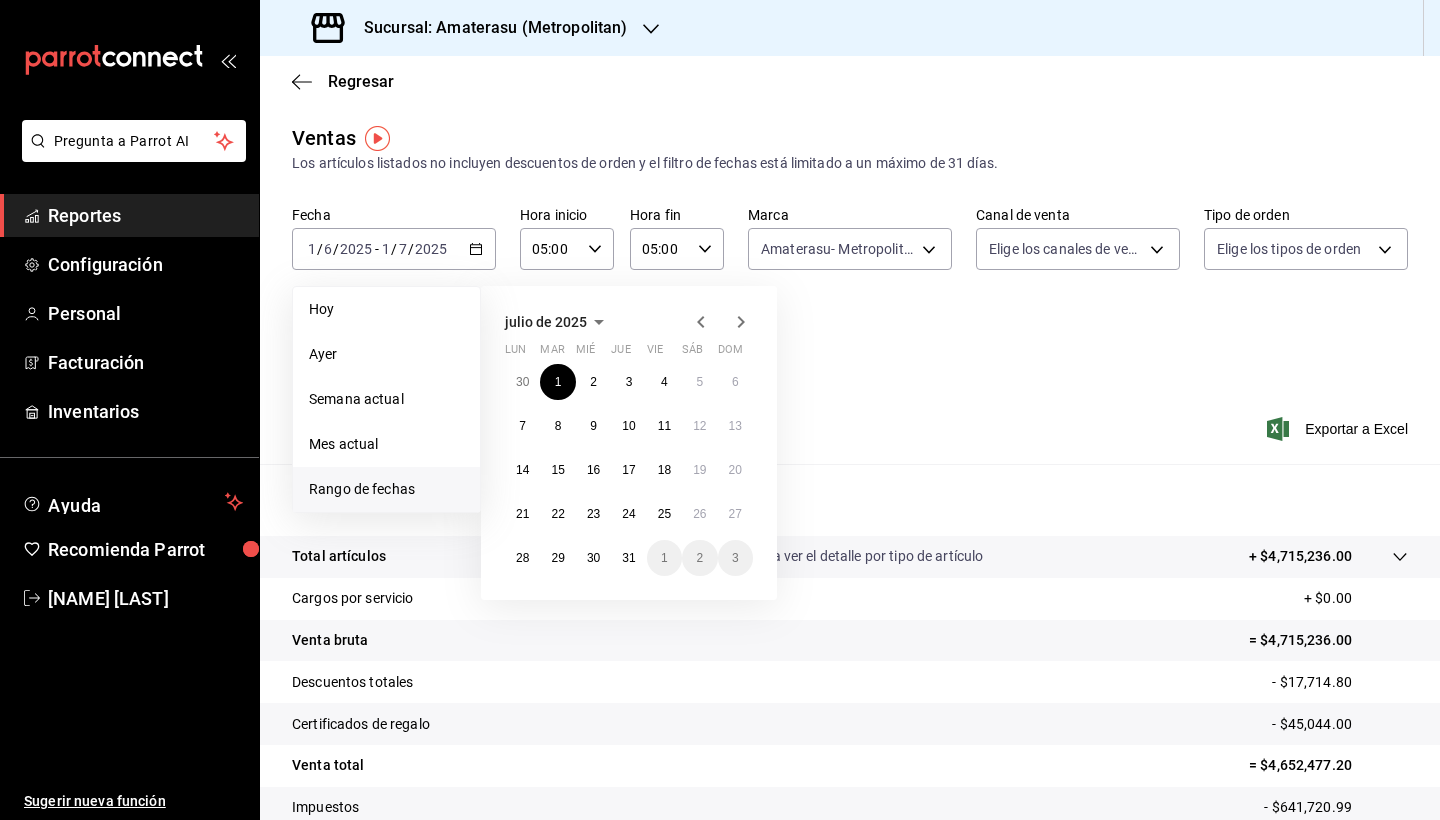 click 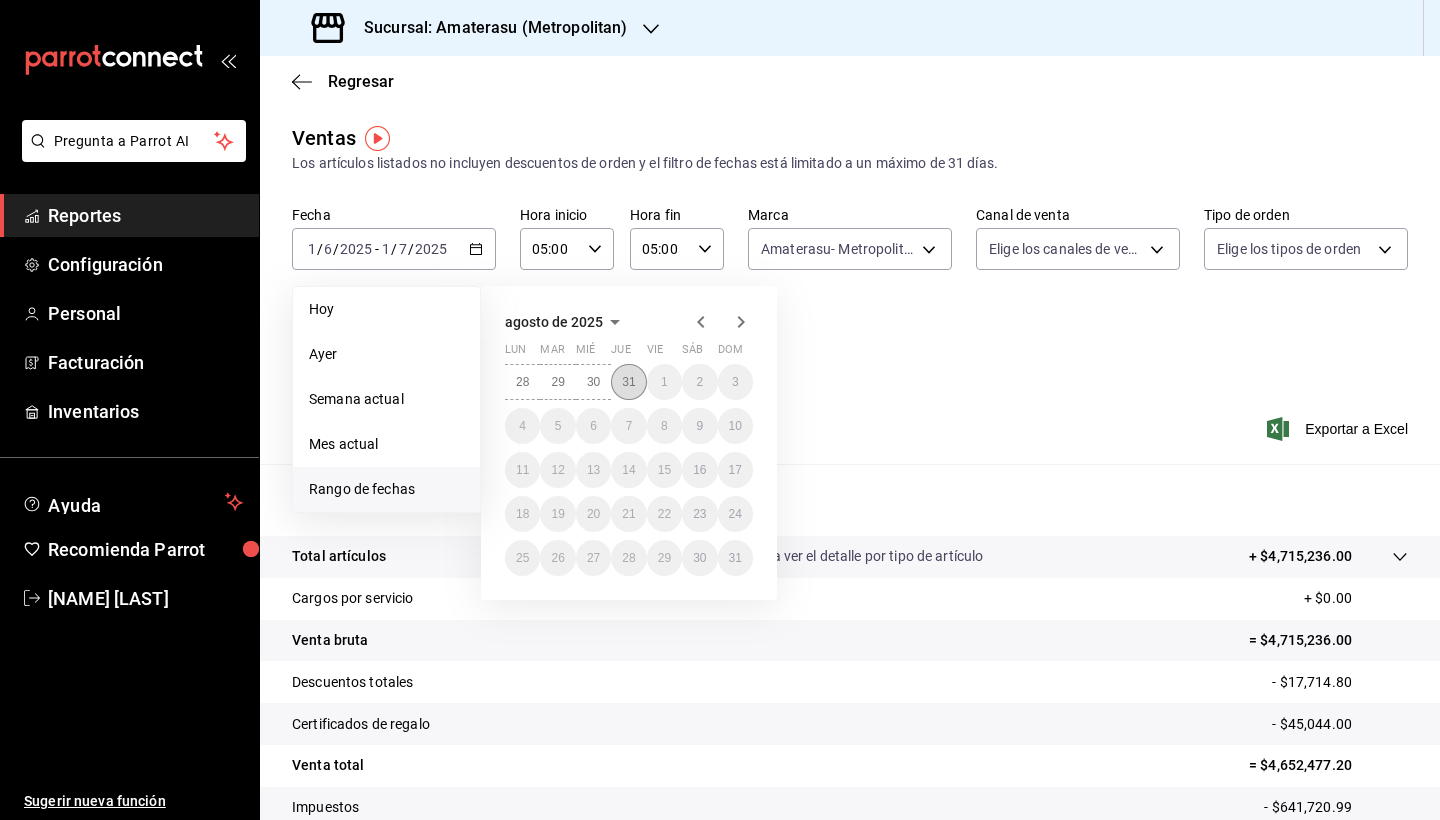 click on "31" at bounding box center [628, 382] 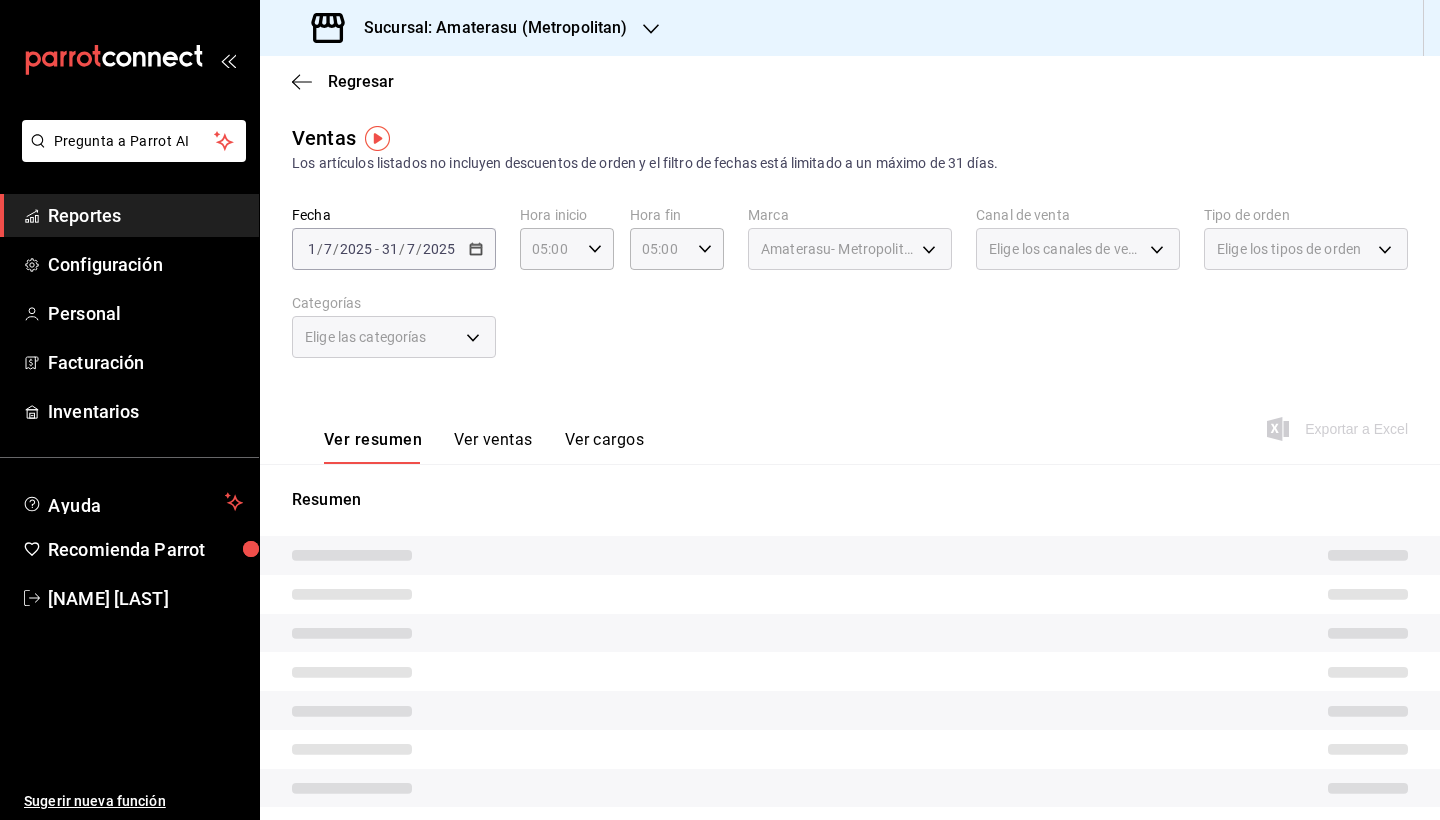 click on "Resumen" at bounding box center (850, 698) 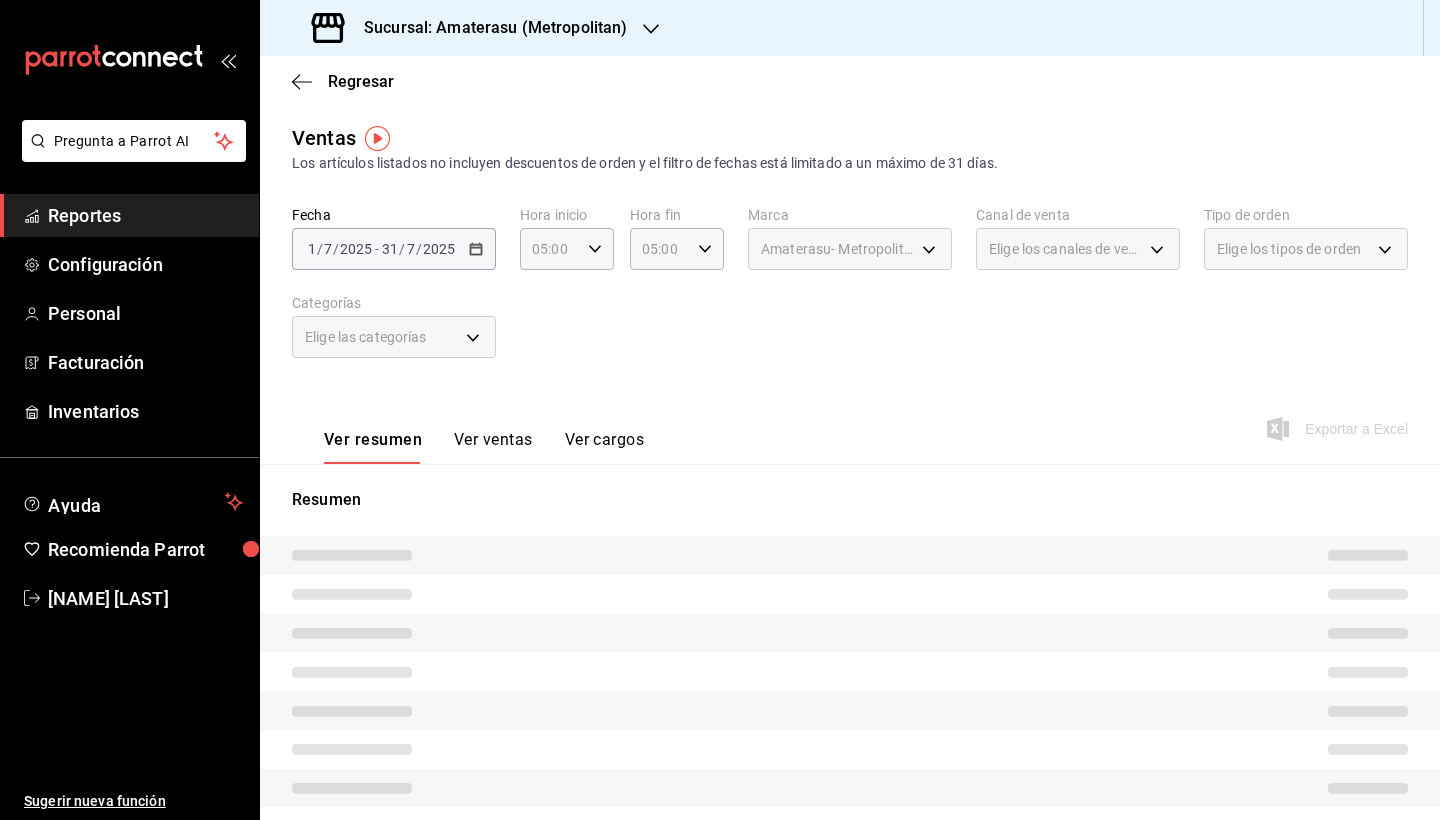 scroll, scrollTop: 153, scrollLeft: 0, axis: vertical 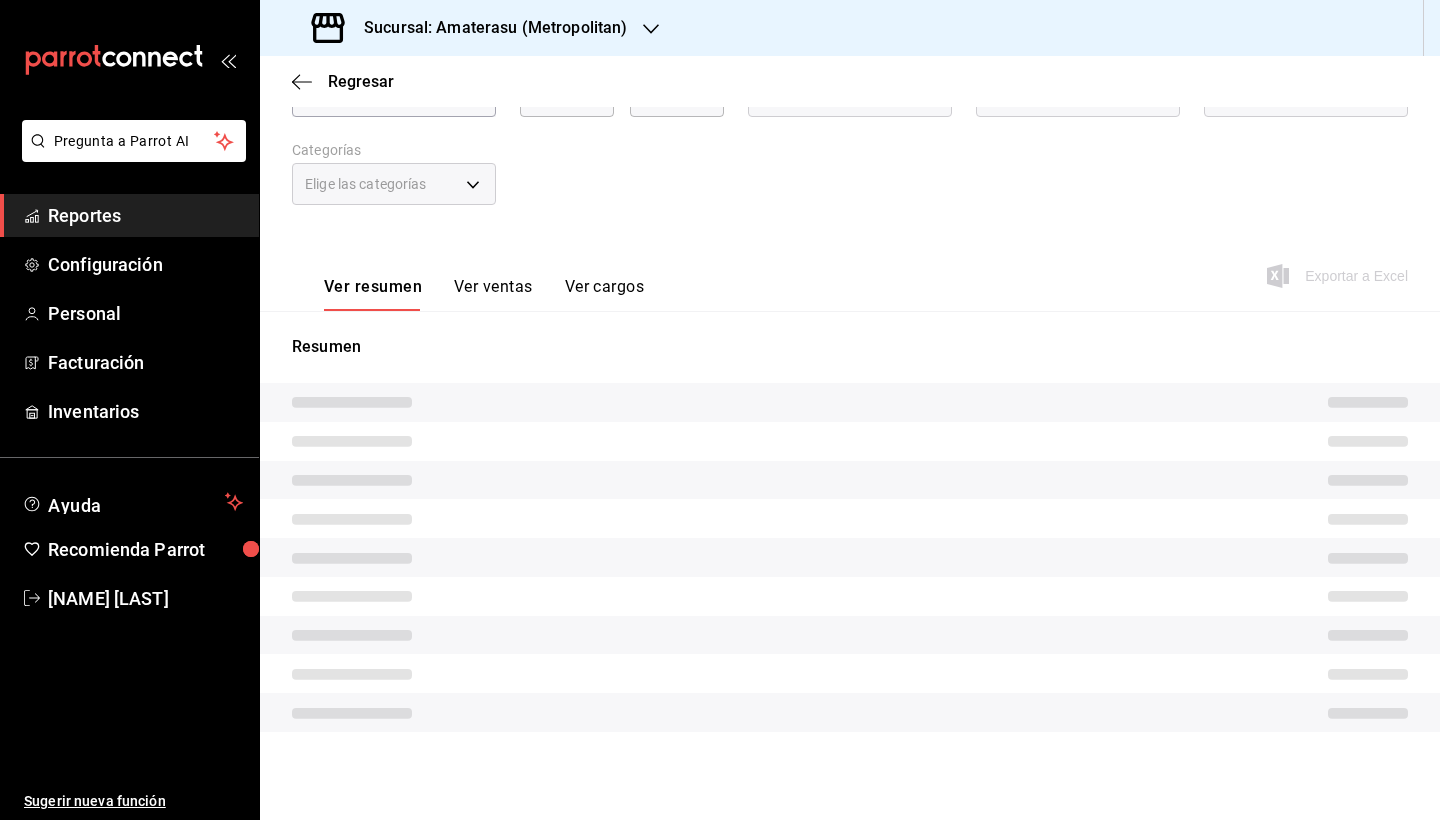 click at bounding box center [850, 518] 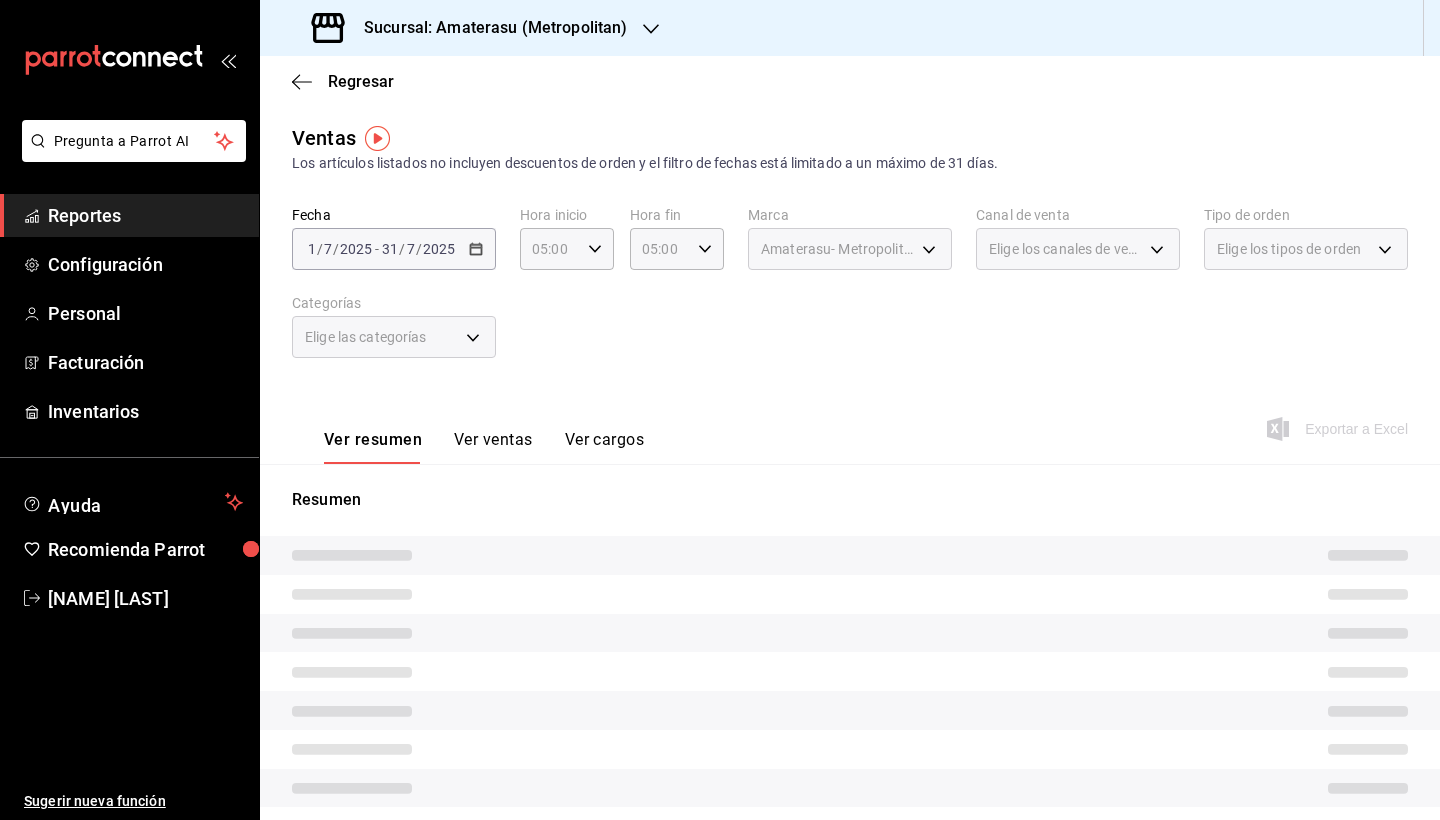 click on "Resumen" at bounding box center [850, 500] 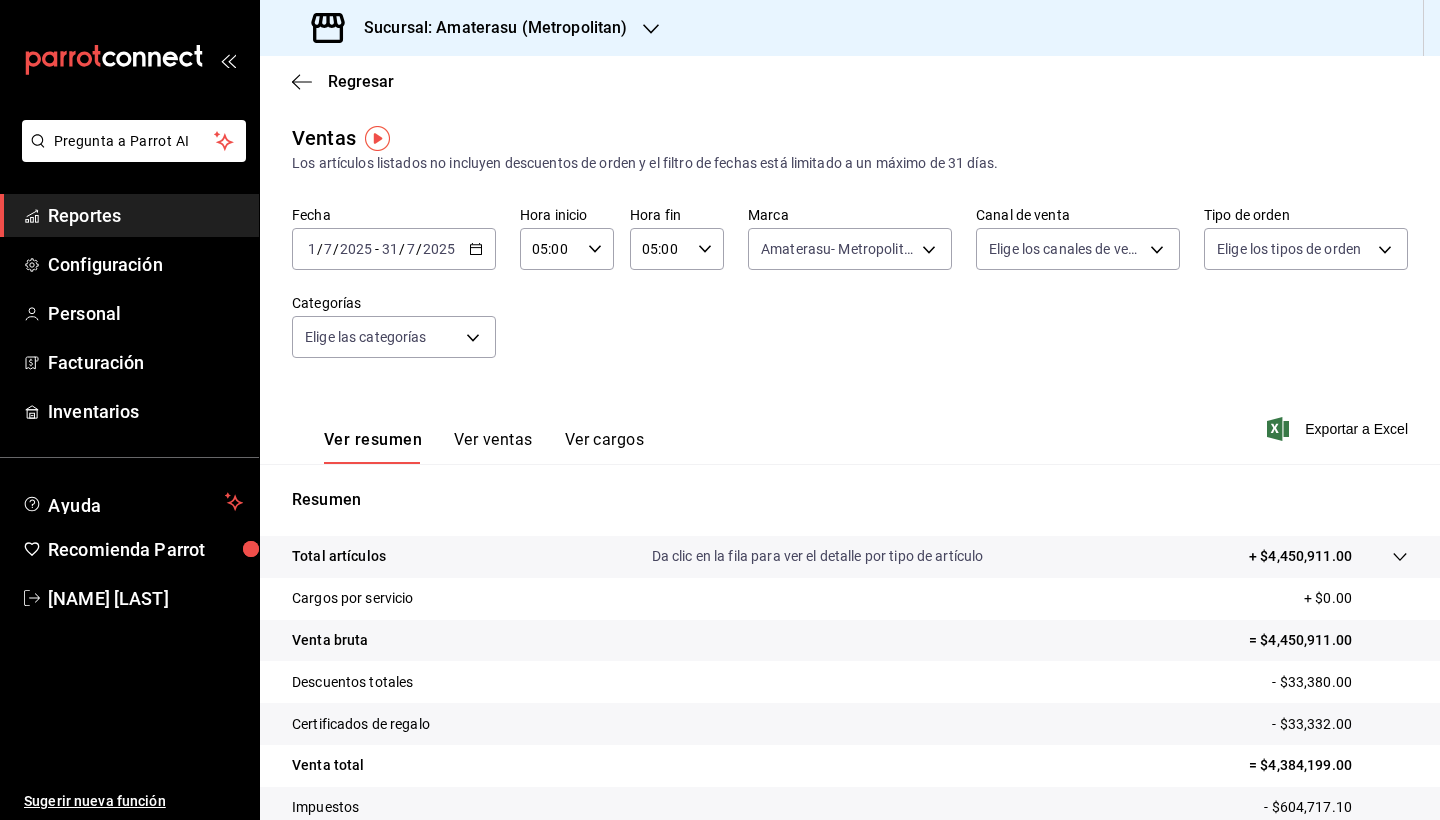 scroll, scrollTop: 138, scrollLeft: 0, axis: vertical 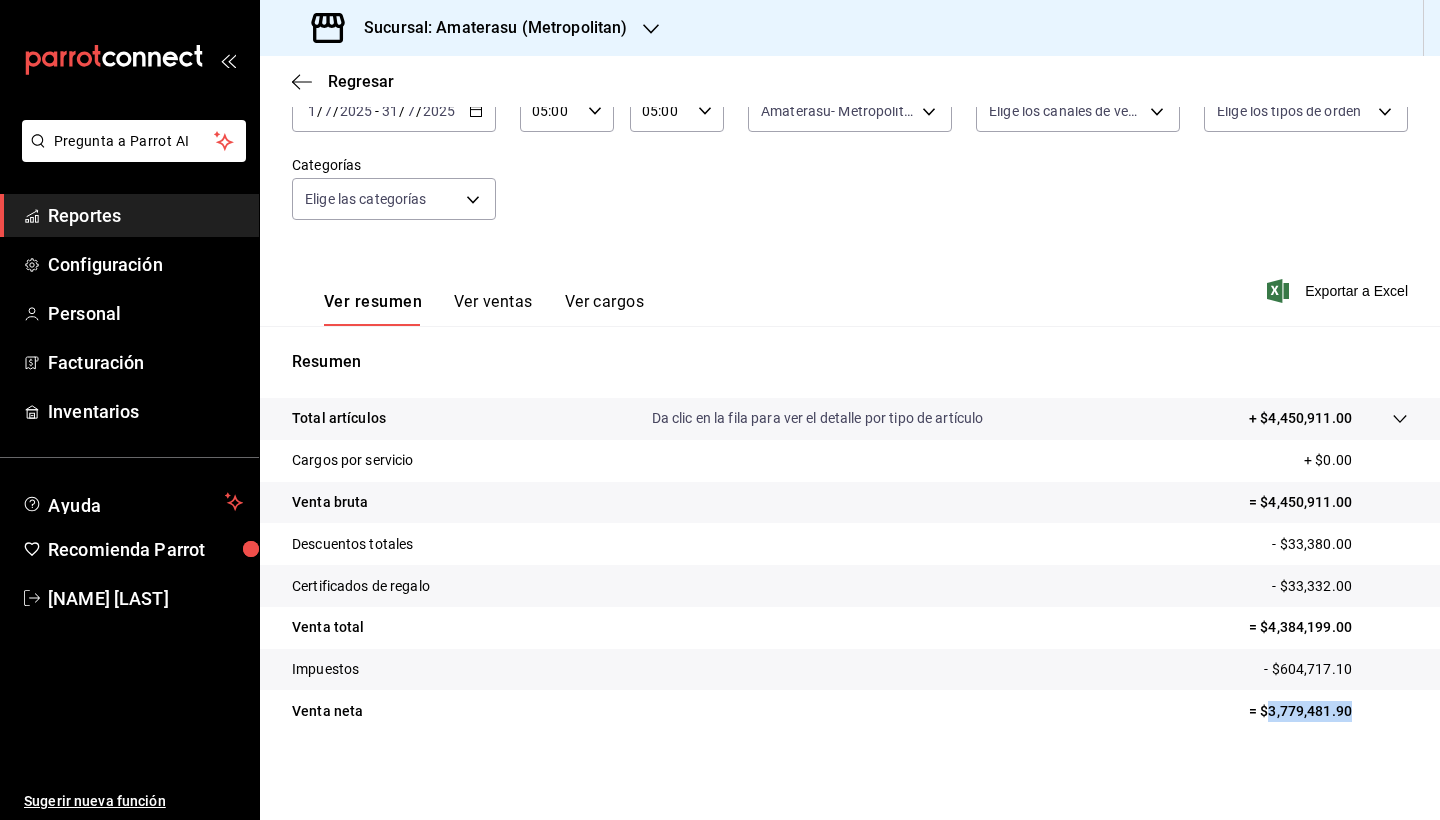 drag, startPoint x: 1256, startPoint y: 710, endPoint x: 1337, endPoint y: 711, distance: 81.00617 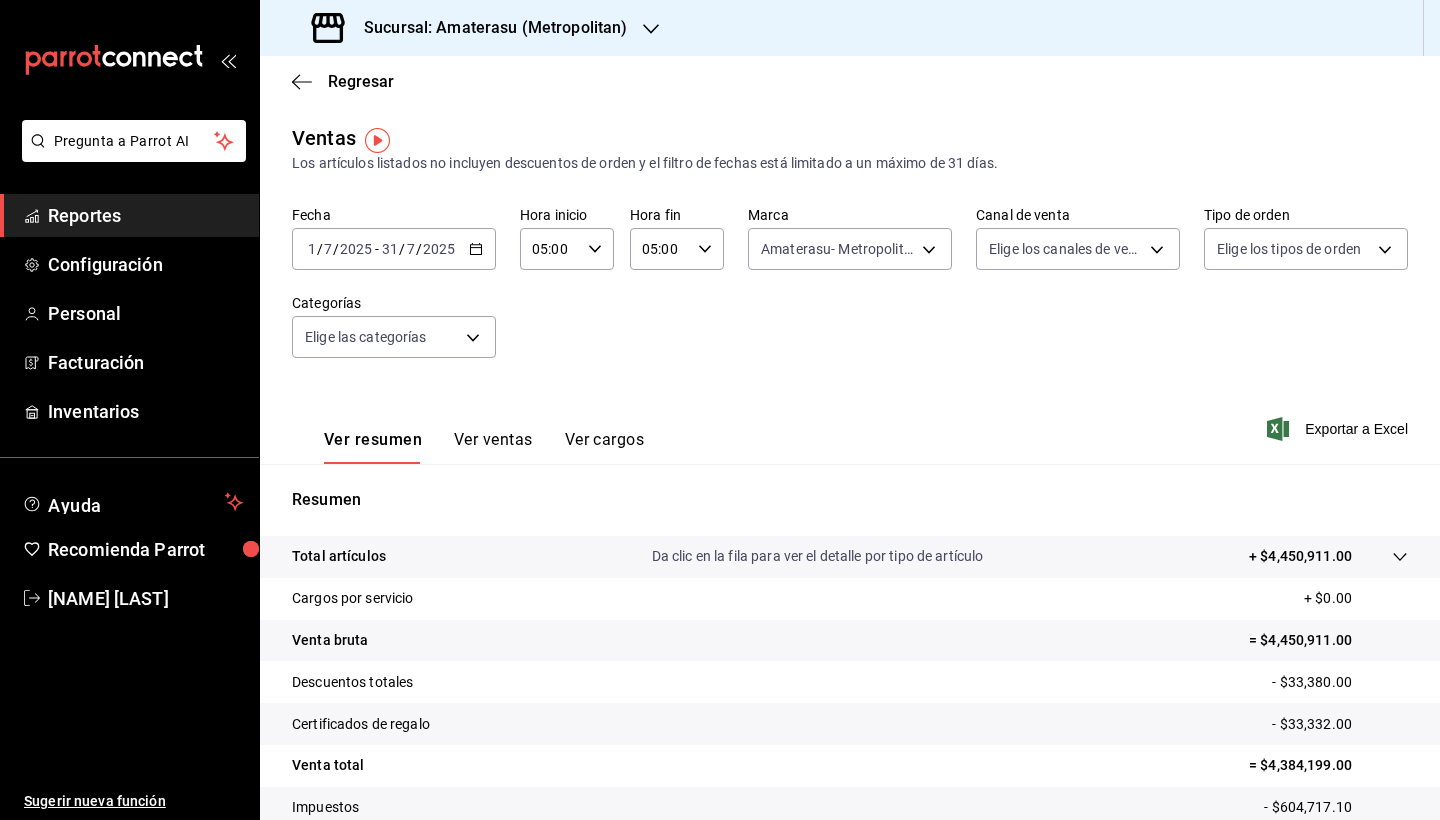 scroll, scrollTop: 0, scrollLeft: 0, axis: both 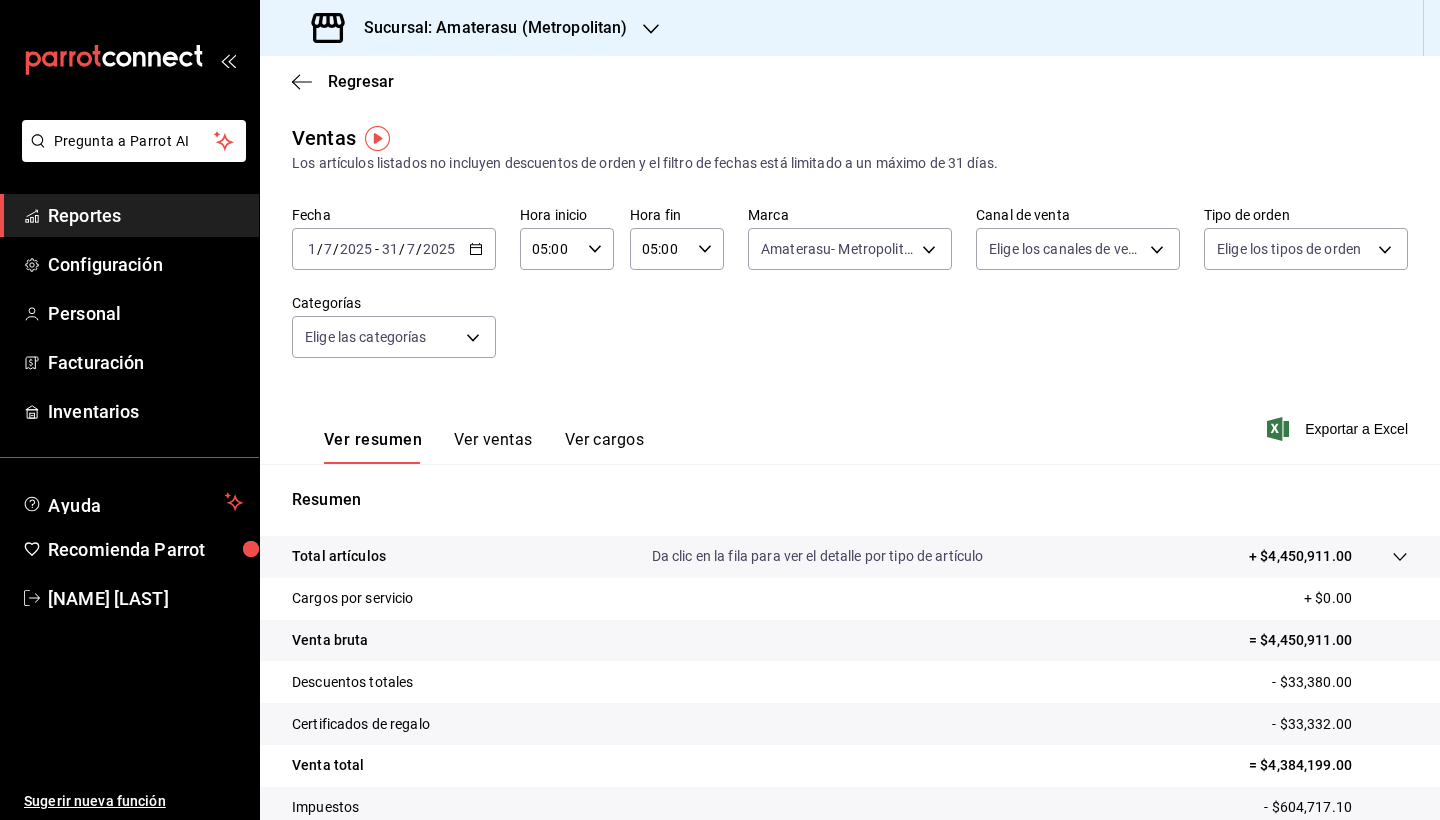click 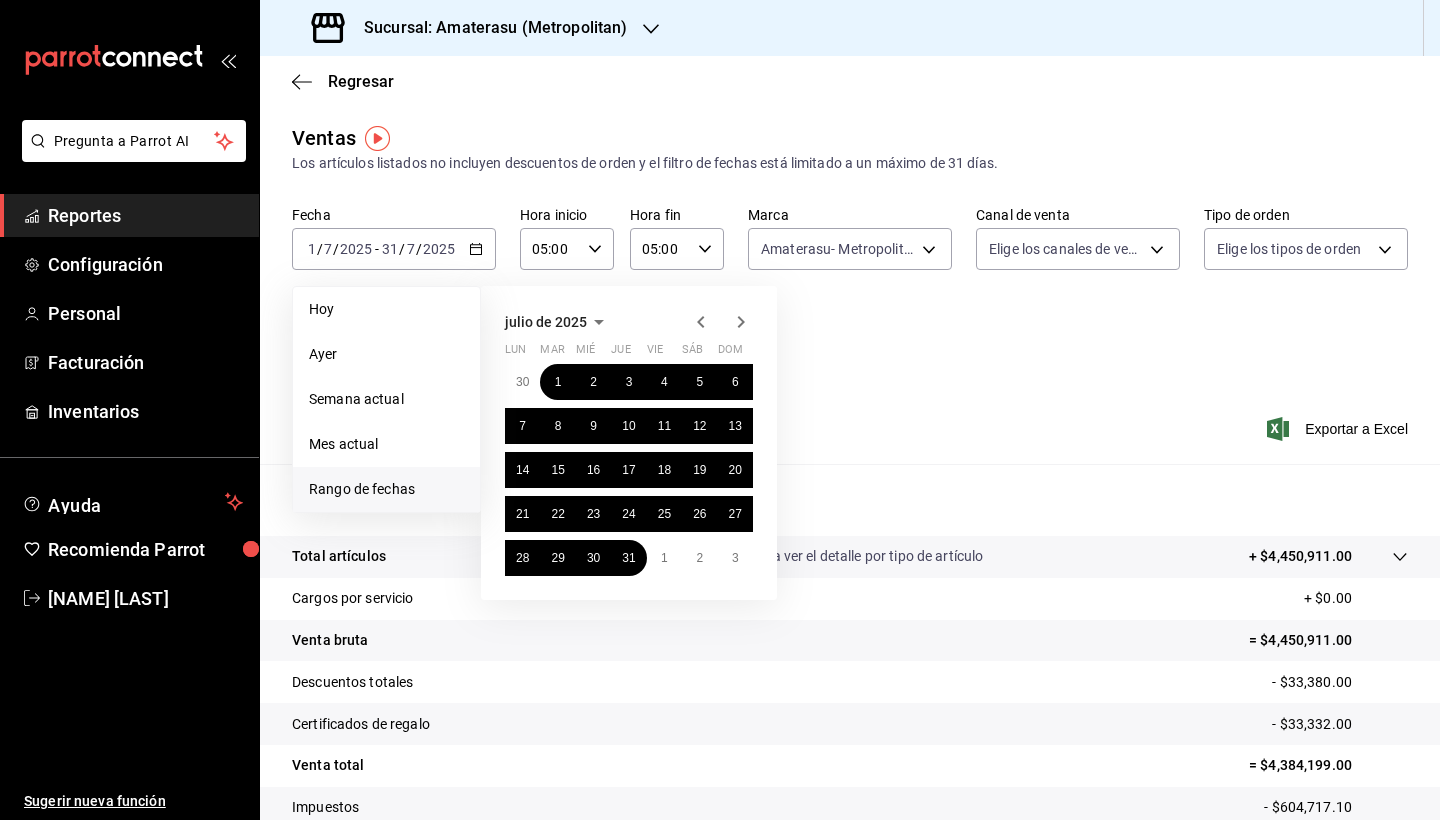 click 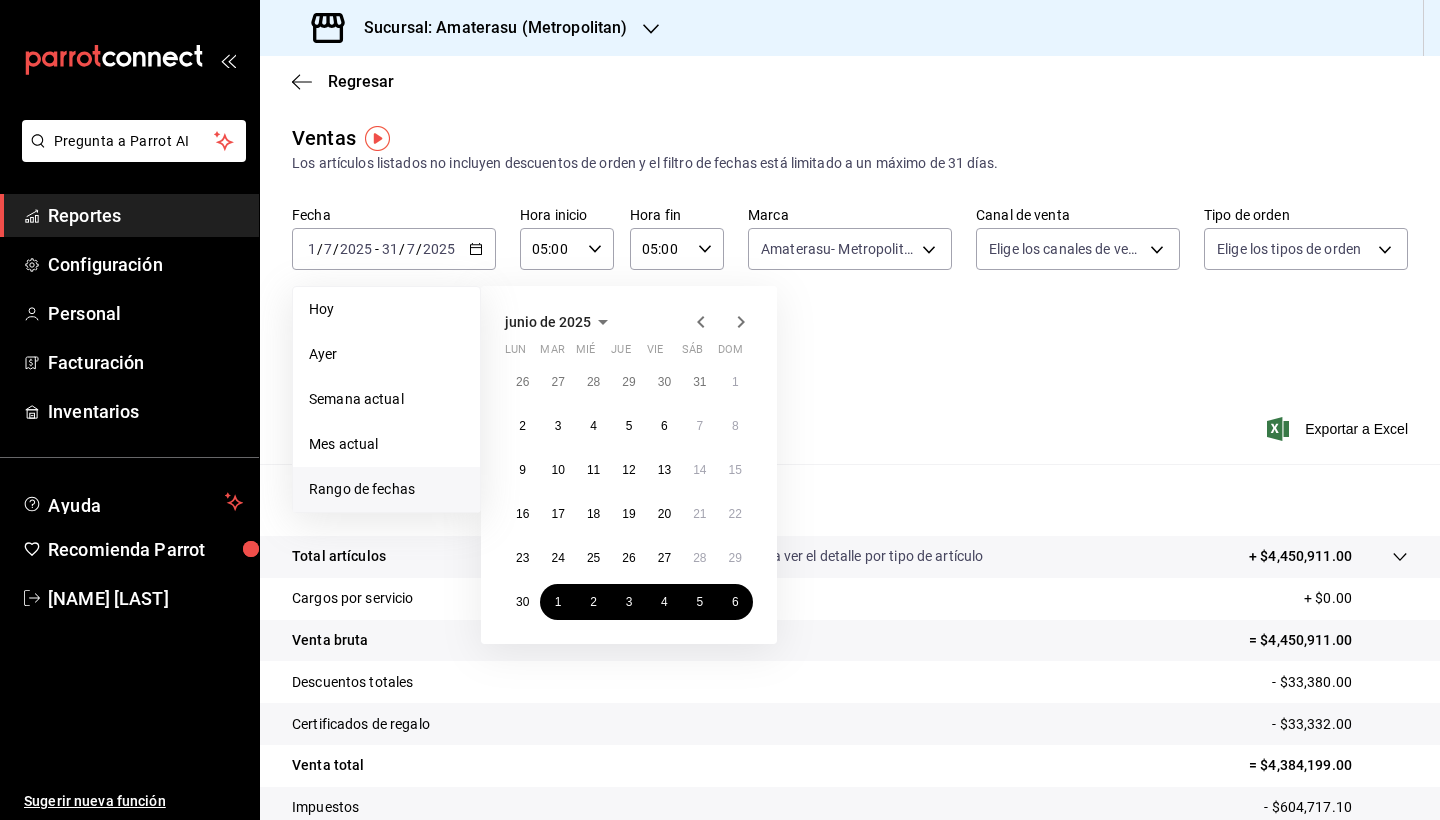 click 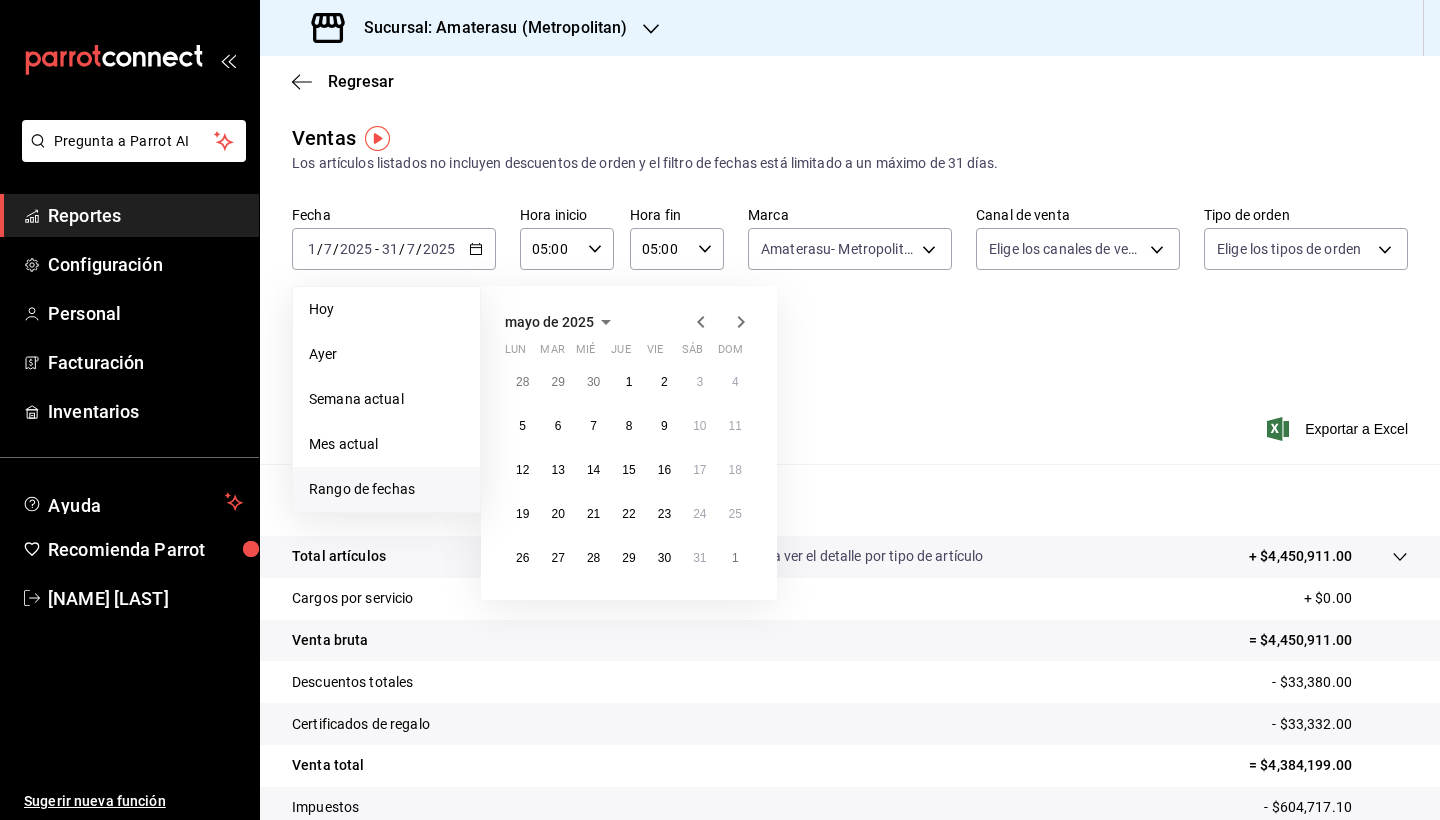 click 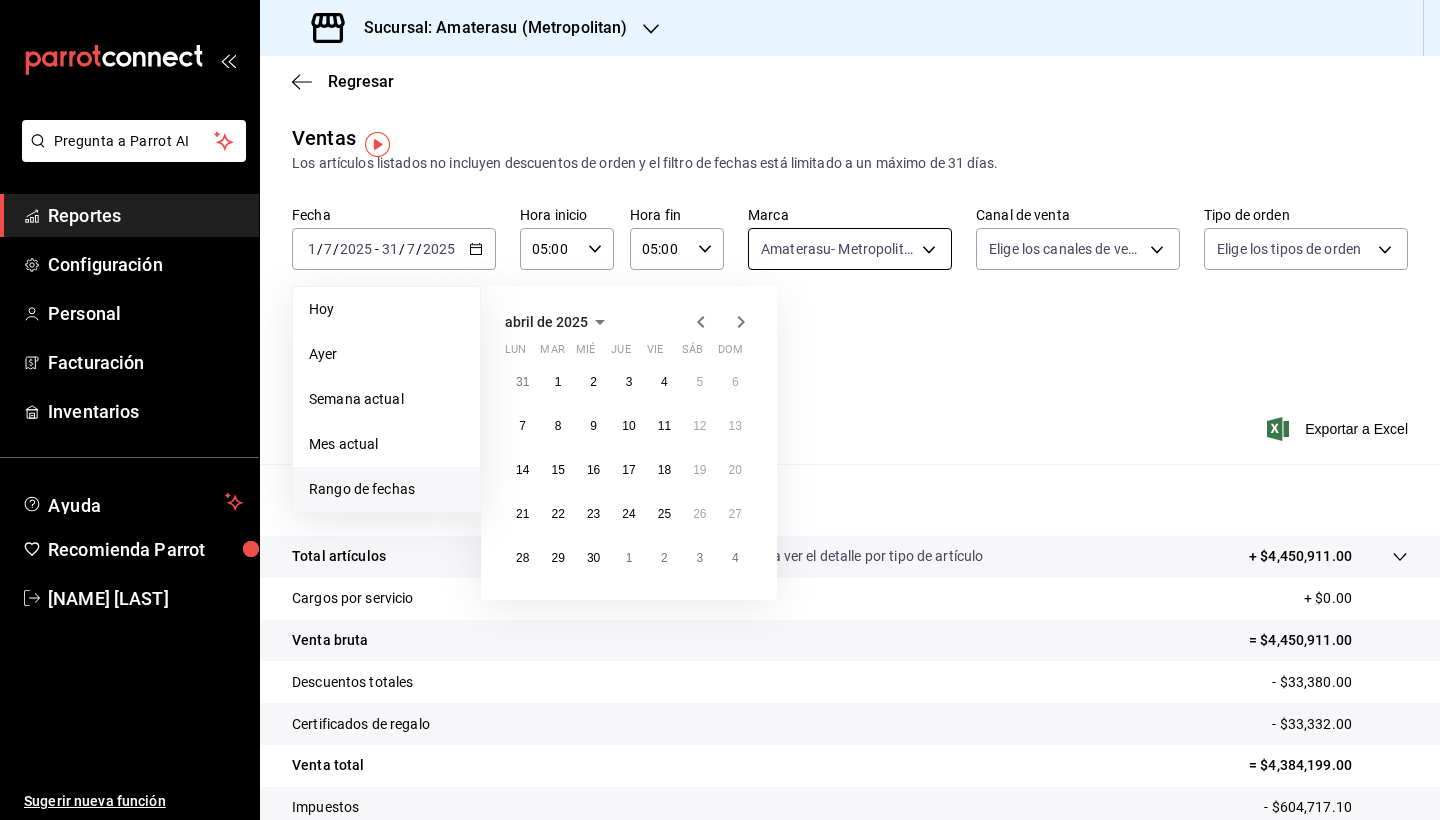 scroll, scrollTop: 0, scrollLeft: 0, axis: both 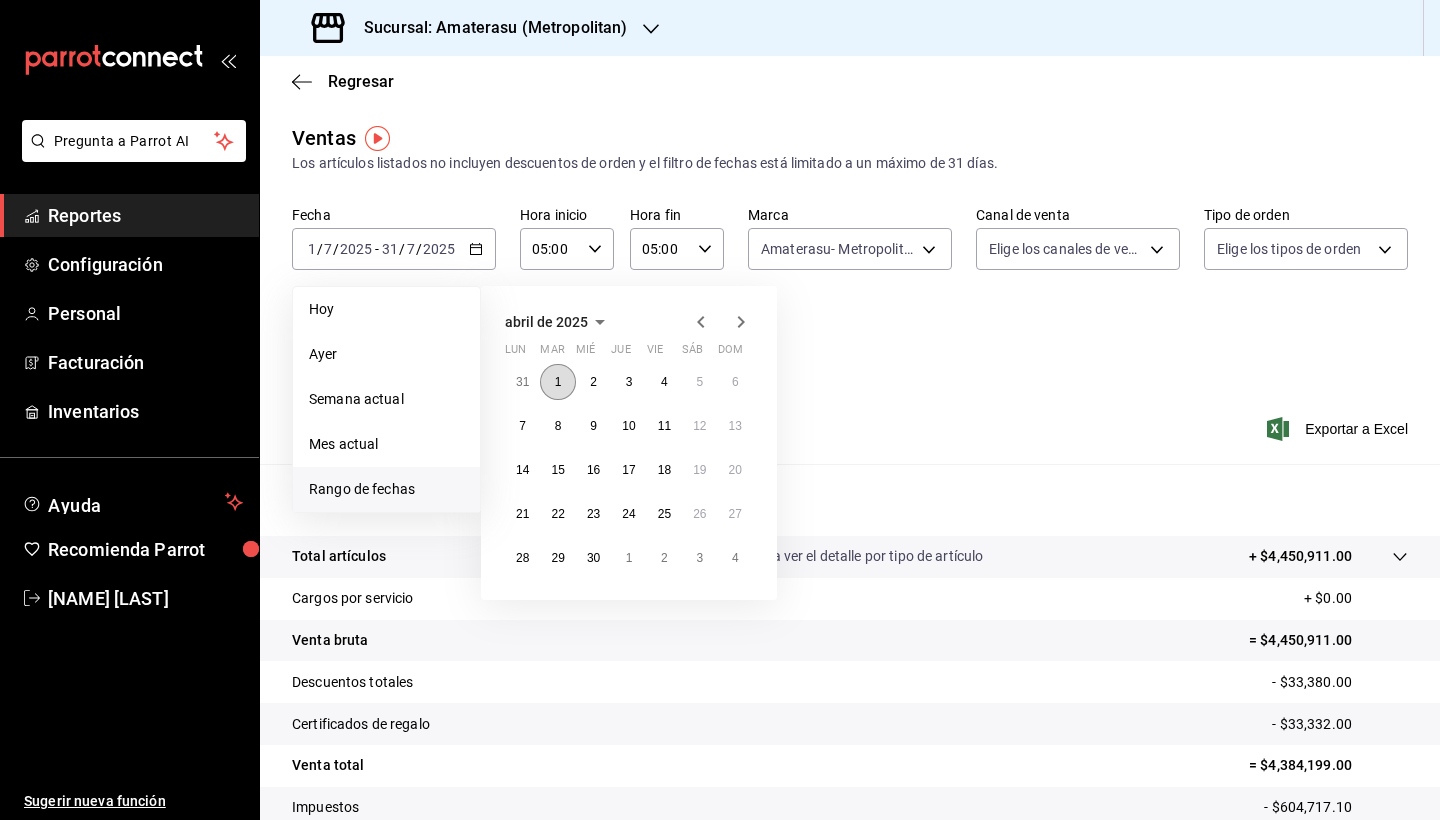click on "1" at bounding box center (558, 382) 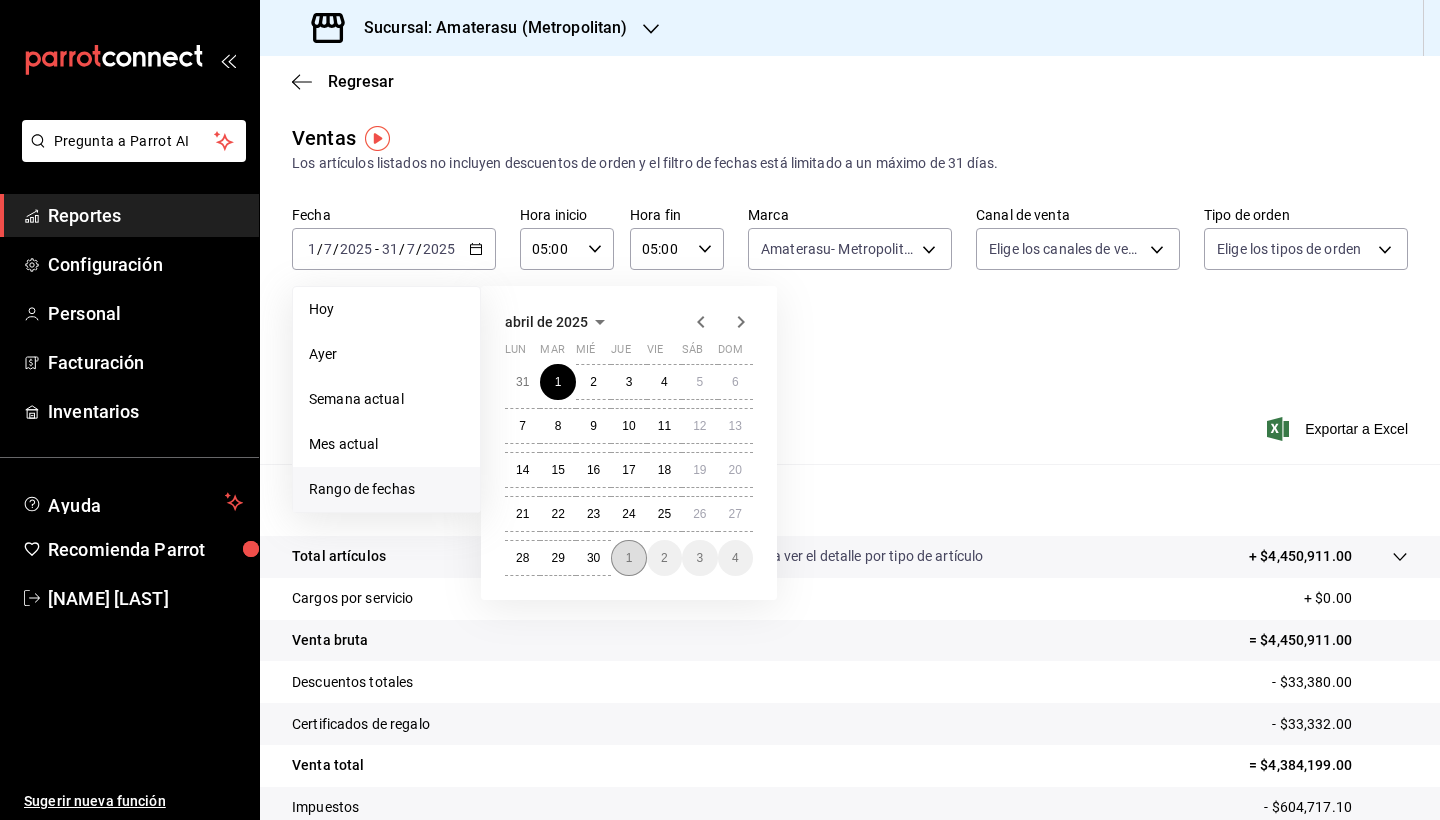 click on "1" at bounding box center [628, 558] 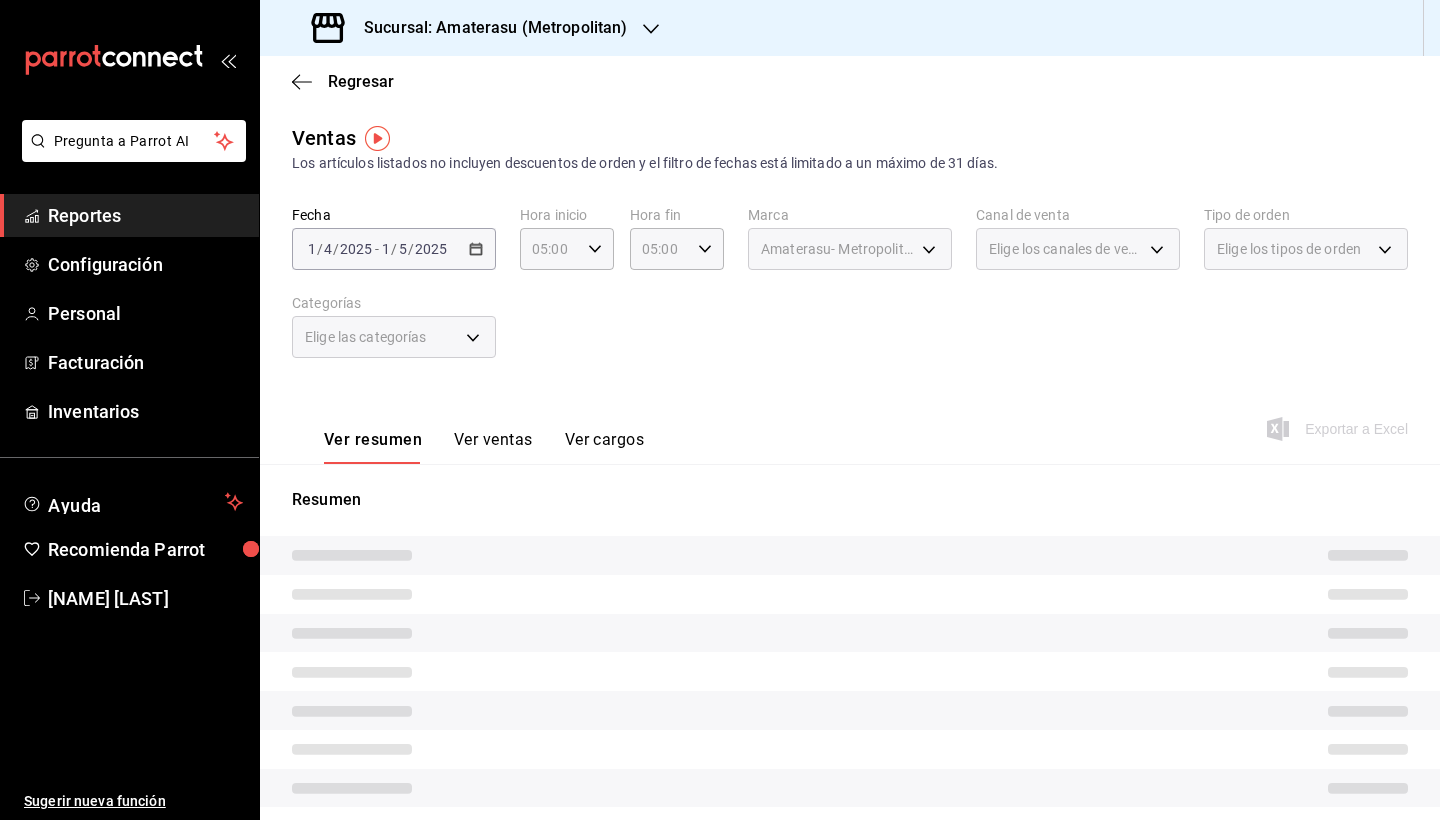 click on "Amaterasu- Metropolitan" at bounding box center [850, 249] 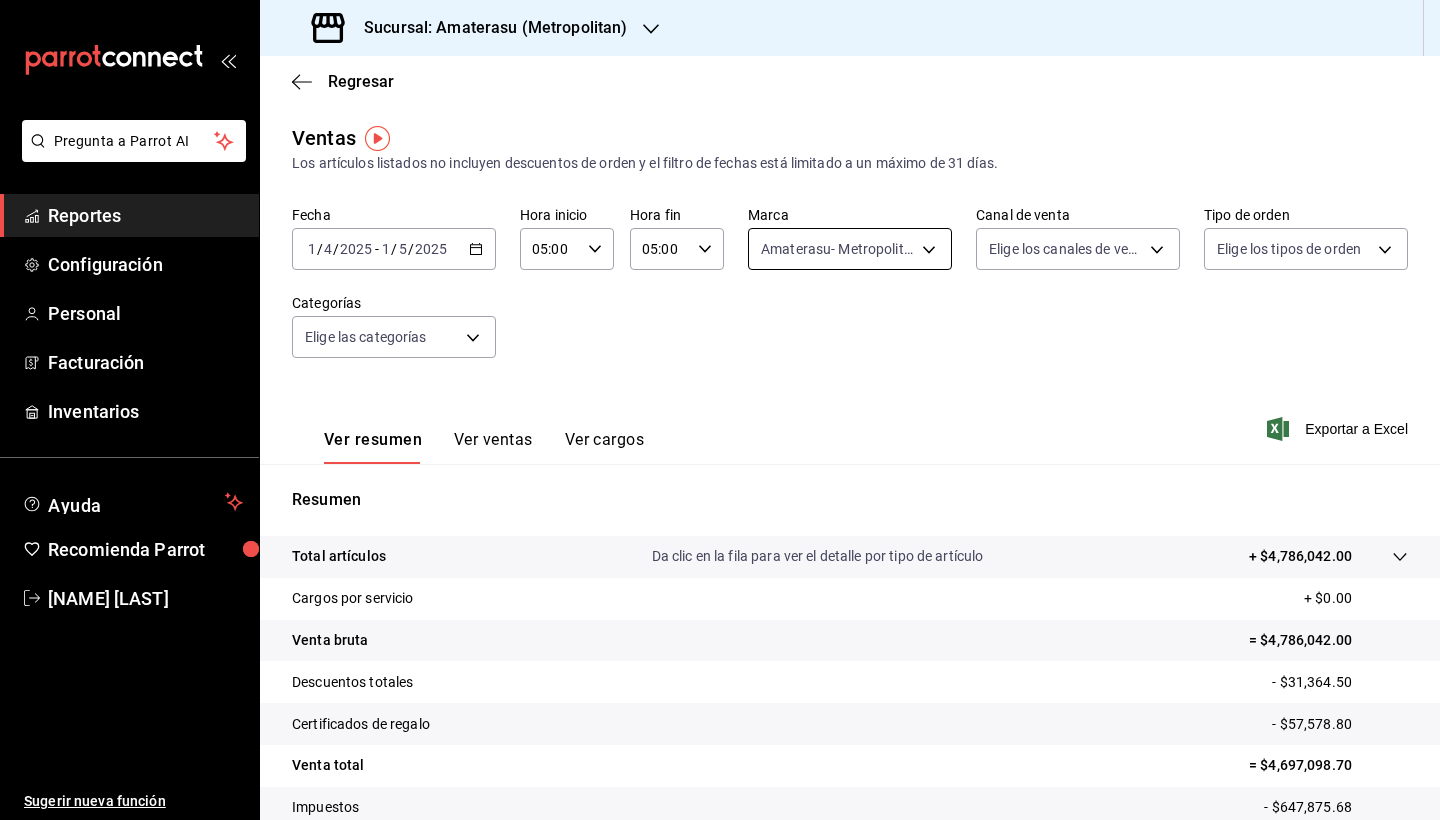 click on "Pregunta a Parrot AI Reportes   Configuración   Personal   Facturación   Inventarios   Ayuda Recomienda Parrot   [NAME] [LAST]   Sugerir nueva función   Sucursal: Amaterasu (Metropolitan) Regresar Ventas Los artículos listados no incluyen descuentos de orden y el filtro de fechas está limitado a un máximo de 31 días. Fecha [DATE] [DATE] - [DATE] [DATE] Hora inicio 05:00 Hora inicio Hora fin 05:00 Hora fin Marca Amaterasu- Metropolitan [UUID] Canal de venta Elige los canales de venta Tipo de orden Elige los tipos de orden Categorías Elige las categorías Ver resumen Ver ventas Ver cargos Exportar a Excel Resumen Total artículos Da clic en la fila para ver el detalle por tipo de artículo + [PRICE] Cargos por servicio + [PRICE] Venta bruta = [PRICE] Descuentos totales - [PRICE] Certificados de regalo - [PRICE] Venta total = [PRICE] Impuestos - [PRICE] Venta neta = [PRICE] GANA 1 MES GRATIS EN TU SUSCRIPCIÓN AQUÍ Reportes" at bounding box center (720, 410) 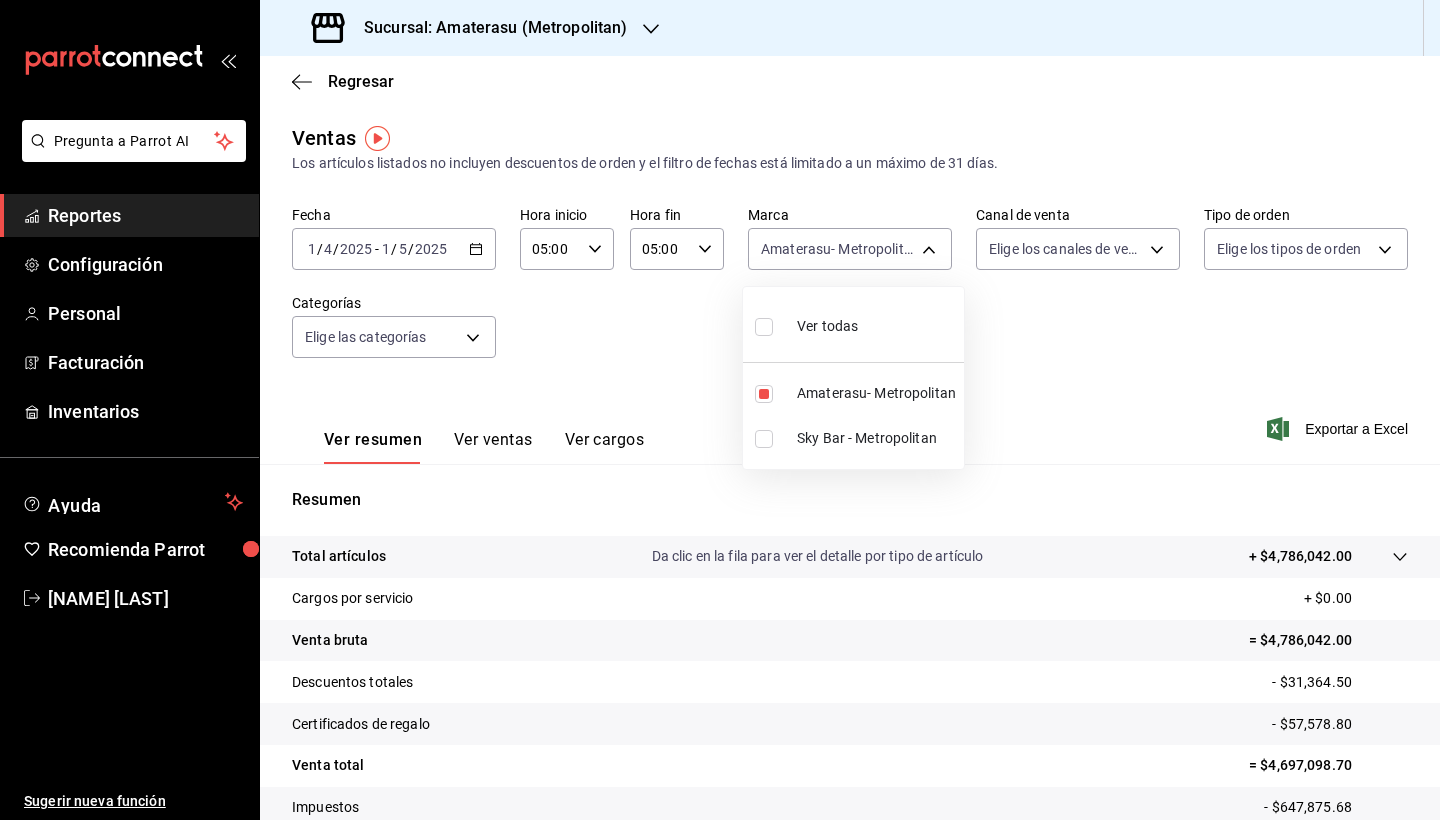 click at bounding box center (764, 439) 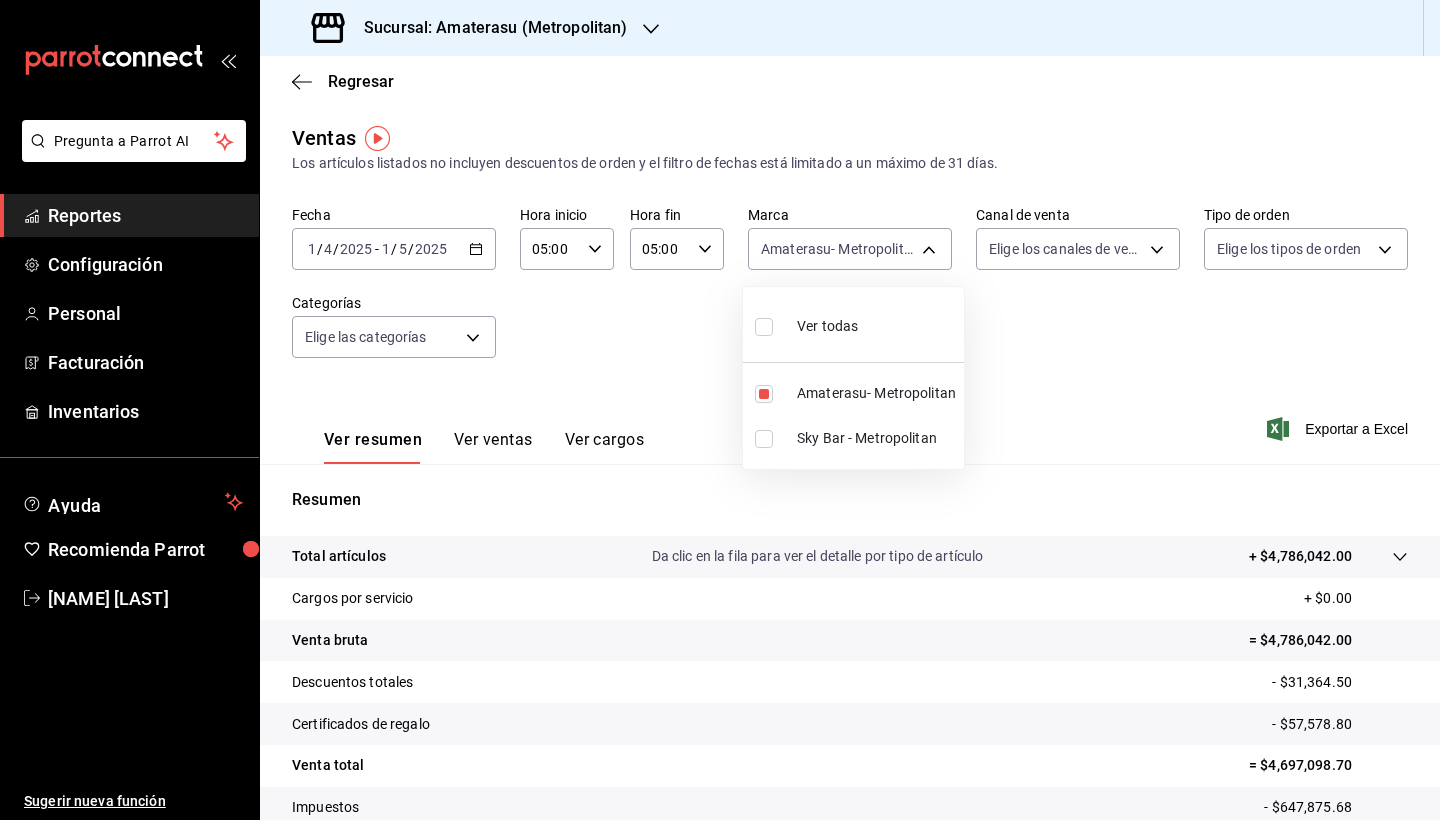type on "e4cd7fcb-d45b-43ae-a99f-ad4ccfcd9032,f3afaab8-8c3d-4e49-a299-af9bdf6027b2" 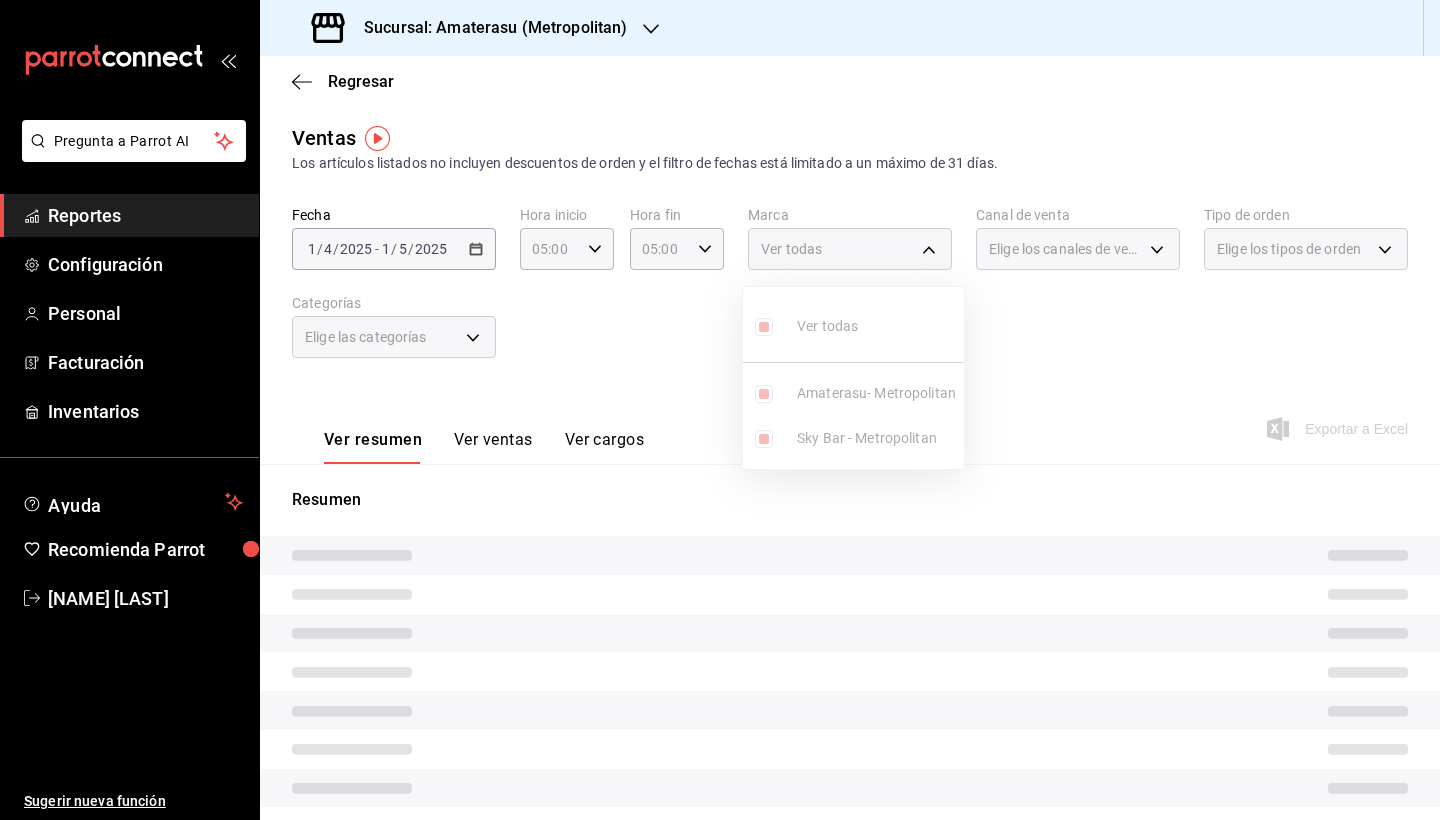 click at bounding box center [720, 410] 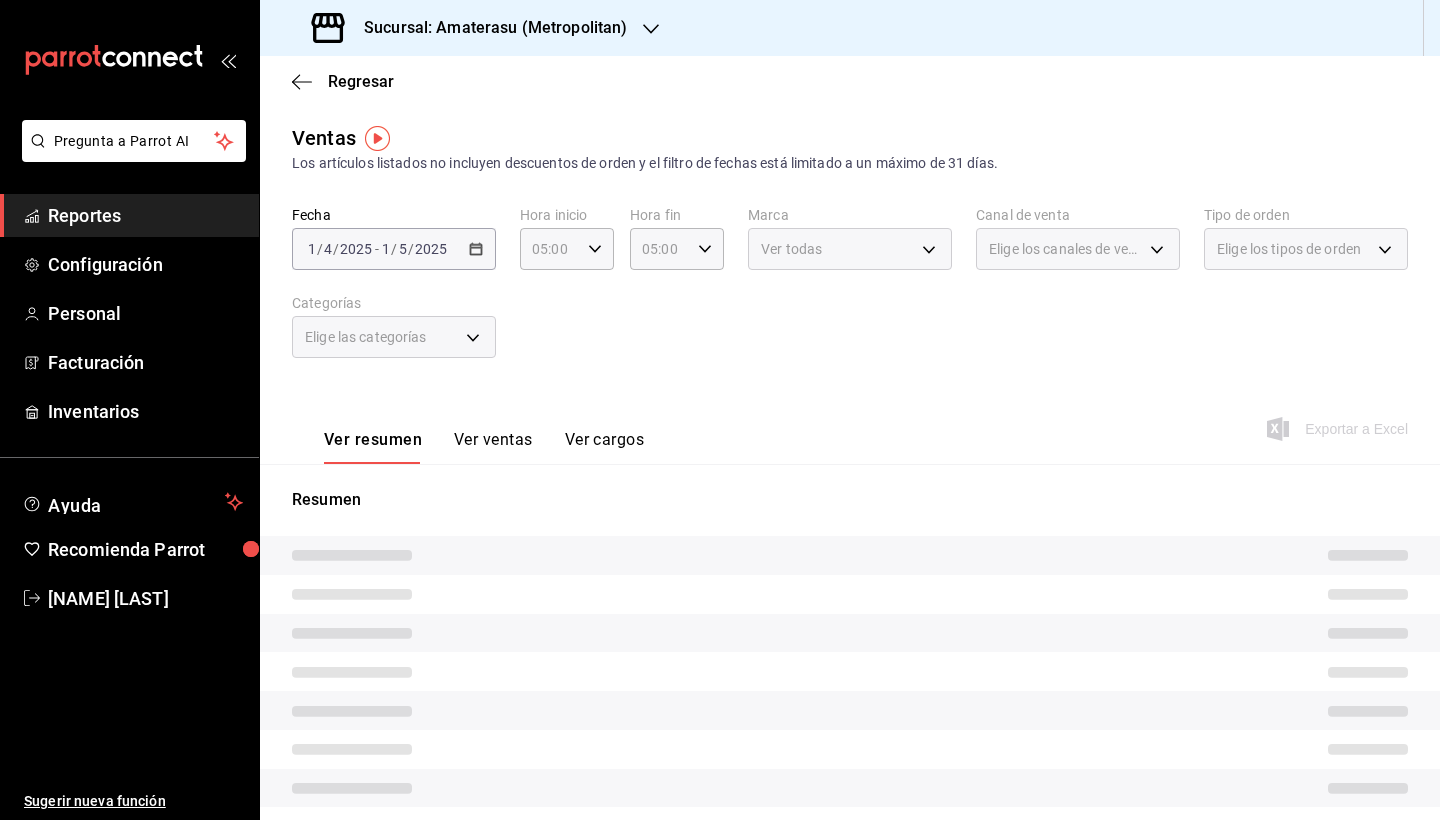 click on "Ver todas" at bounding box center (850, 249) 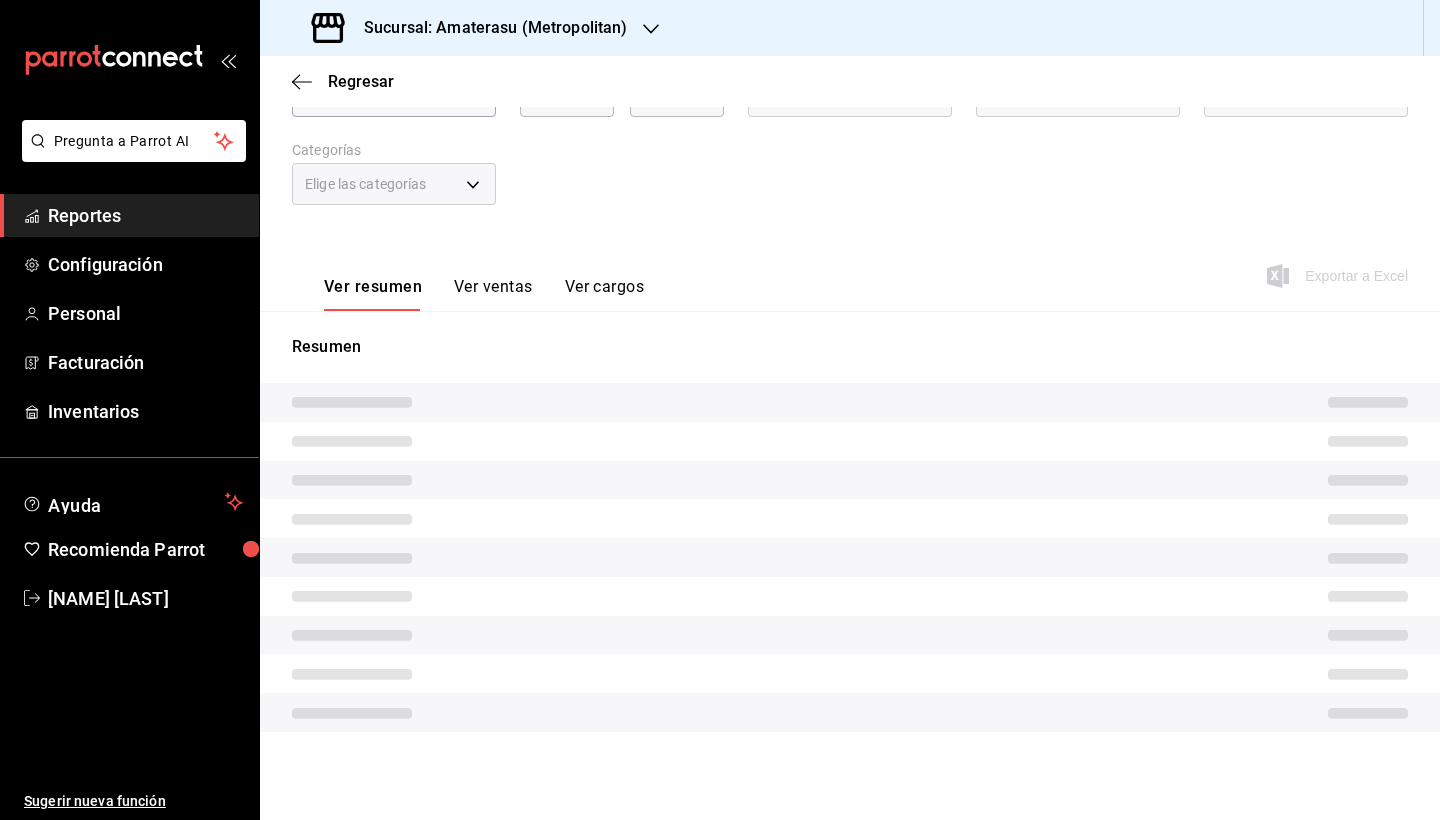 scroll, scrollTop: 0, scrollLeft: 0, axis: both 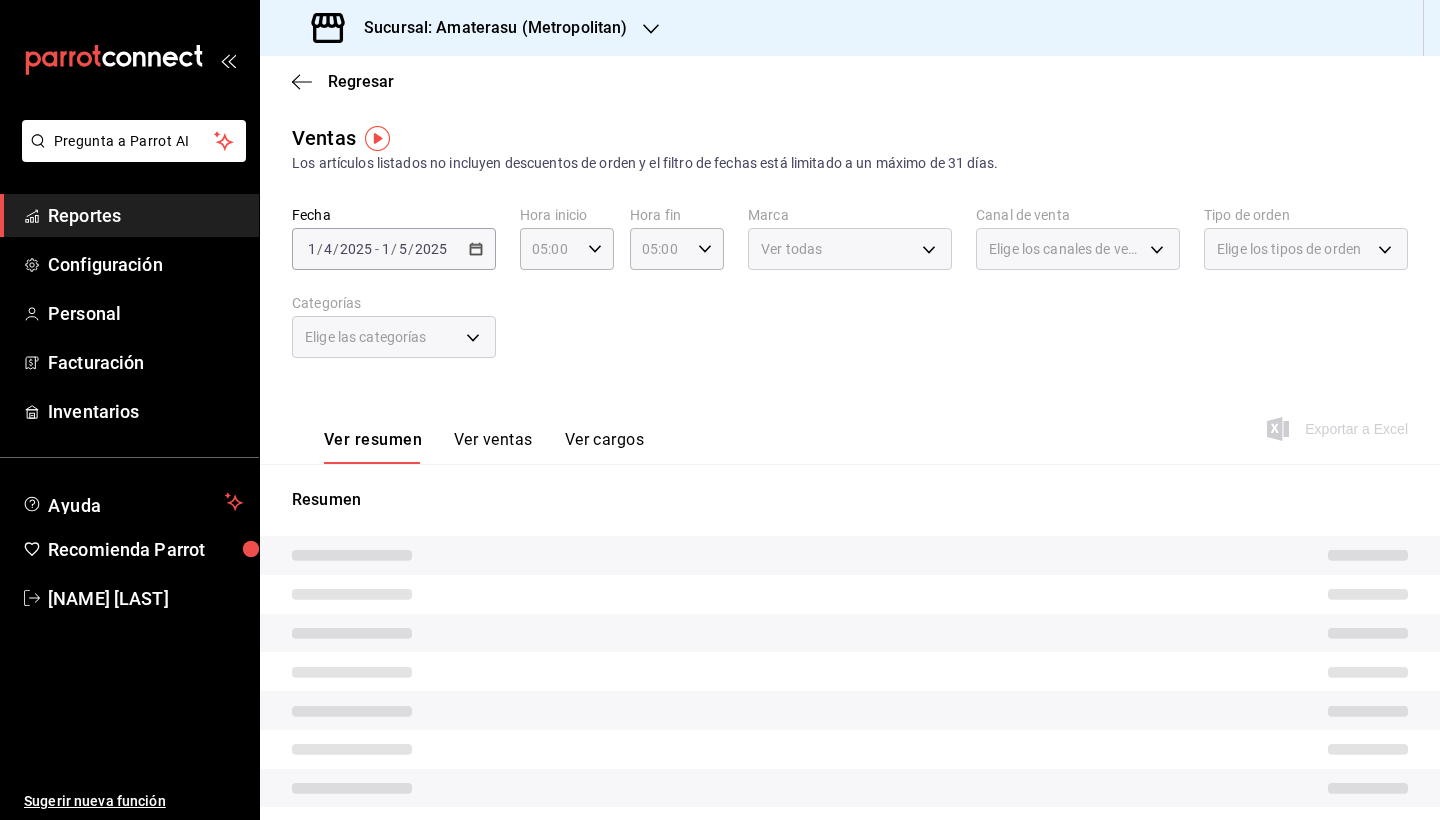 click on "Ver resumen Ver ventas Ver cargos Exportar a Excel" at bounding box center (850, 423) 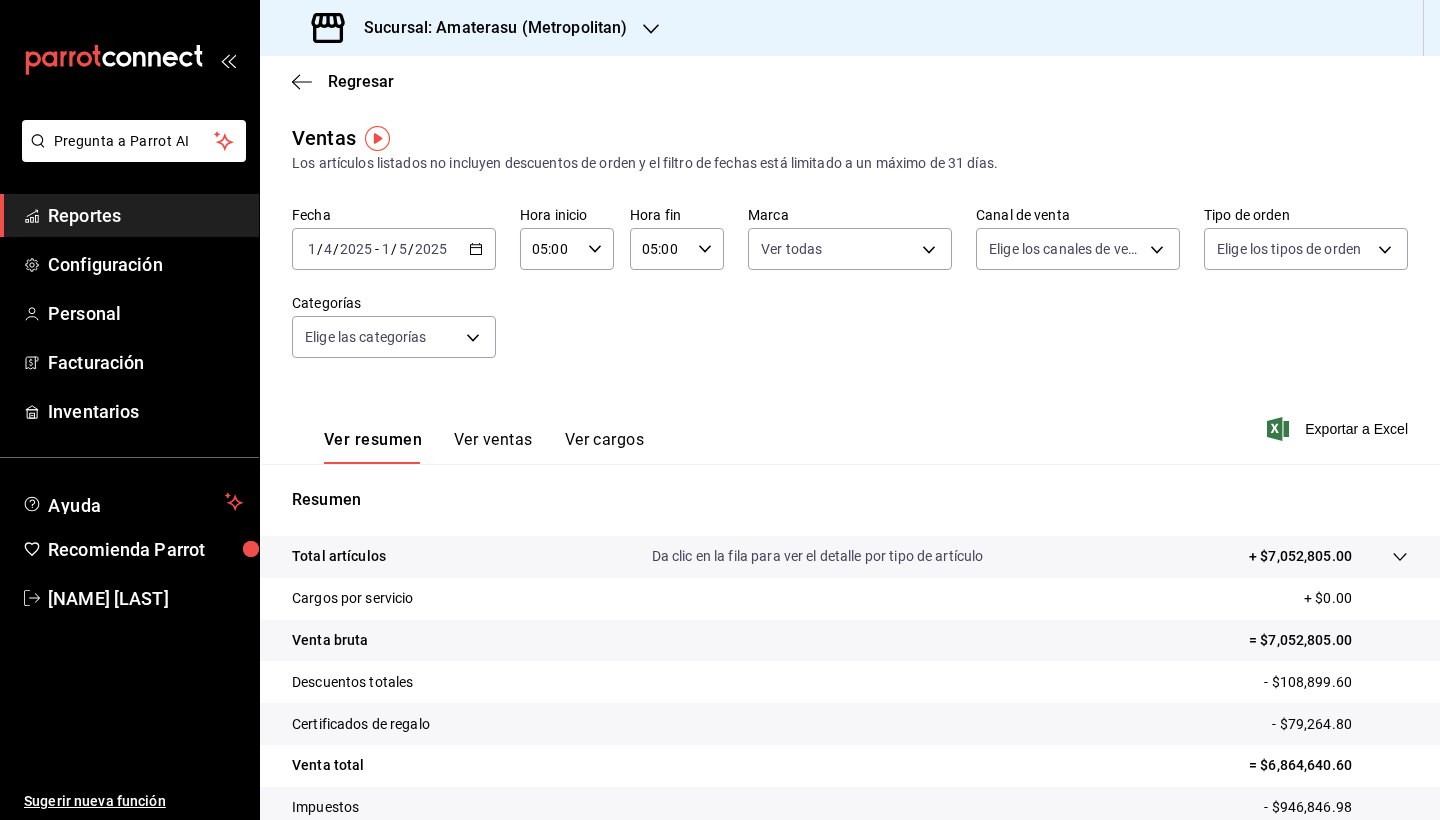 click on "Fecha [DATE] [DATE] - [DATE] [DATE] Hora inicio 05:00 Hora inicio Hora fin 05:00 Hora fin Marca Ver todas [UUID],[UUID] Canal de venta Elige los canales de venta Tipo de orden Elige los tipos de orden Categorías Elige las categorías" at bounding box center [850, 294] 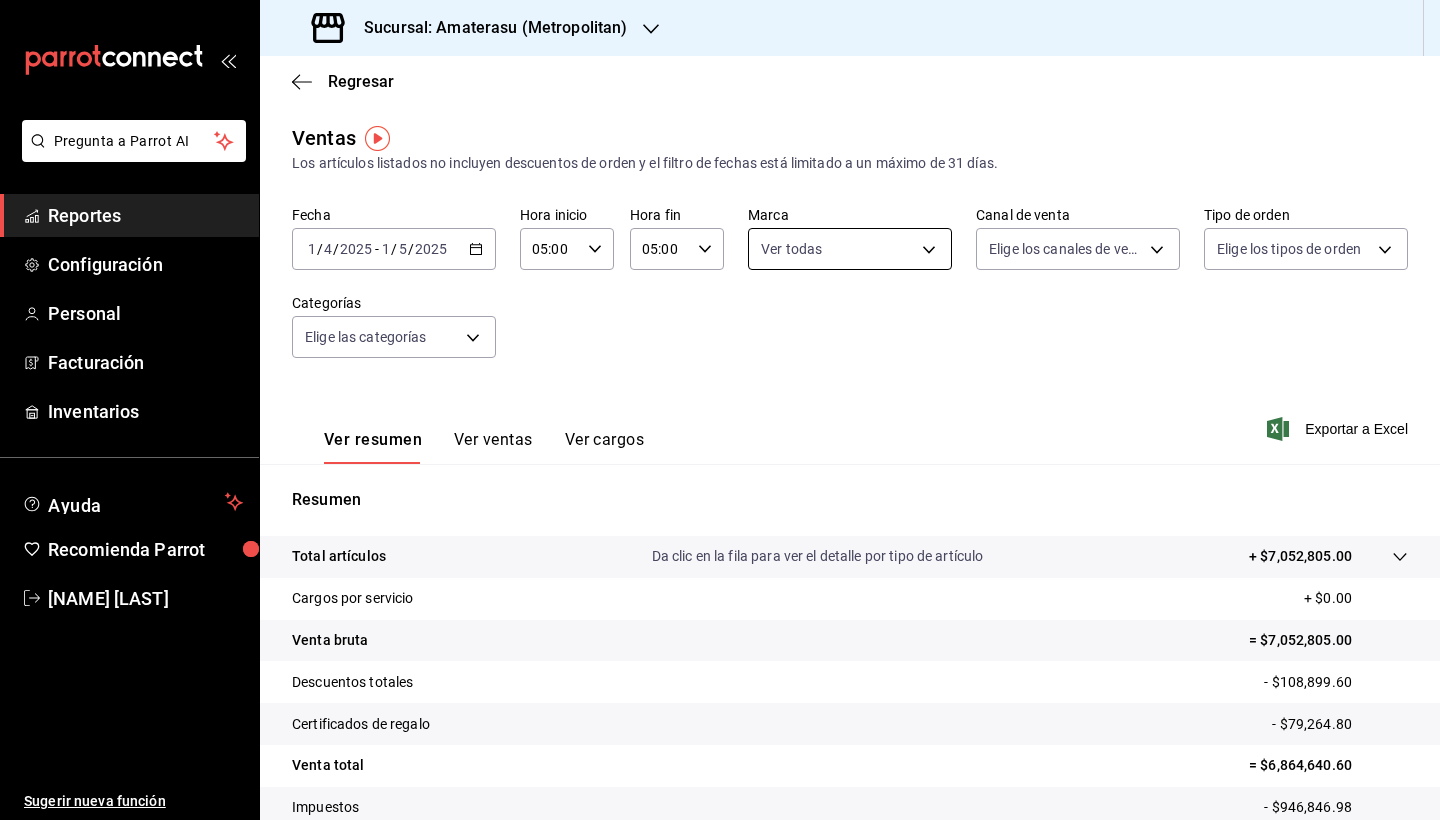 click on "Pregunta a Parrot AI Reportes   Configuración   Personal   Facturación   Inventarios   Ayuda Recomienda Parrot   [NAME] [LAST]   Sugerir nueva función   Sucursal: Amaterasu (Metropolitan) Regresar Ventas Los artículos listados no incluyen descuentos de orden y el filtro de fechas está limitado a un máximo de 31 días. Fecha [DATE] [DATE] - [DATE] [DATE] Hora inicio 05:00 Hora inicio Hora fin 05:00 Hora fin Marca Ver todas [UUID],[UUID] Canal de venta Elige los canales de venta Tipo de orden Elige los tipos de orden Categorías Elige las categorías Ver resumen Ver ventas Ver cargos Exportar a Excel Resumen Total artículos Da clic en la fila para ver el detalle por tipo de artículo + [PRICE] Cargos por servicio + [PRICE] Venta bruta = [PRICE] Descuentos totales - [PRICE] Certificados de regalo - [PRICE] Venta total = [PRICE] Impuestos - [PRICE] Venta neta = [PRICE] Ver video tutorial Reportes" at bounding box center [720, 410] 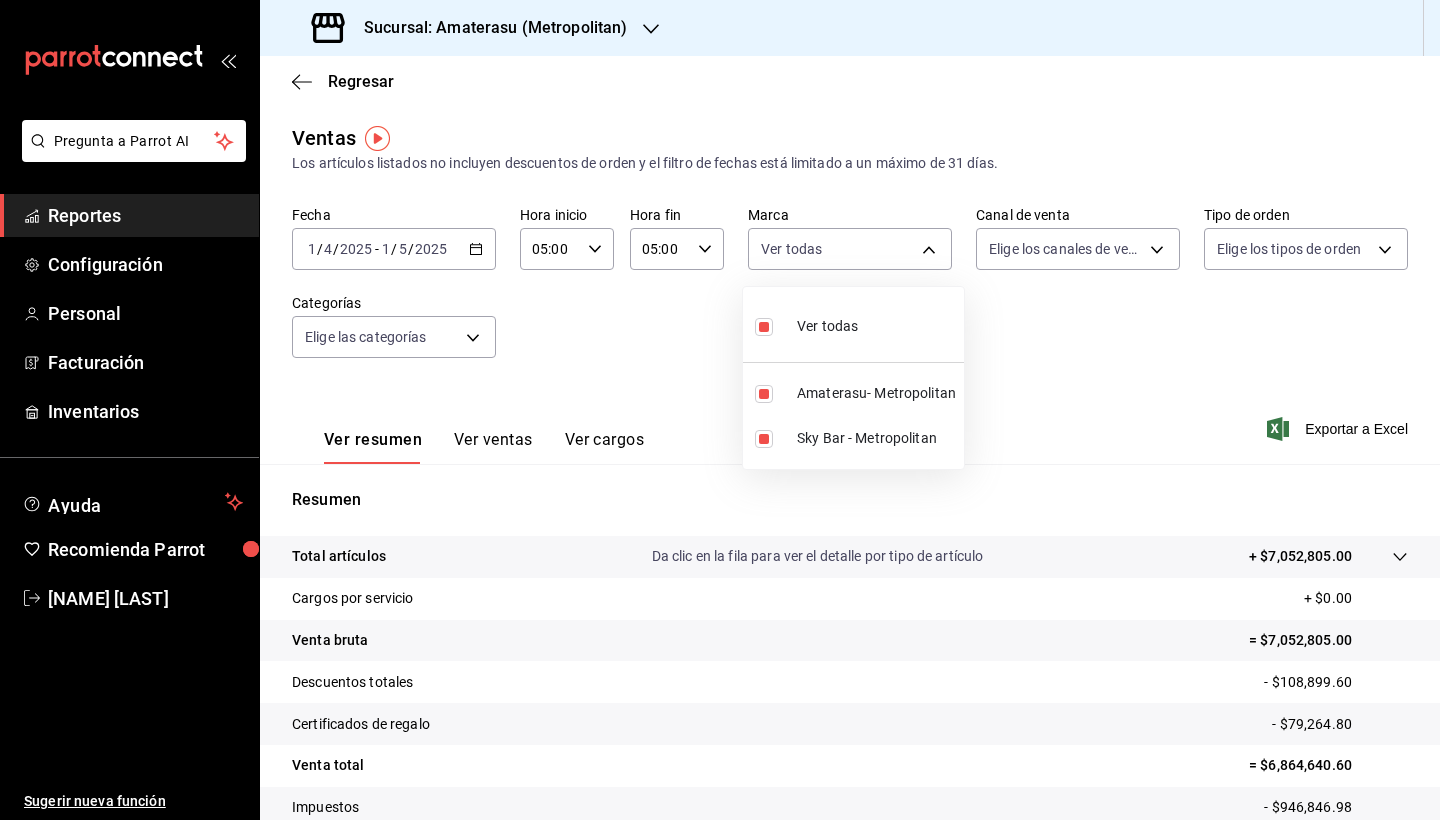 click at bounding box center (764, 327) 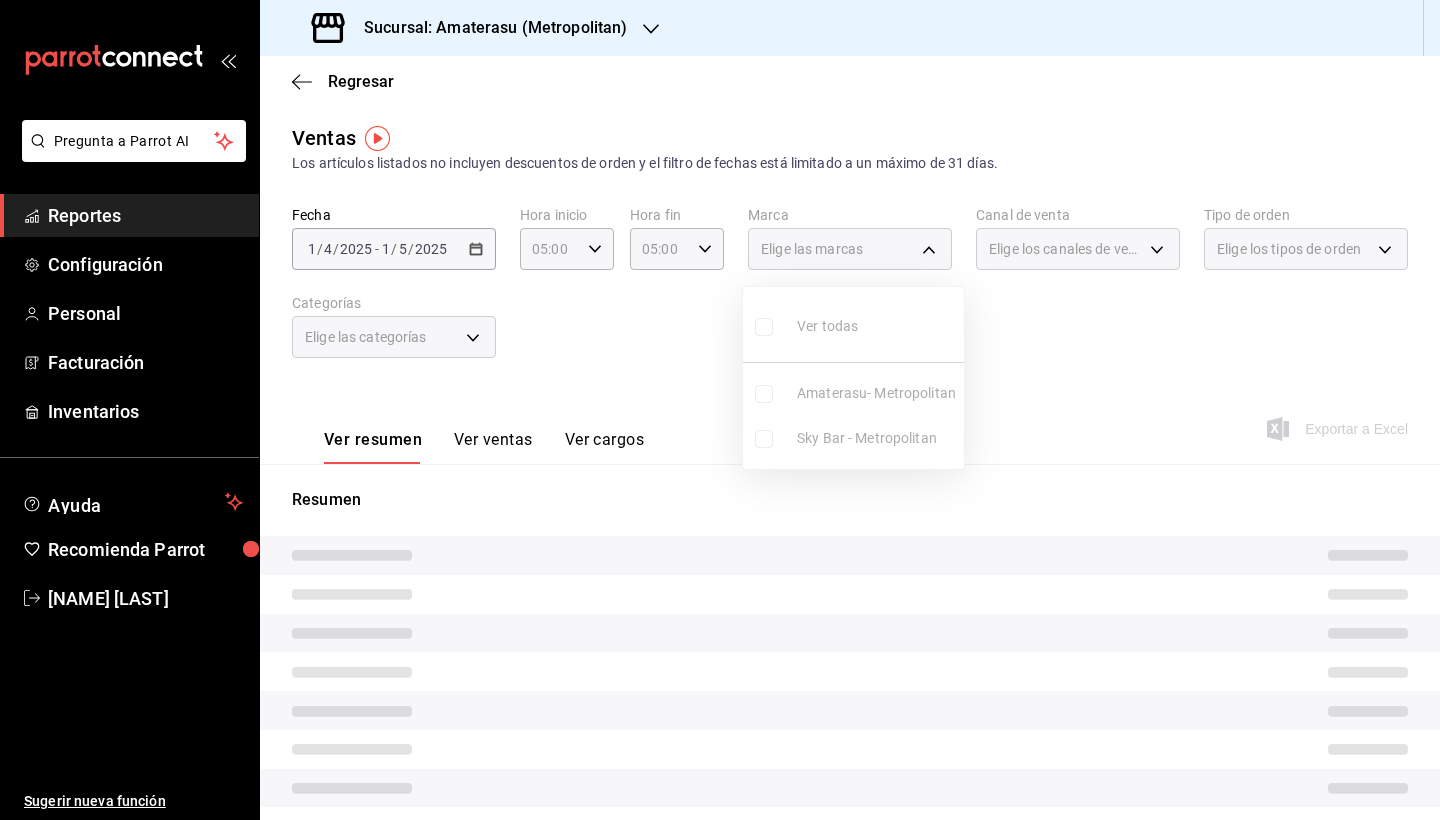 click on "Ver todas Amaterasu- Metropolitan Sky Bar - Metropolitan" at bounding box center [853, 378] 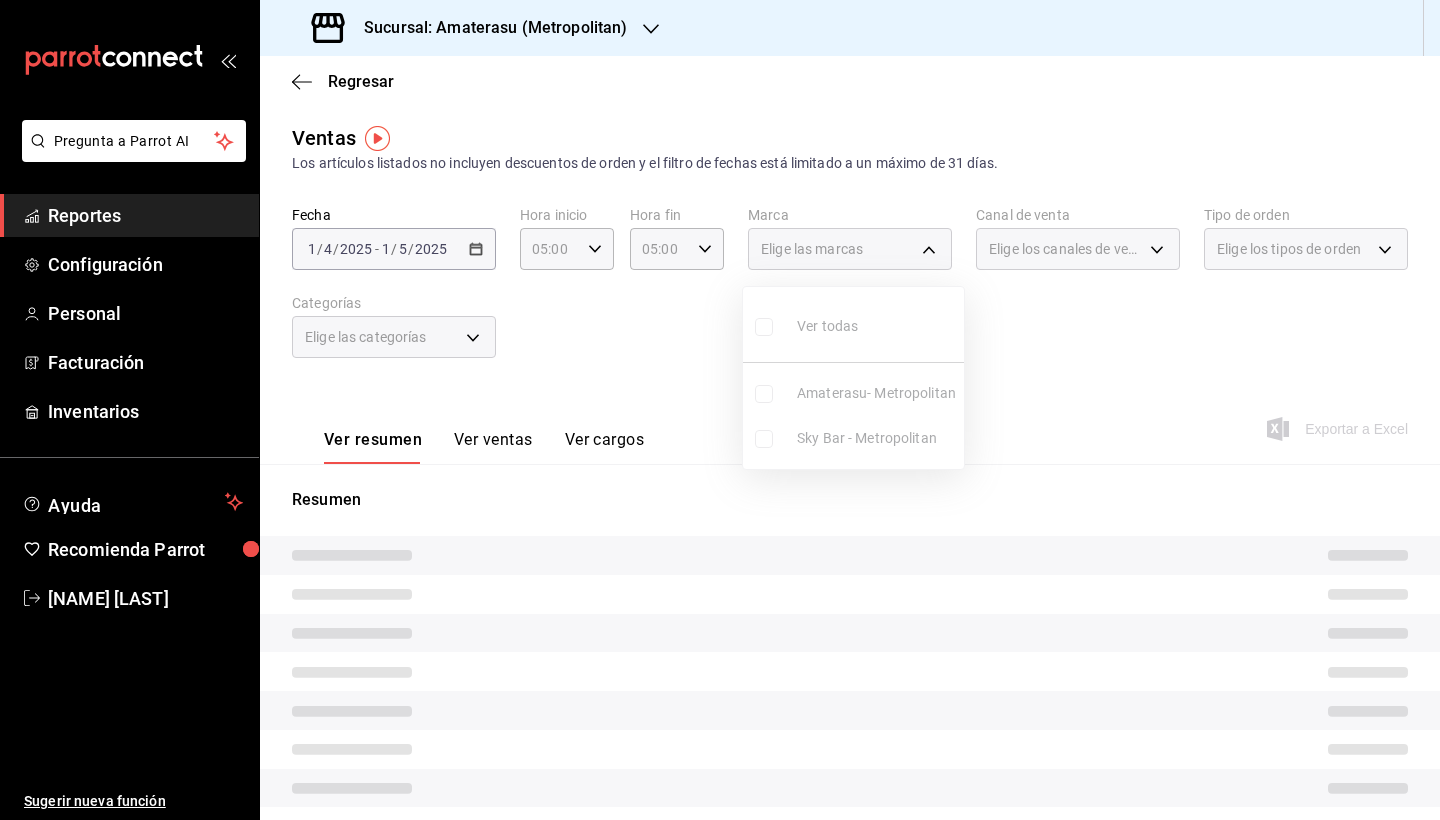 click on "Ver todas Amaterasu- Metropolitan Sky Bar - Metropolitan" at bounding box center [853, 378] 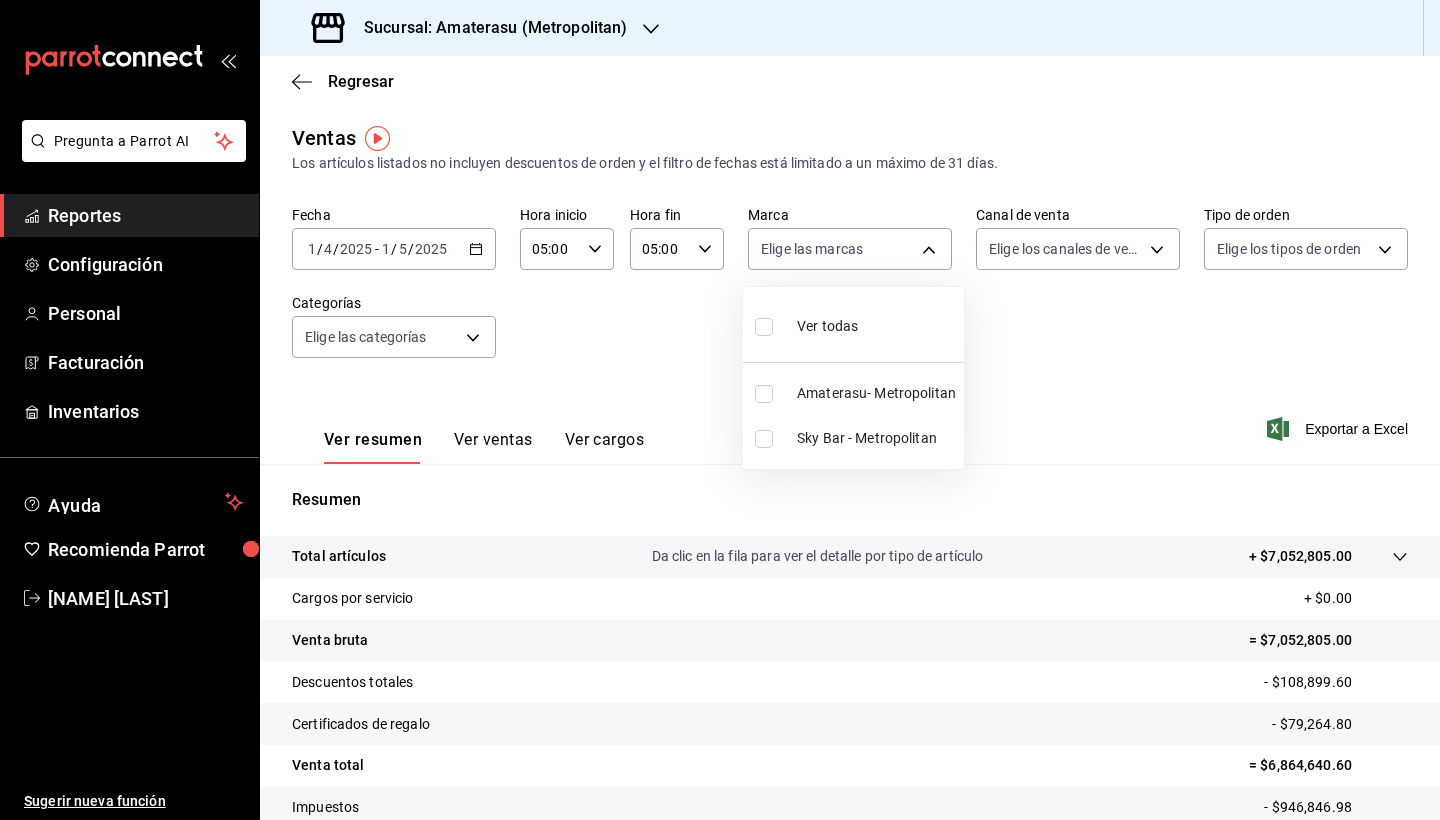 click at bounding box center (764, 439) 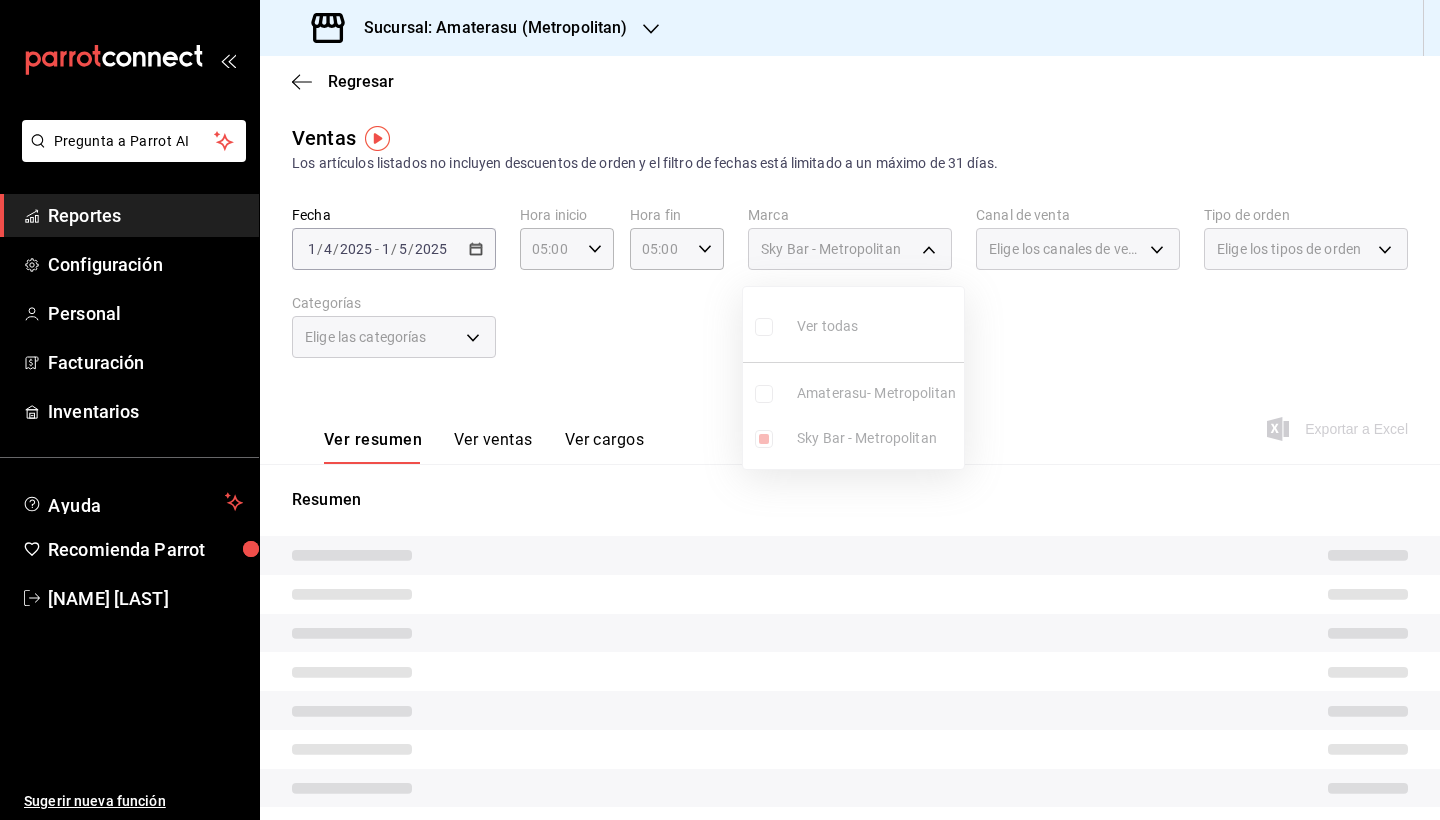 click at bounding box center (720, 410) 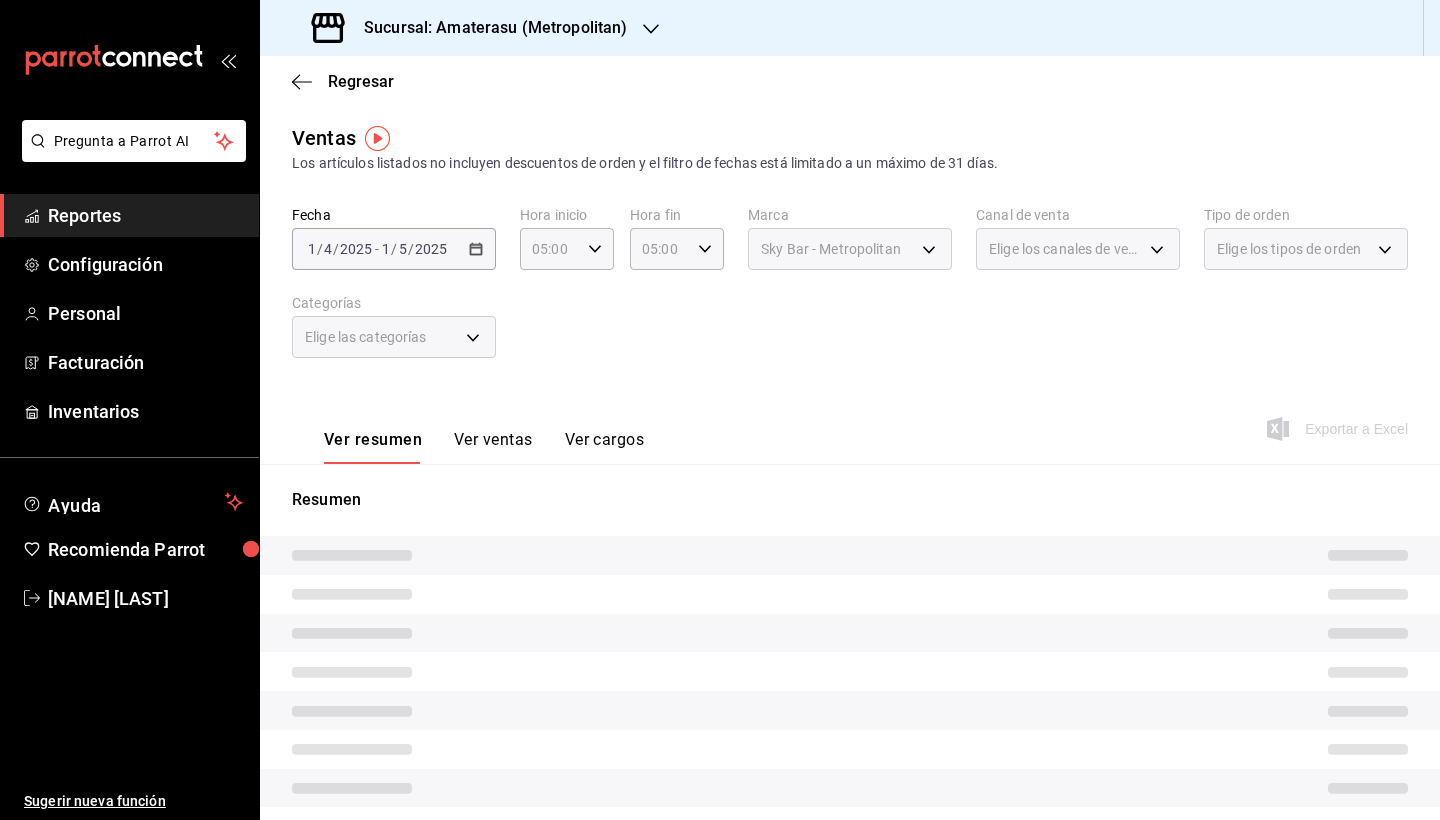 scroll, scrollTop: 153, scrollLeft: 0, axis: vertical 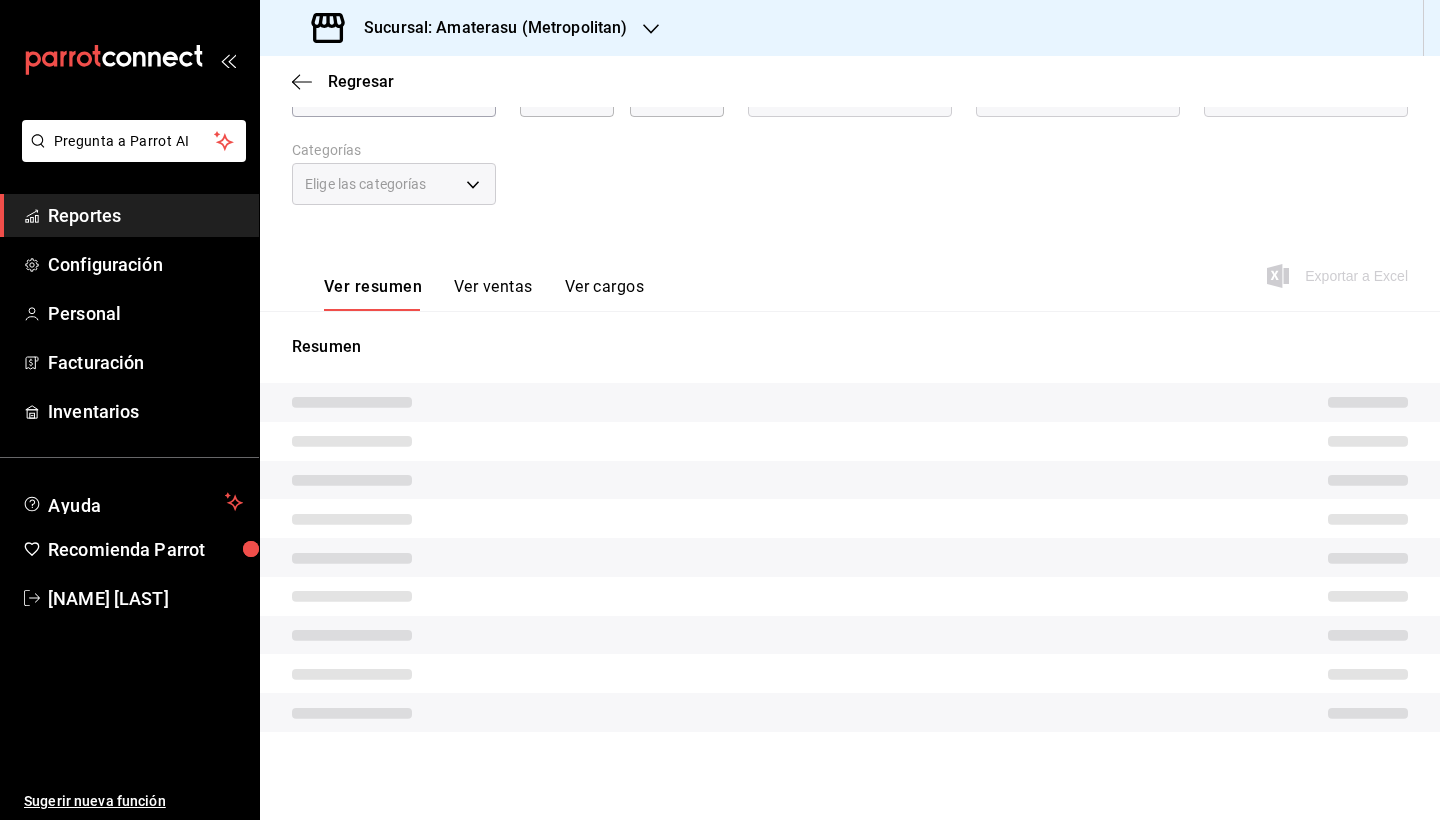 click at bounding box center (850, 518) 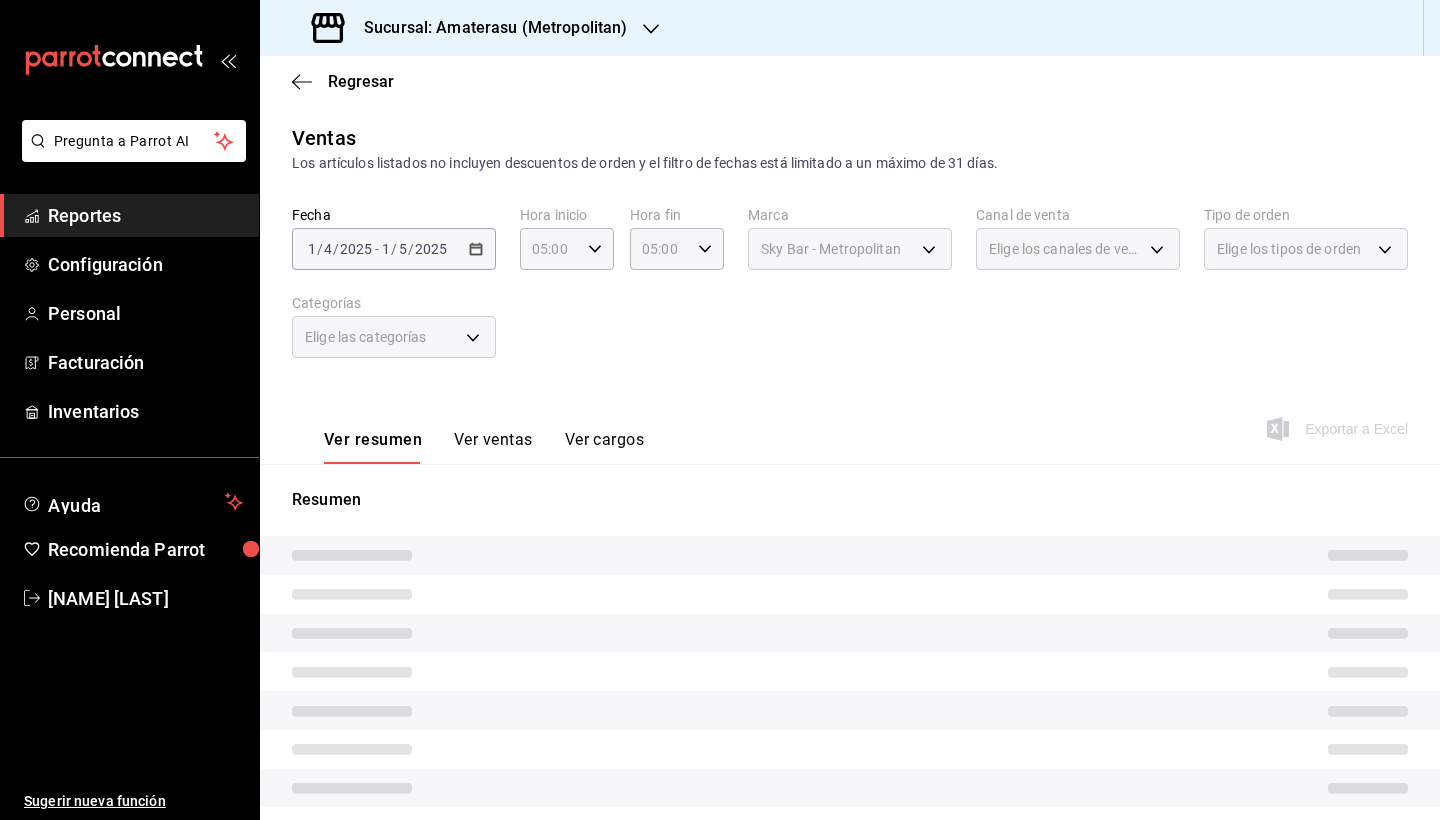 scroll, scrollTop: 153, scrollLeft: 0, axis: vertical 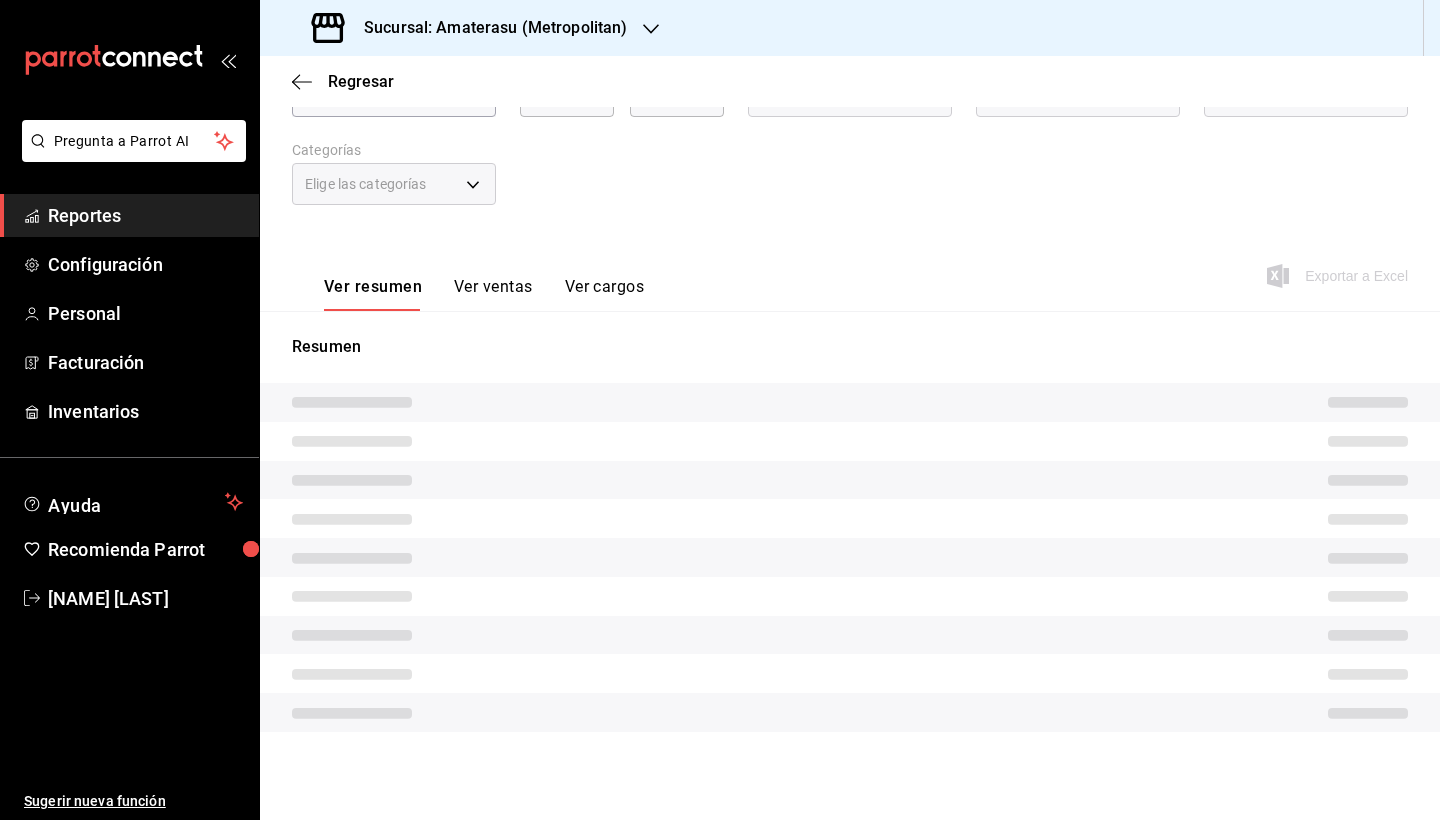click at bounding box center (850, 596) 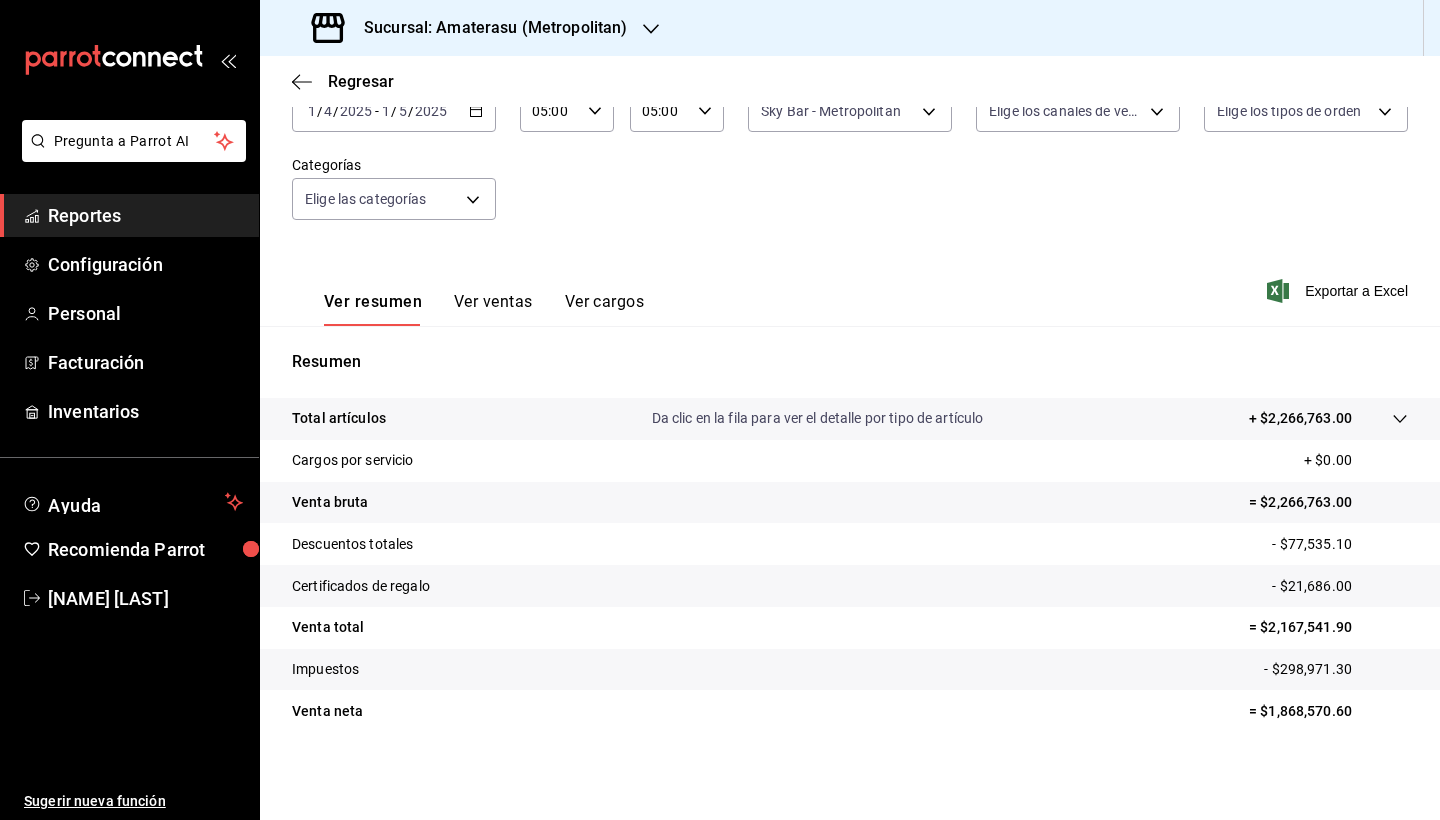 scroll, scrollTop: 138, scrollLeft: 0, axis: vertical 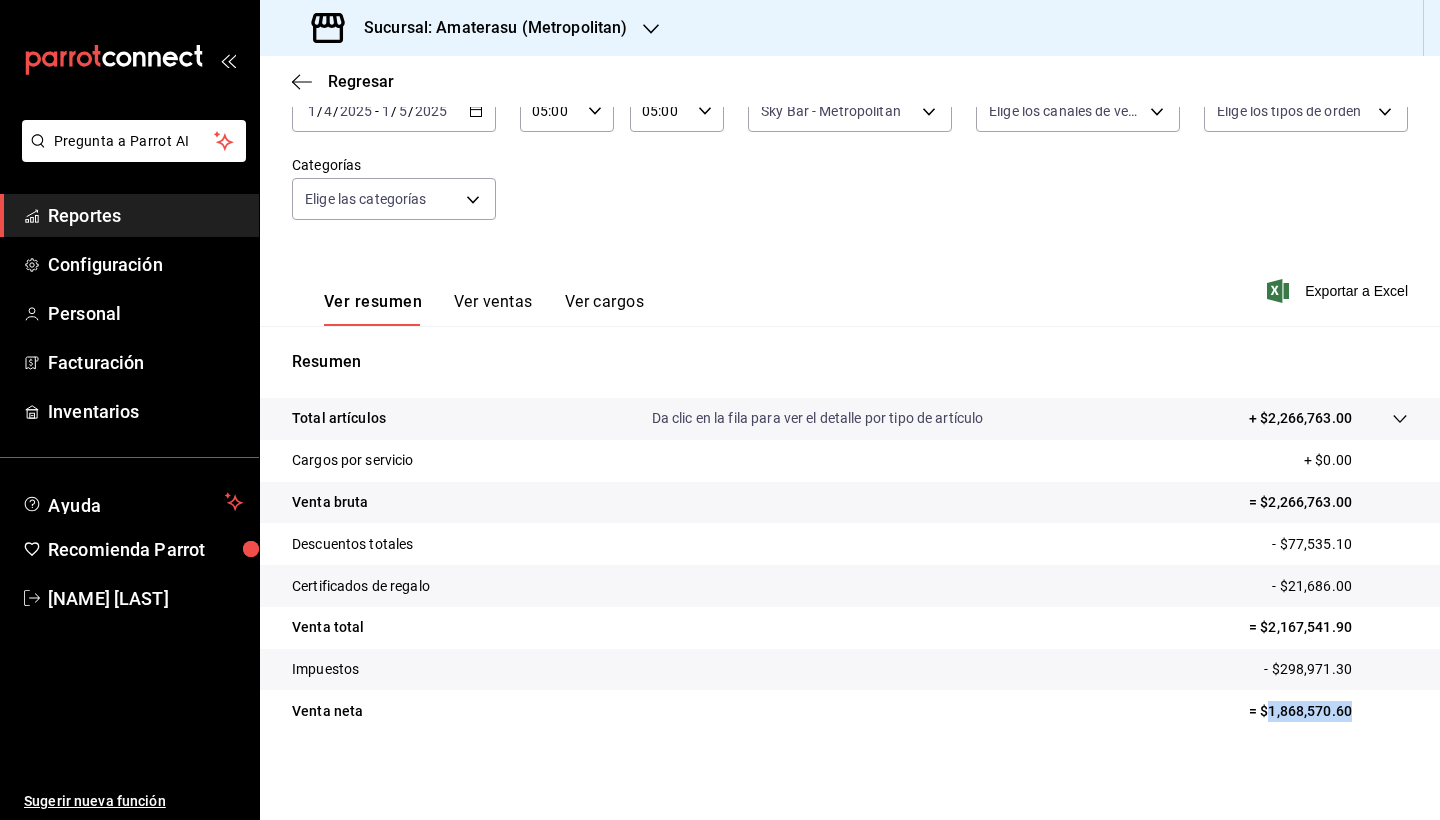 drag, startPoint x: 1254, startPoint y: 711, endPoint x: 1347, endPoint y: 711, distance: 93 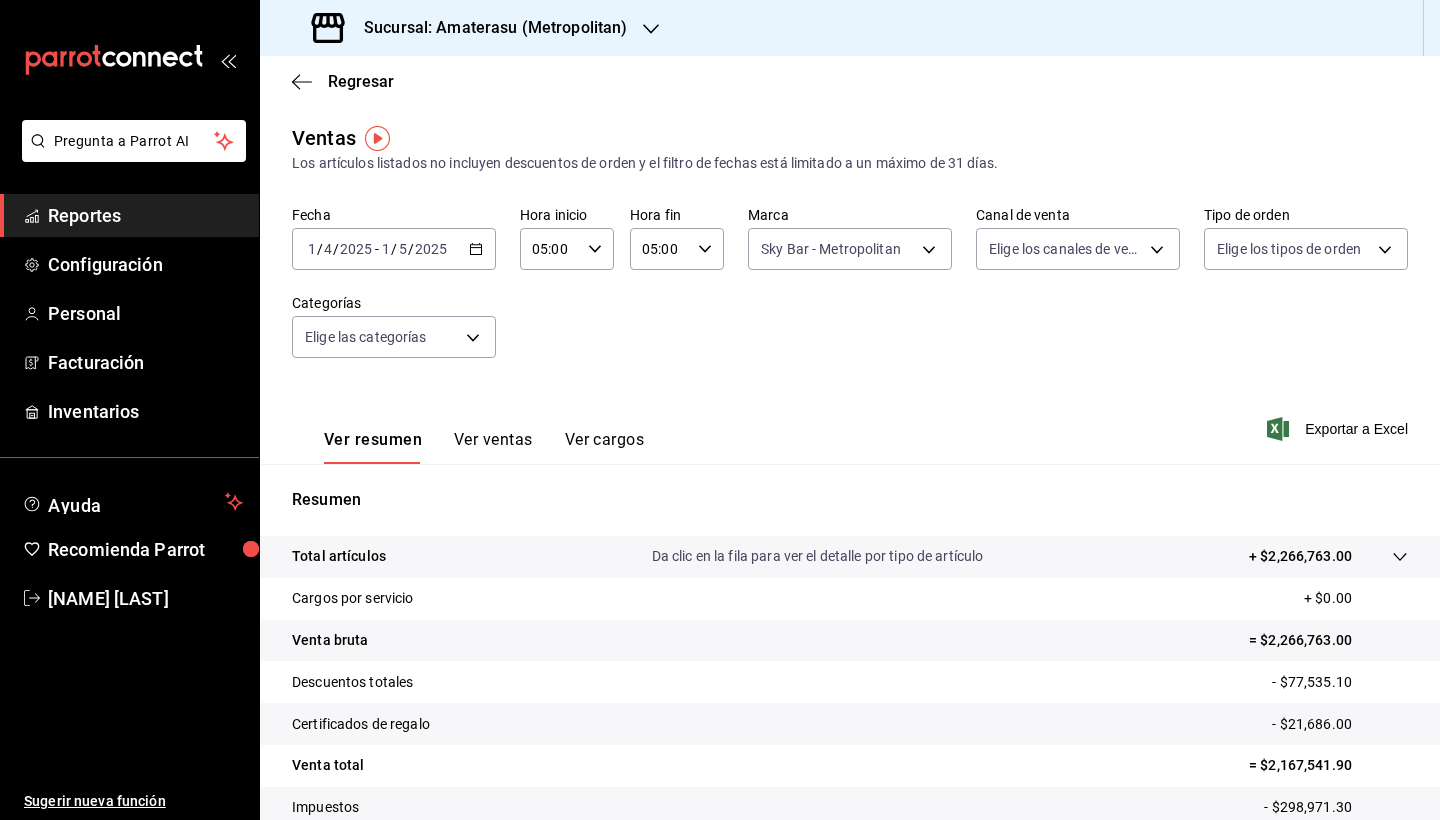 click 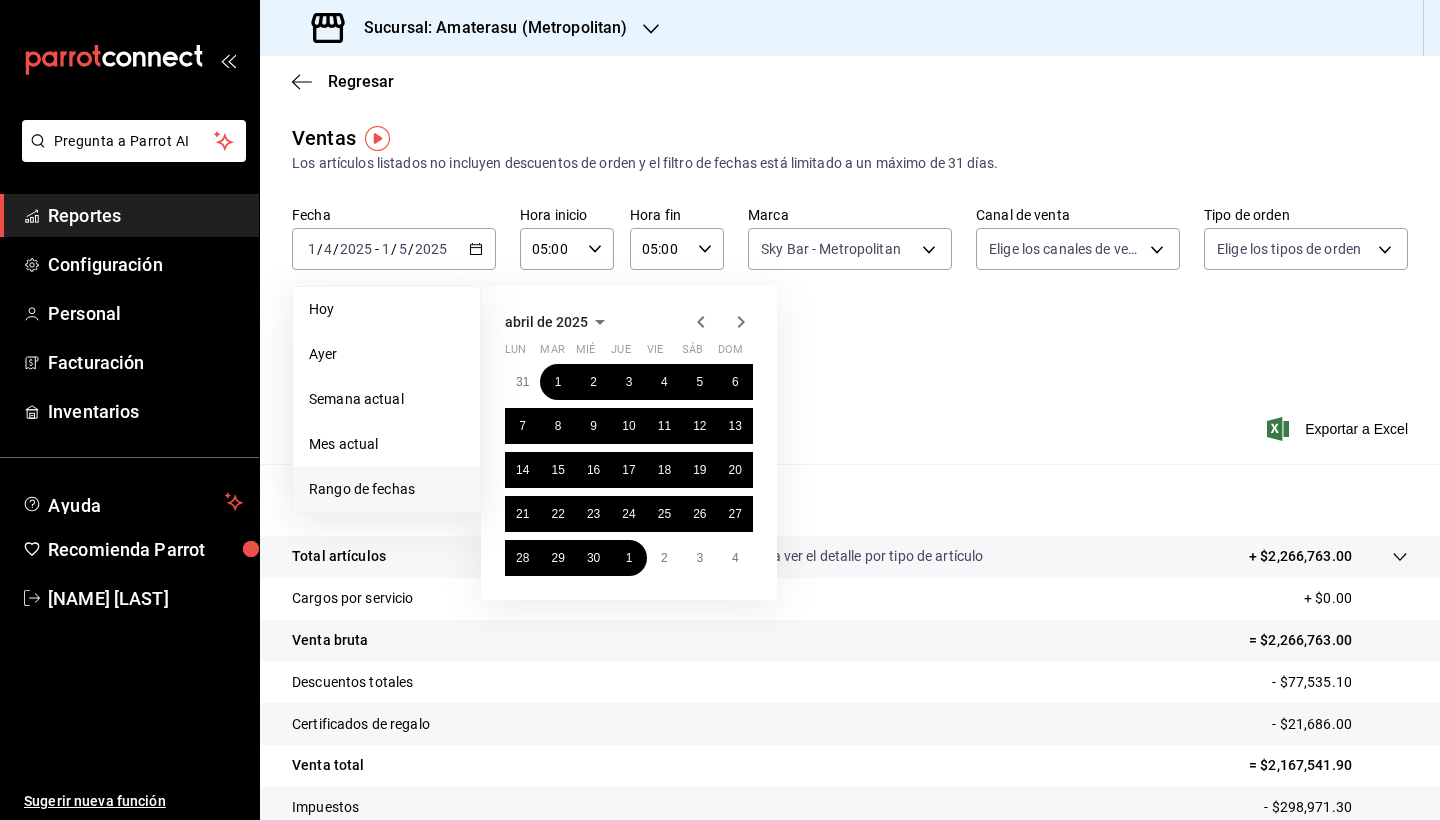 click 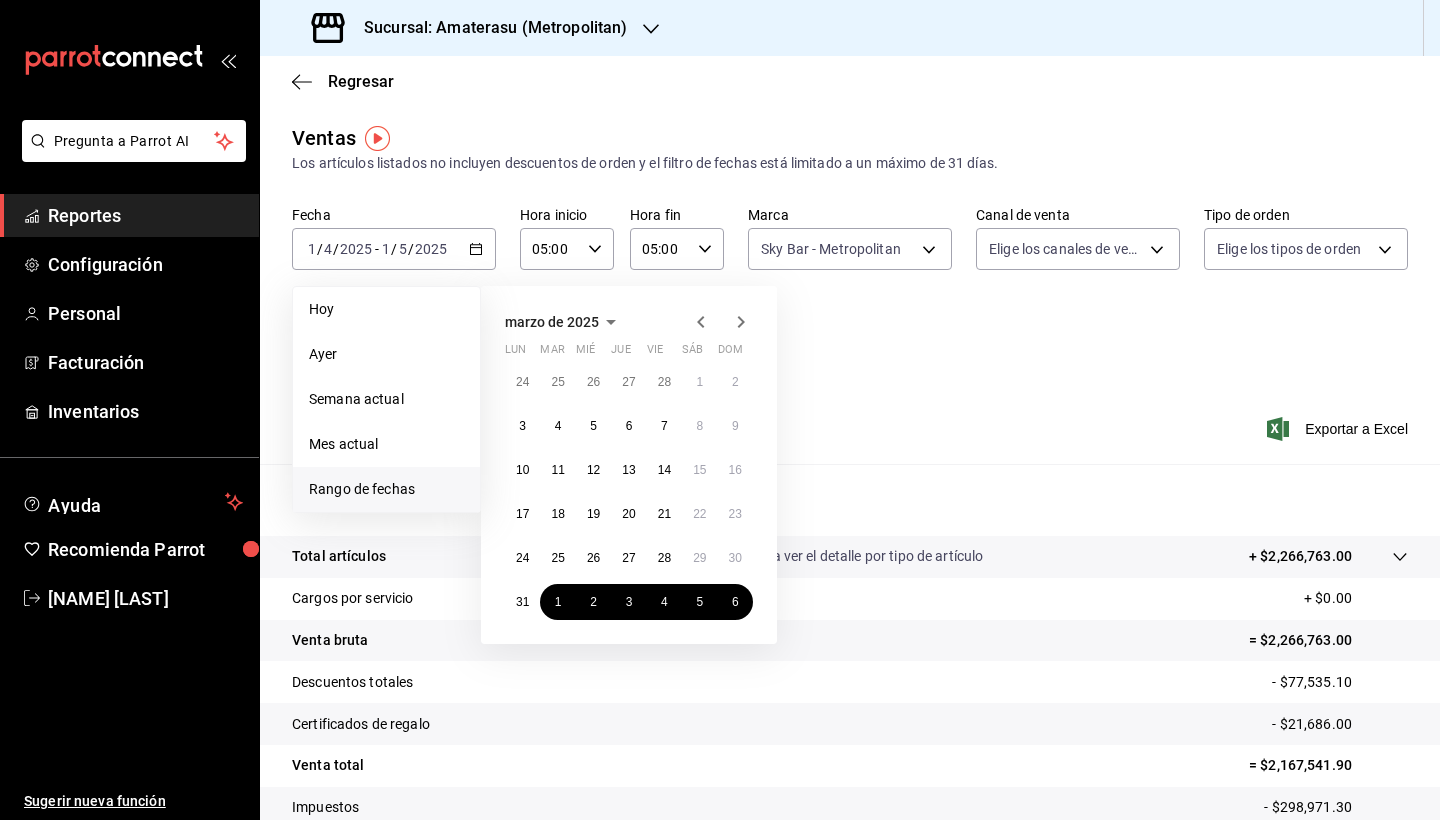 click 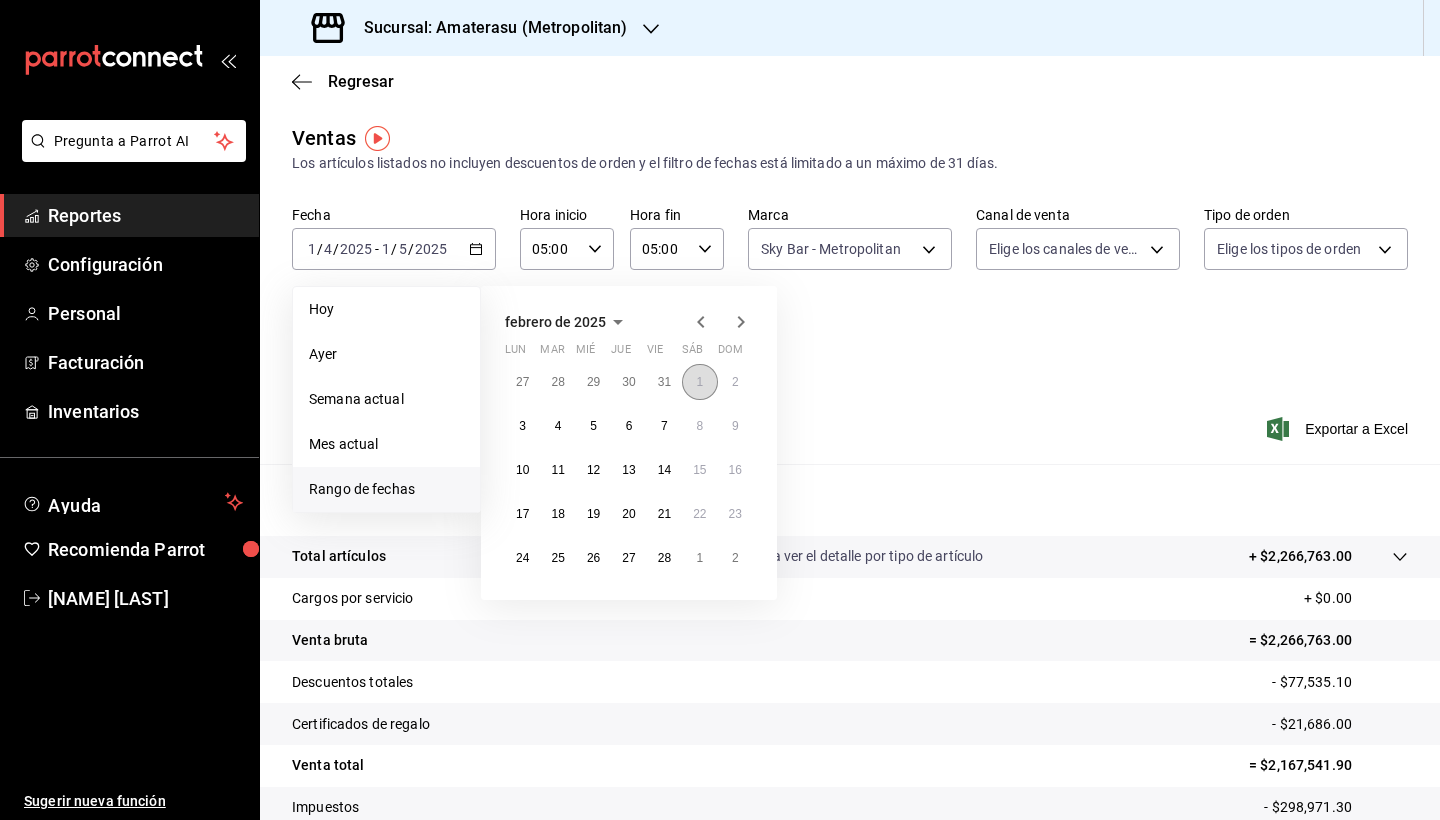 click on "1" at bounding box center (699, 382) 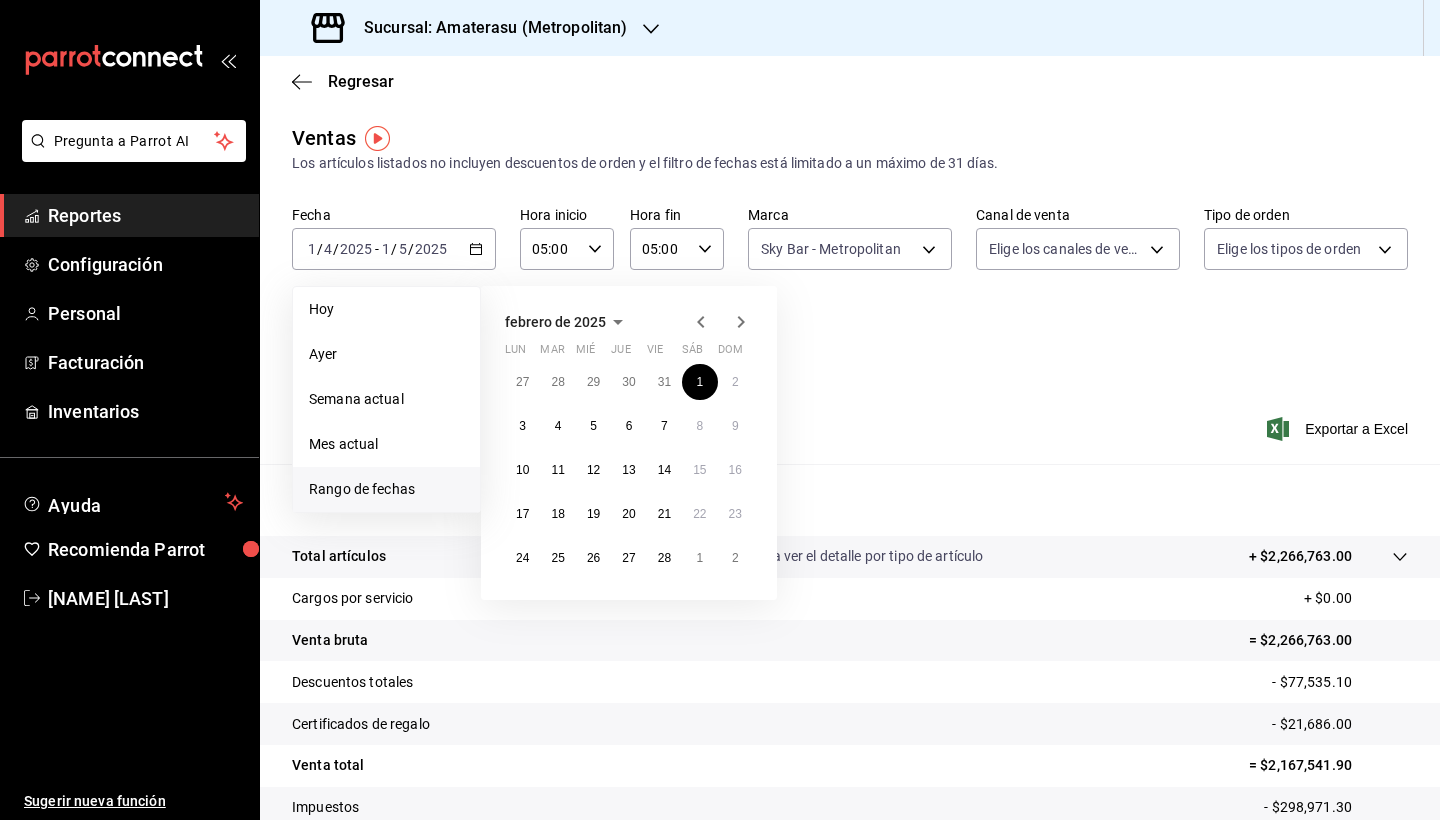 click 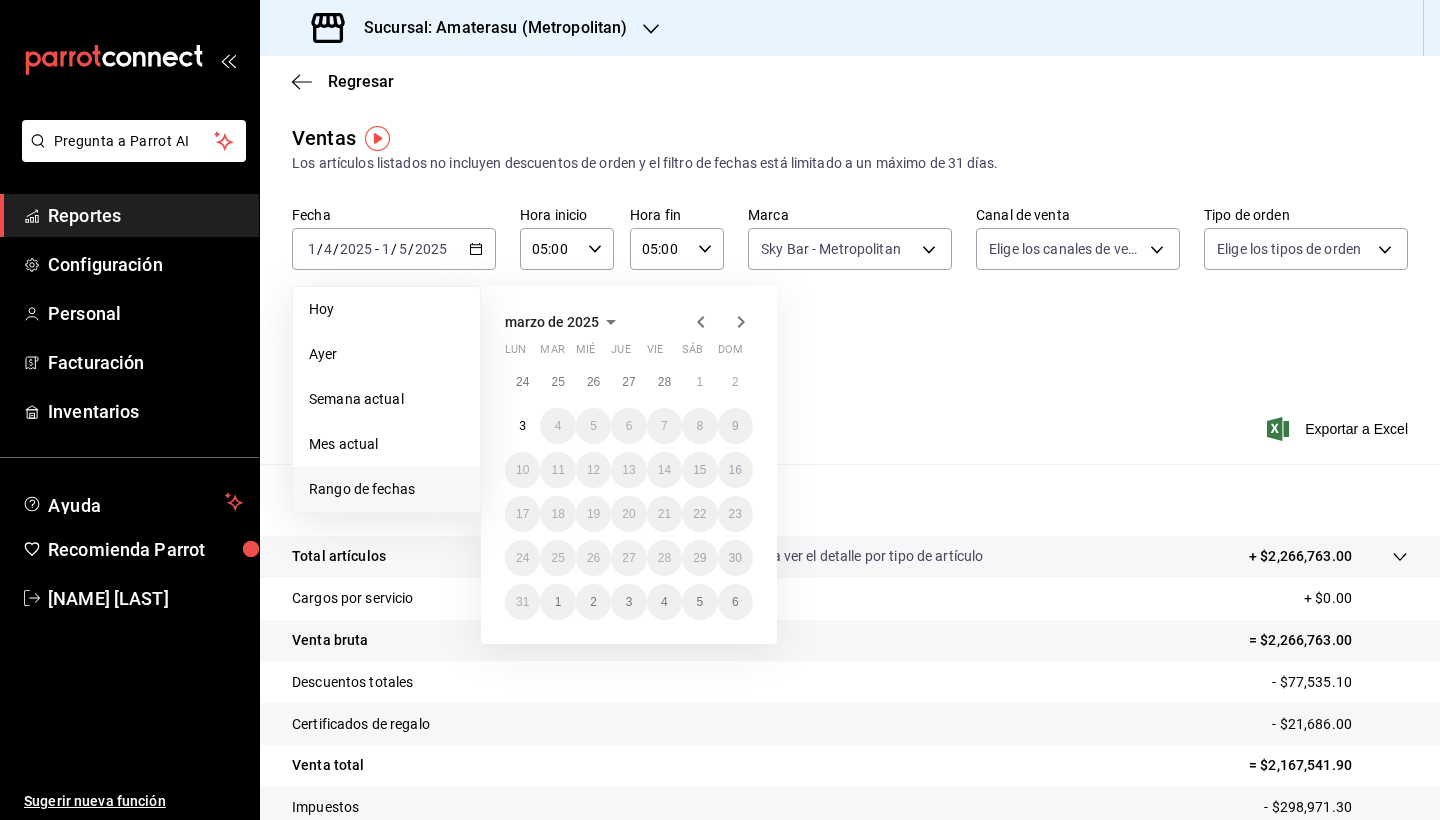 click 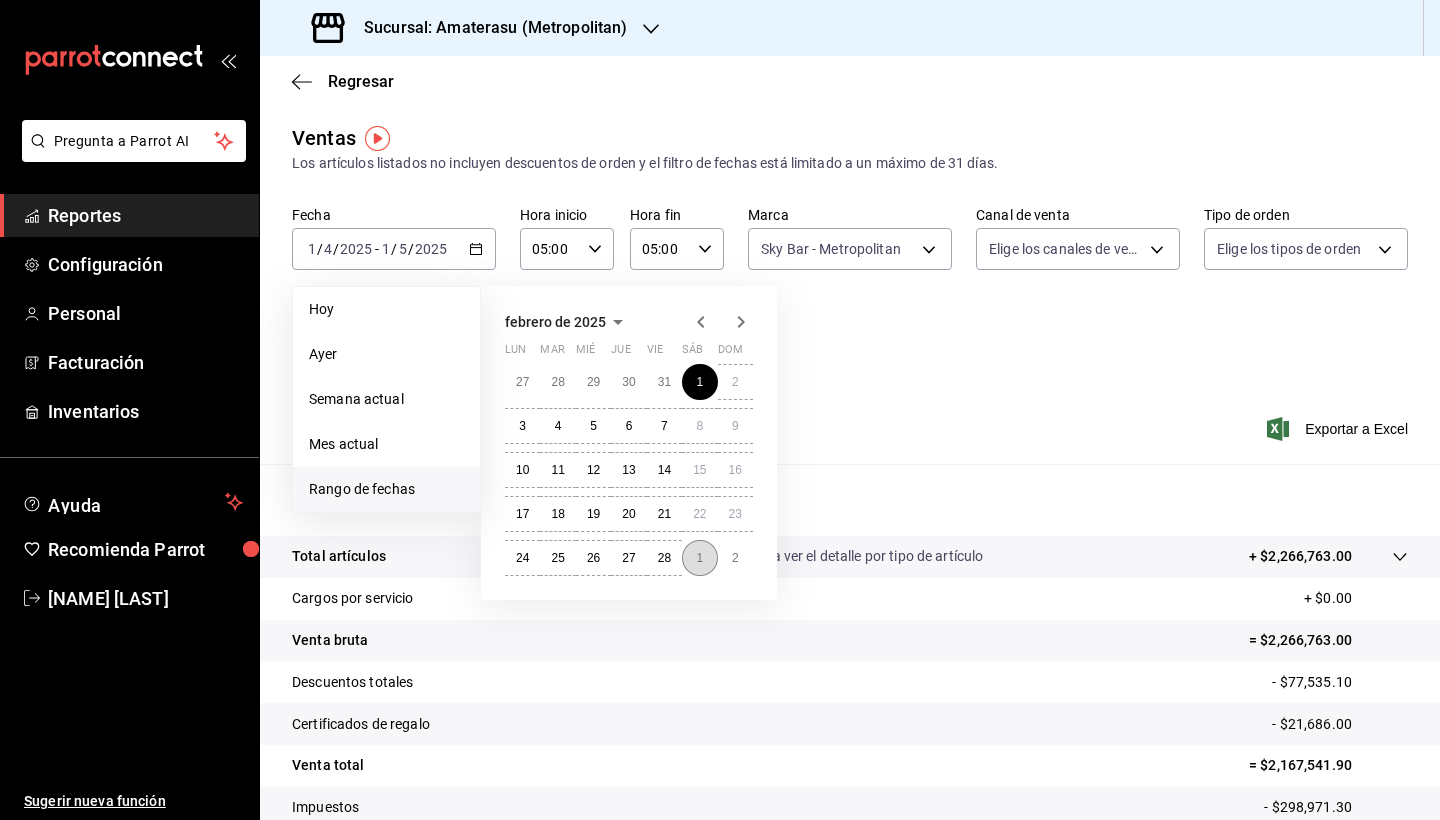 click on "1" at bounding box center [699, 558] 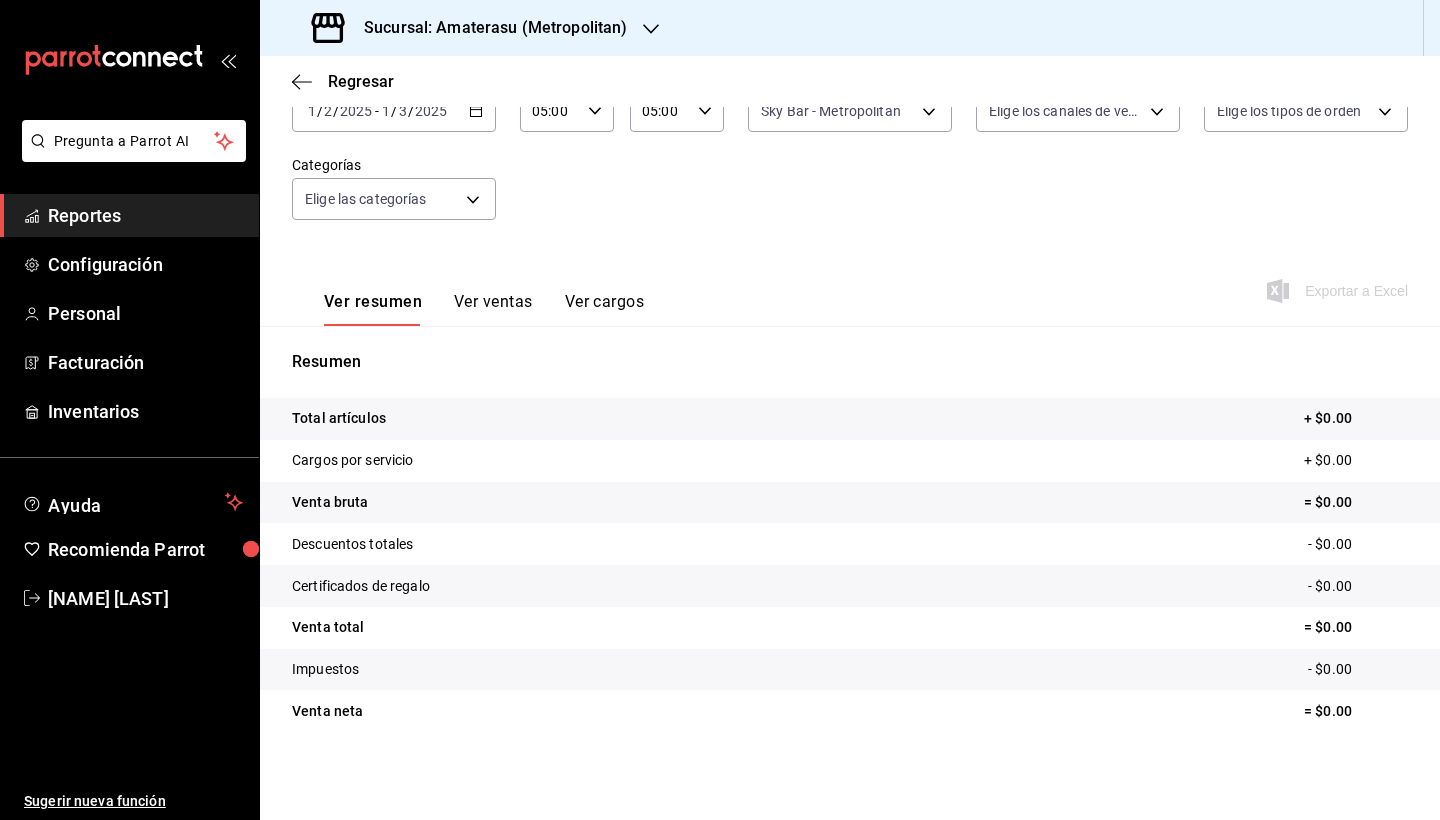 scroll, scrollTop: 0, scrollLeft: 0, axis: both 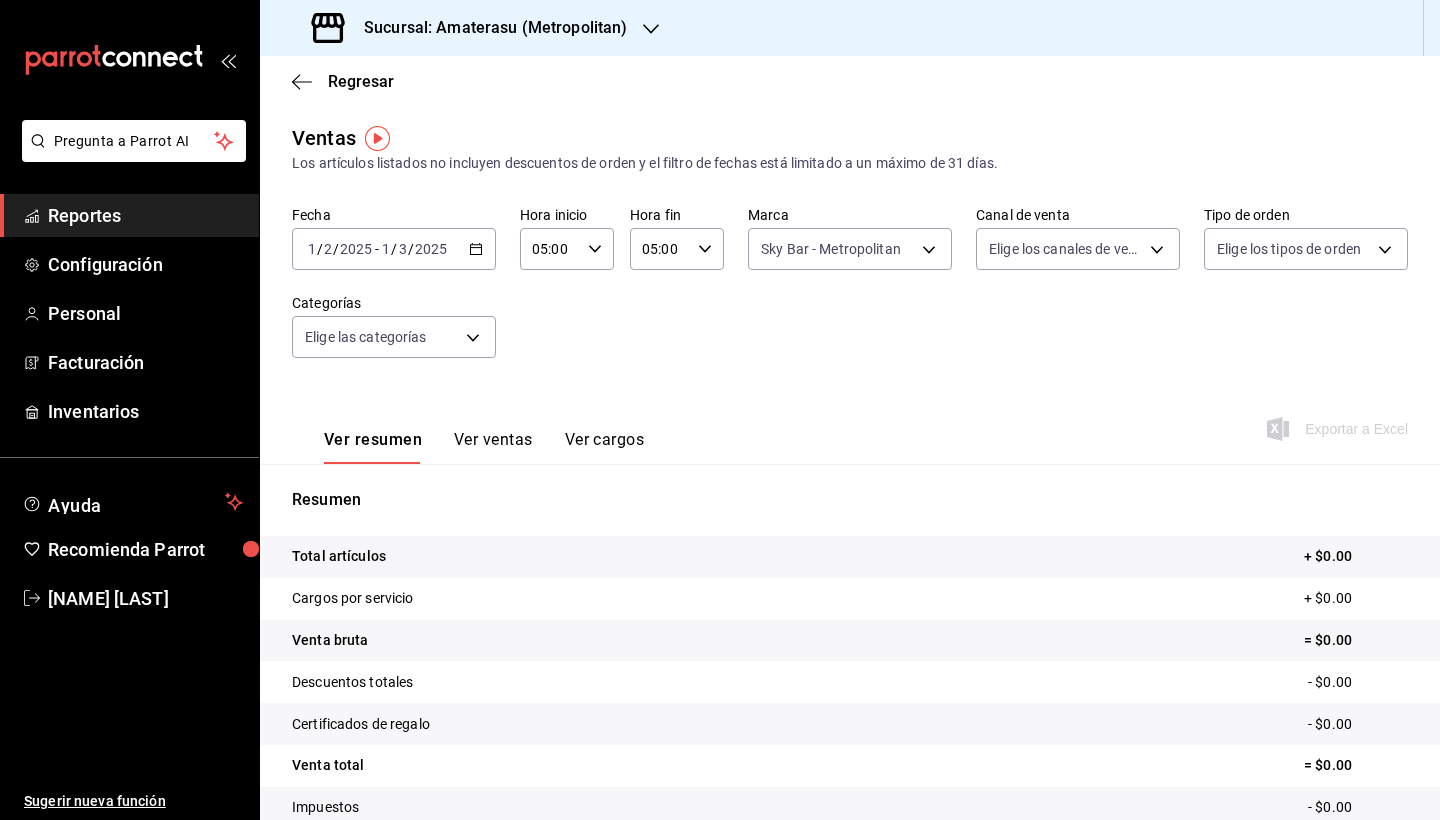 click on "[DATE] [DATE] - [DATE] [DATE]" at bounding box center [394, 249] 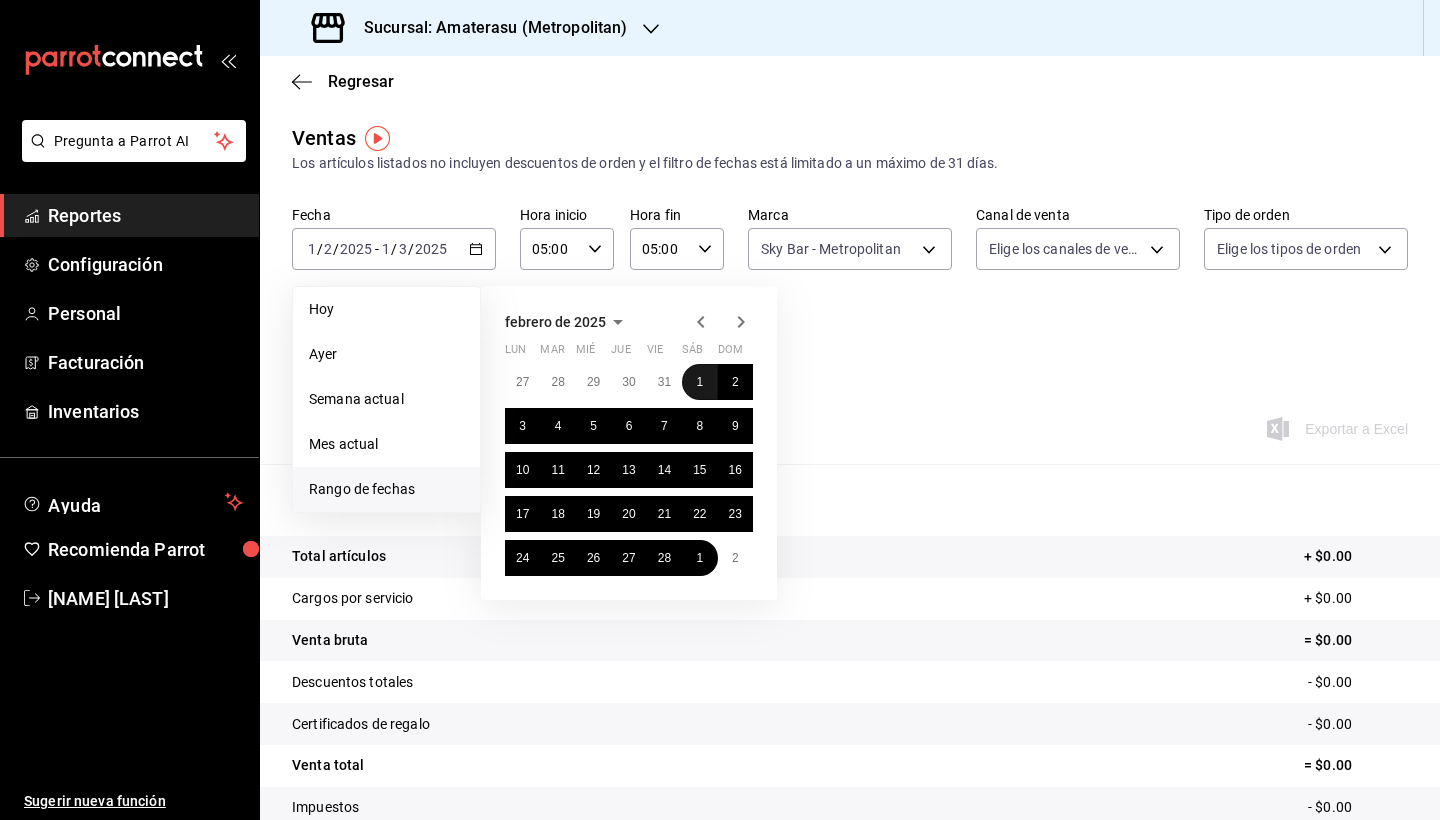 click on "1" at bounding box center (699, 382) 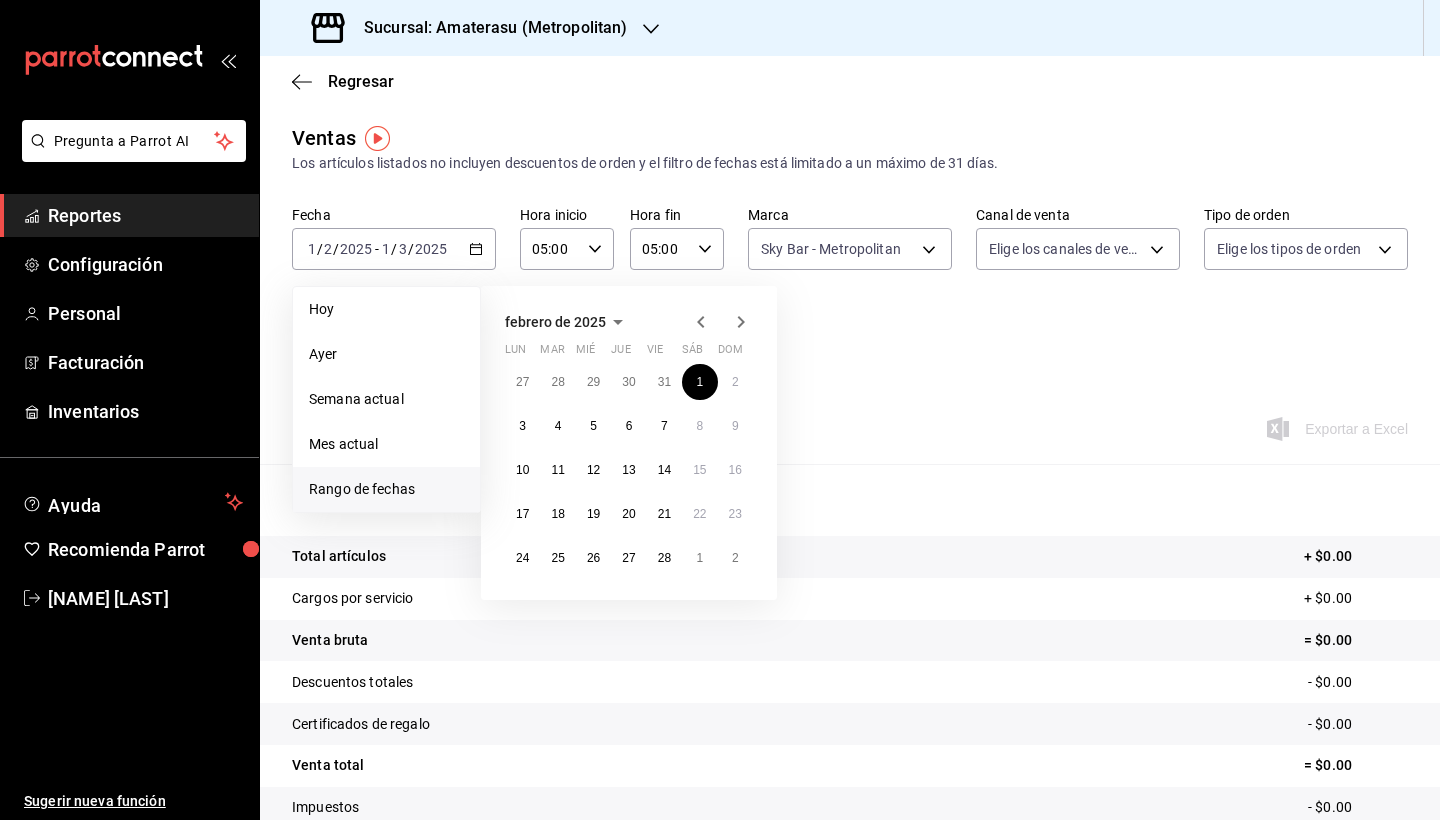 click 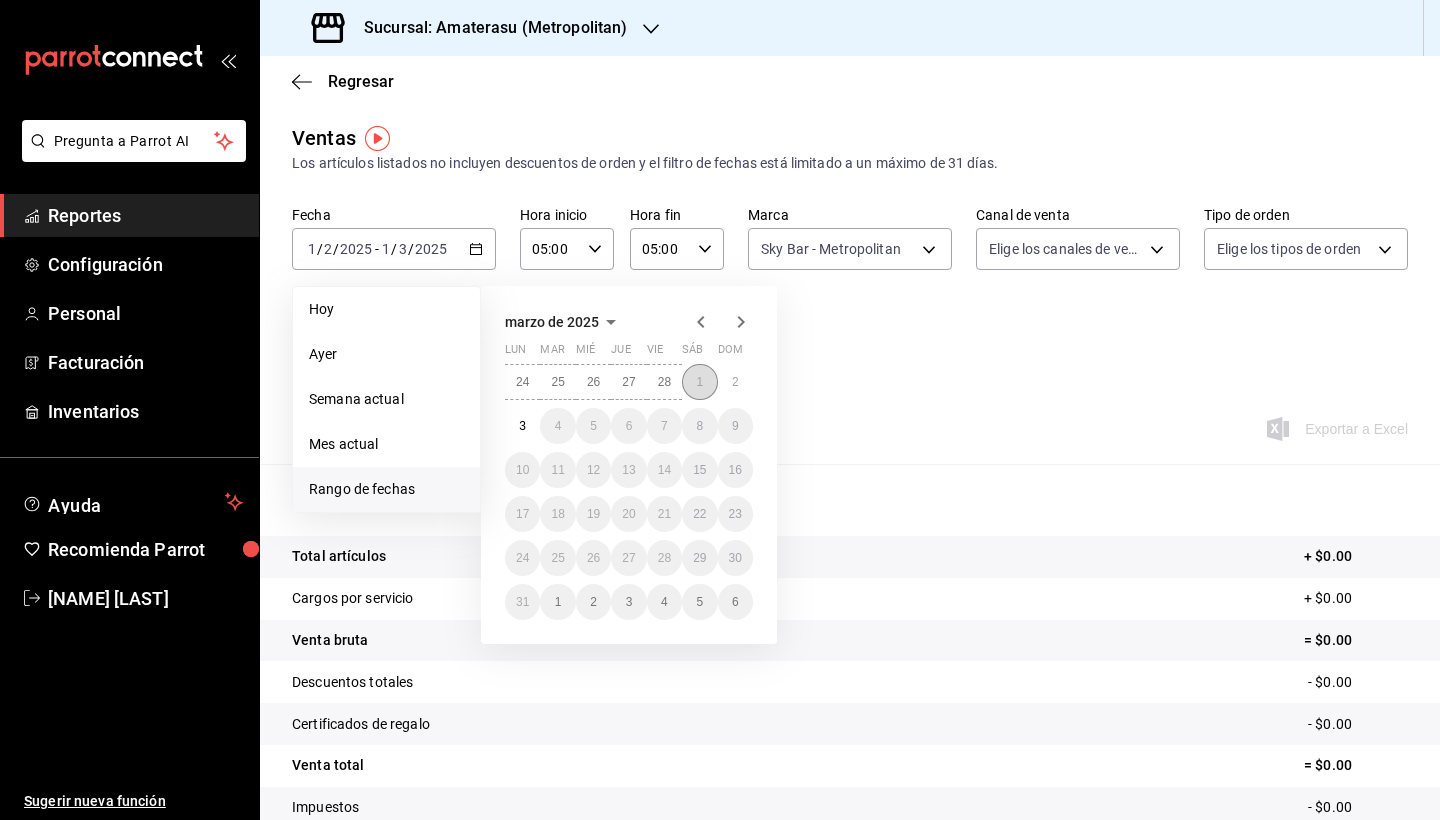 click on "1" at bounding box center (699, 382) 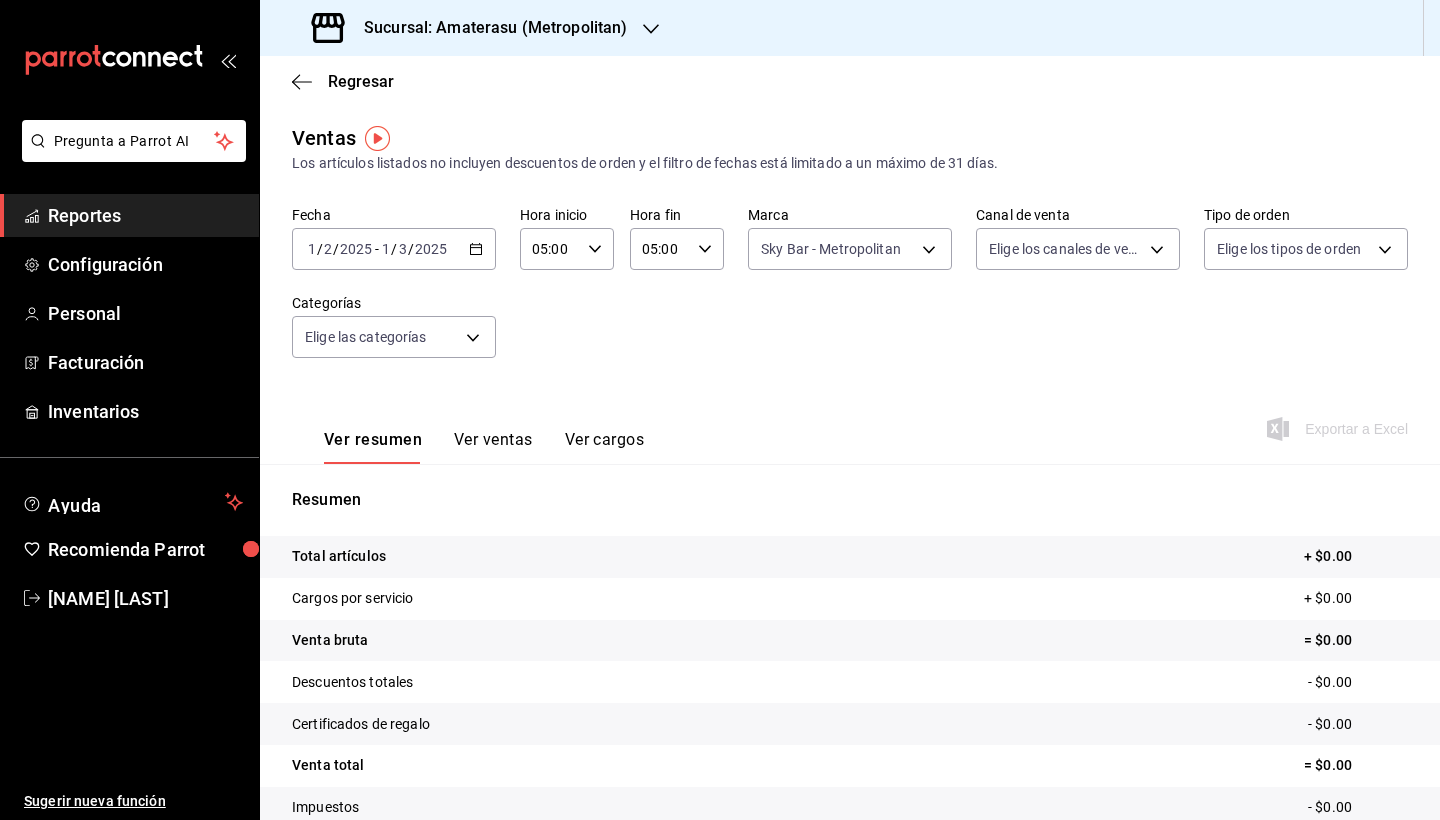 click 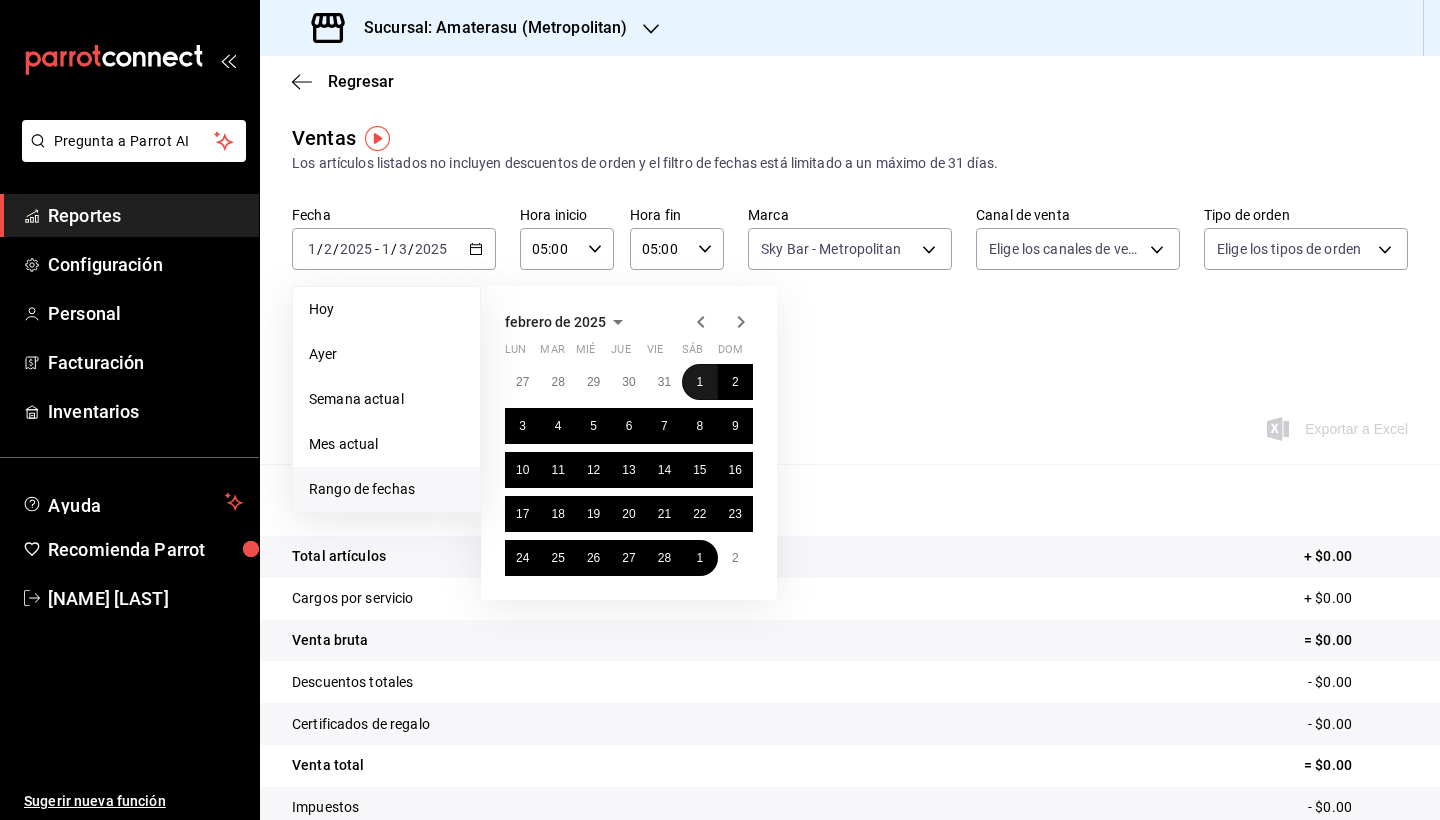 click on "1" at bounding box center (699, 382) 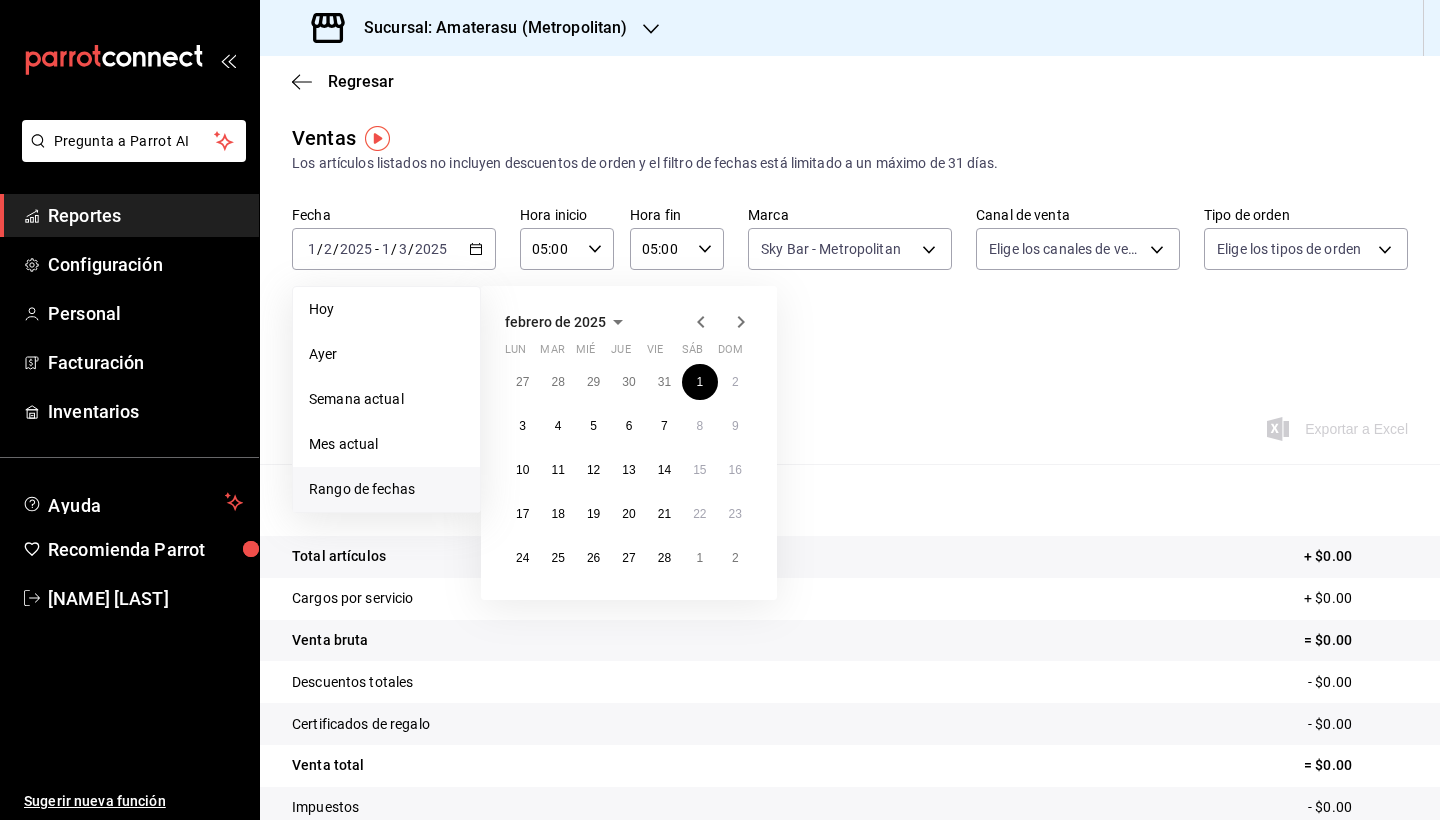 click 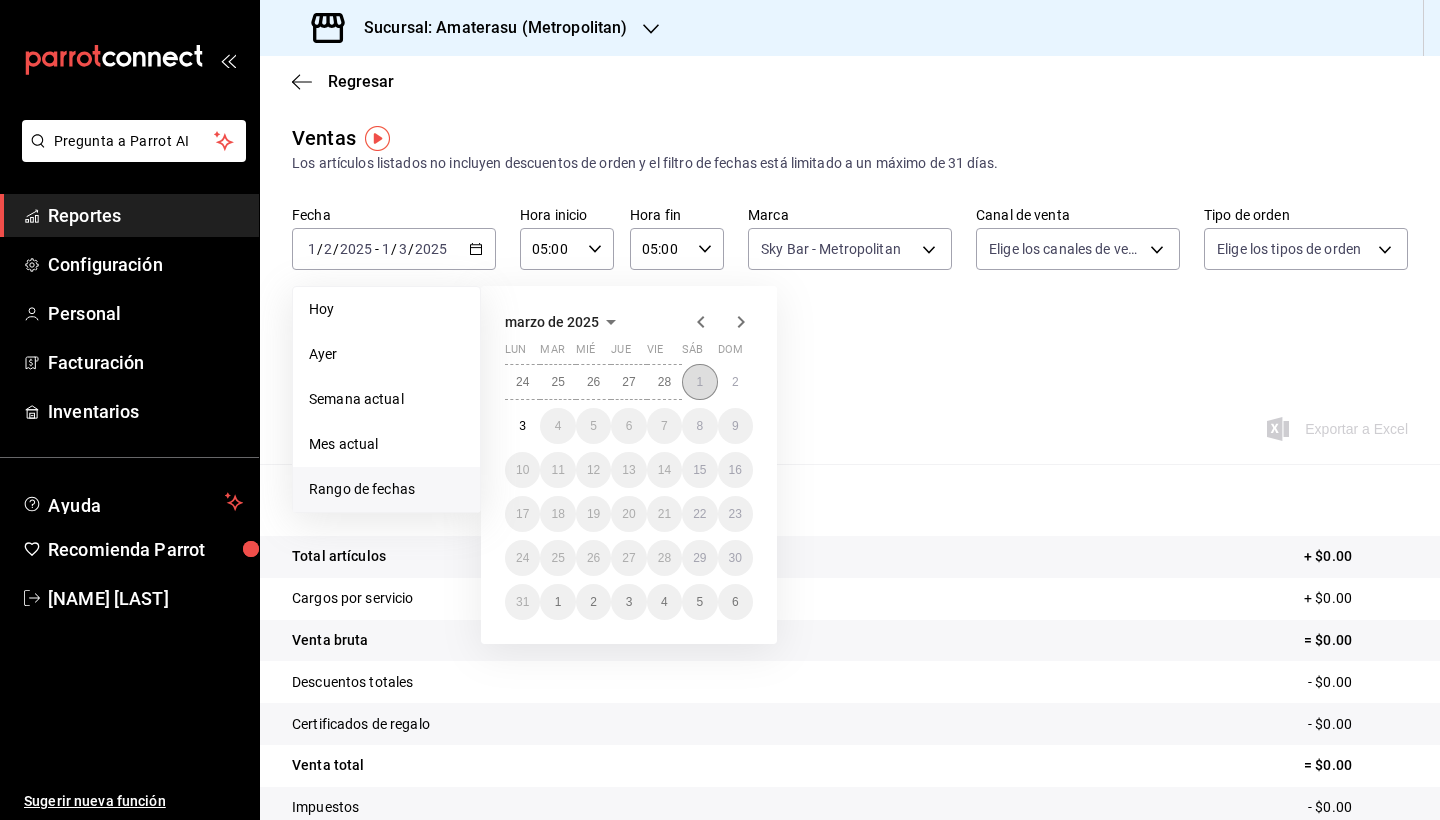click on "1" at bounding box center (699, 382) 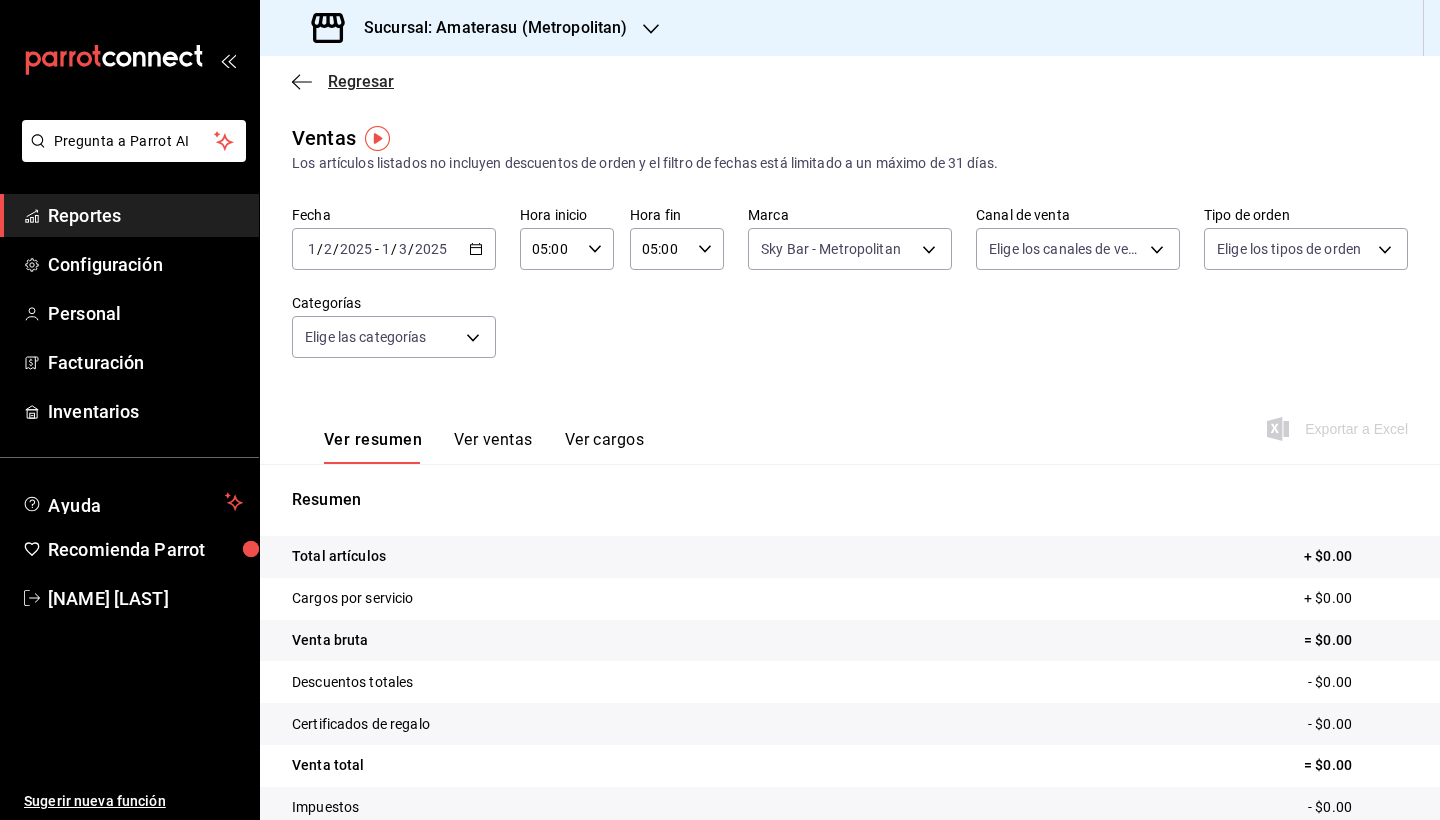 click 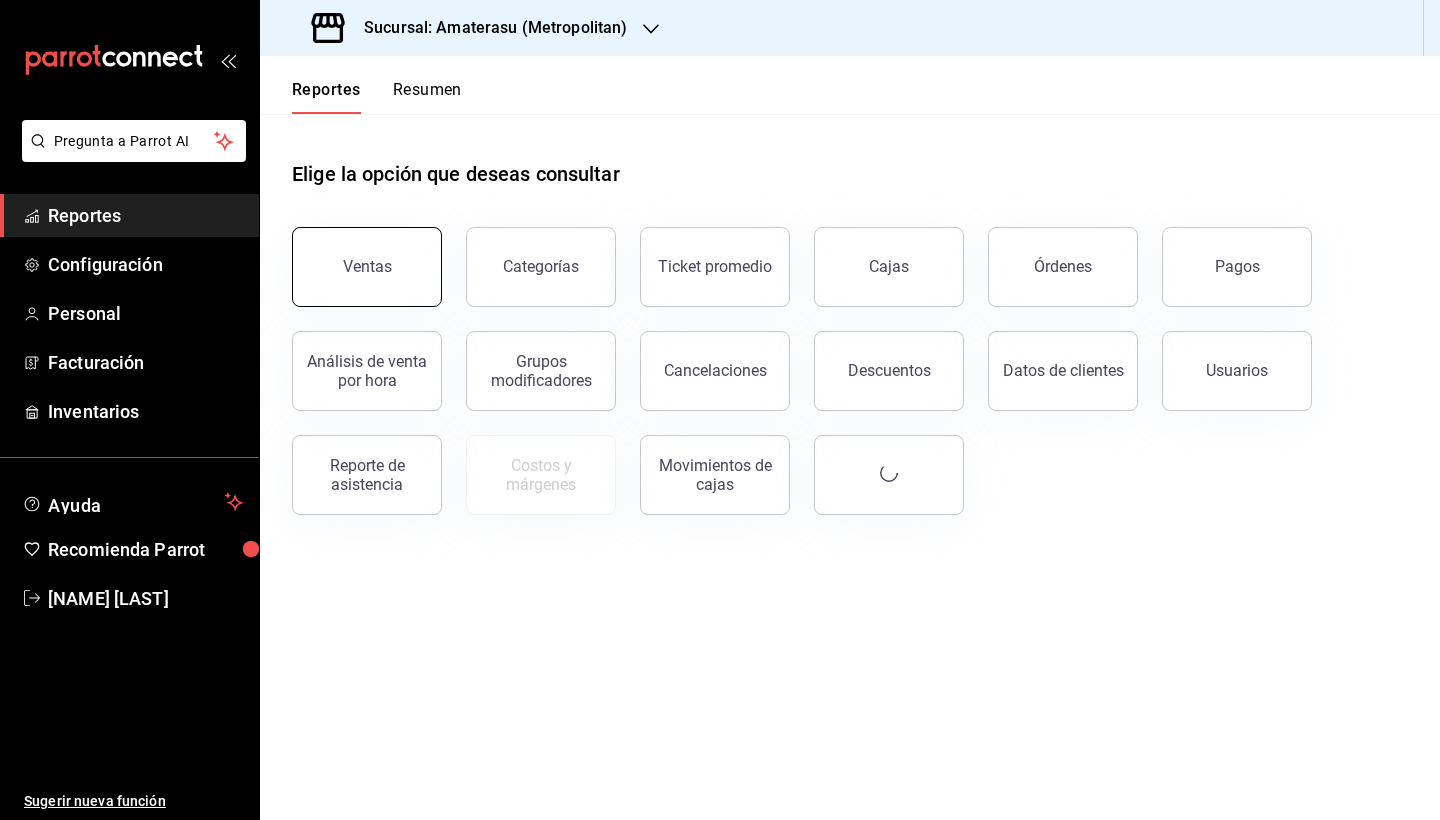 click on "Ventas" at bounding box center (367, 267) 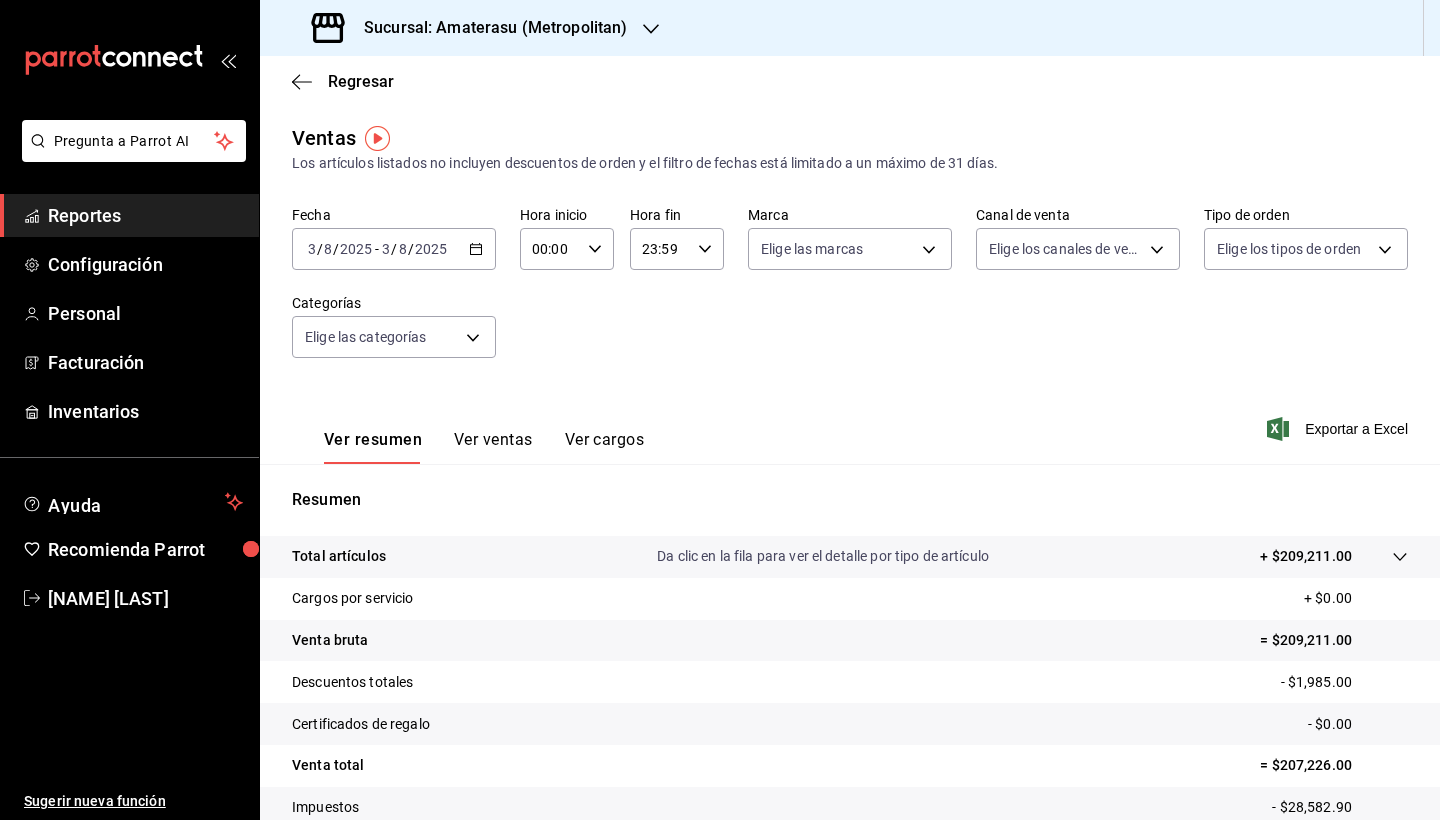 click 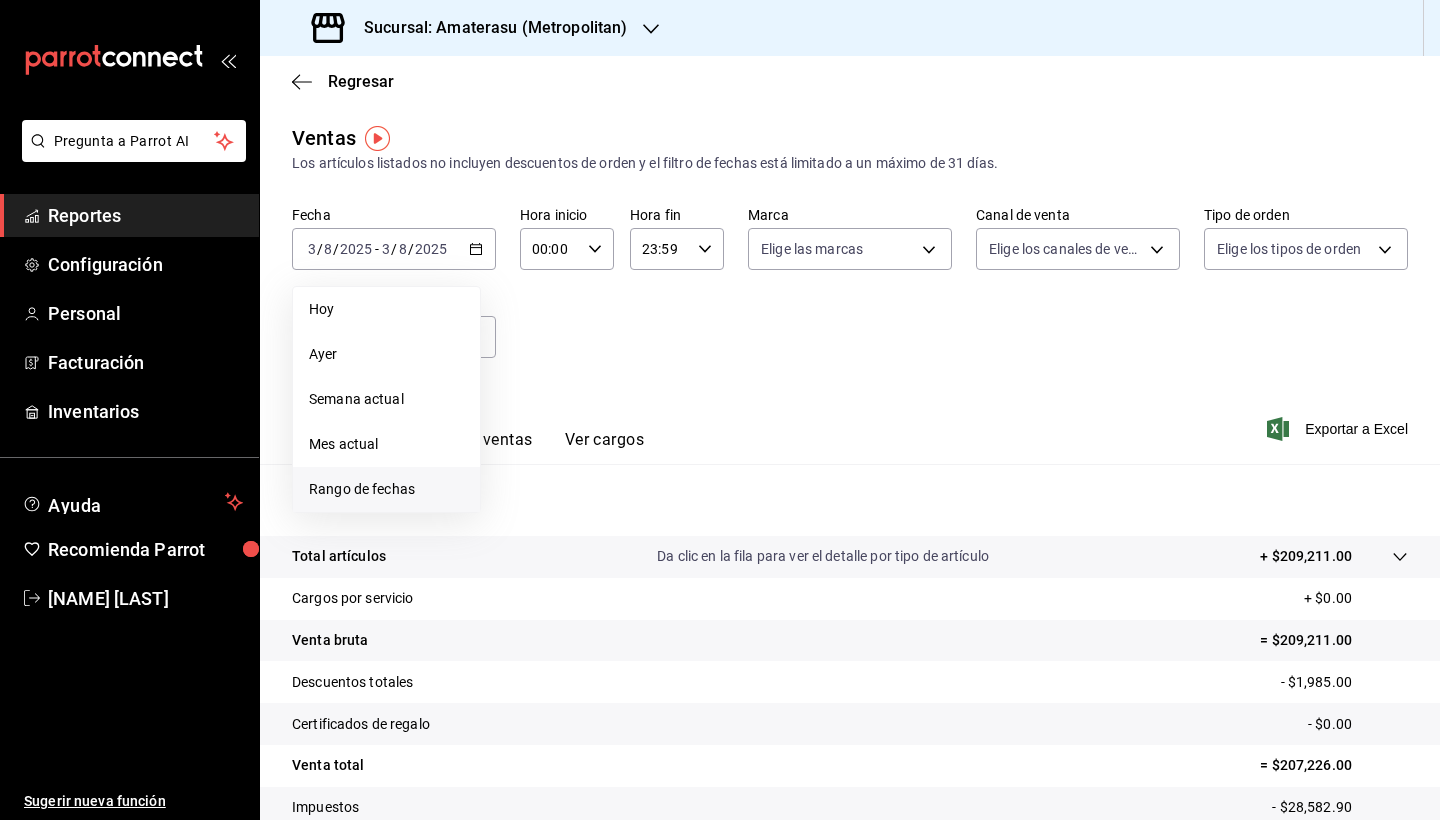 click on "Rango de fechas" at bounding box center [386, 489] 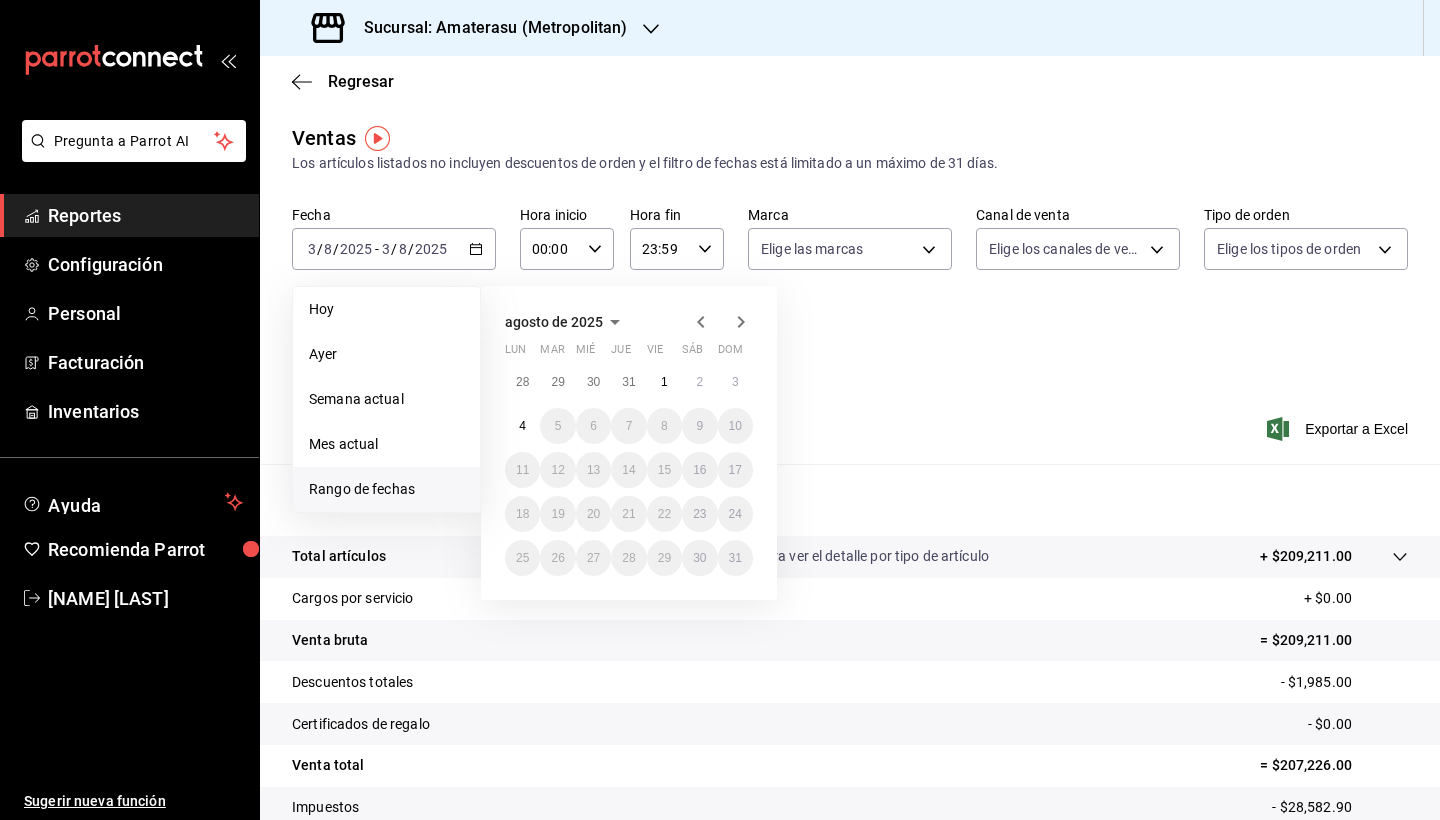 click 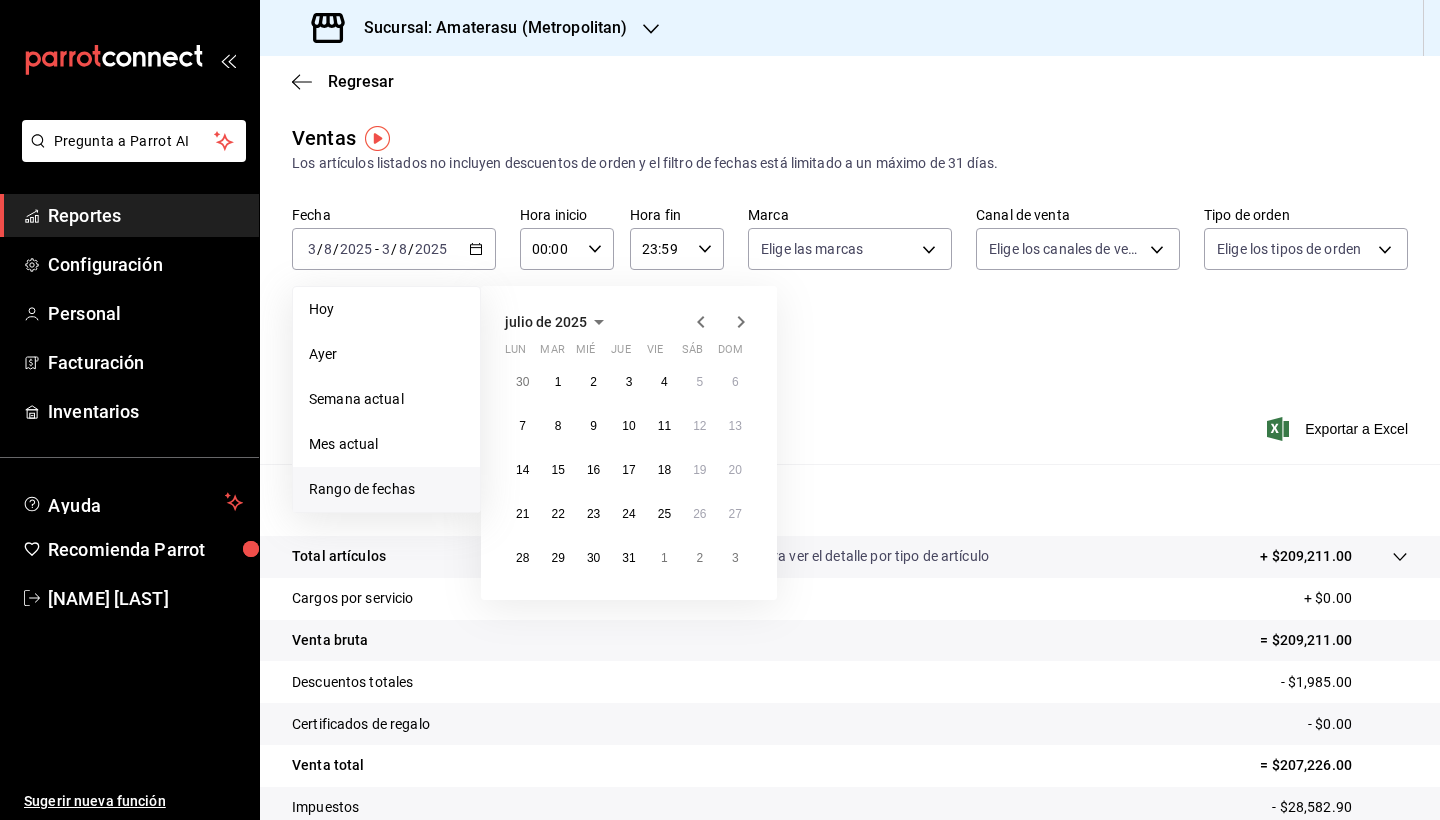 click 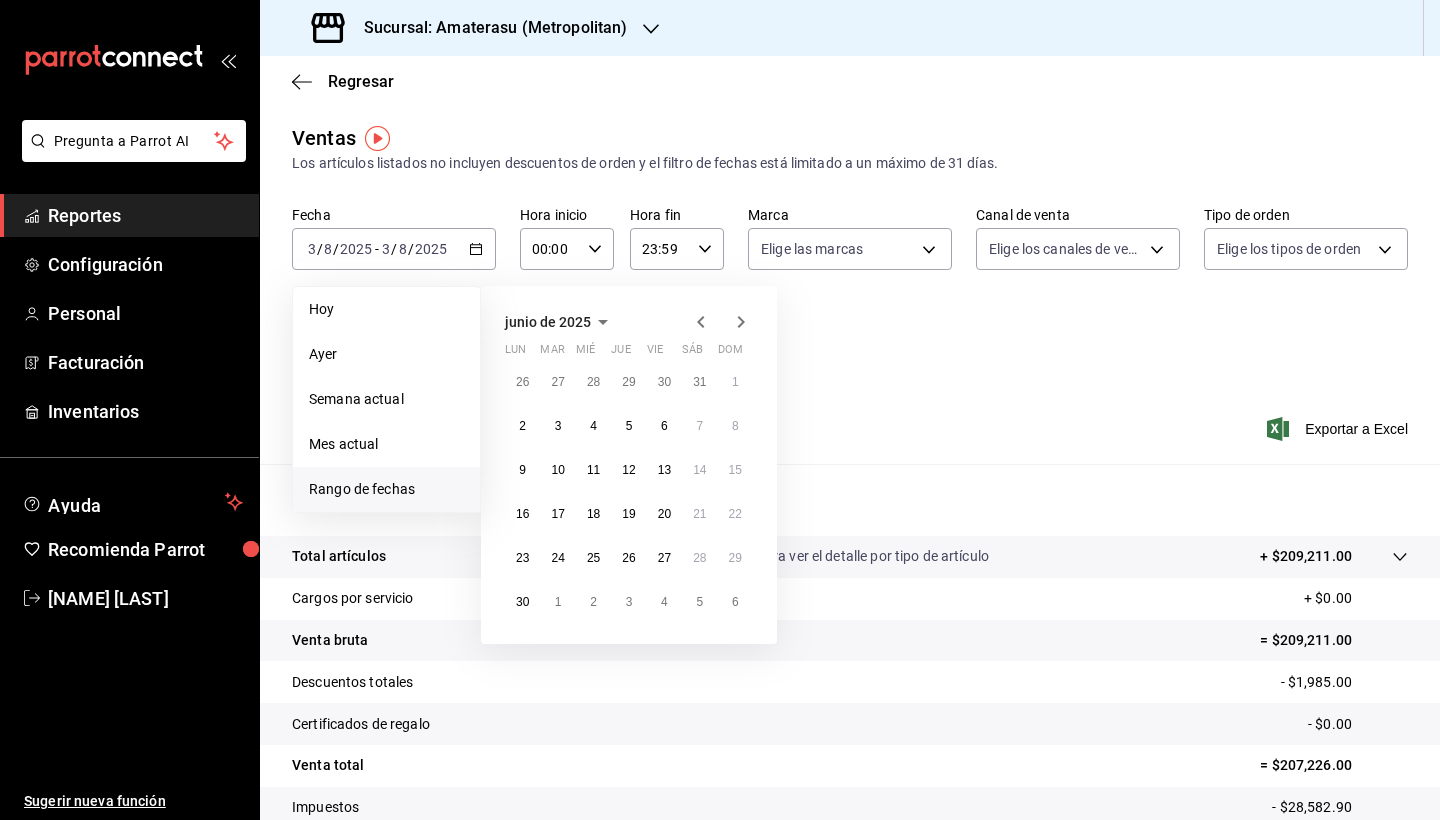 click 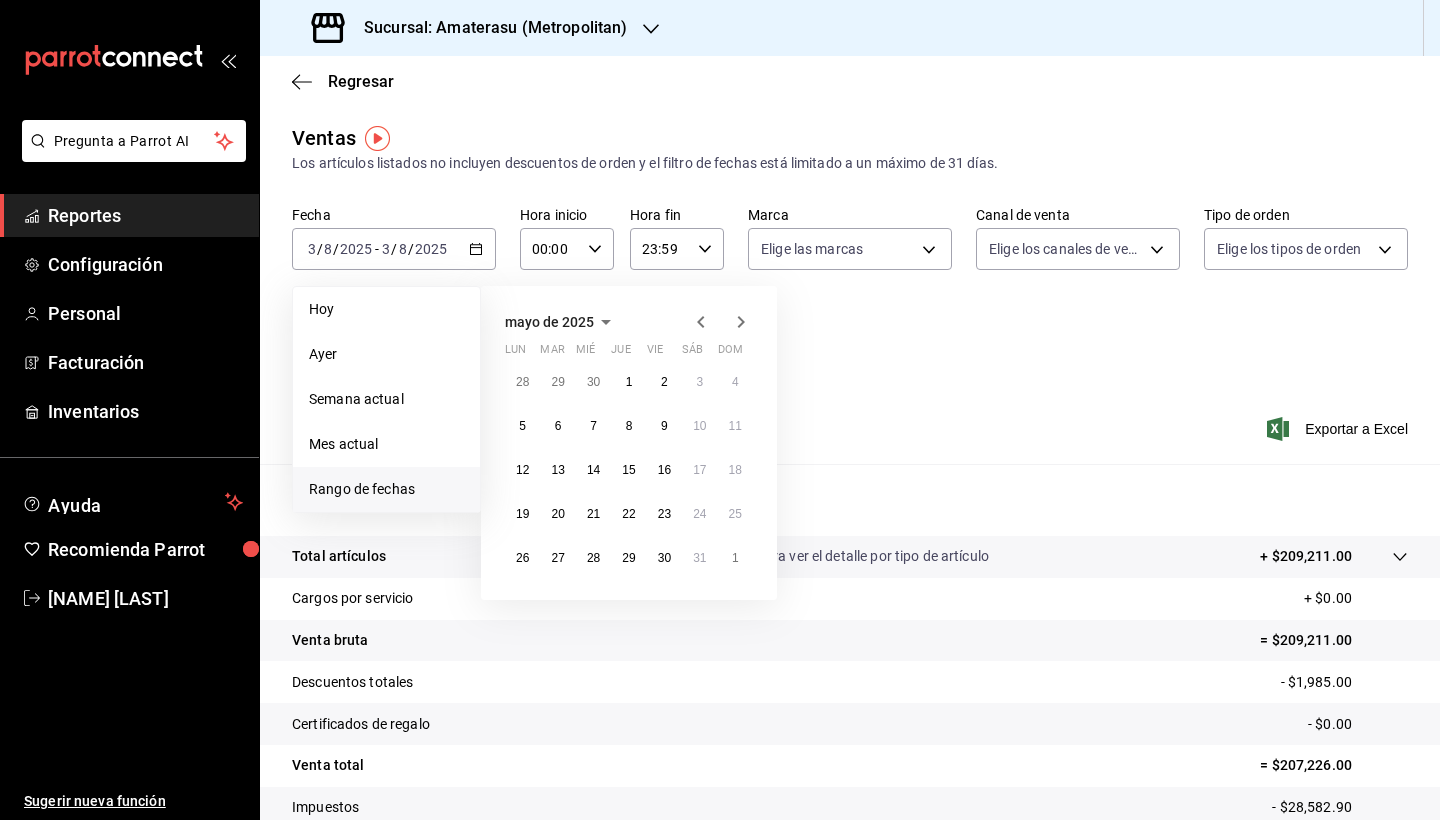 click 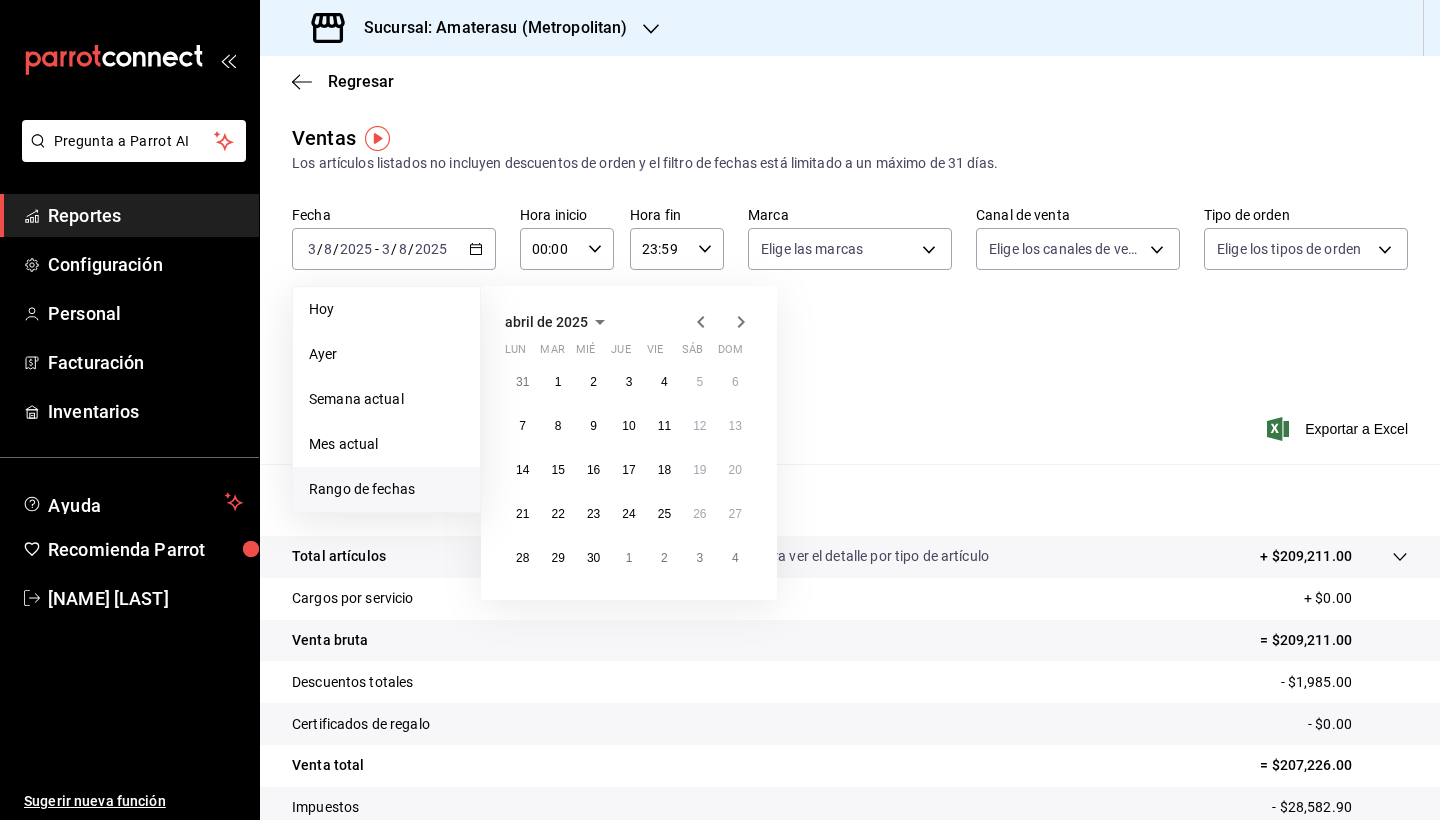click 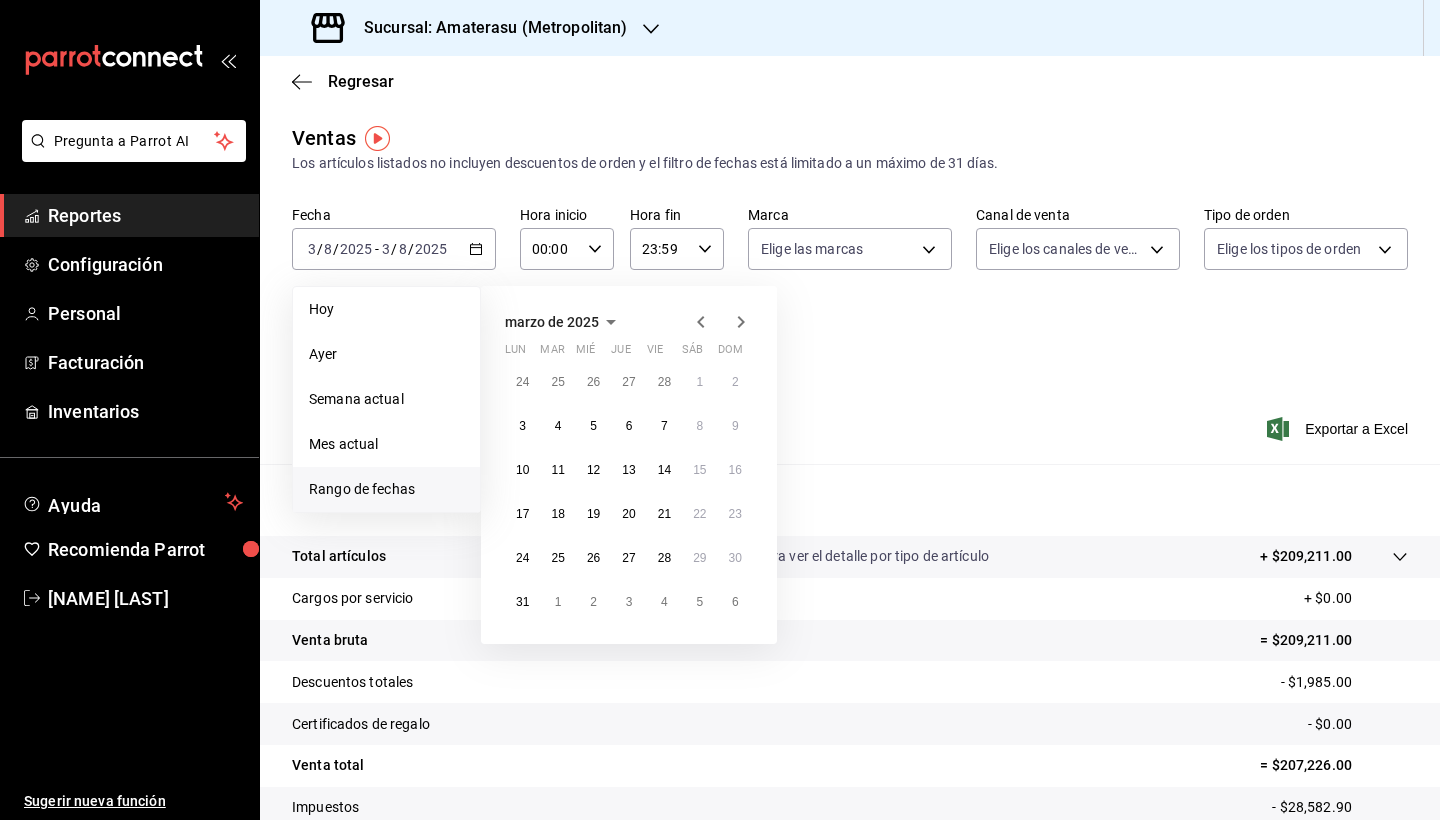 click 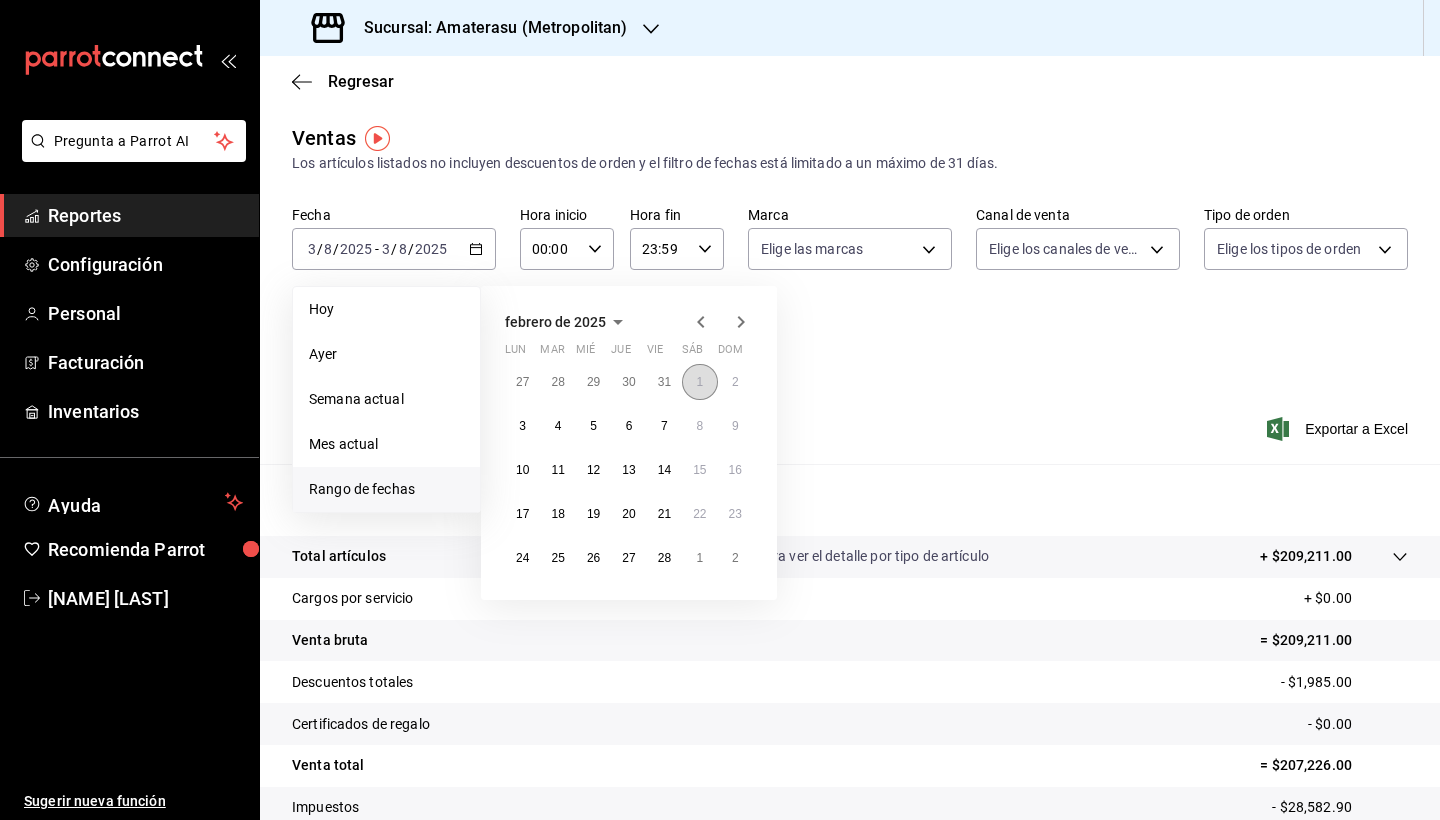 click on "1" at bounding box center (699, 382) 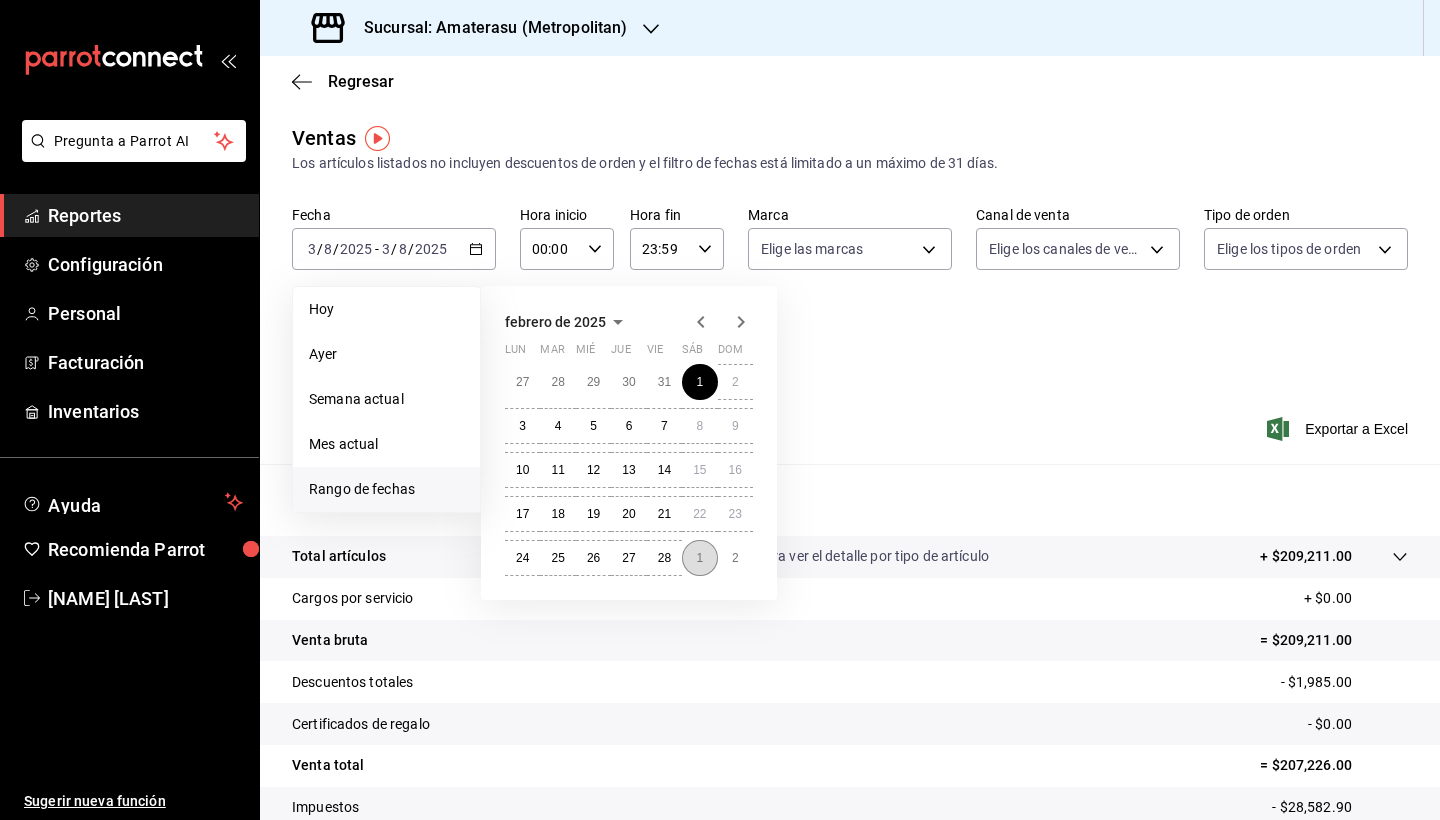 click on "1" at bounding box center (699, 558) 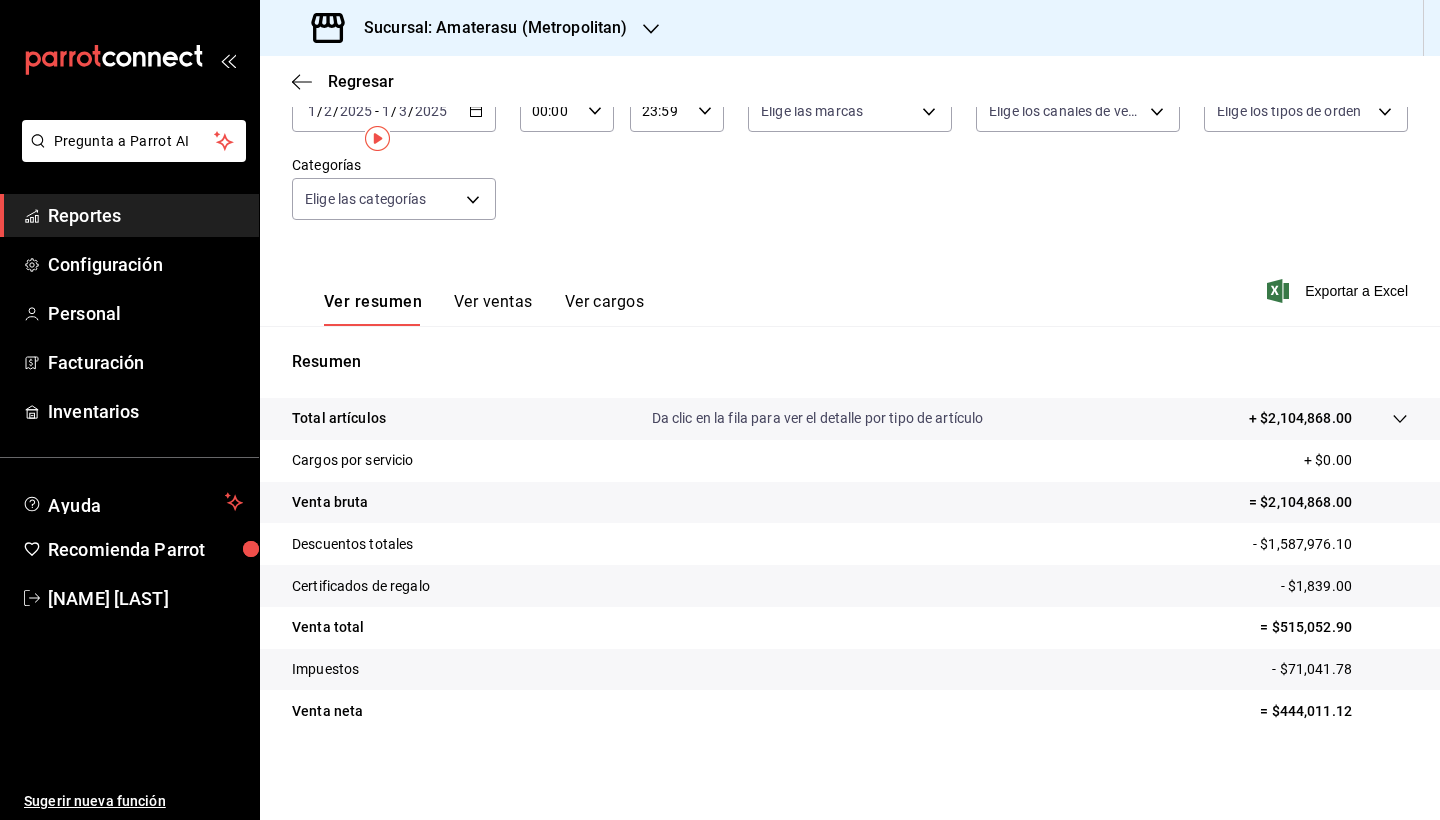 scroll, scrollTop: 0, scrollLeft: 0, axis: both 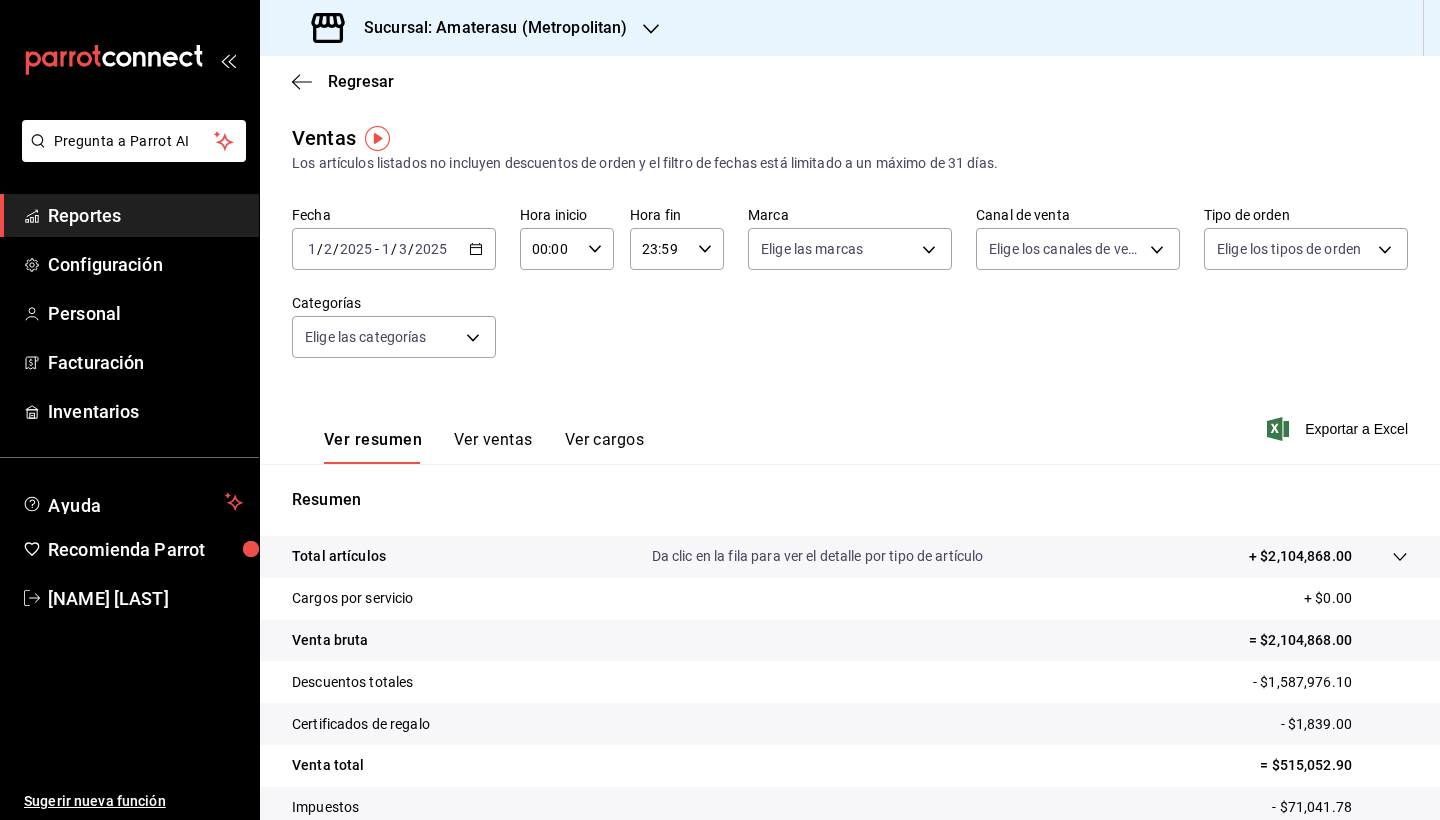 click 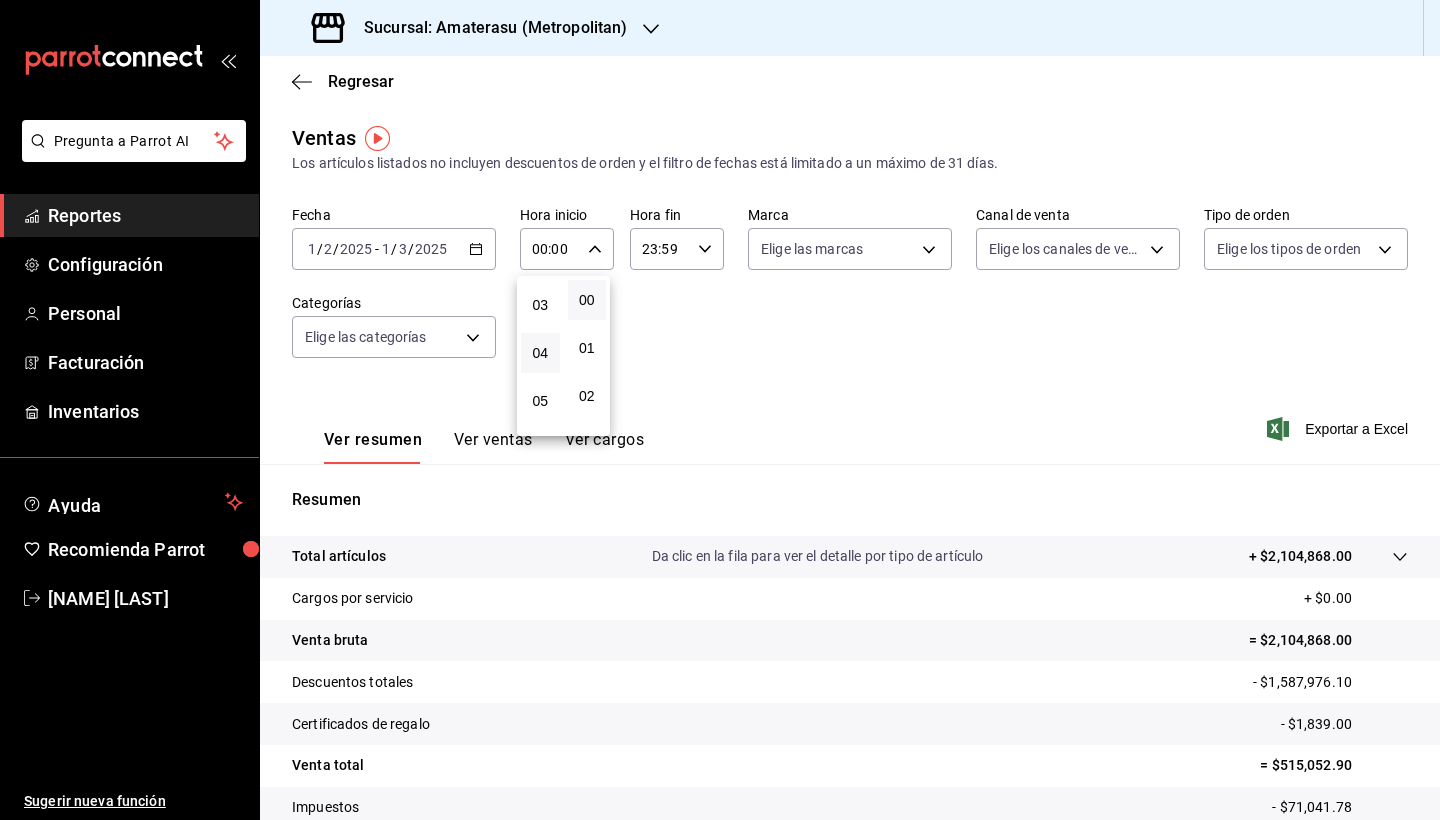scroll, scrollTop: 174, scrollLeft: 0, axis: vertical 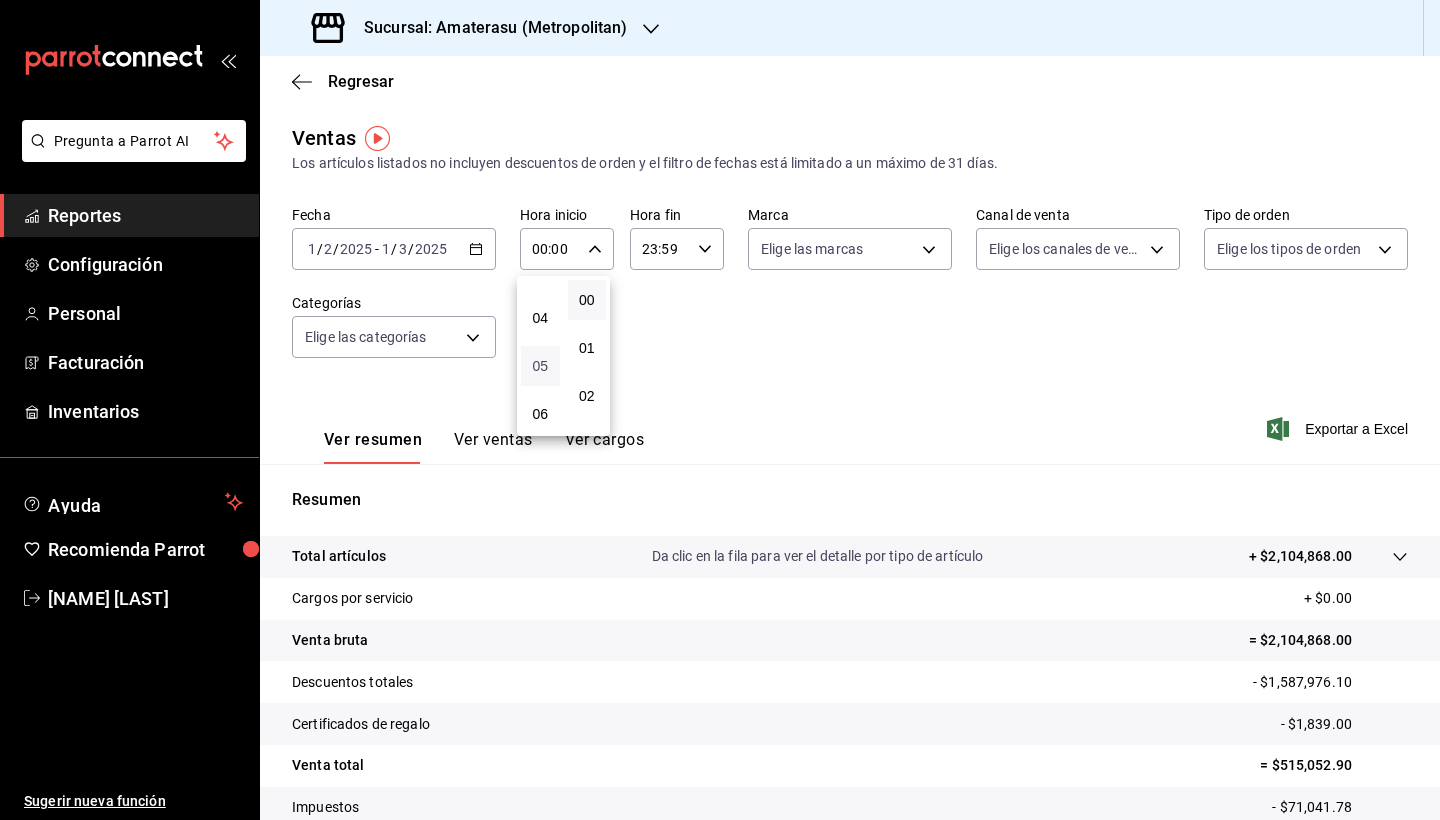 click on "05" at bounding box center [540, 366] 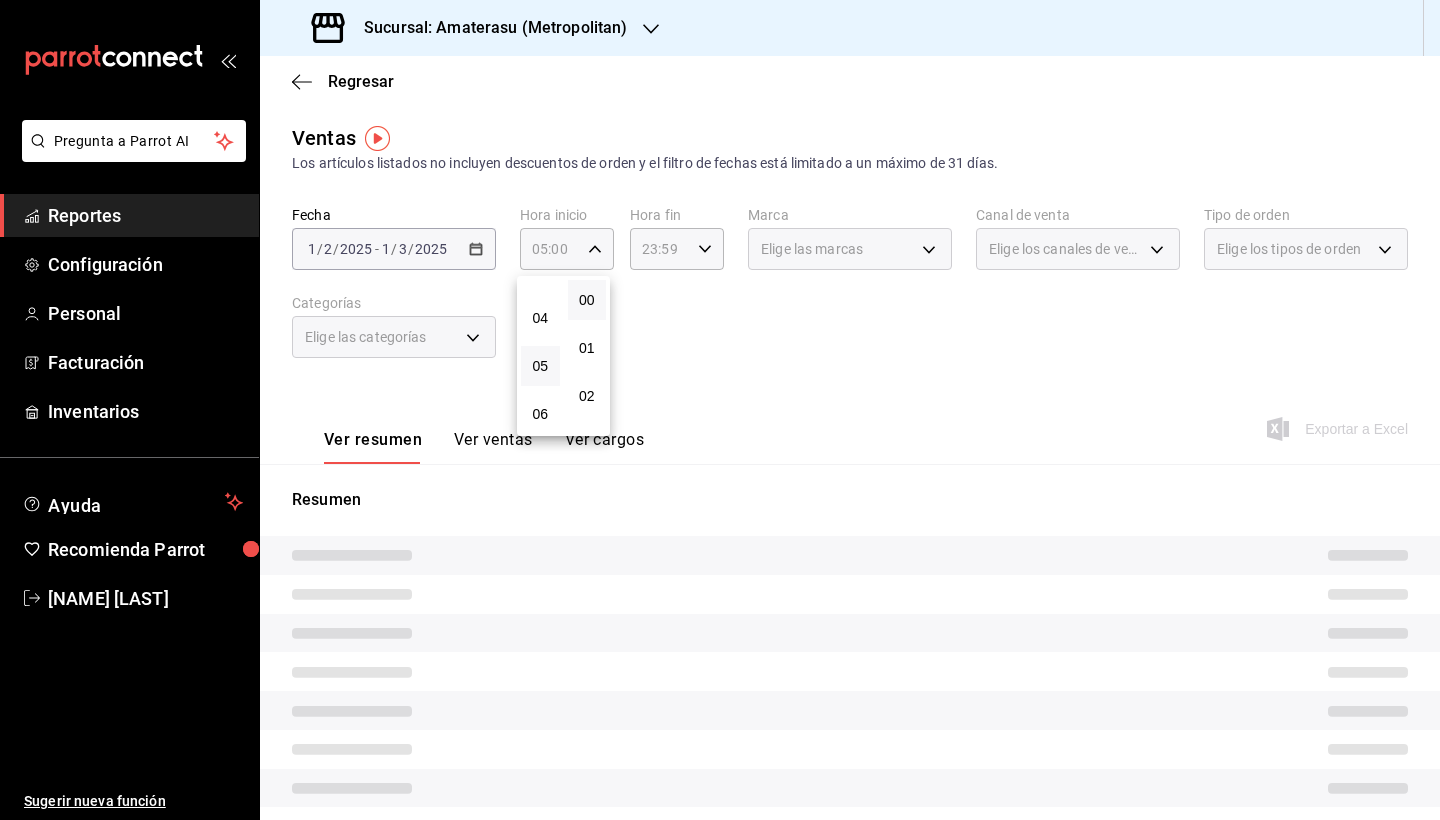 click at bounding box center [720, 410] 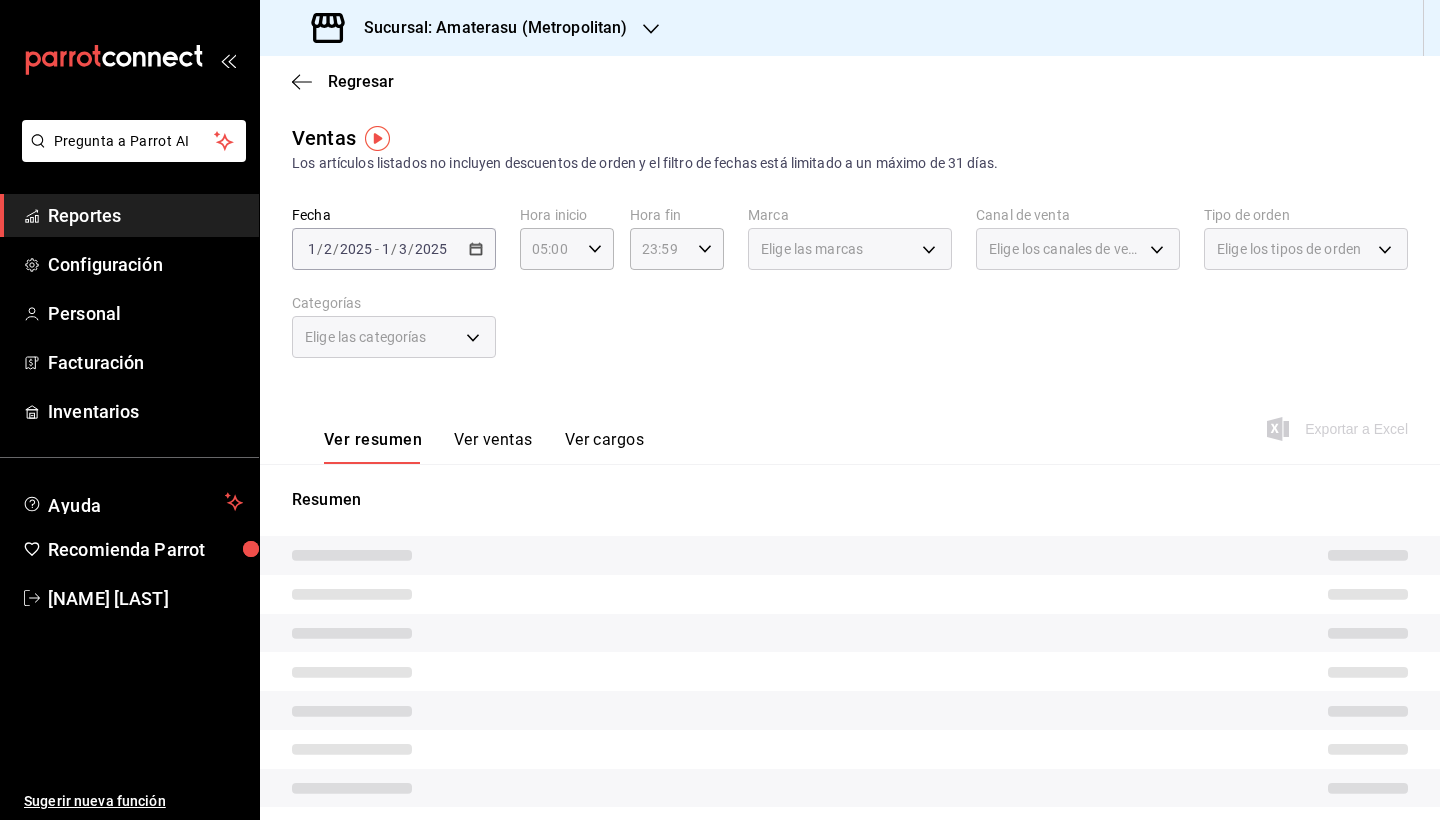 click 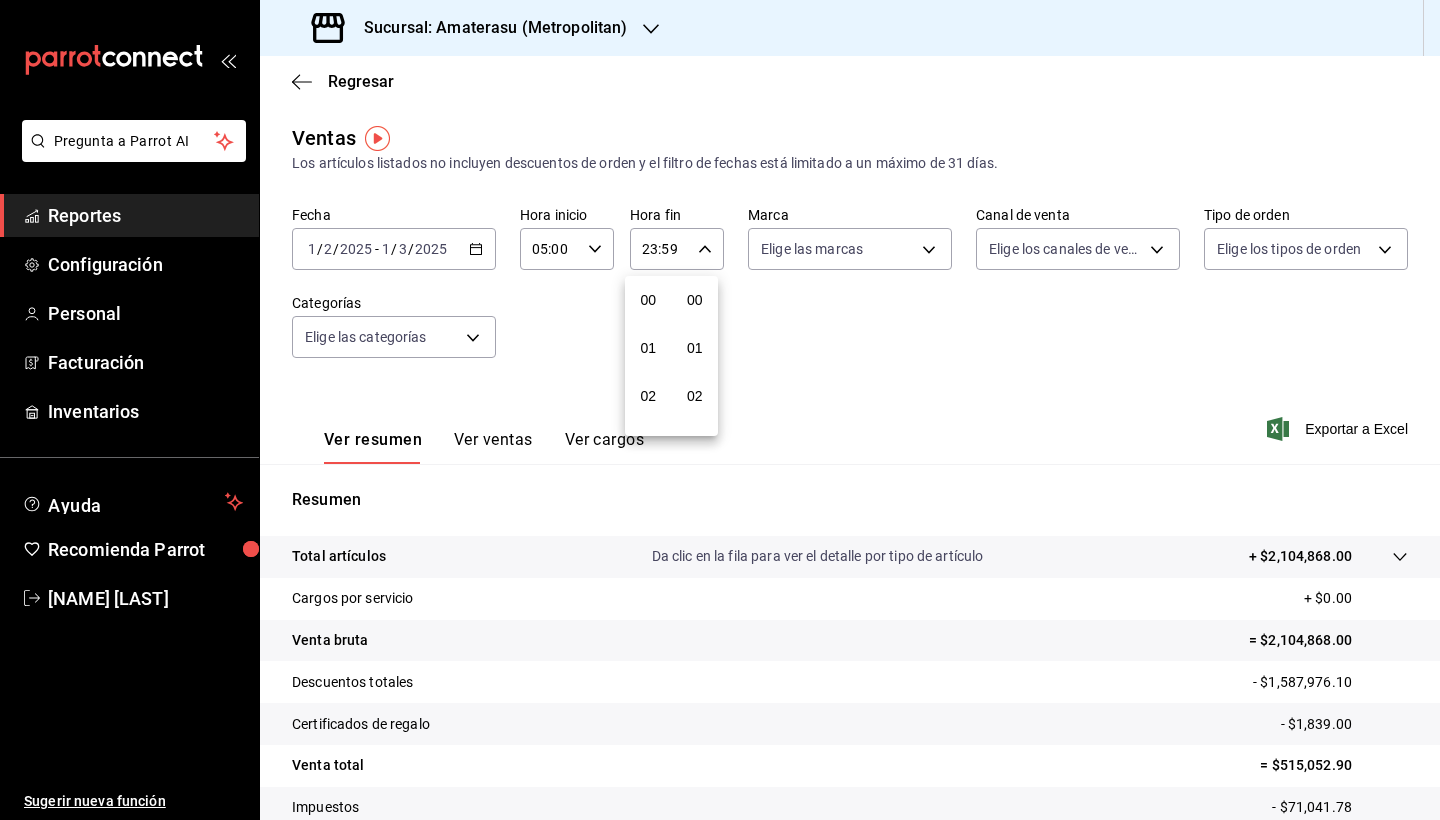 scroll, scrollTop: 1016, scrollLeft: 0, axis: vertical 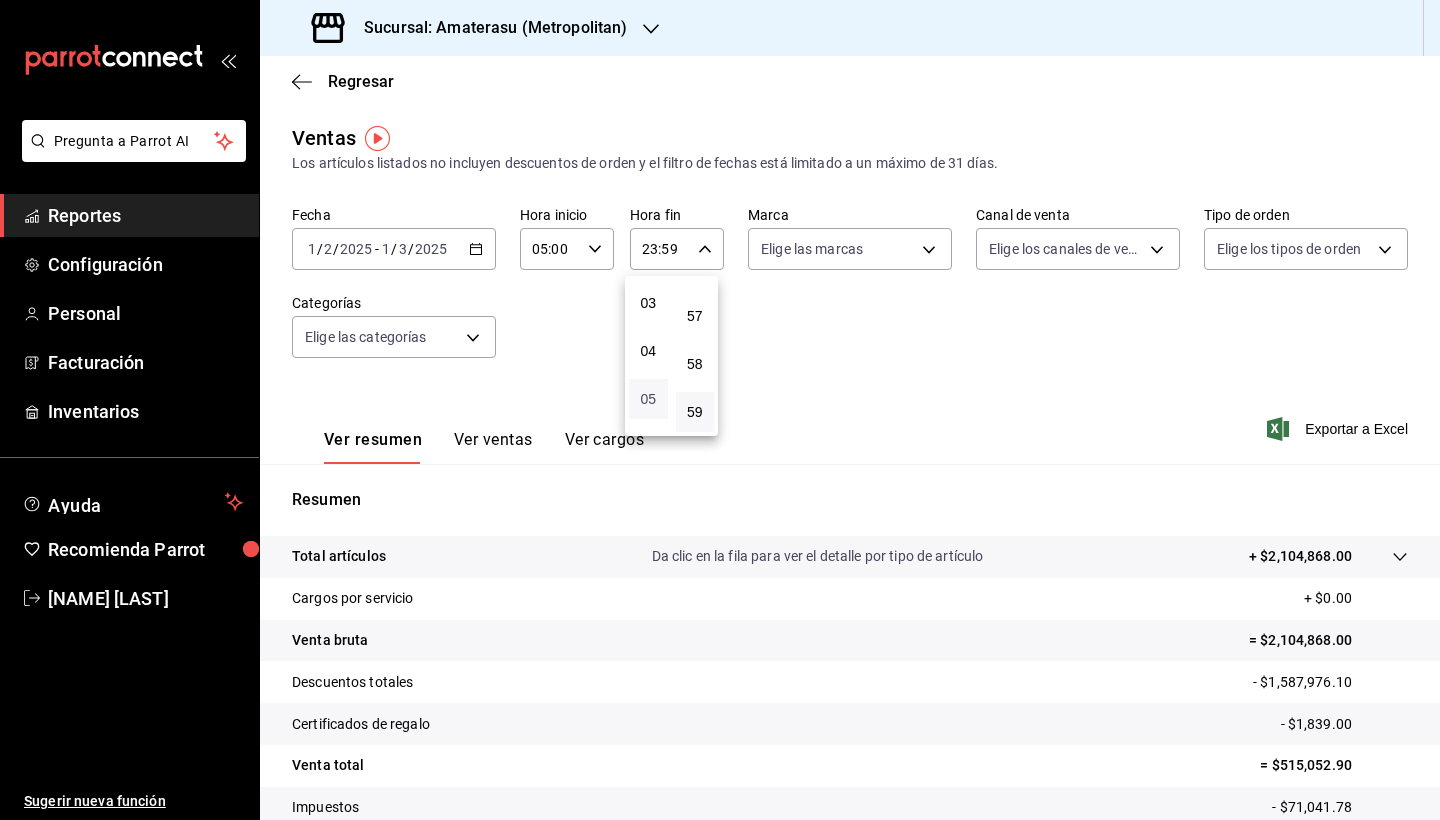 click on "05" at bounding box center (648, 399) 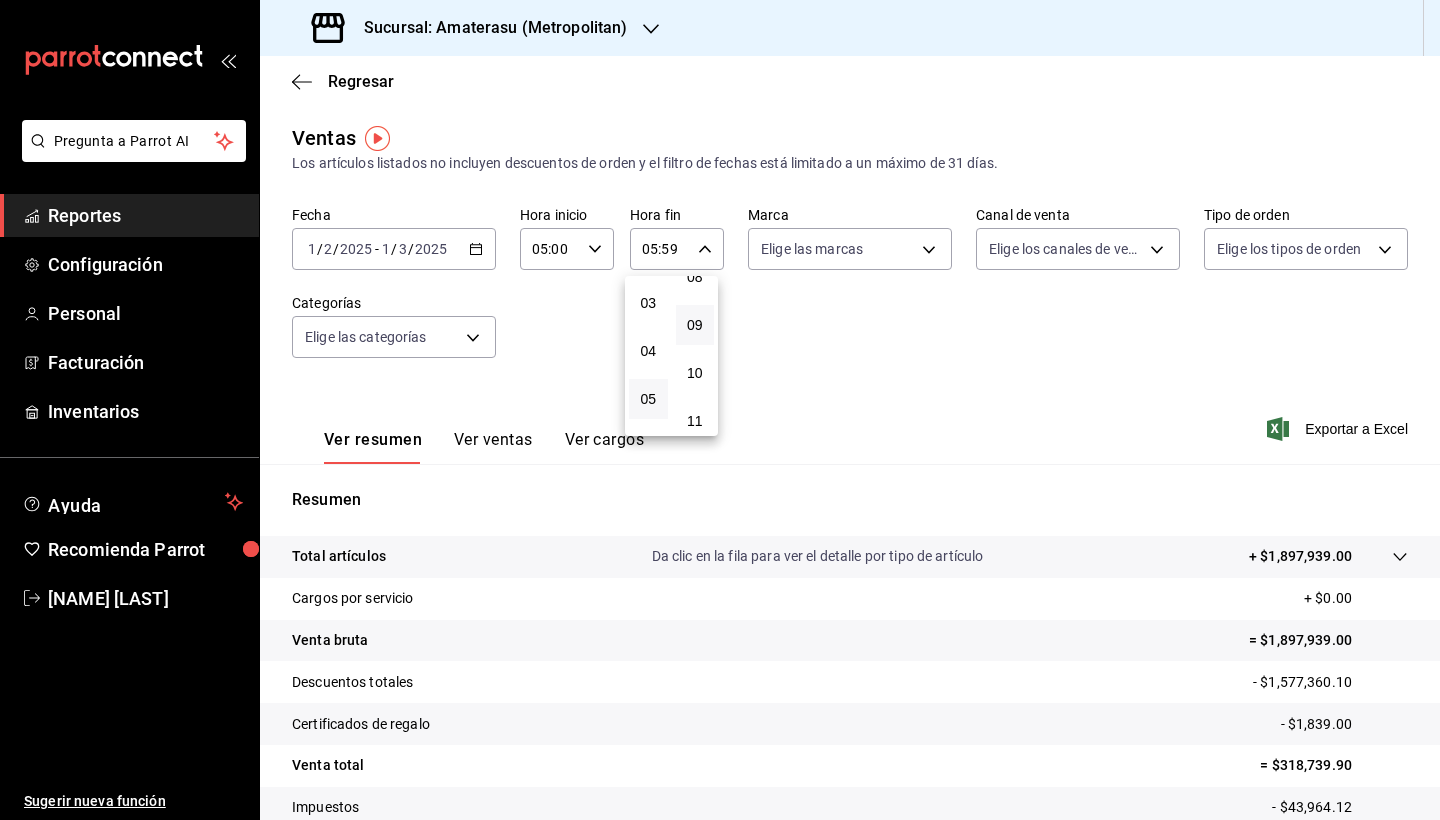 scroll, scrollTop: 0, scrollLeft: 0, axis: both 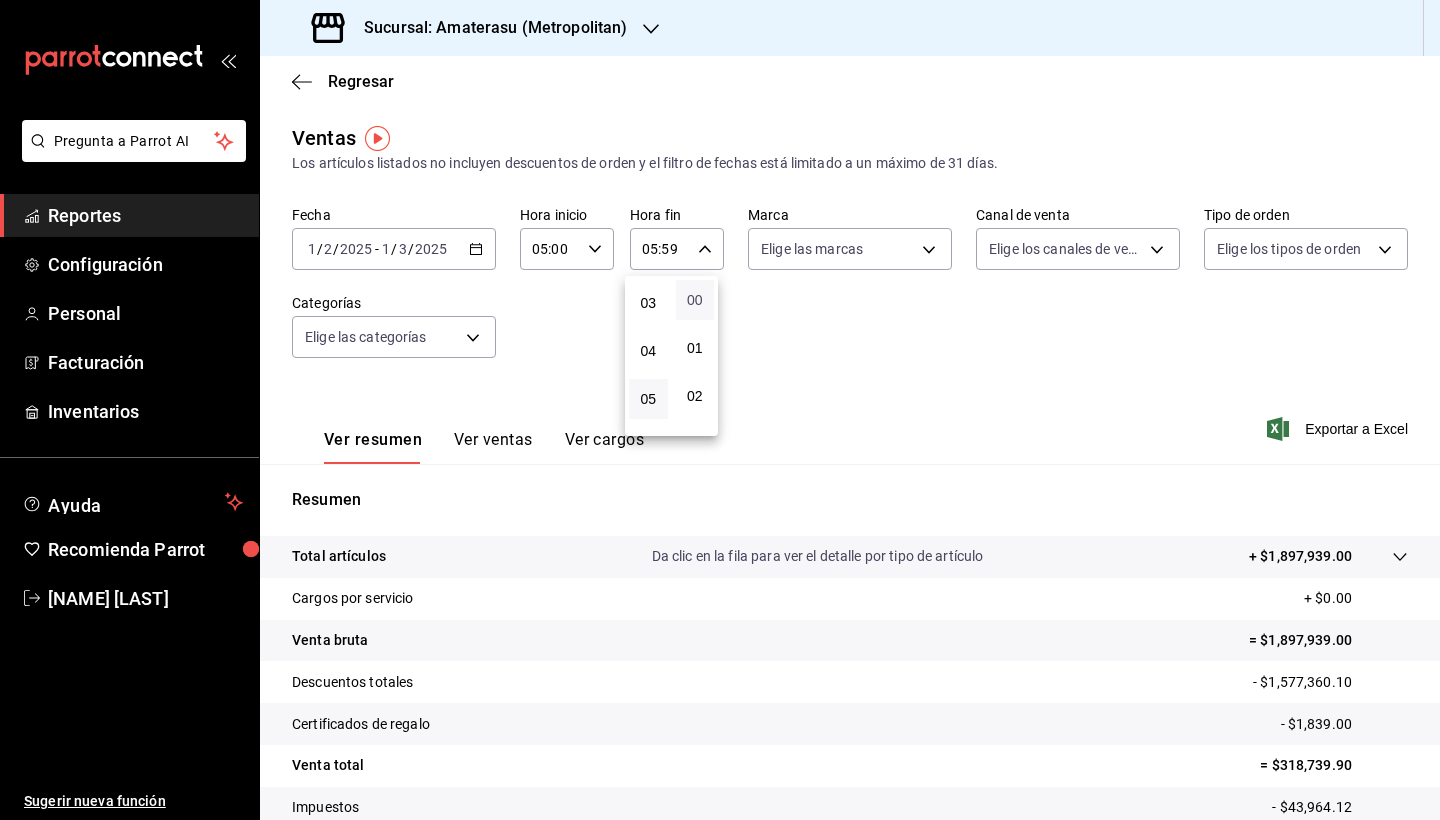 click on "00" at bounding box center [695, 300] 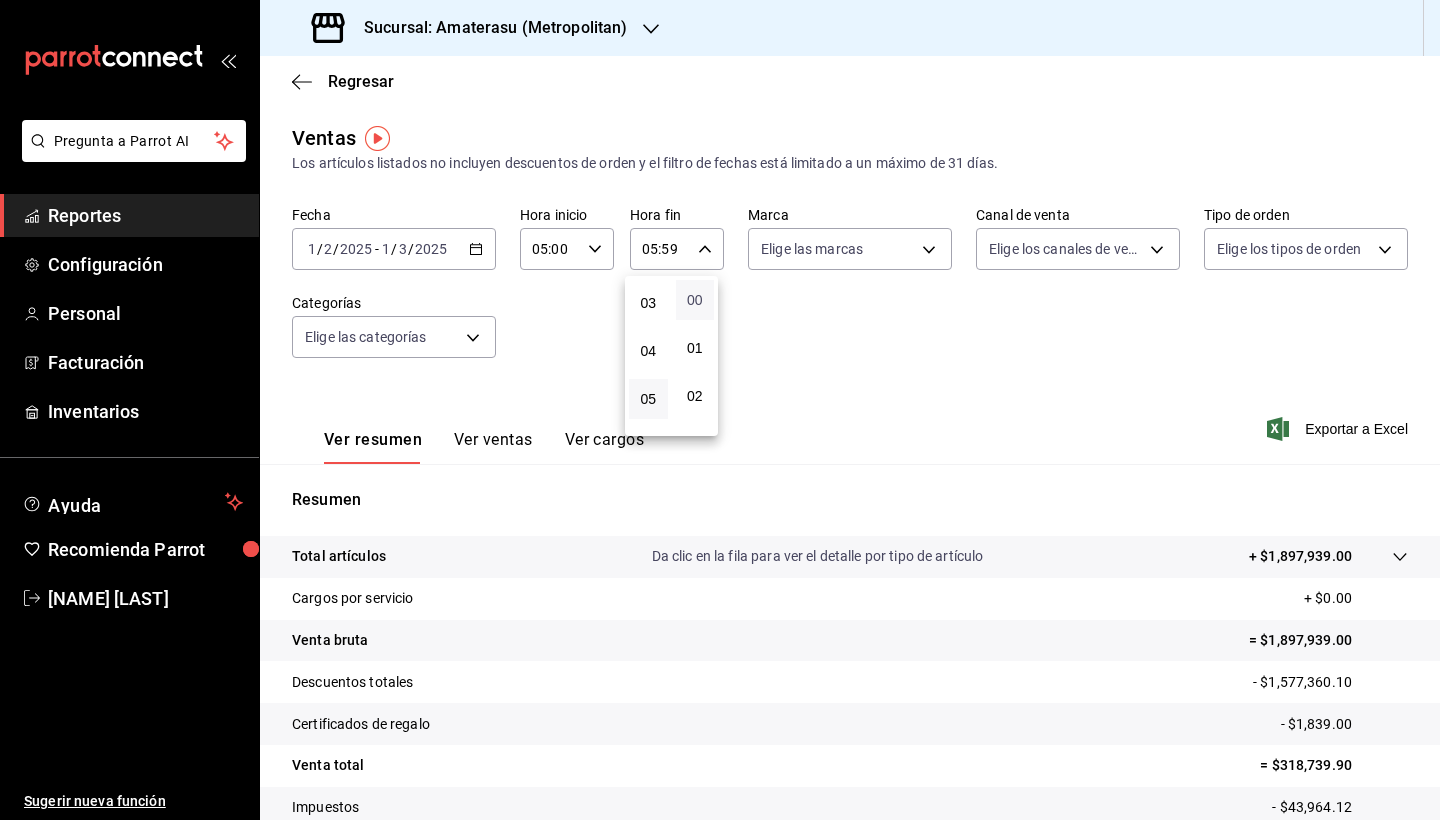 type on "05:00" 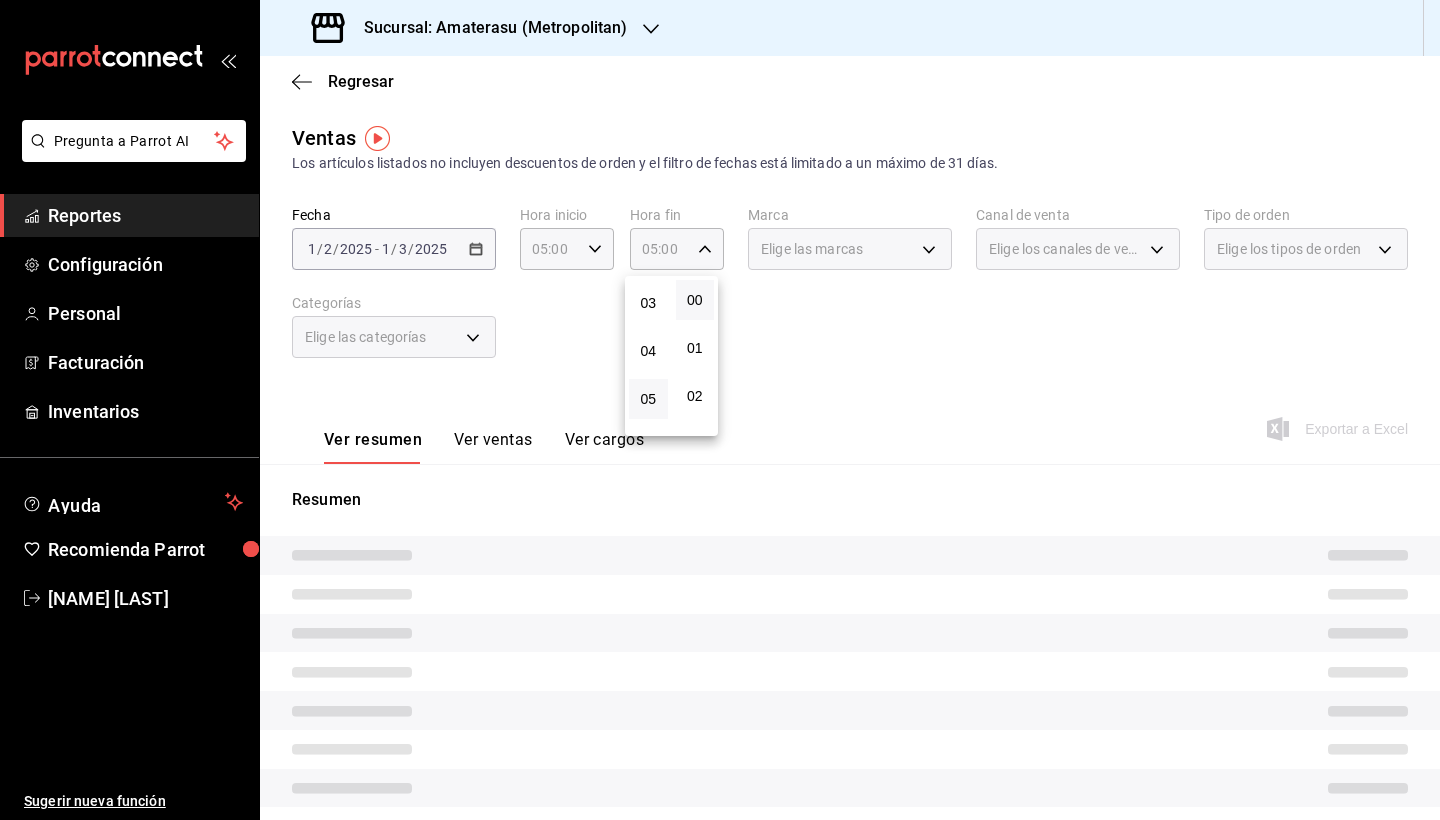click at bounding box center (720, 410) 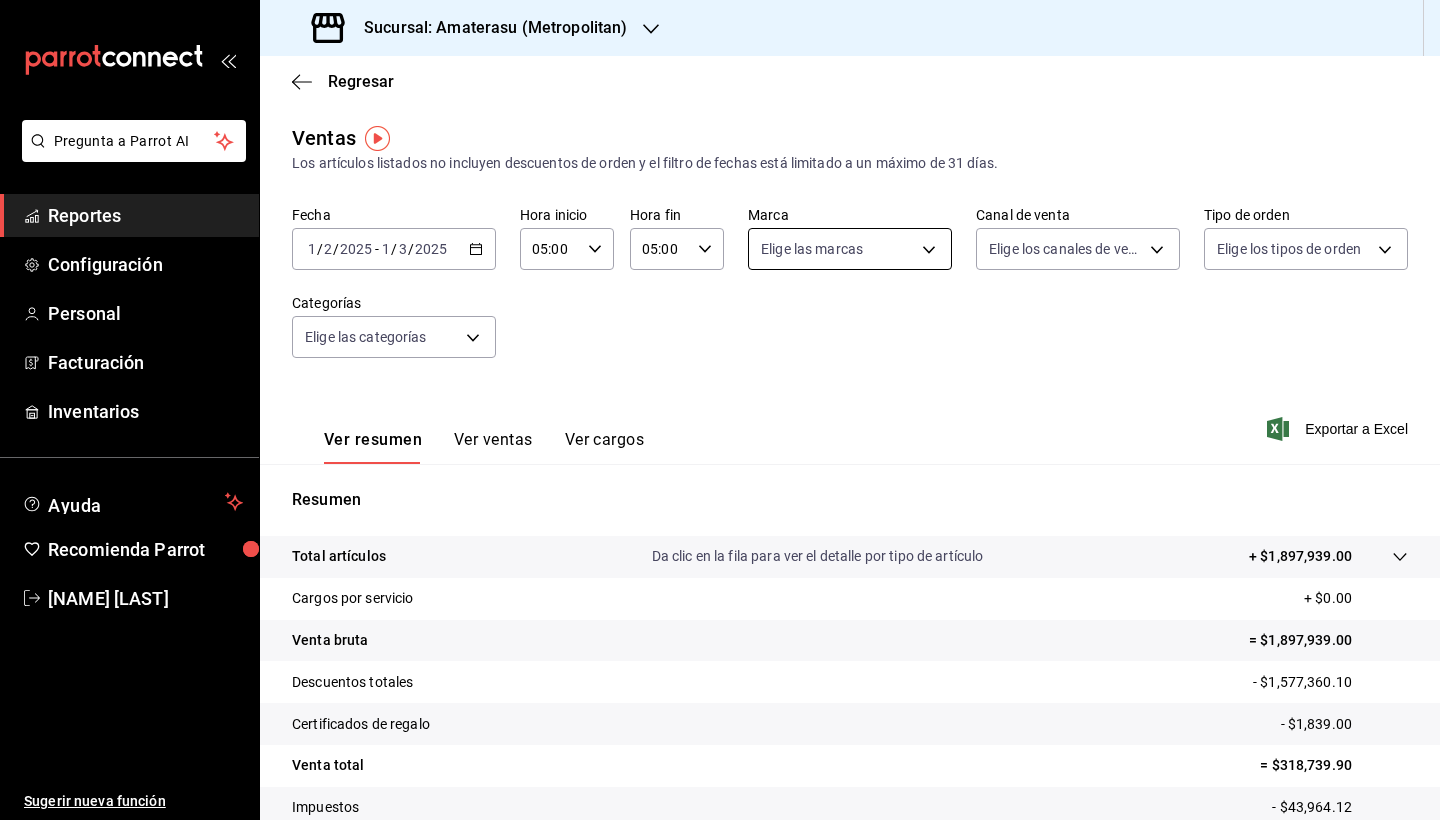 click on "Pregunta a Parrot AI Reportes   Configuración   Personal   Facturación   Inventarios   Ayuda Recomienda Parrot   [NAME] [LAST]   Sugerir nueva función   Sucursal: Amaterasu (Metropolitan) Regresar Ventas Los artículos listados no incluyen descuentos de orden y el filtro de fechas está limitado a un máximo de 31 días. Fecha [DATE] [DATE] - [DATE] [DATE] Hora inicio 05:00 Hora inicio Hora fin 05:00 Hora fin Marca Elige las marcas Canal de venta Elige los canales de venta Tipo de orden Elige los tipos de orden Categorías Elige las categorías Ver resumen Ver ventas Ver cargos Exportar a Excel Resumen Total artículos Da clic en la fila para ver el detalle por tipo de artículo + [PRICE] Cargos por servicio + [PRICE] Venta bruta = [PRICE] Descuentos totales - [PRICE] Certificados de regalo - [PRICE] Venta total = [PRICE] Impuestos - [PRICE] Venta neta = [PRICE] GANA 1 MES GRATIS EN TU SUSCRIPCIÓN AQUÍ Ver video tutorial Ir a video Pregunta a Parrot AI" at bounding box center [720, 410] 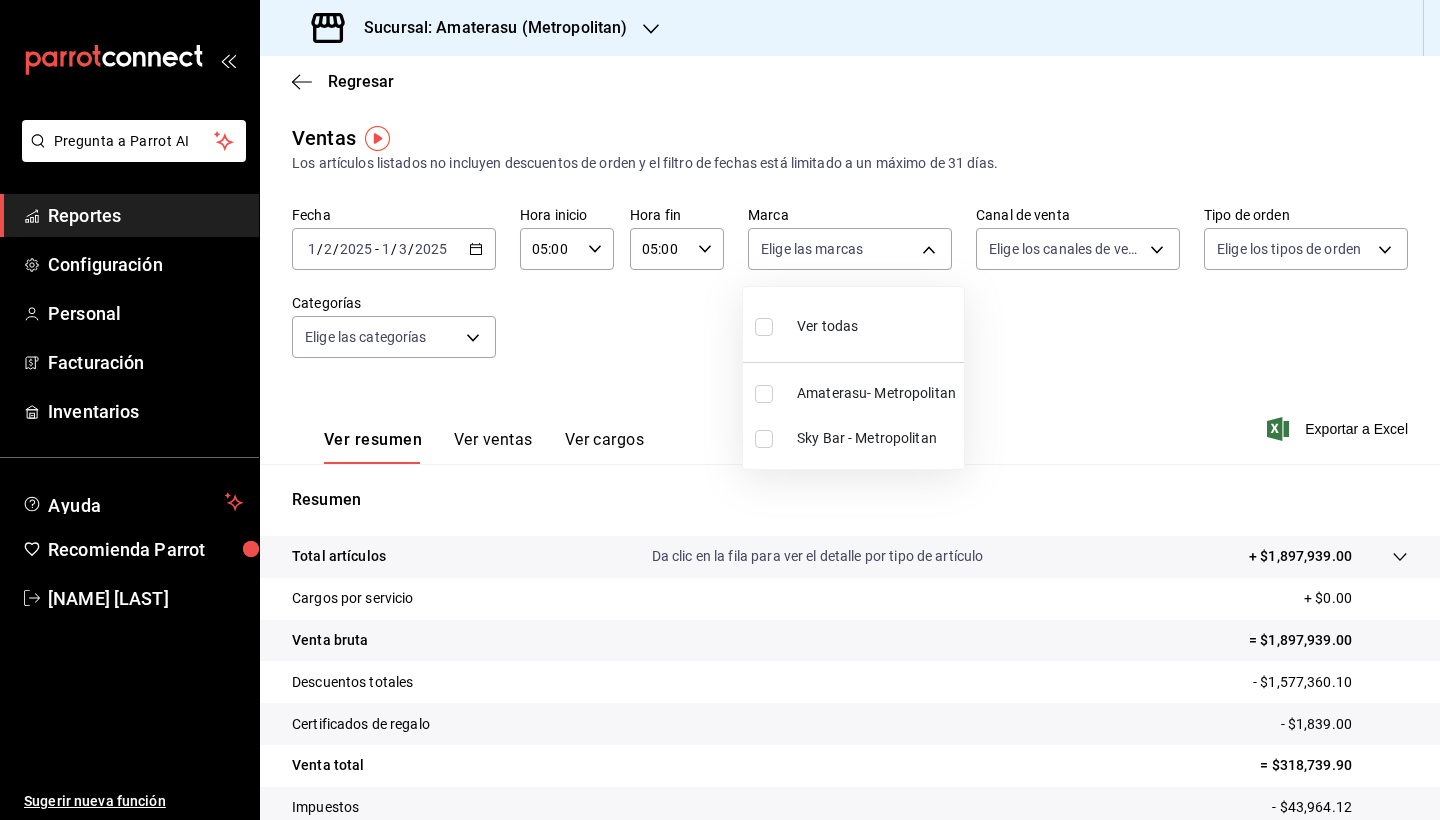 click at bounding box center (720, 410) 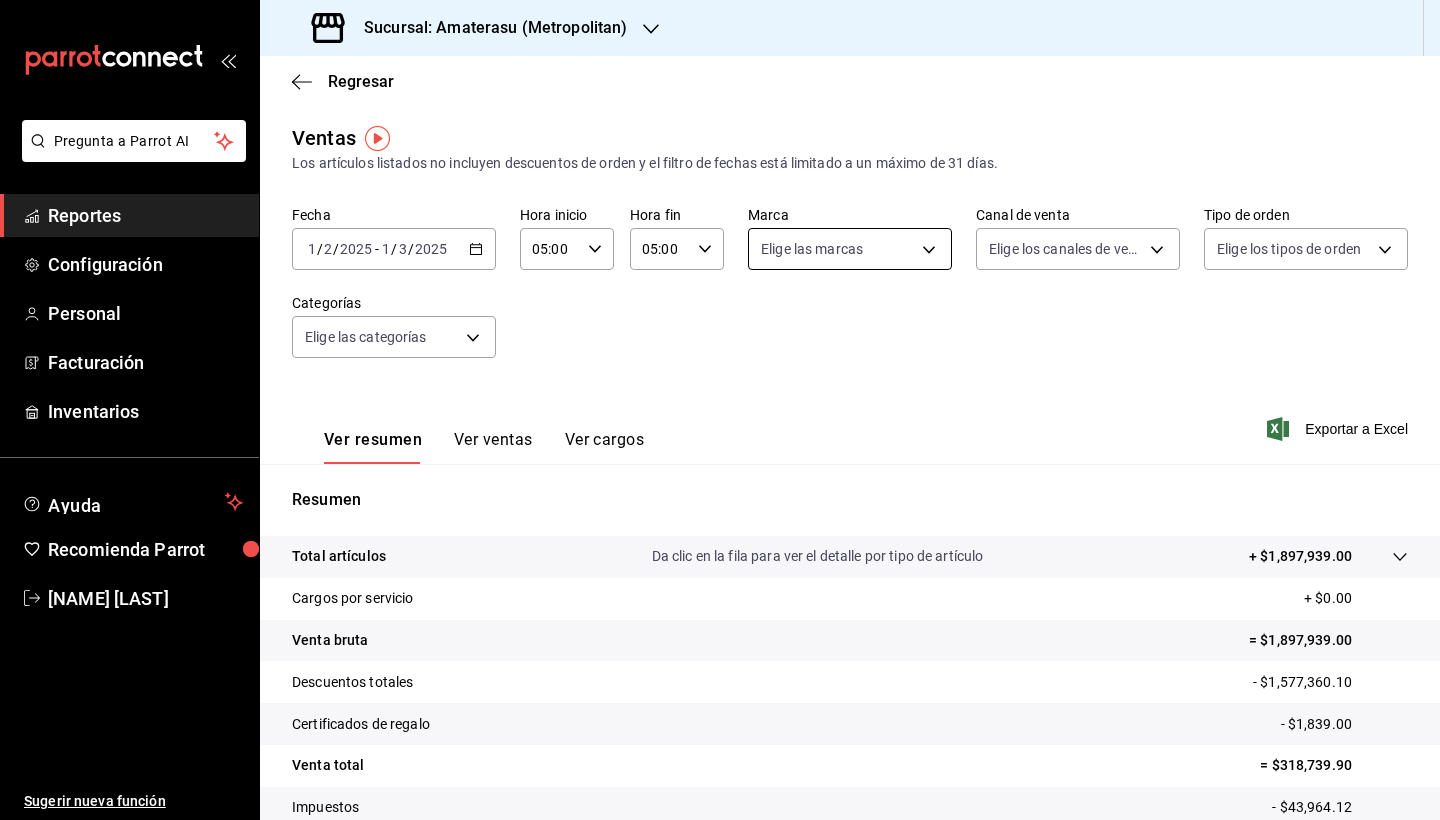 click on "Pregunta a Parrot AI Reportes   Configuración   Personal   Facturación   Inventarios   Ayuda Recomienda Parrot   [NAME] [LAST]   Sugerir nueva función   Sucursal: Amaterasu (Metropolitan) Regresar Ventas Los artículos listados no incluyen descuentos de orden y el filtro de fechas está limitado a un máximo de 31 días. Fecha [DATE] [DATE] - [DATE] [DATE] Hora inicio 05:00 Hora inicio Hora fin 05:00 Hora fin Marca Elige las marcas Canal de venta Elige los canales de venta Tipo de orden Elige los tipos de orden Categorías Elige las categorías Ver resumen Ver ventas Ver cargos Exportar a Excel Resumen Total artículos Da clic en la fila para ver el detalle por tipo de artículo + [PRICE] Cargos por servicio + [PRICE] Venta bruta = [PRICE] Descuentos totales - [PRICE] Certificados de regalo - [PRICE] Venta total = [PRICE] Impuestos - [PRICE] Venta neta = [PRICE] GANA 1 MES GRATIS EN TU SUSCRIPCIÓN AQUÍ Ver video tutorial Ir a video Pregunta a Parrot AI" at bounding box center [720, 410] 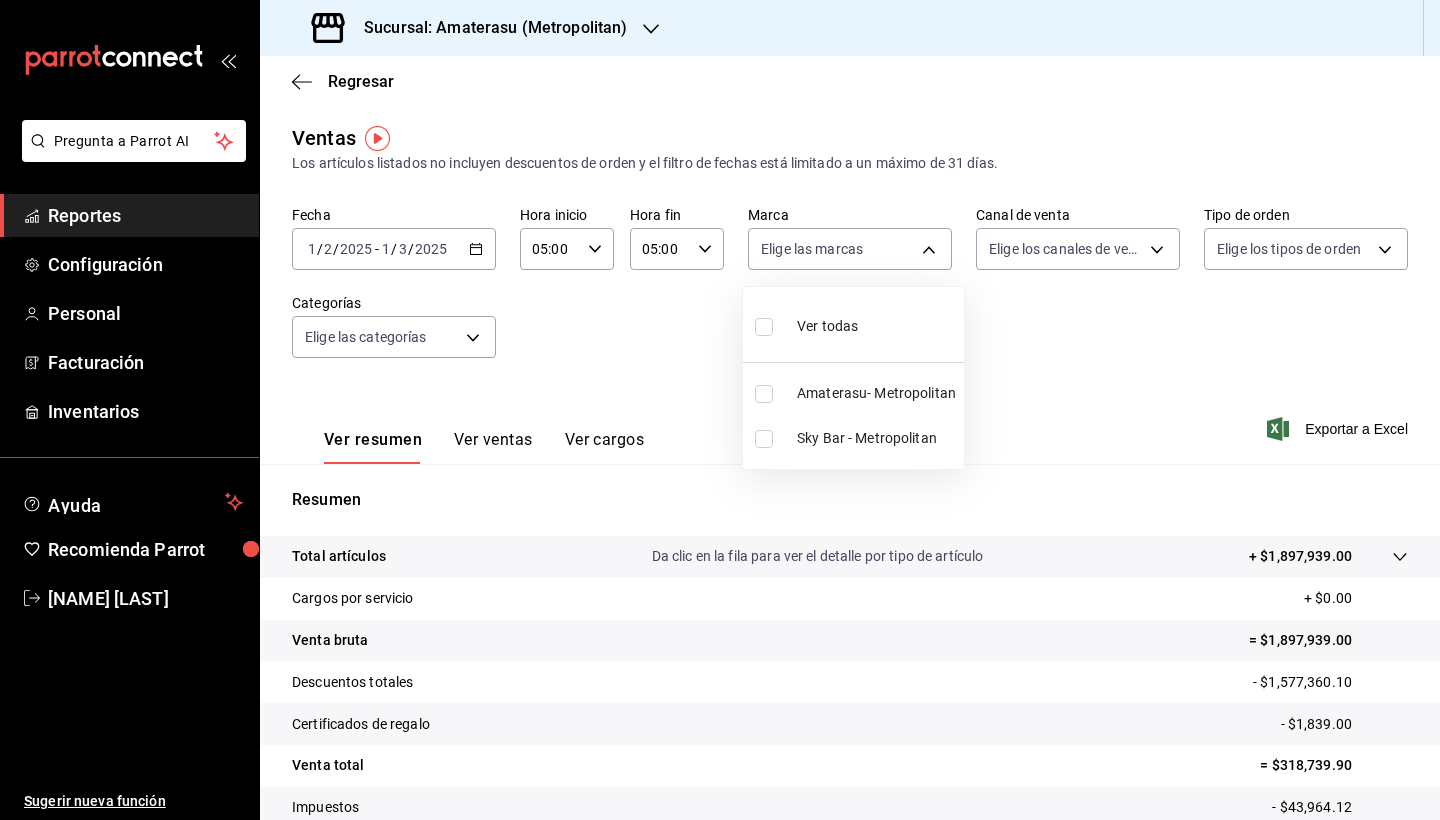 click at bounding box center (764, 439) 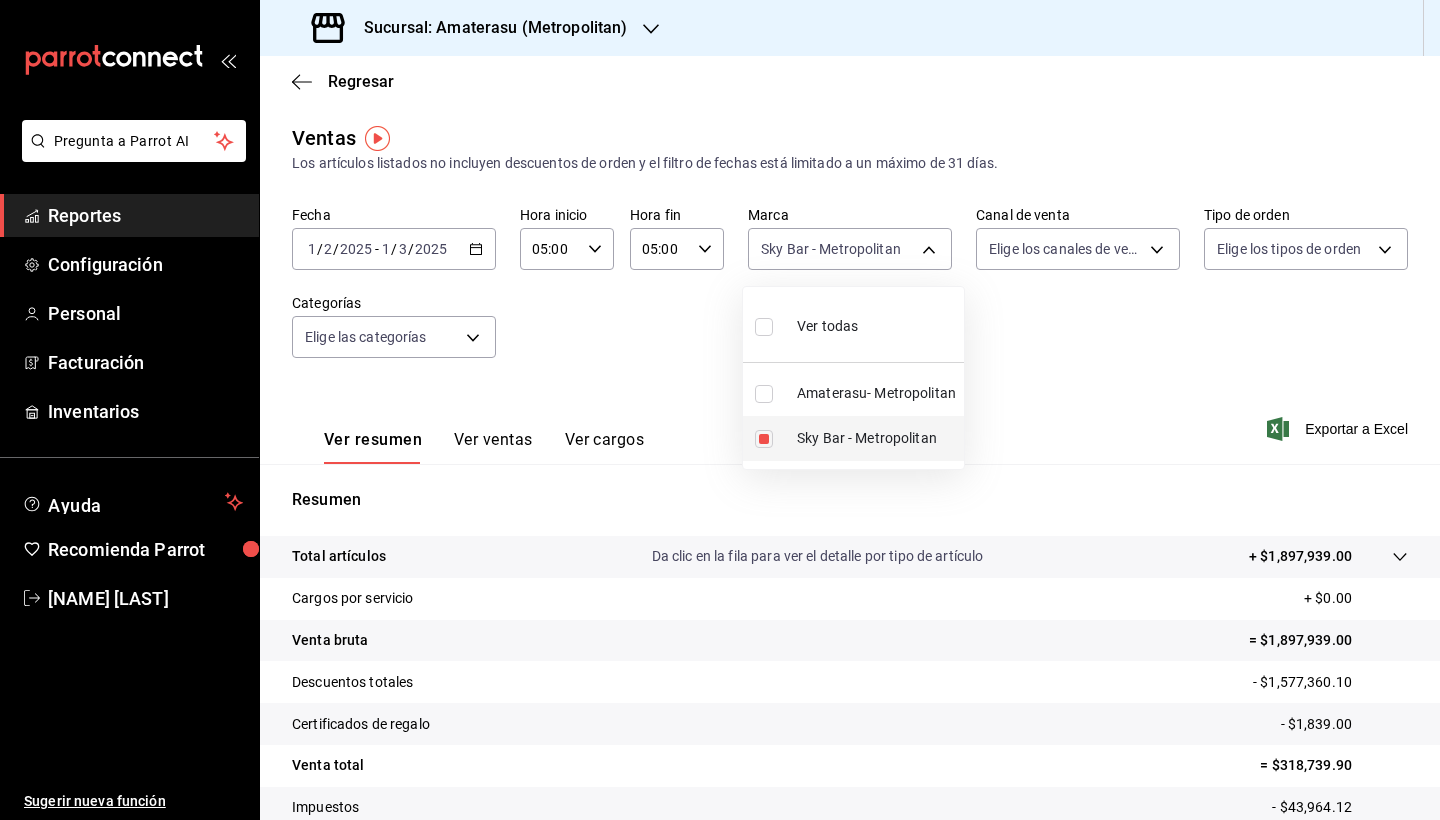 type on "f3afaab8-8c3d-4e49-a299-af9bdf6027b2" 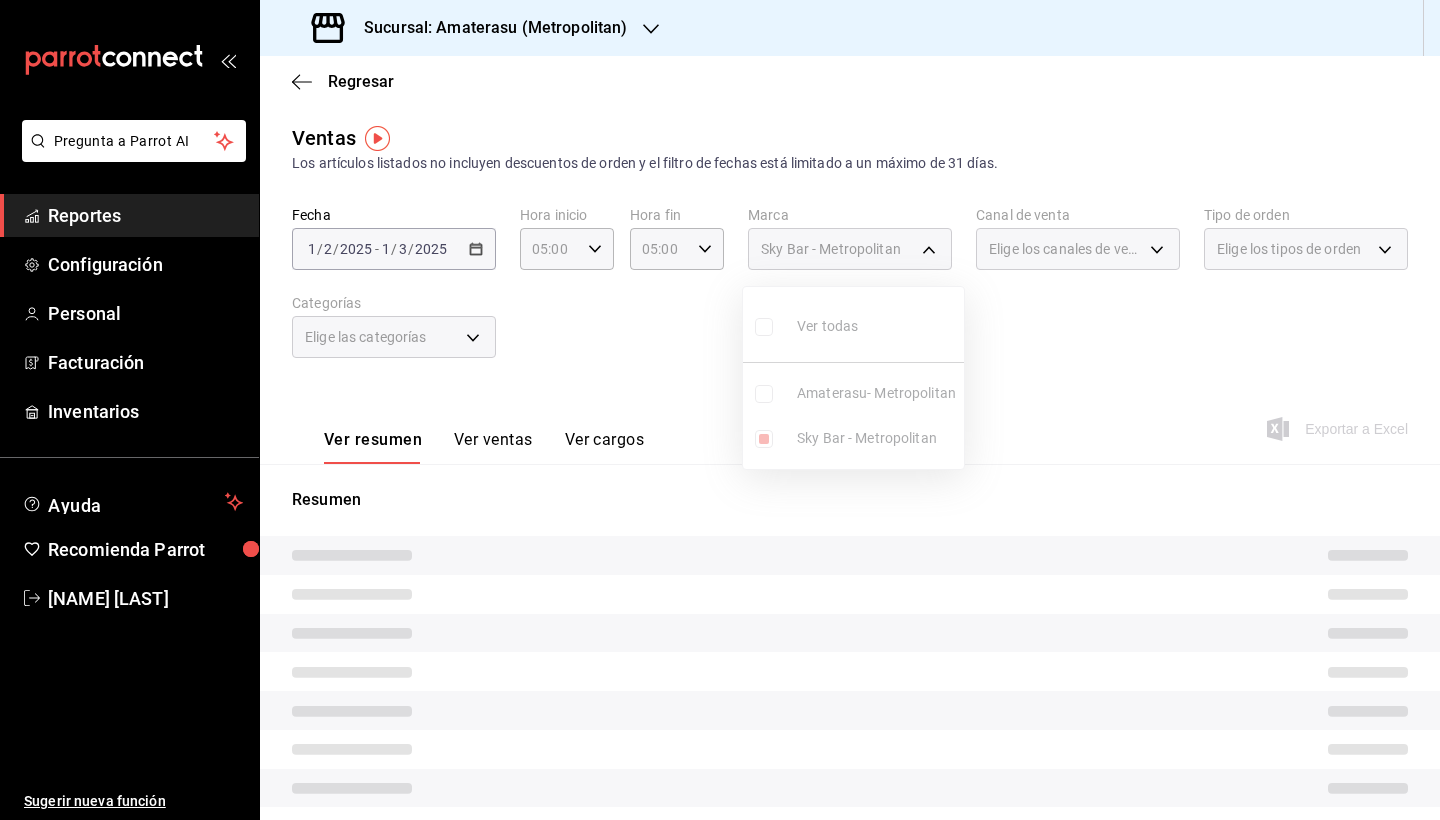 click at bounding box center [720, 410] 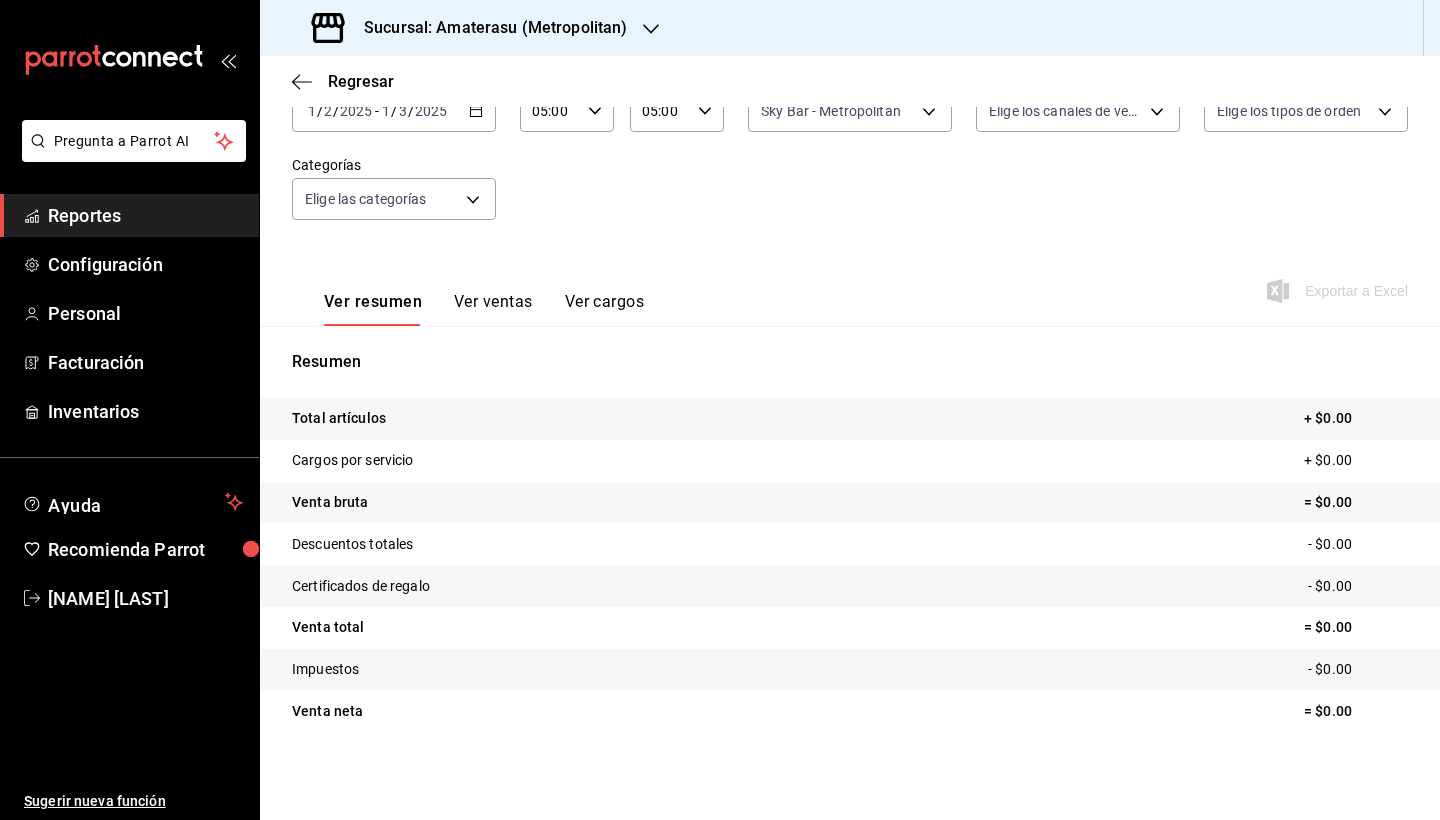 scroll, scrollTop: 0, scrollLeft: 0, axis: both 